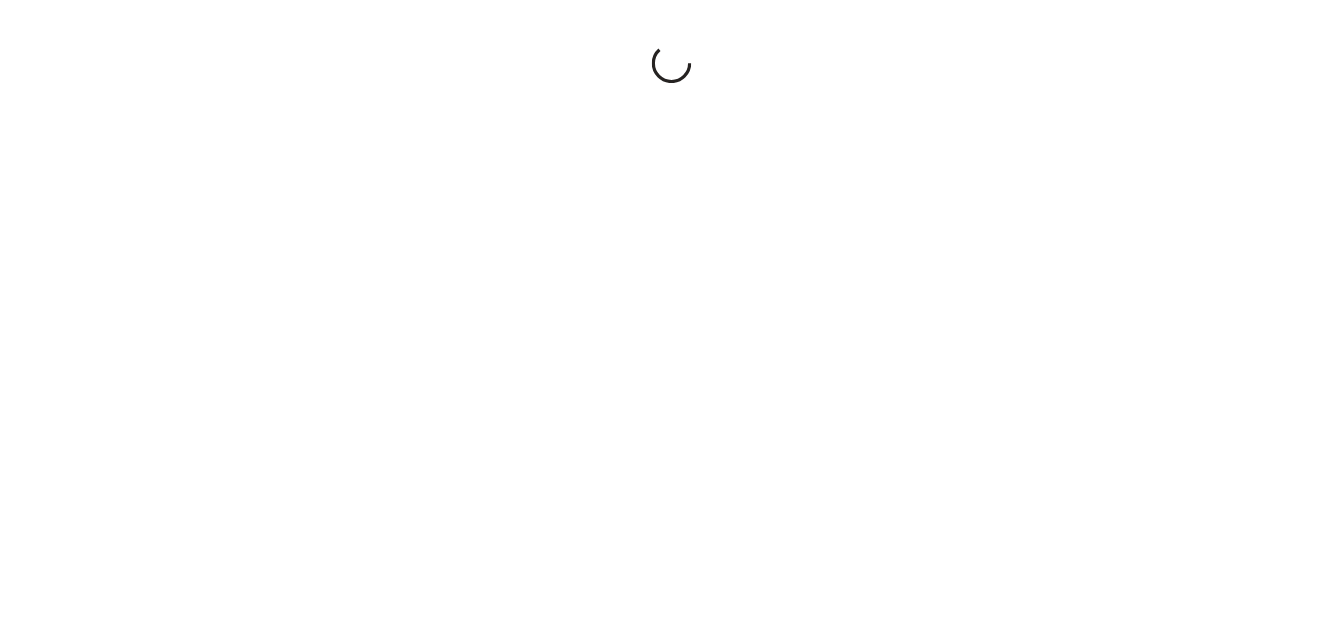 scroll, scrollTop: 0, scrollLeft: 0, axis: both 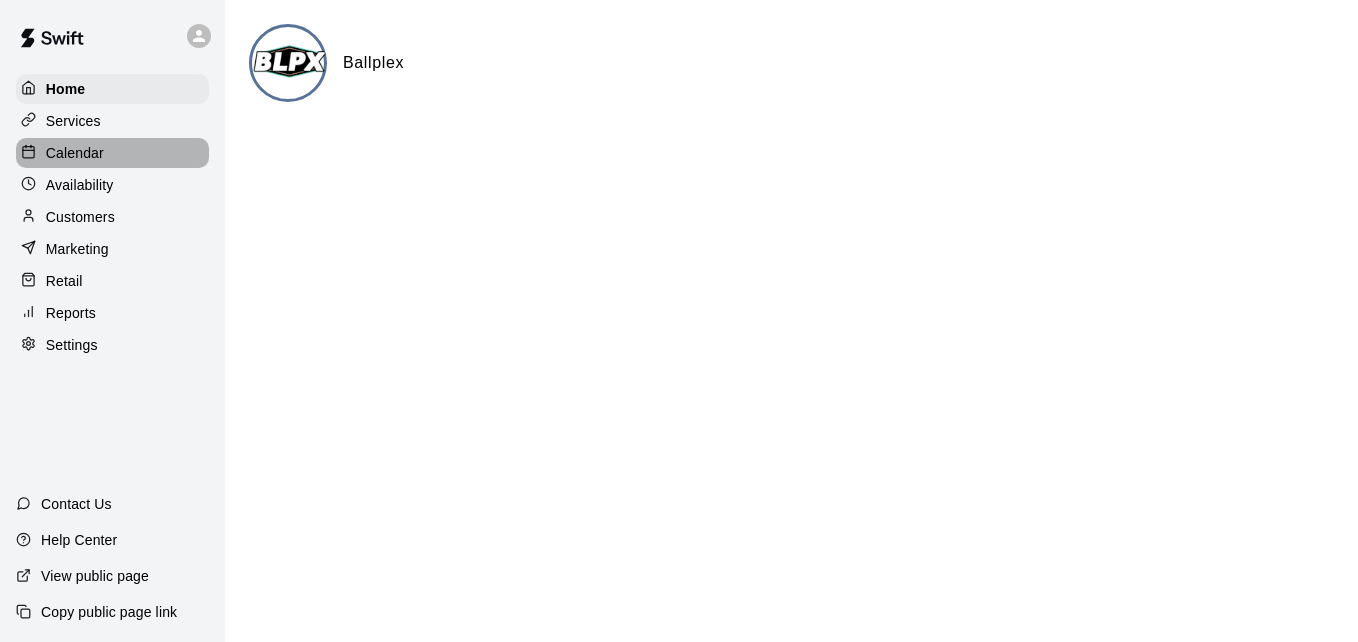 click on "Calendar" at bounding box center (112, 153) 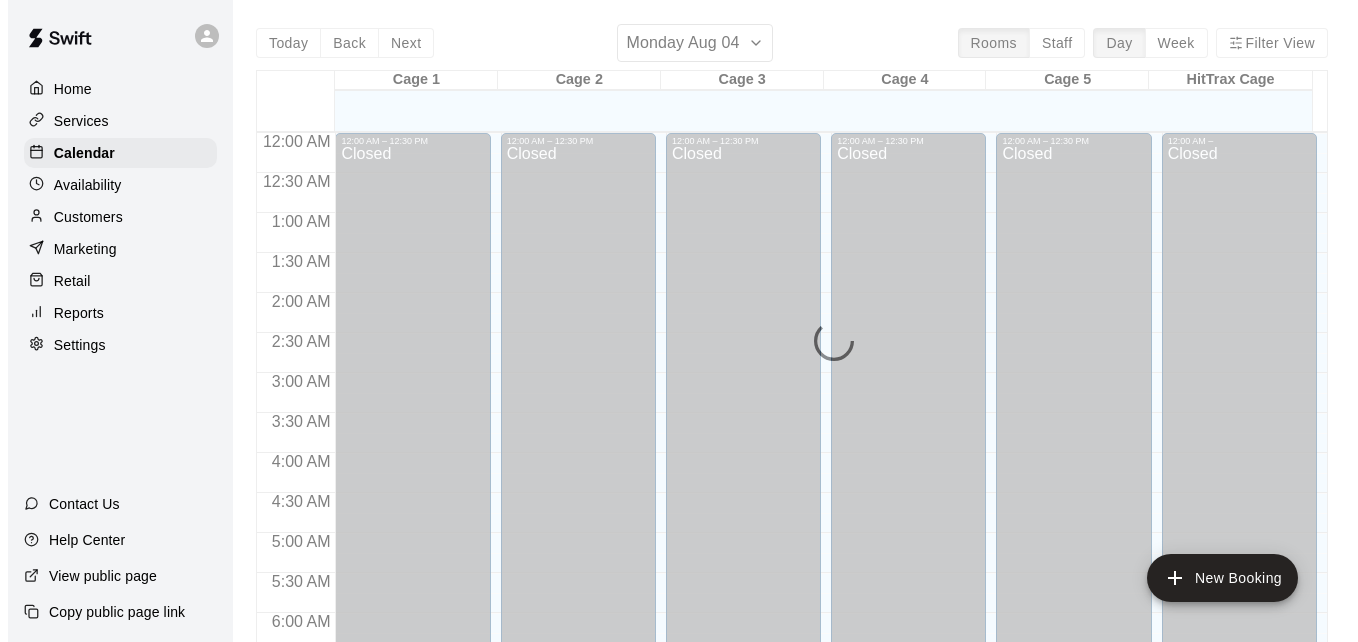 scroll, scrollTop: 1328, scrollLeft: 0, axis: vertical 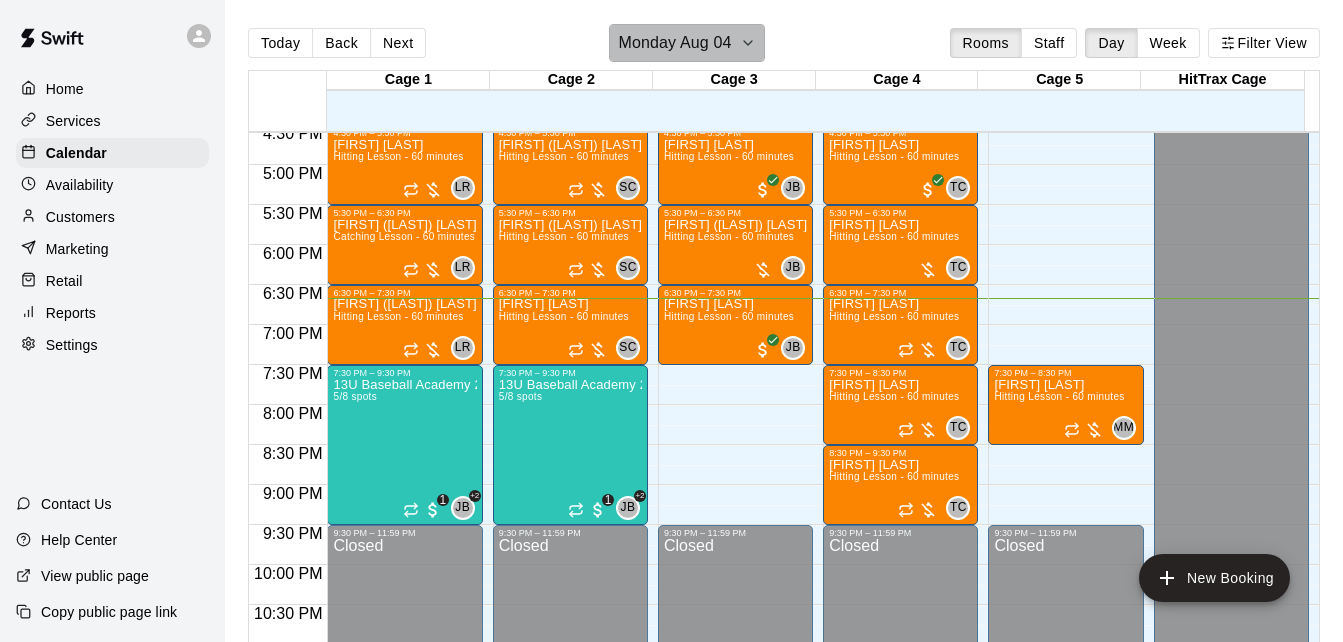click on "Monday Aug 04" at bounding box center (686, 43) 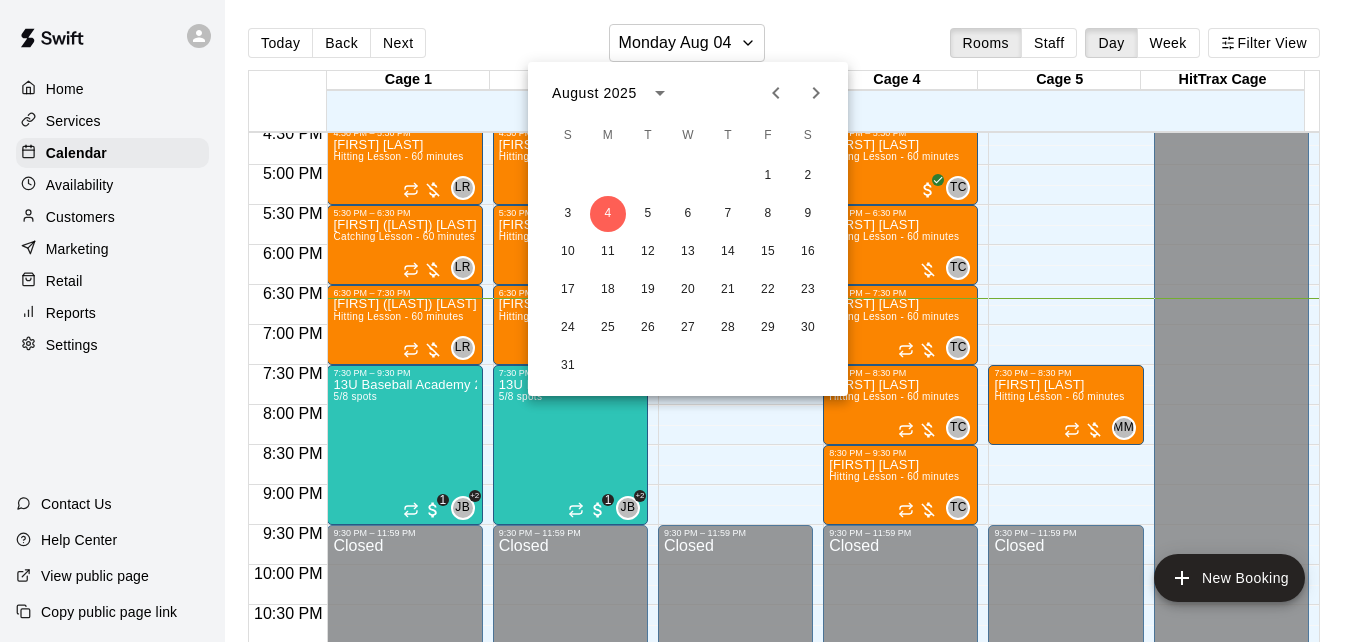 click 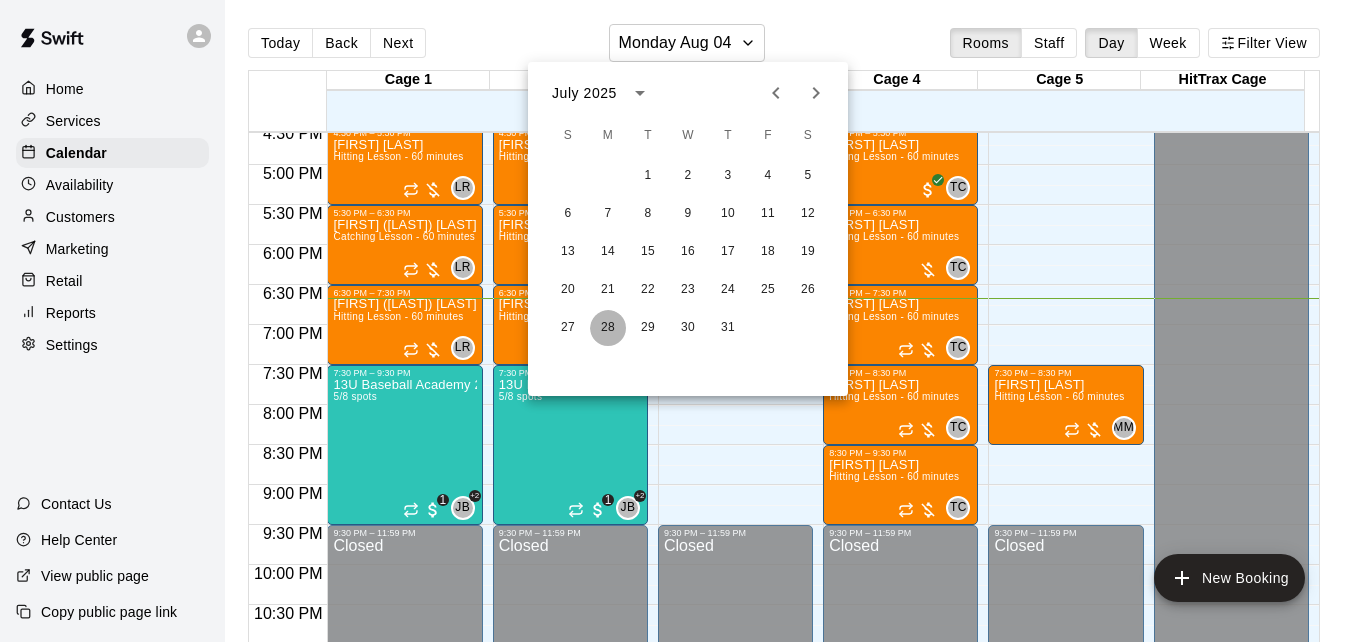 click on "28" at bounding box center [608, 328] 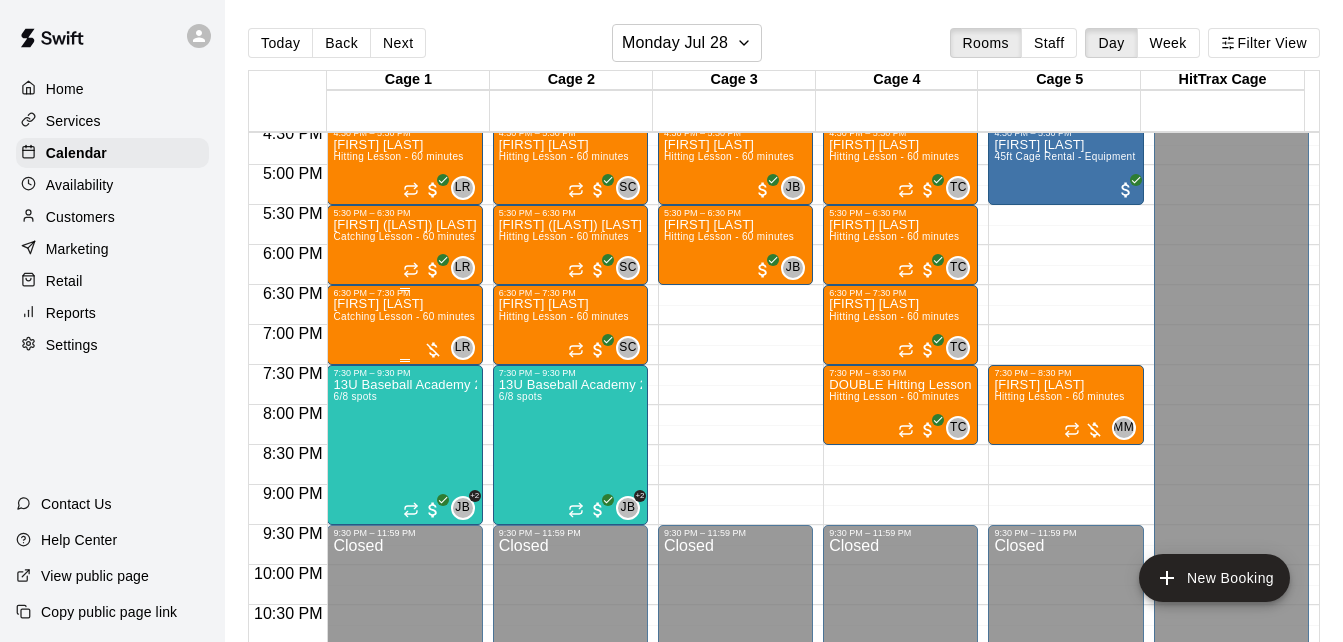 click on "Catching Lesson - 60 minutes" at bounding box center [404, 316] 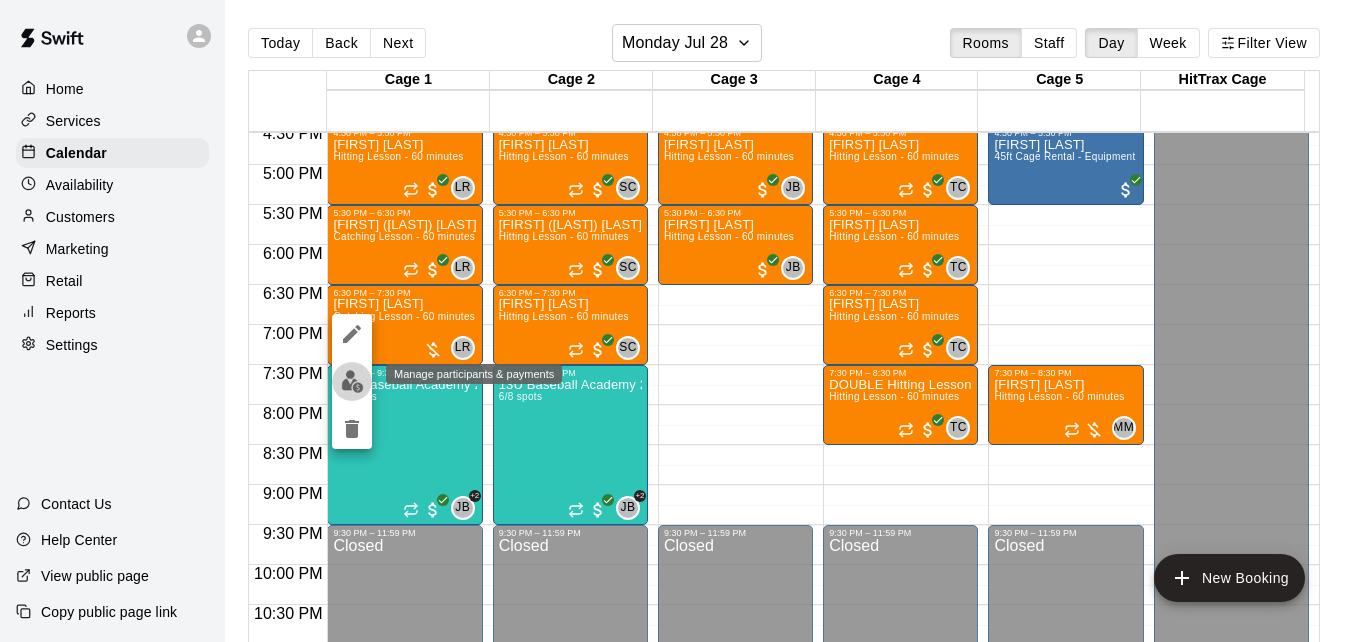click at bounding box center (352, 381) 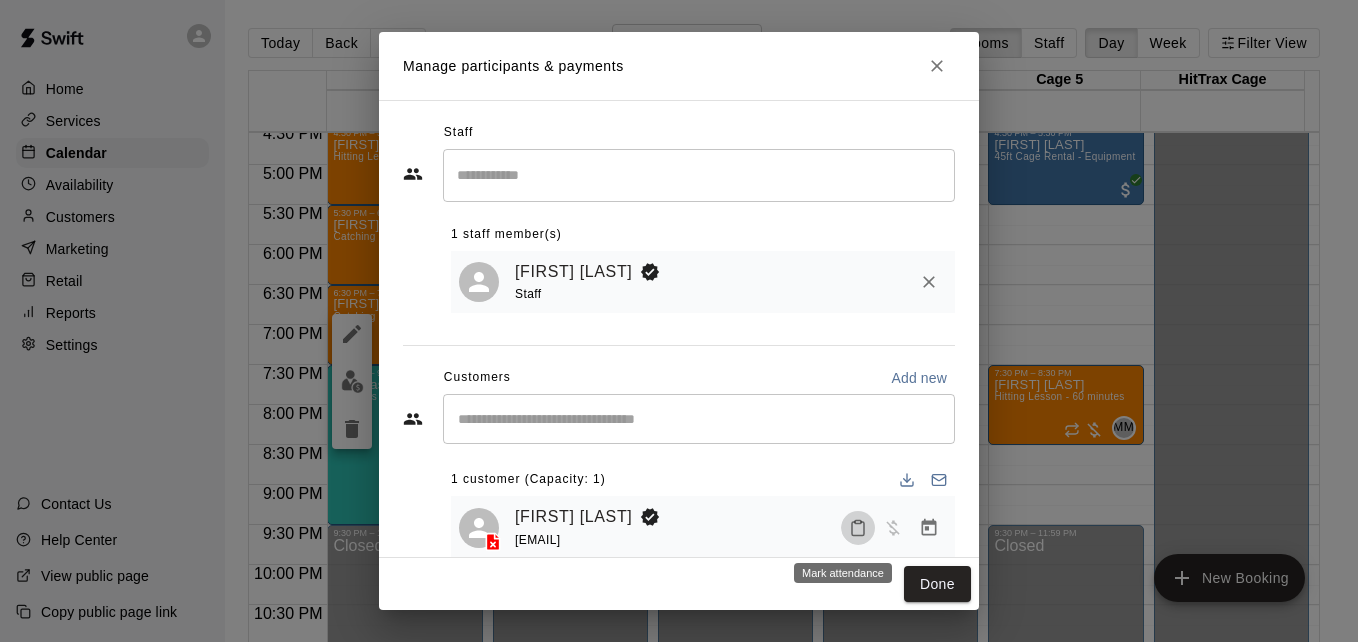 click 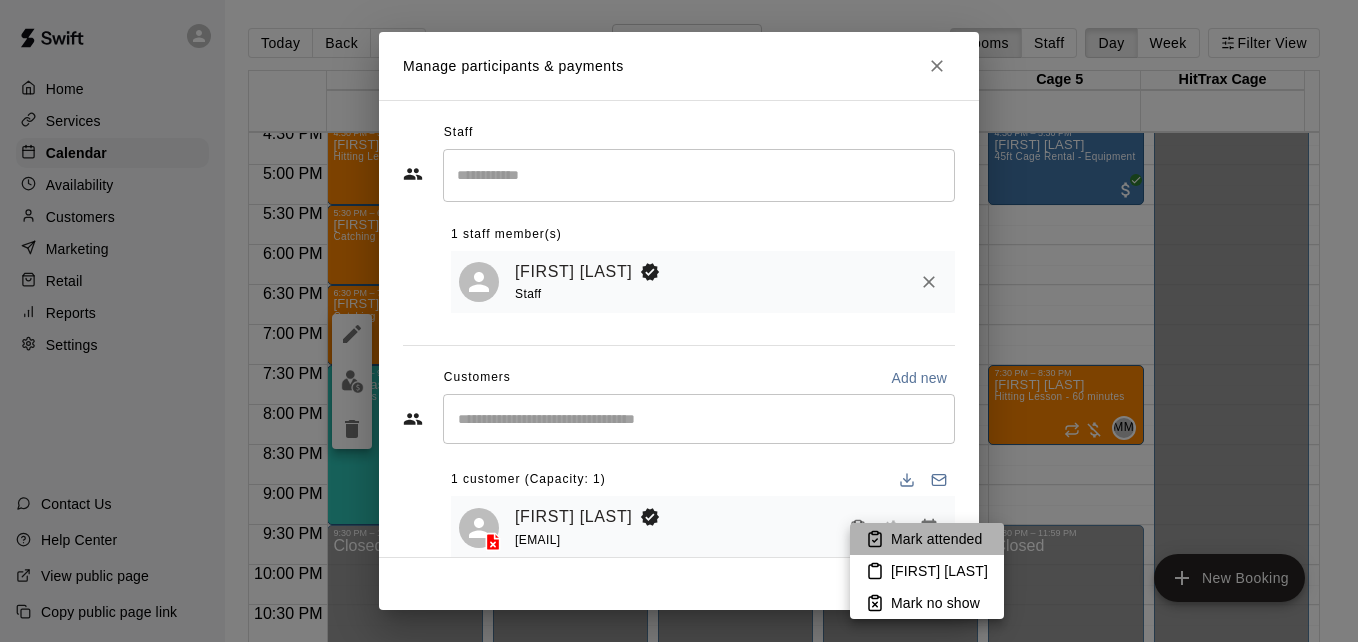 click on "Mark attended" at bounding box center [936, 539] 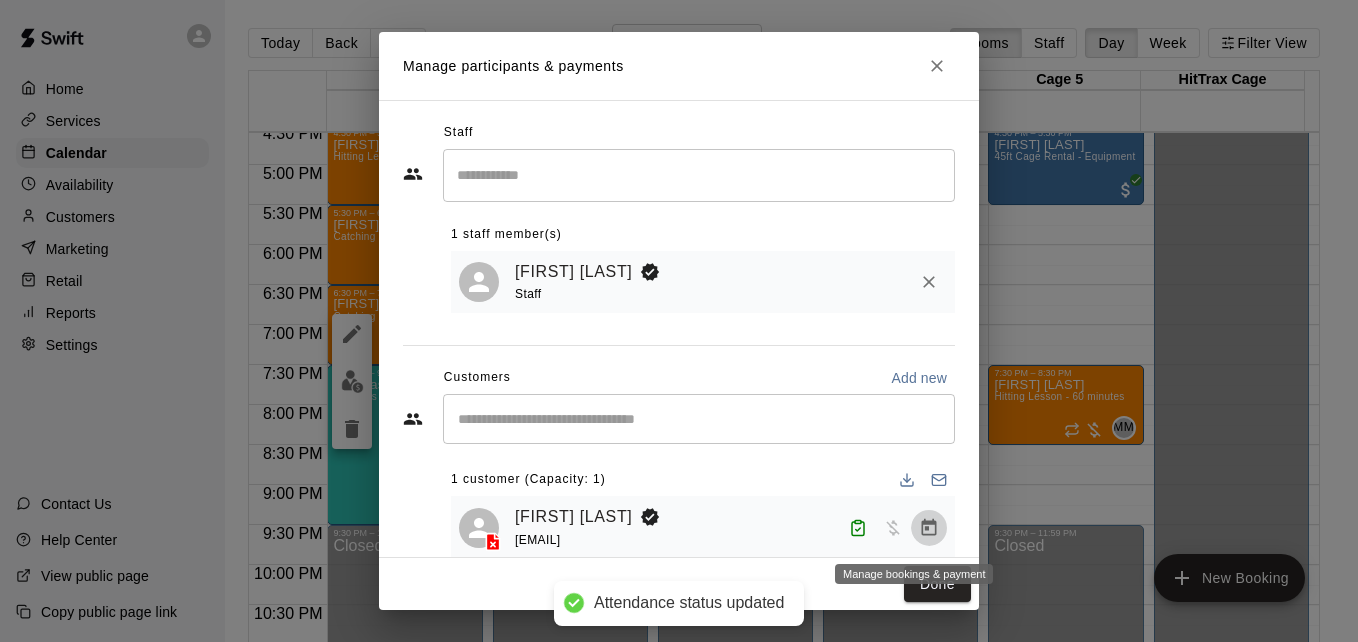 click 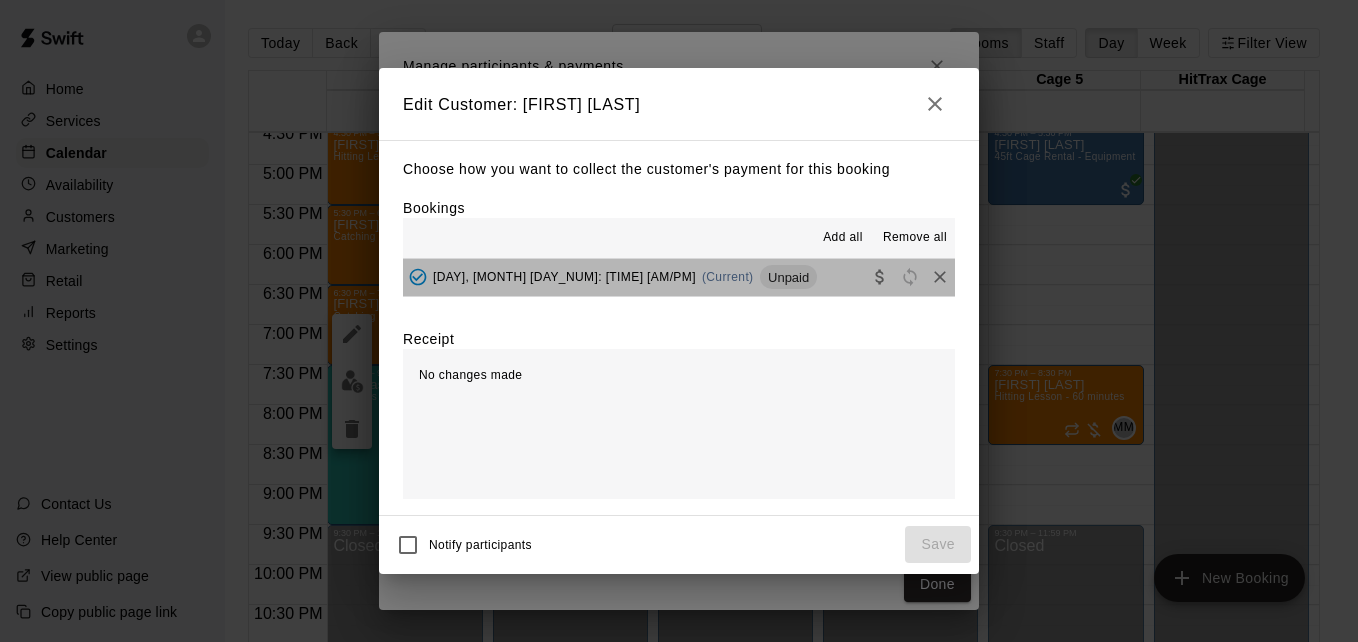 click on "Monday, July 28: 05:30 PM (Current) Unpaid" at bounding box center (679, 277) 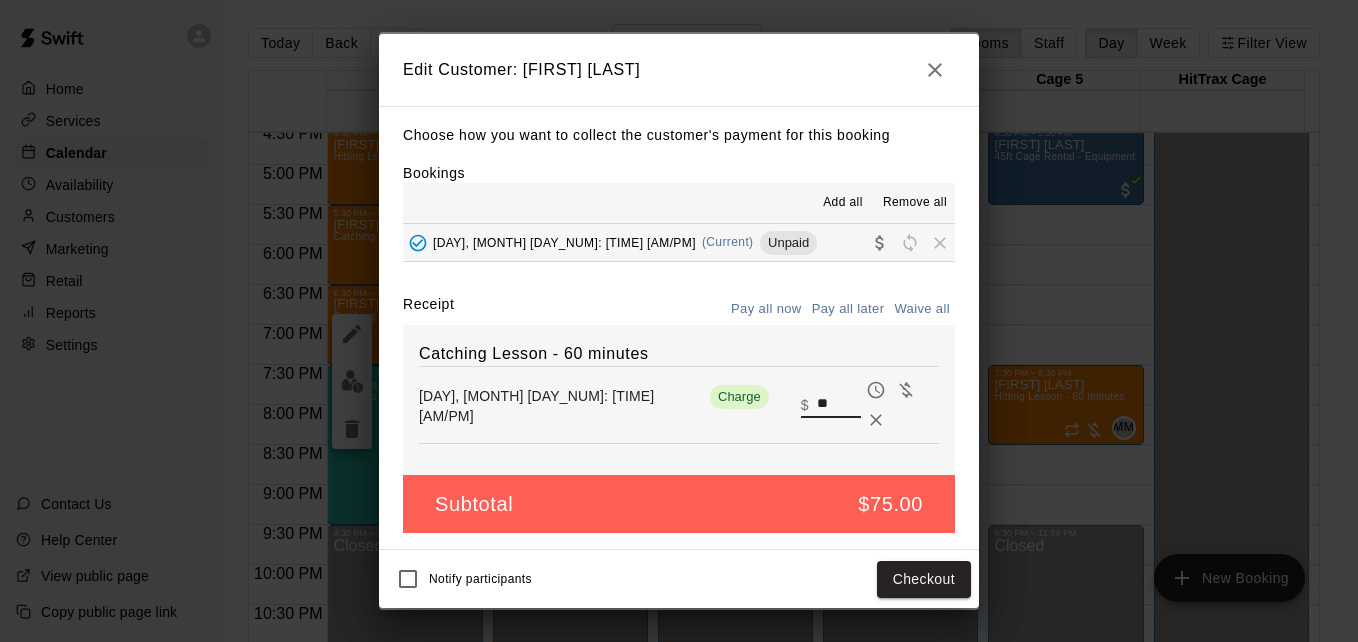 click on "**" at bounding box center [839, 405] 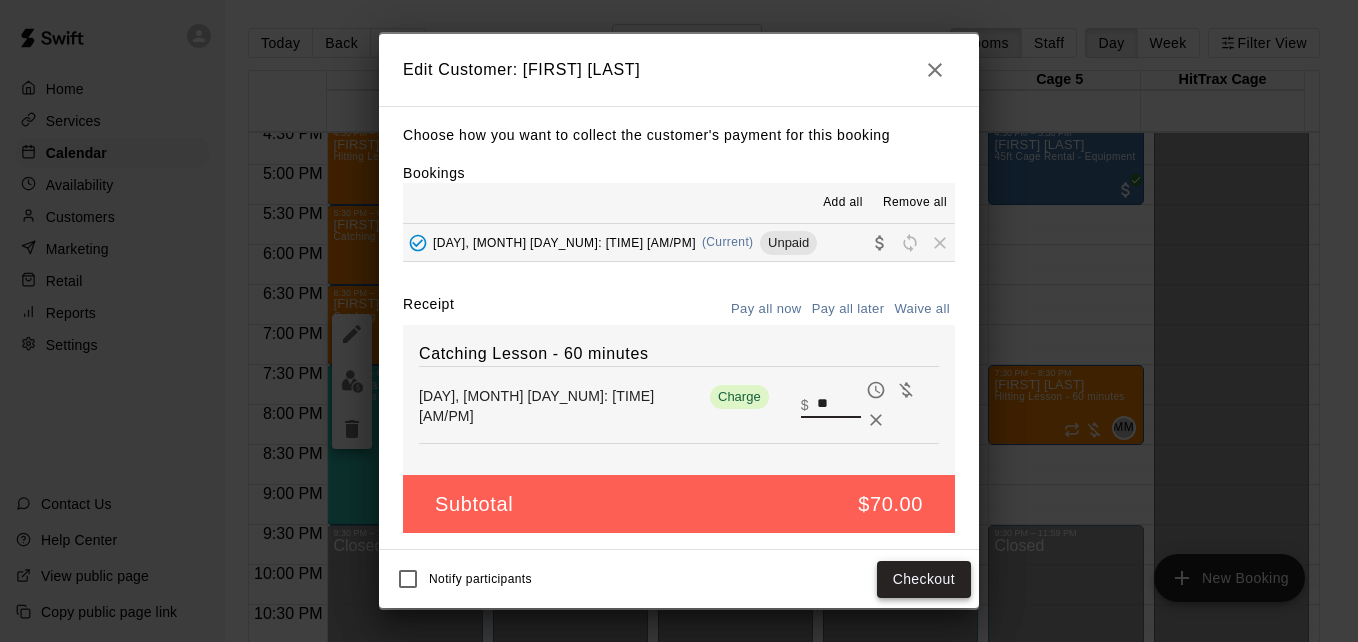 type on "**" 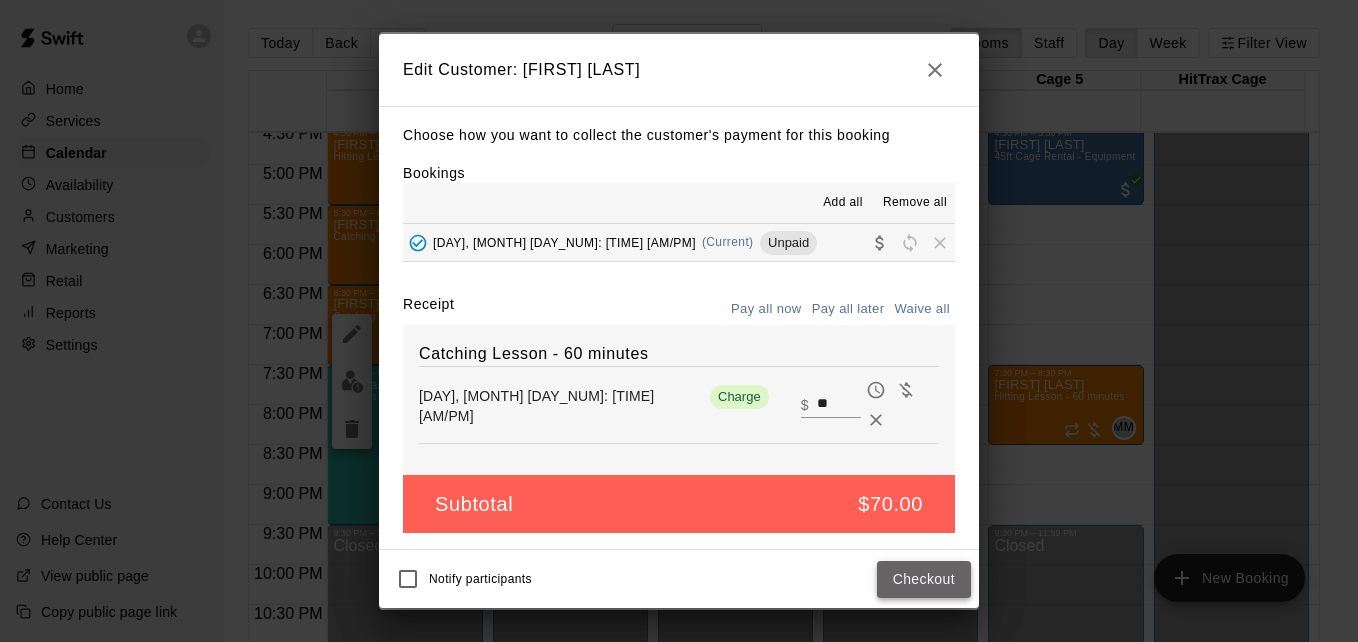 click on "Checkout" at bounding box center (924, 579) 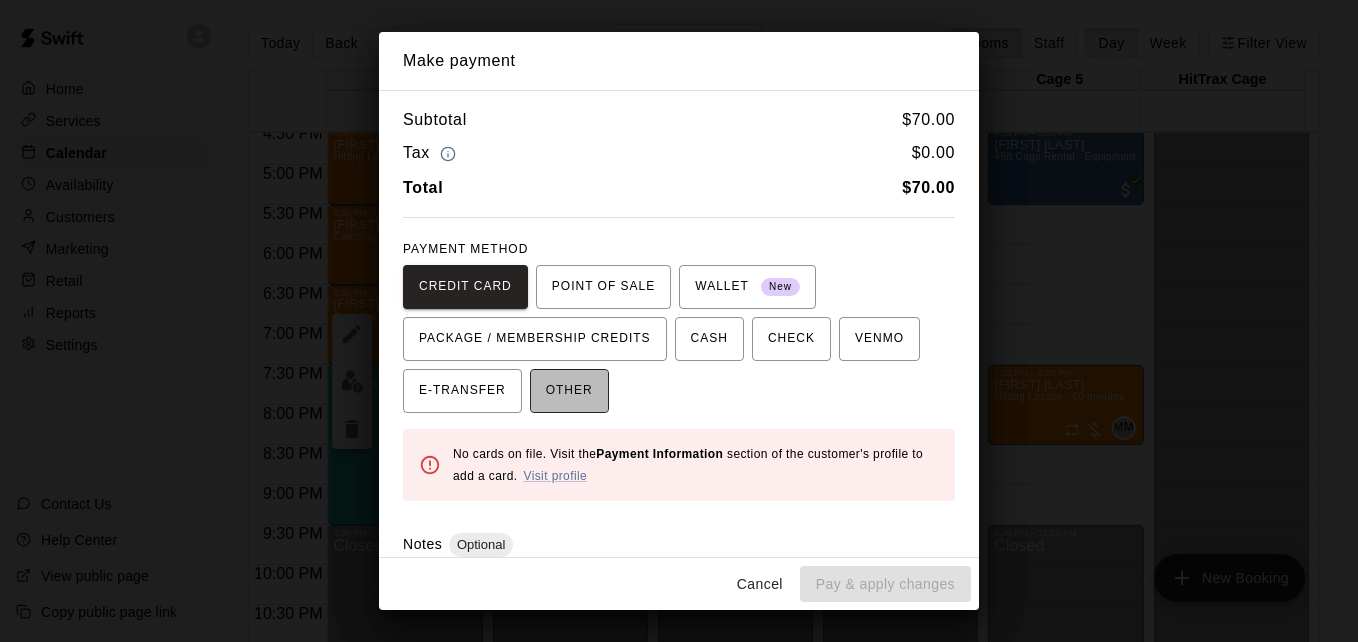 click on "OTHER" at bounding box center (569, 391) 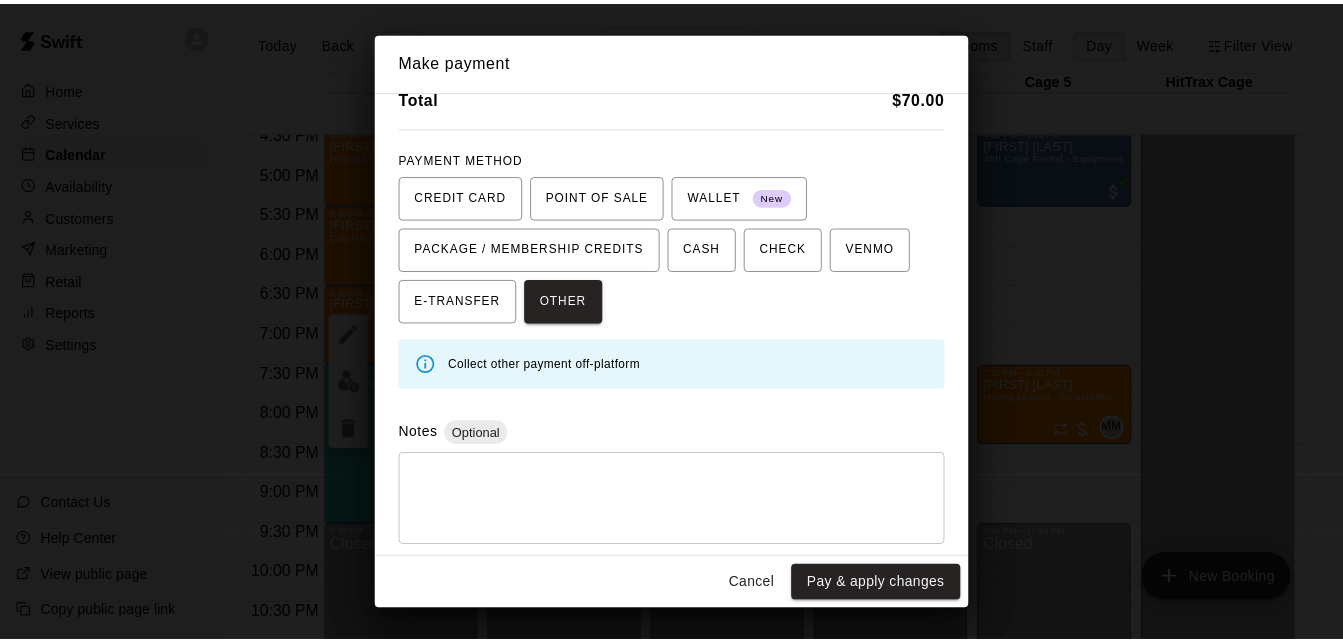 scroll, scrollTop: 95, scrollLeft: 0, axis: vertical 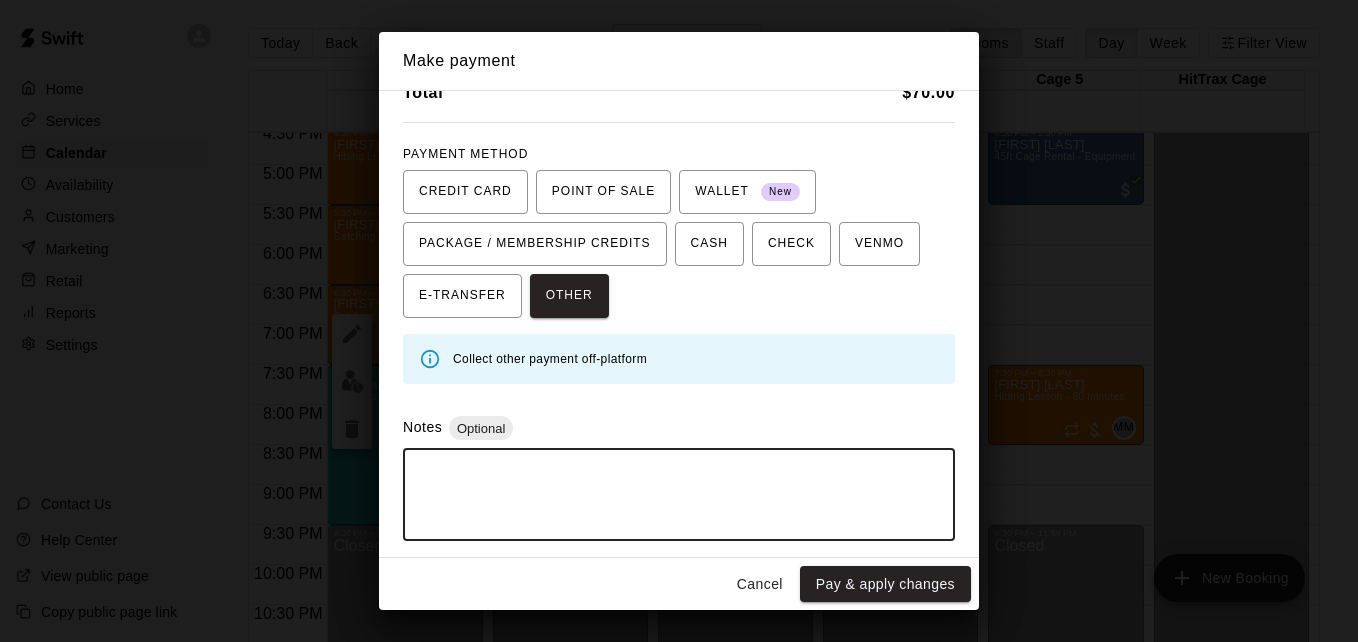 click at bounding box center [679, 495] 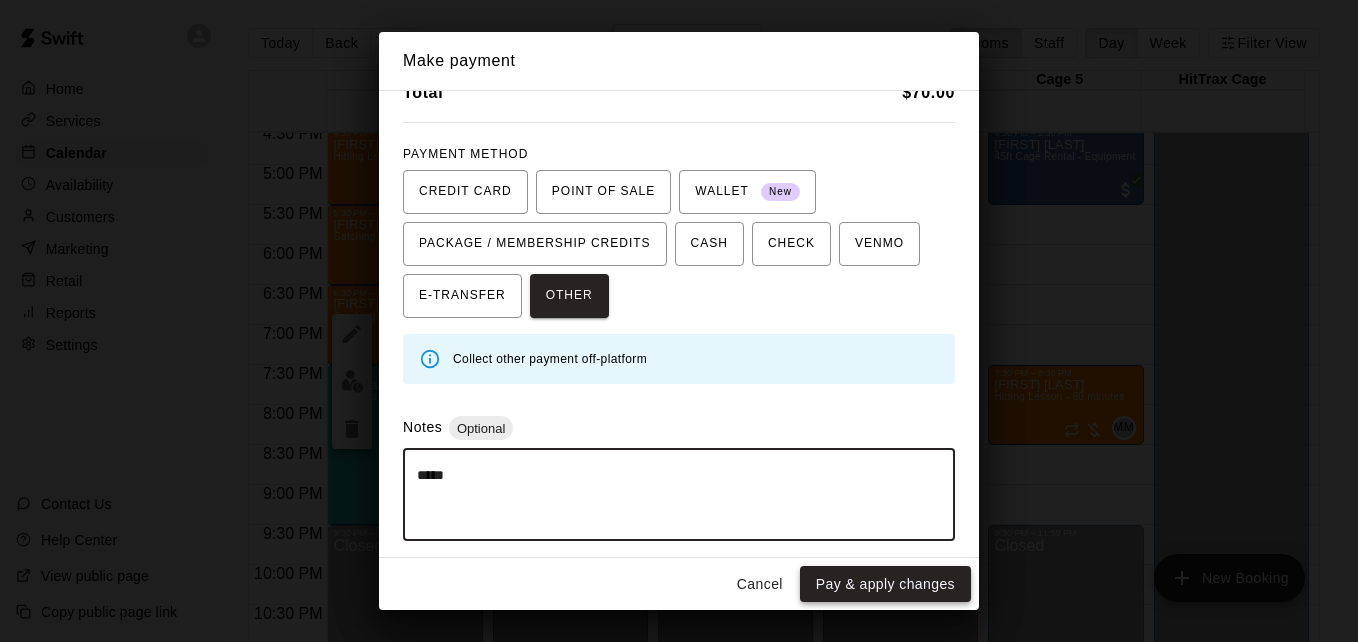 type on "*****" 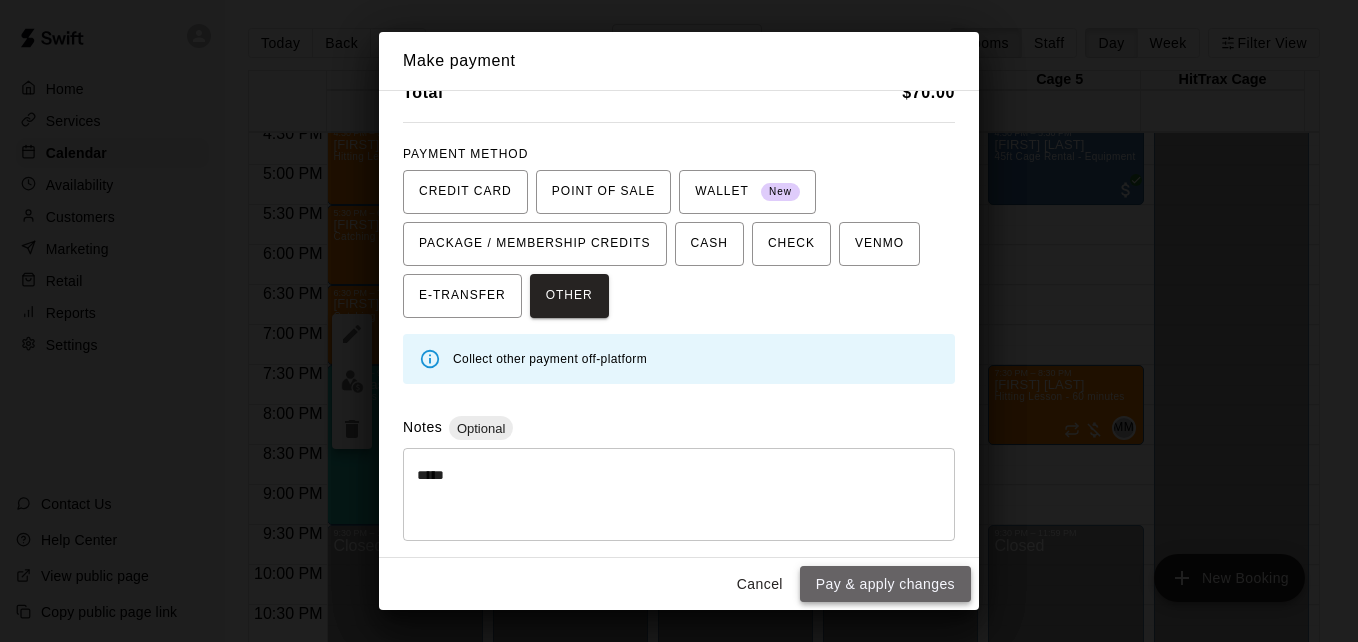 click on "Pay & apply changes" at bounding box center [885, 584] 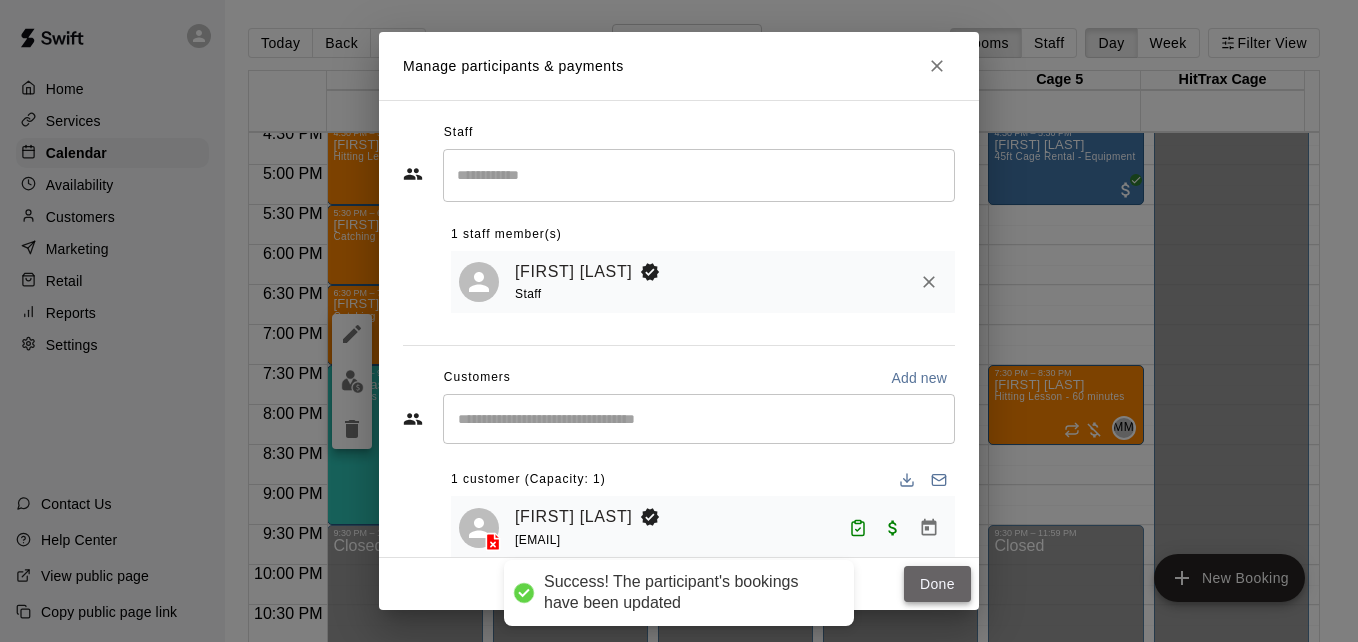click on "Done" at bounding box center (937, 584) 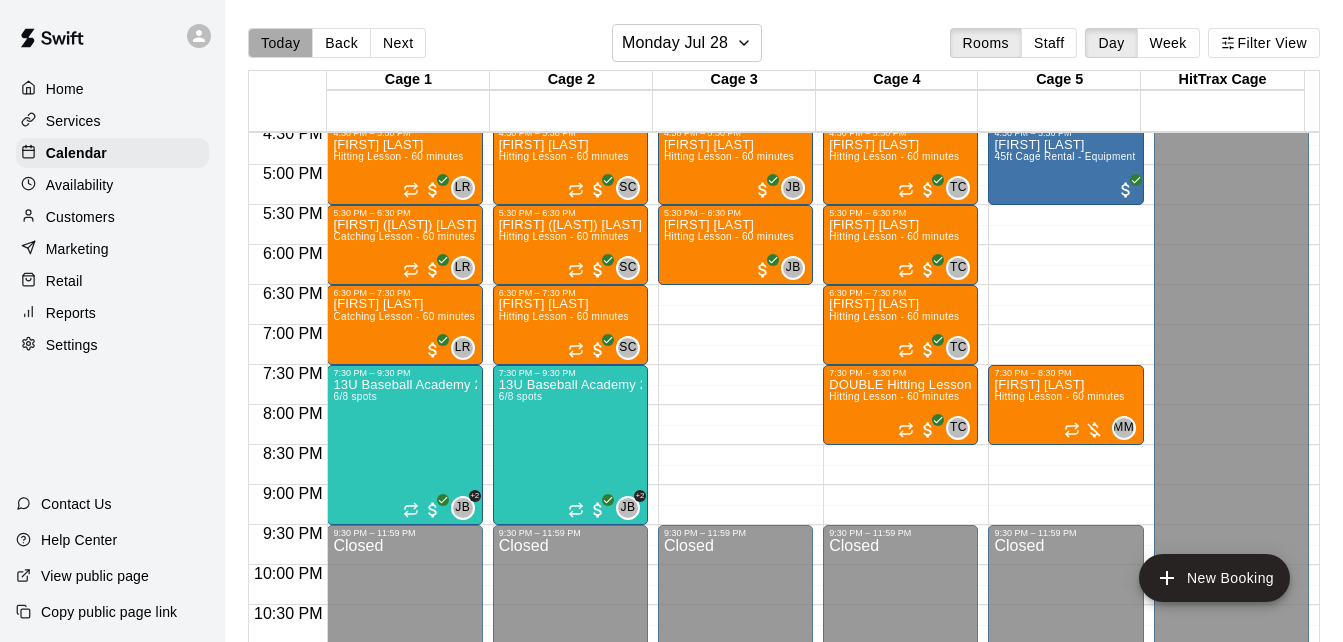click on "Today" at bounding box center (280, 43) 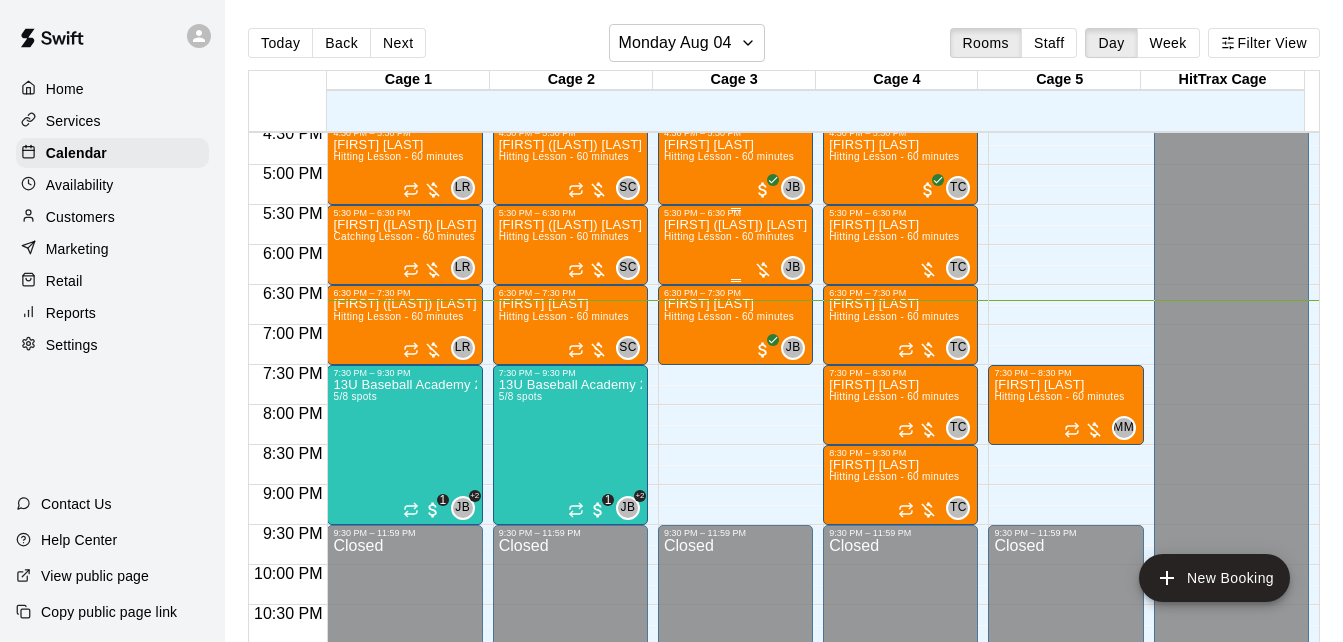 click on "Reginald (Caleb) Harris Hitting Lesson - 60 minutes" at bounding box center [735, 539] 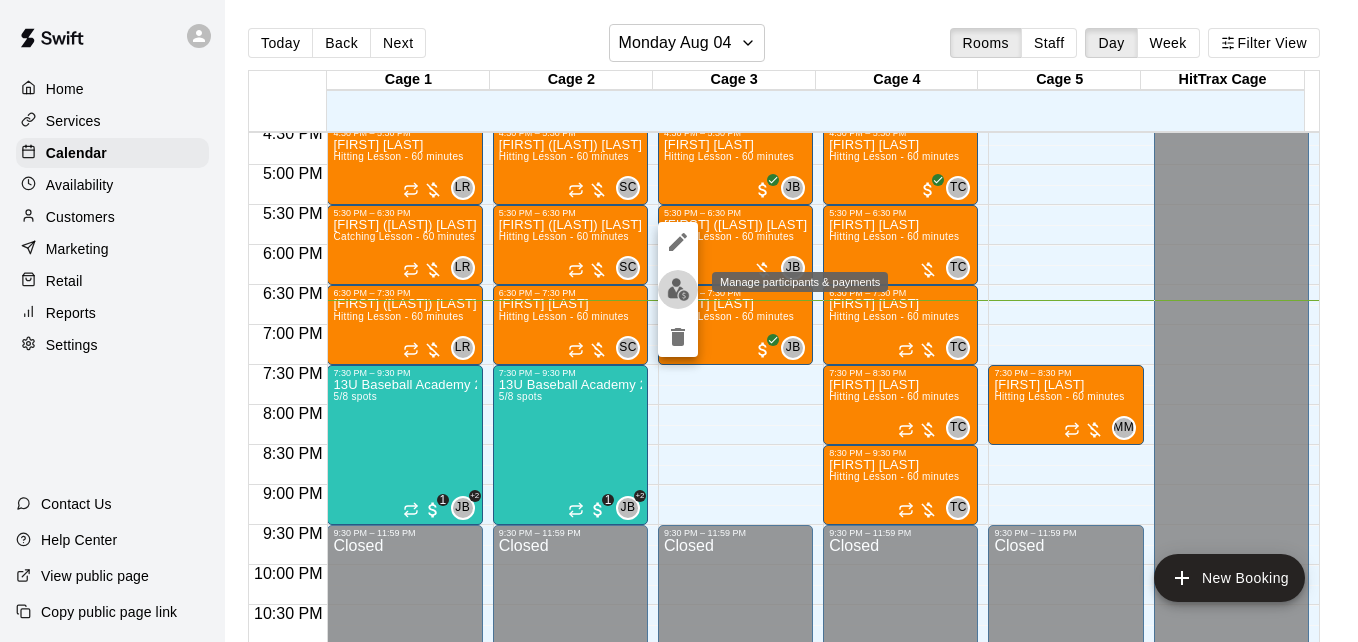 click at bounding box center (678, 289) 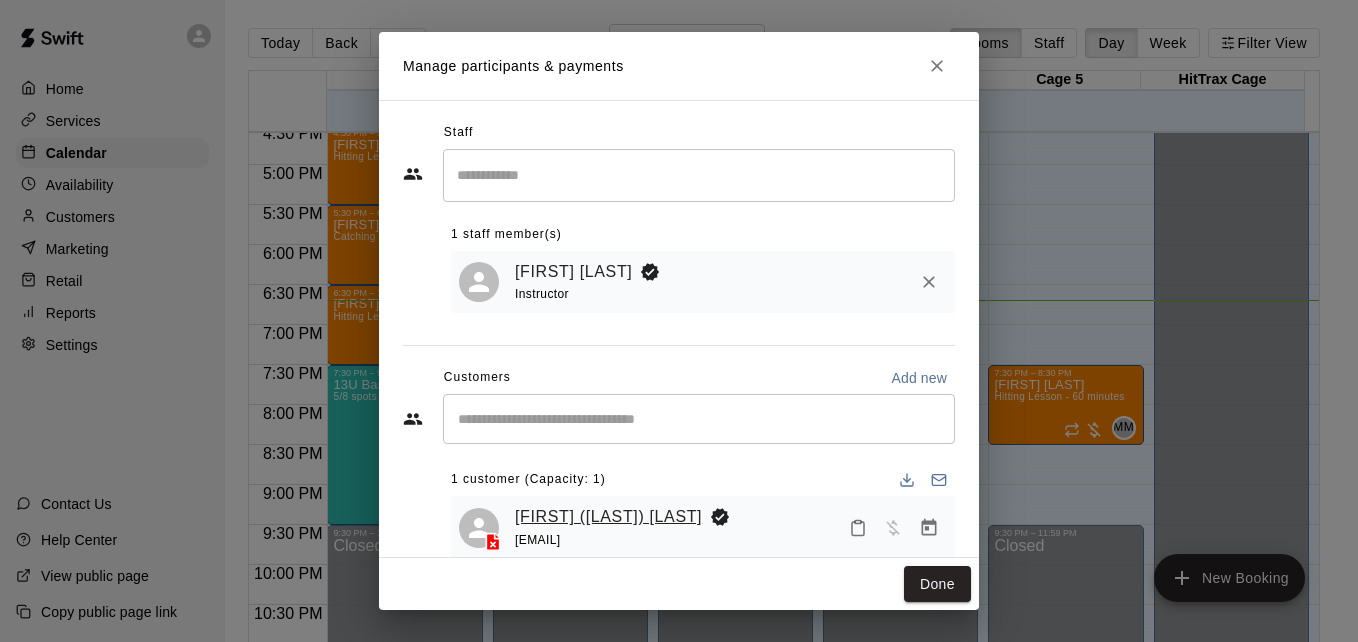click on "[FIRST] ([NICKNAME]) [LAST]" at bounding box center (608, 517) 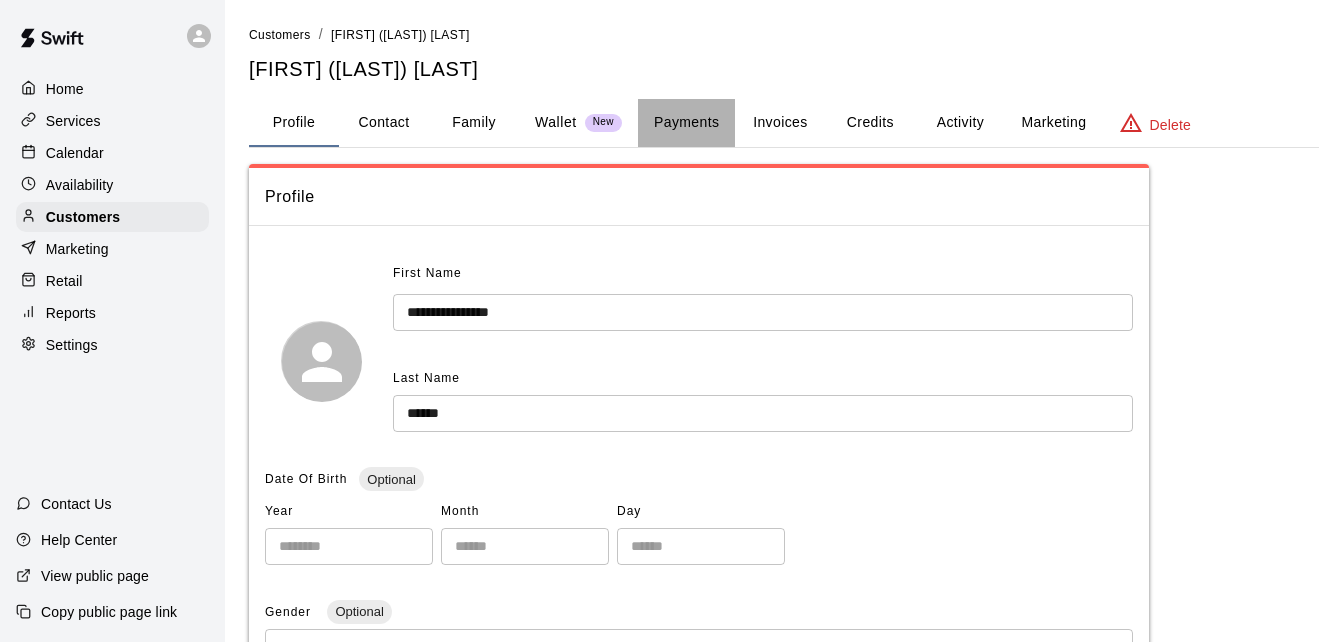 click on "Payments" at bounding box center [686, 123] 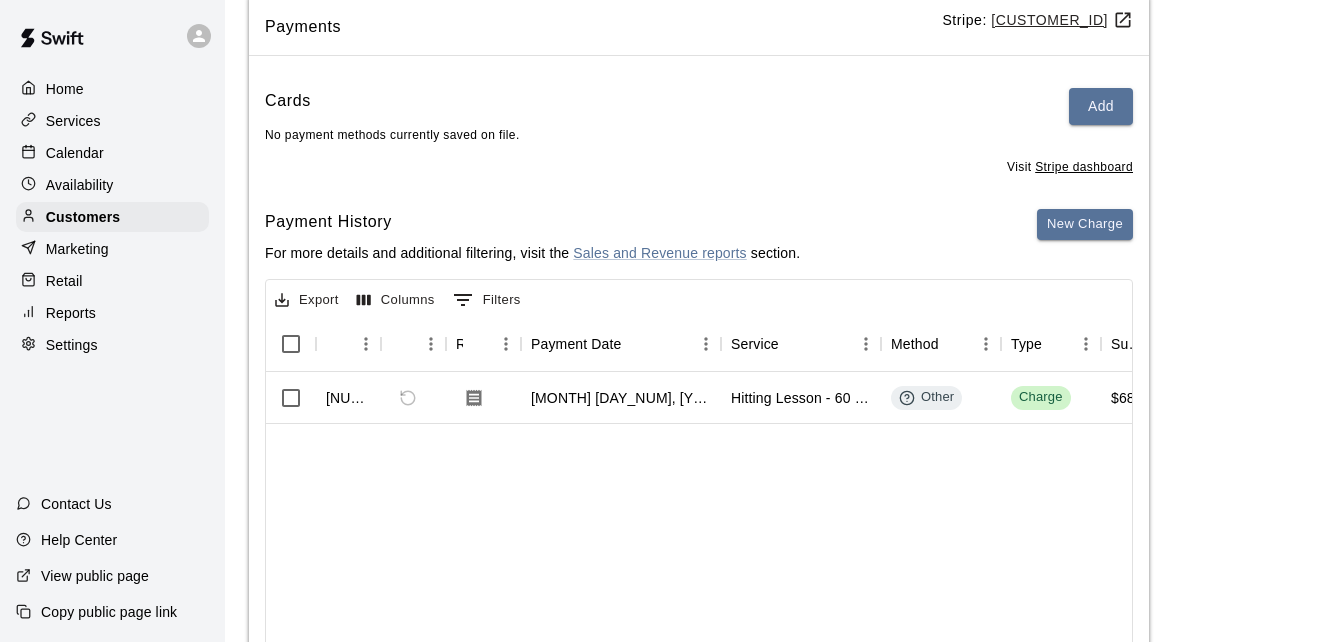 scroll, scrollTop: 200, scrollLeft: 0, axis: vertical 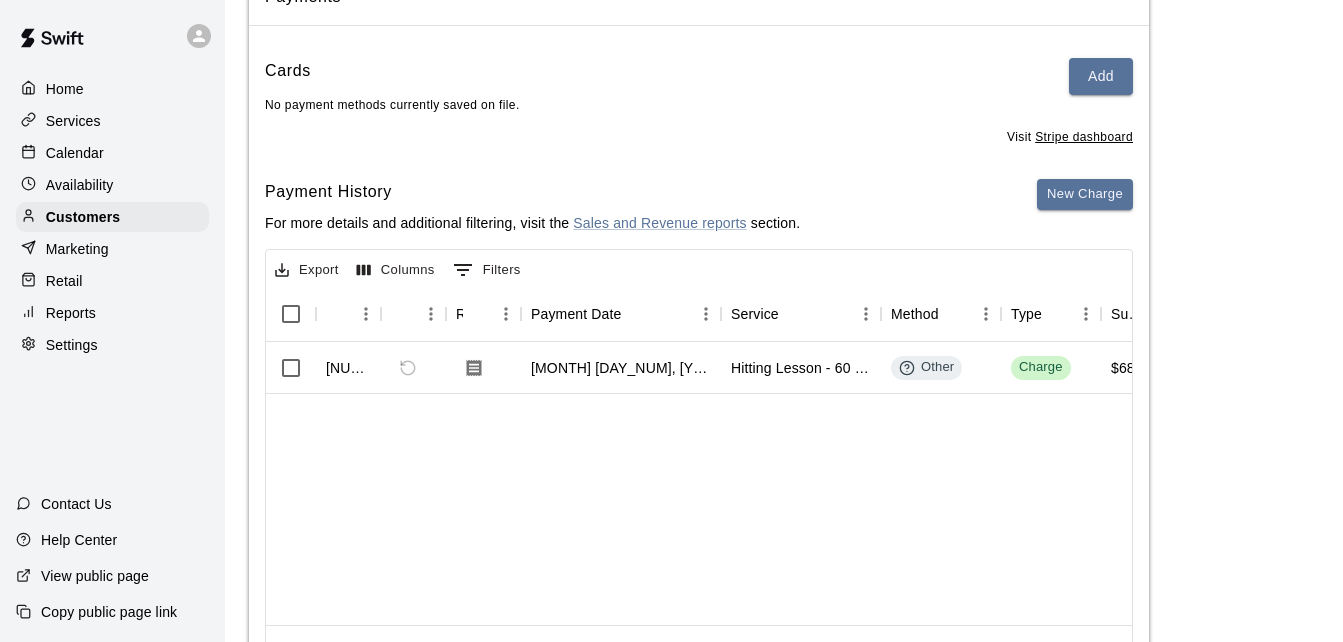 click on "Calendar" at bounding box center [112, 153] 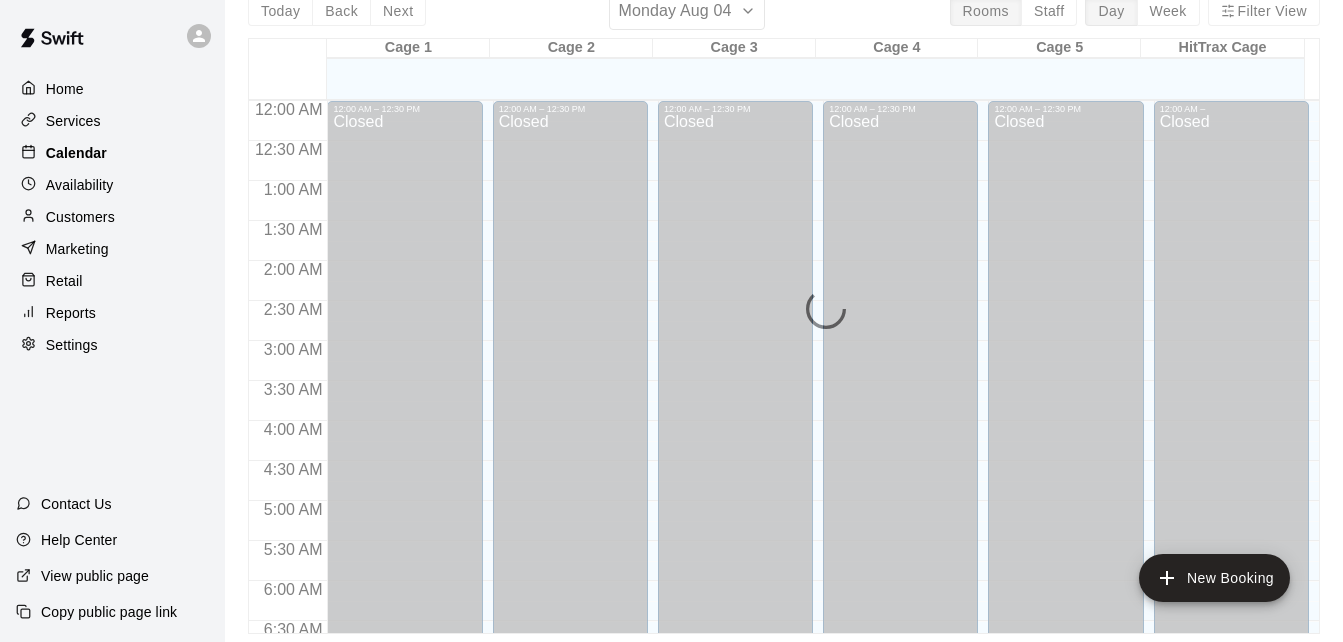 scroll, scrollTop: 0, scrollLeft: 0, axis: both 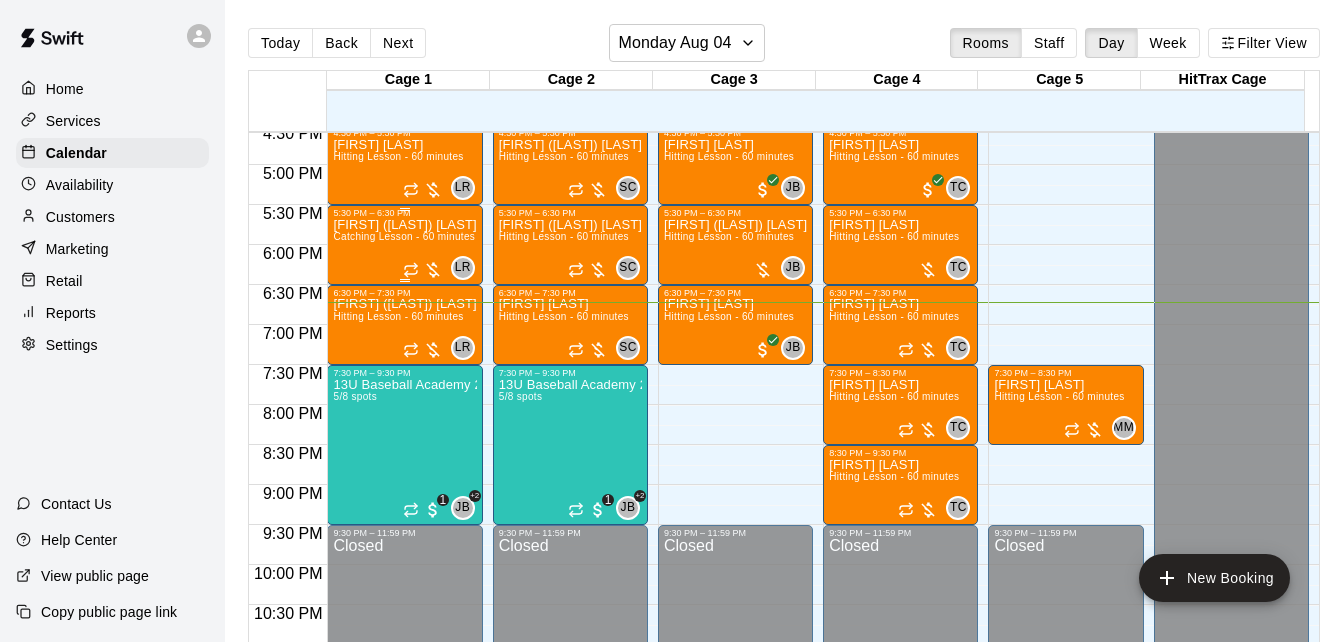 click on "[FIRST] ([NICKNAME]) [LAST] & 1 other" at bounding box center (404, 225) 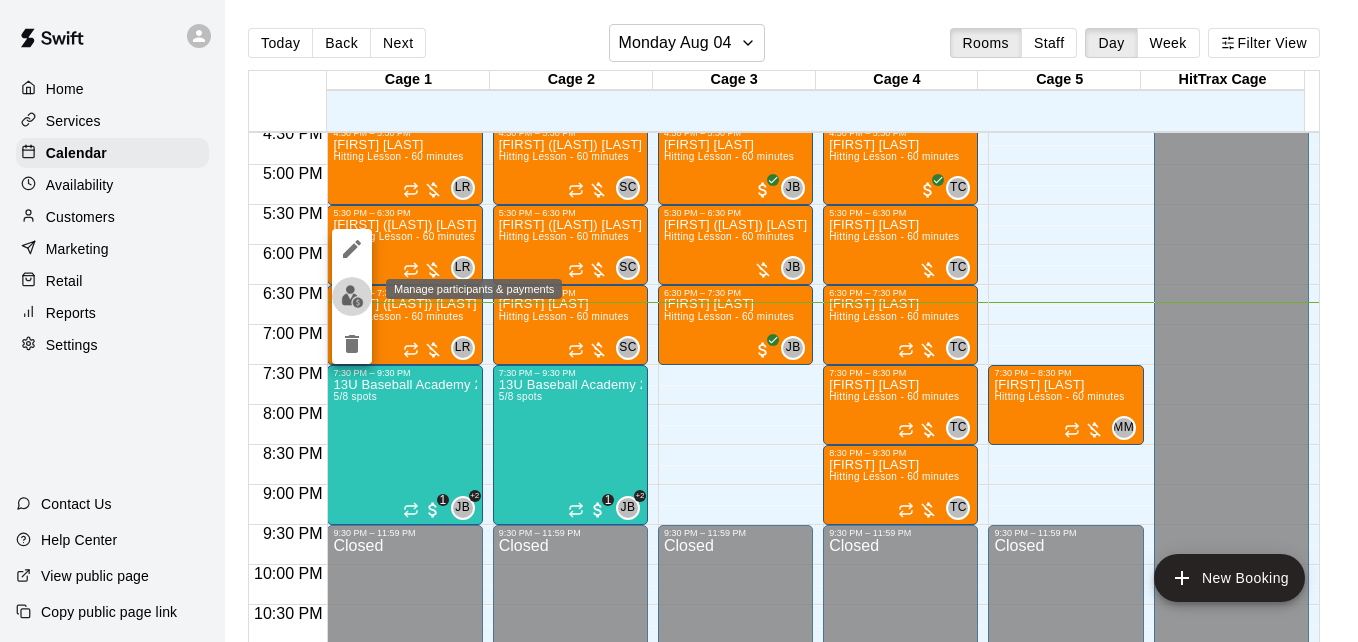 click at bounding box center (352, 296) 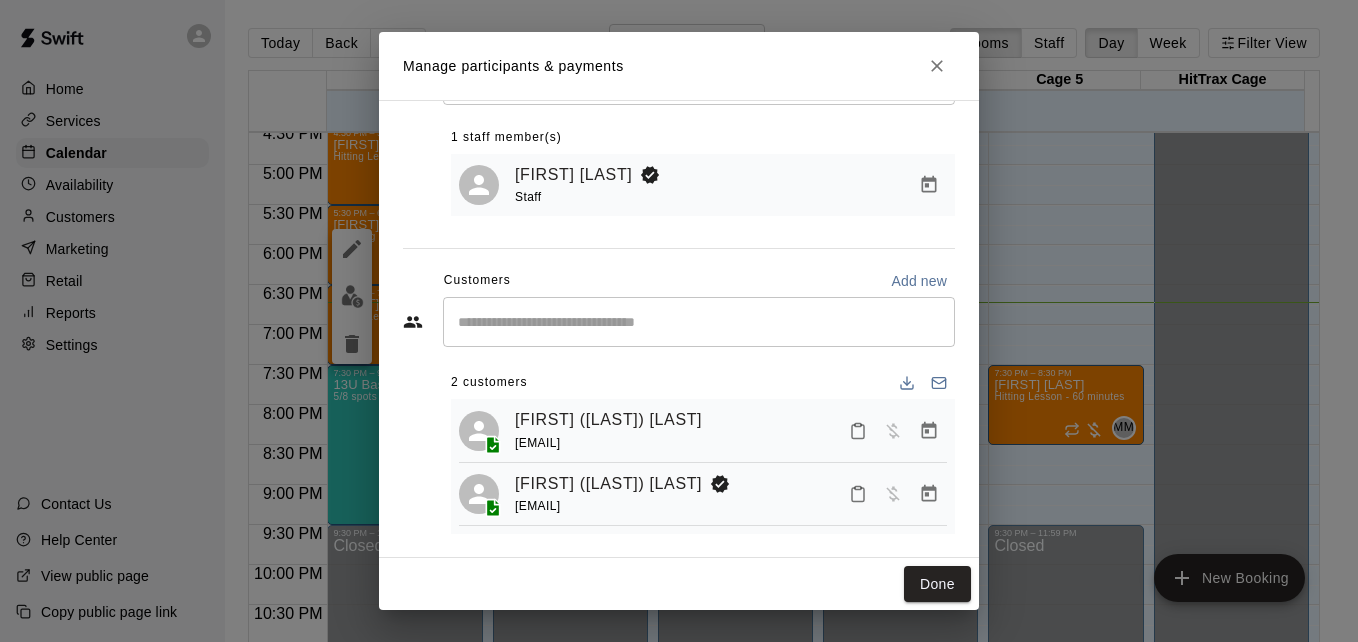 scroll, scrollTop: 115, scrollLeft: 0, axis: vertical 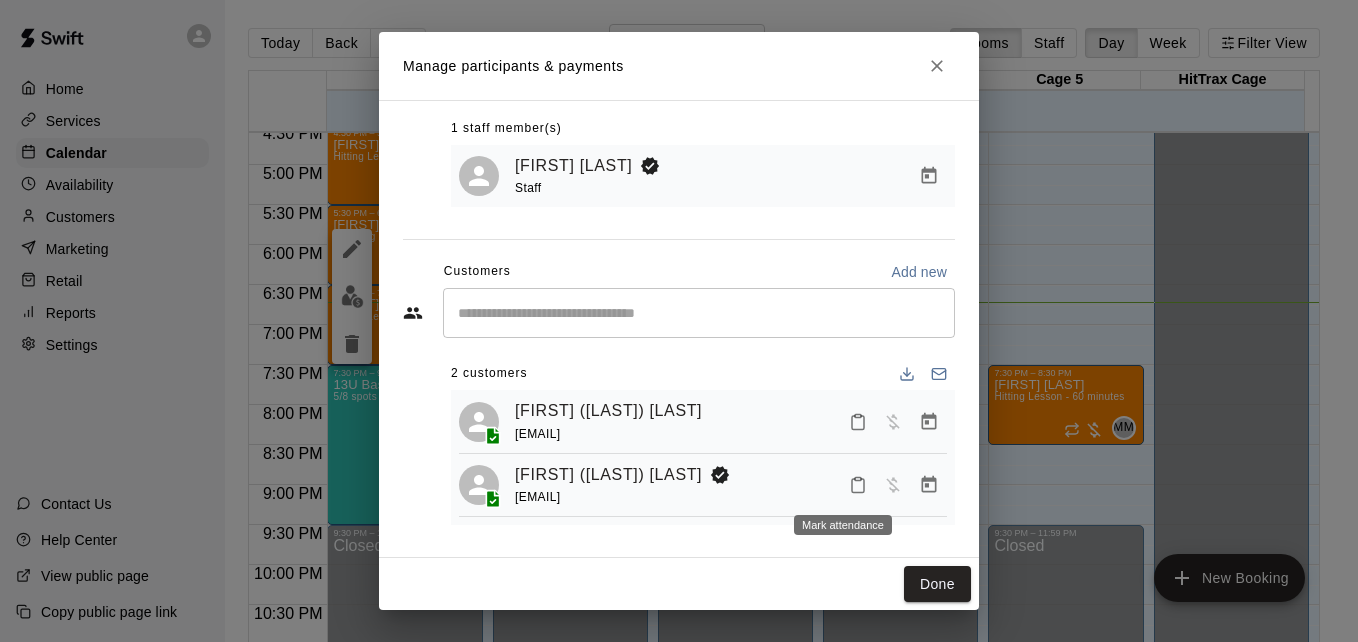 click 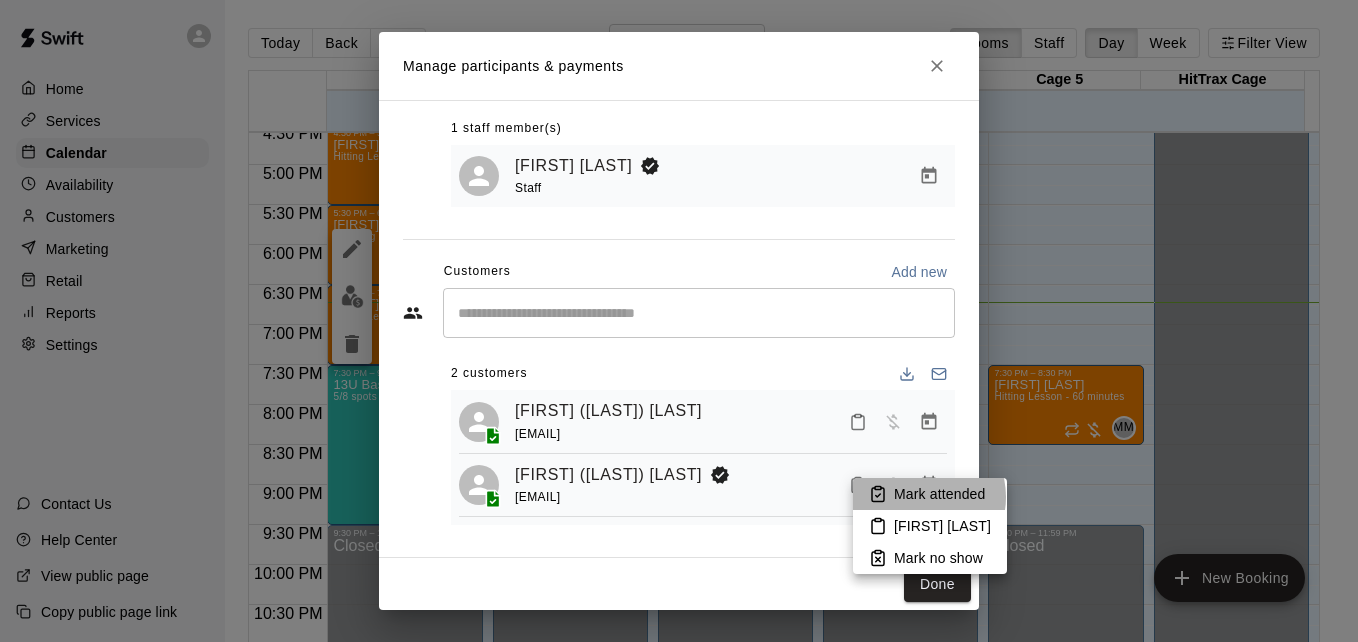 click on "Mark attended" at bounding box center (939, 494) 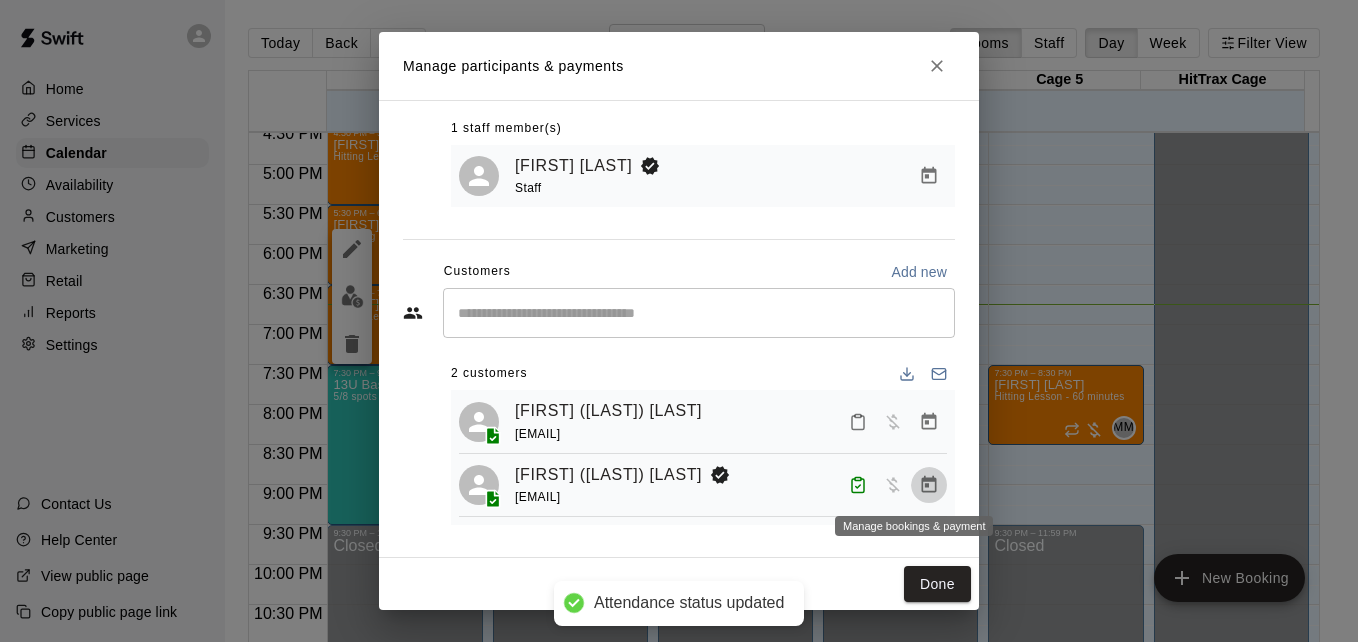 click 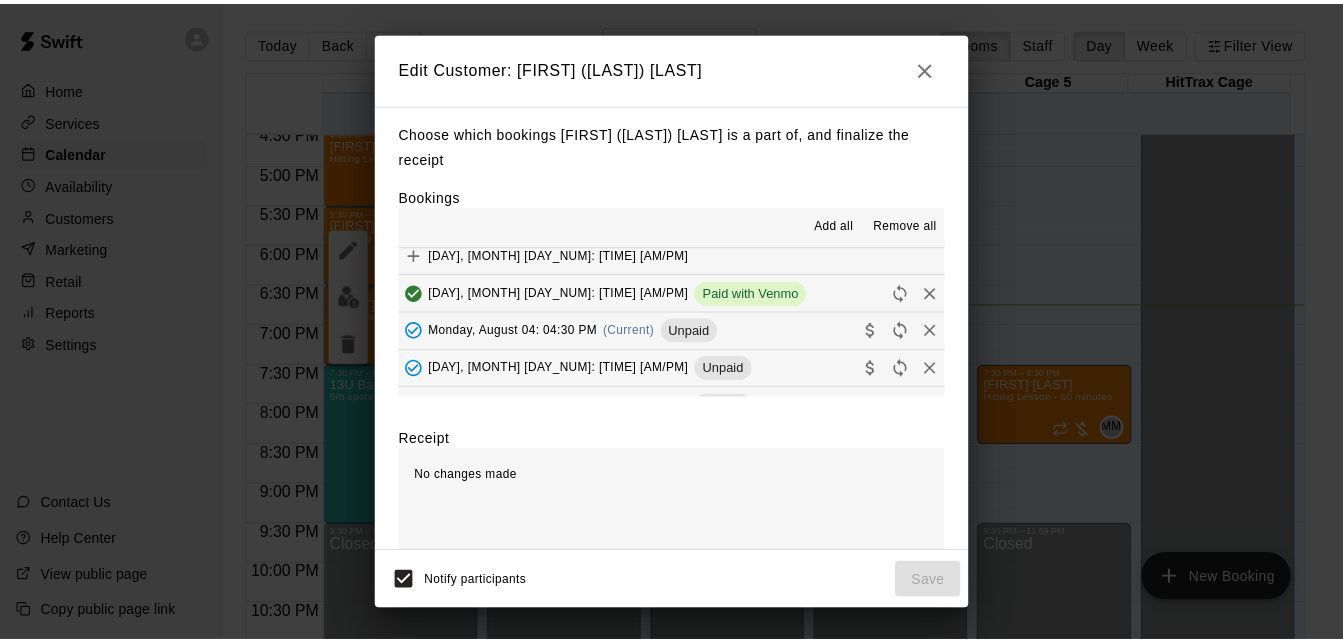 scroll, scrollTop: 280, scrollLeft: 0, axis: vertical 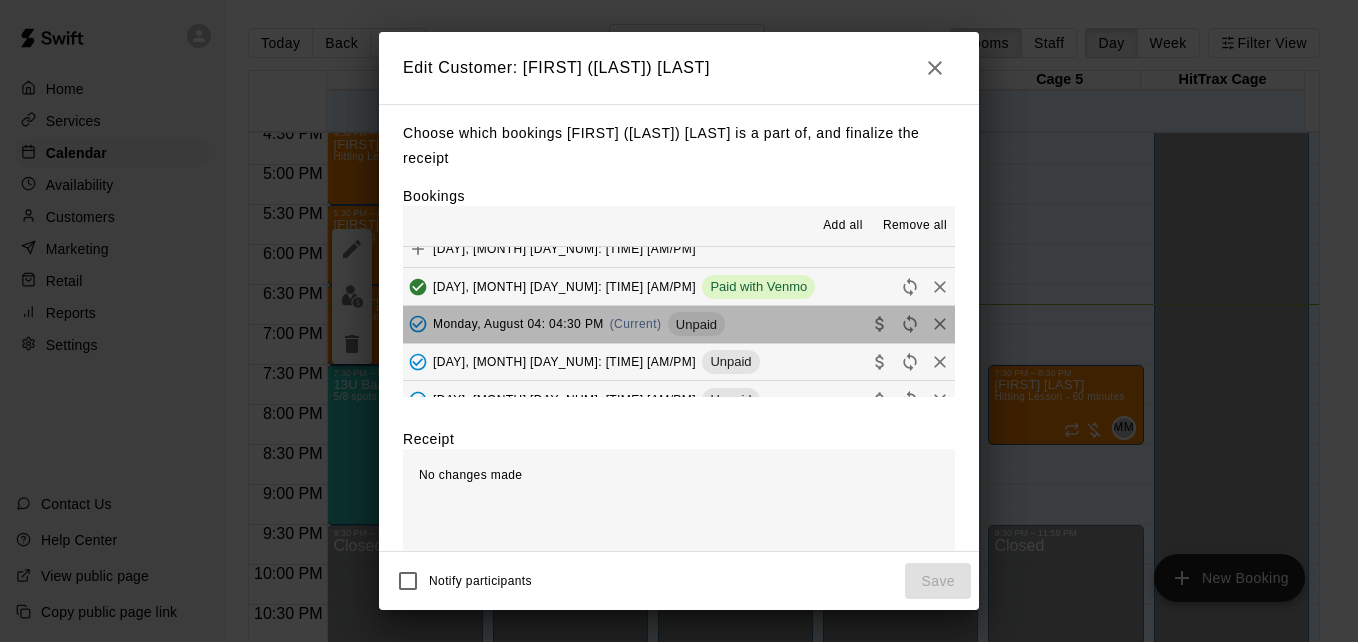 click on "Monday, August 04: 04:30 PM (Current) Unpaid" at bounding box center [679, 324] 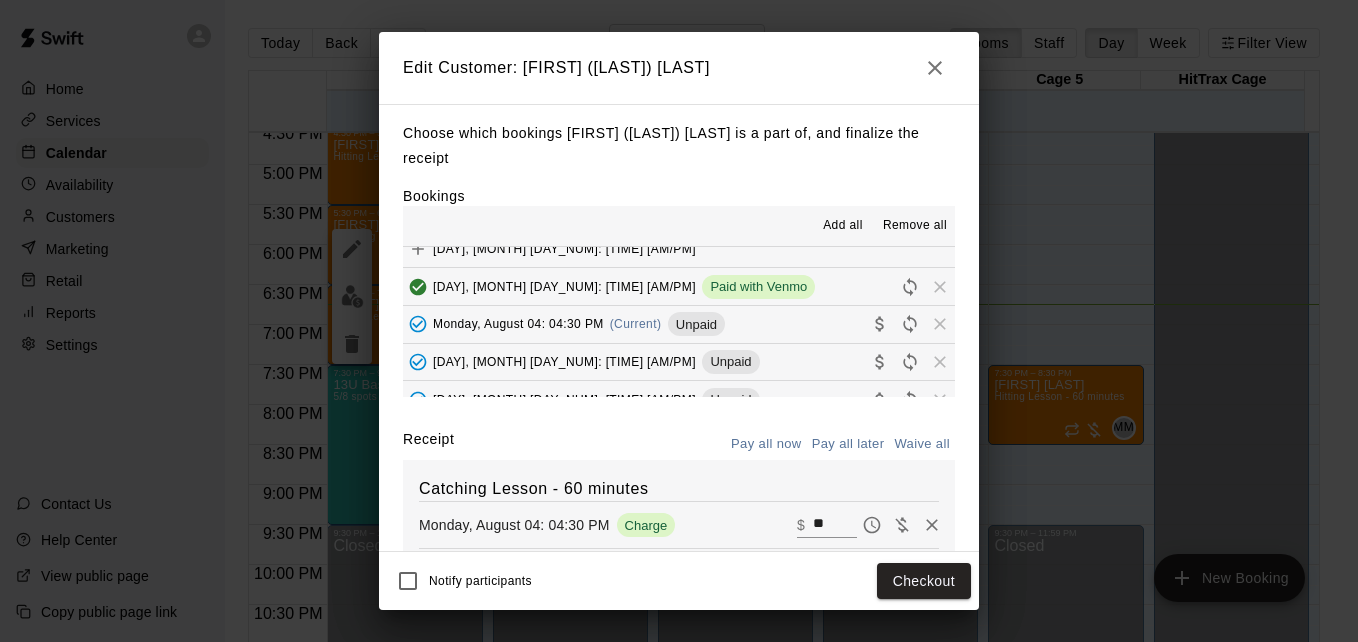 click on "**" at bounding box center [835, 525] 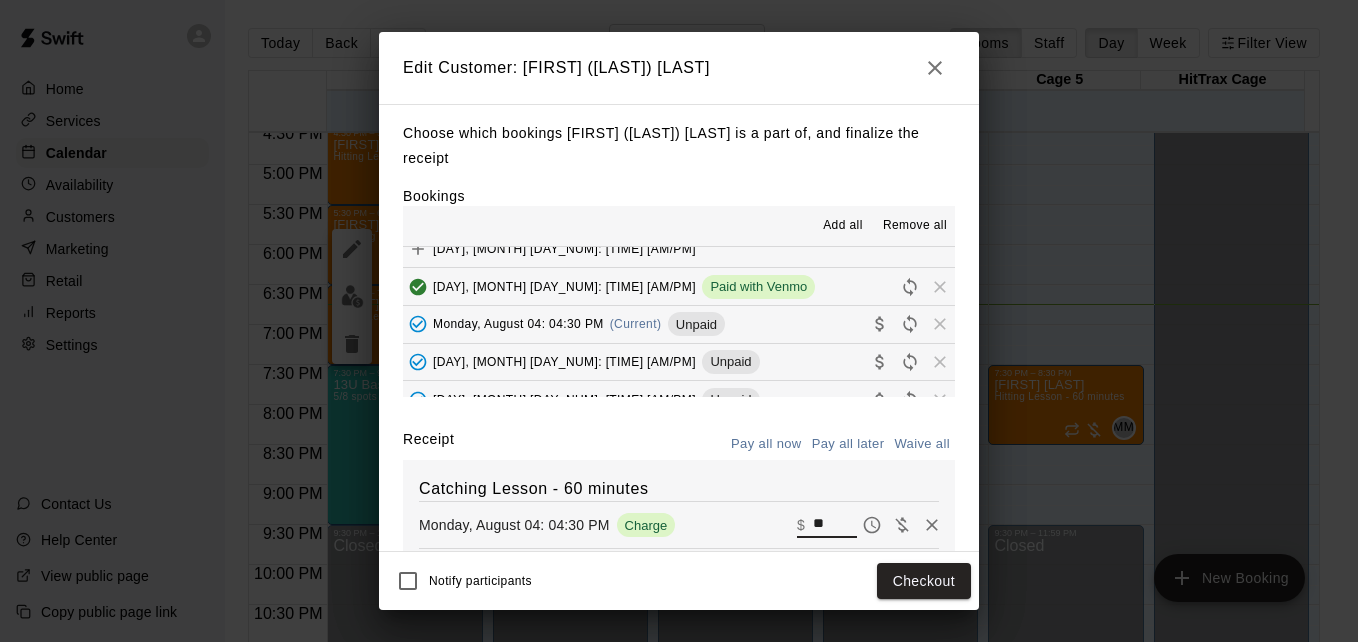 type on "*" 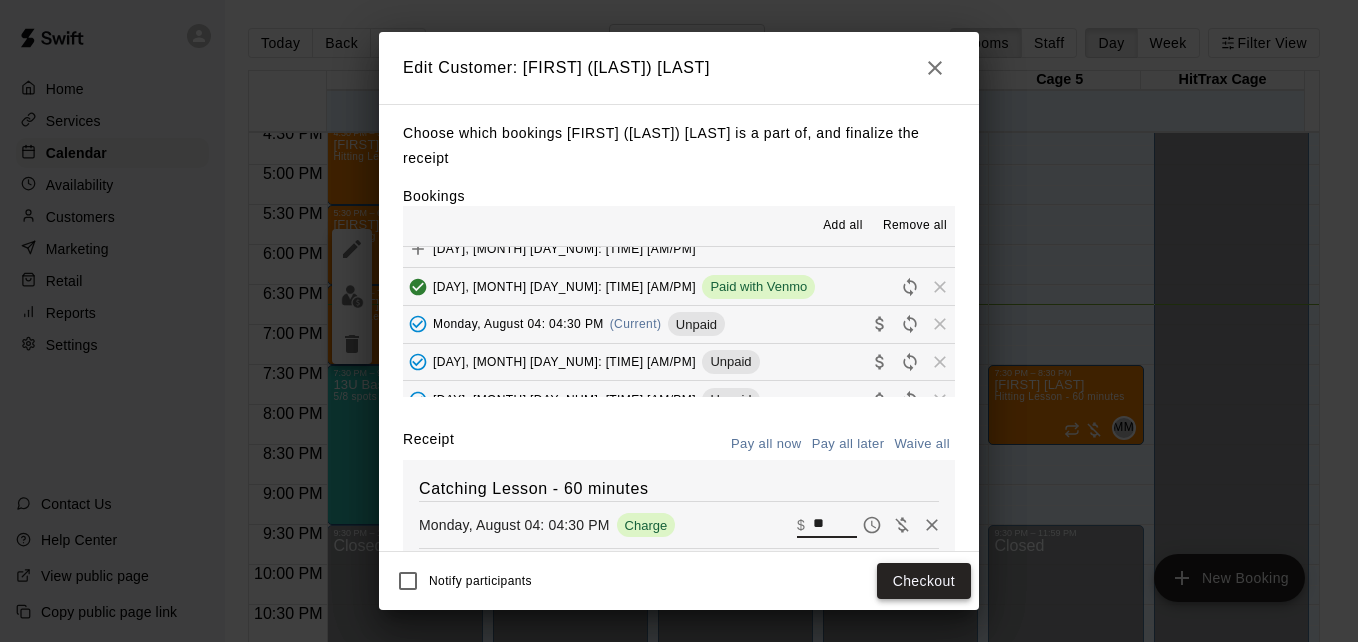 type on "**" 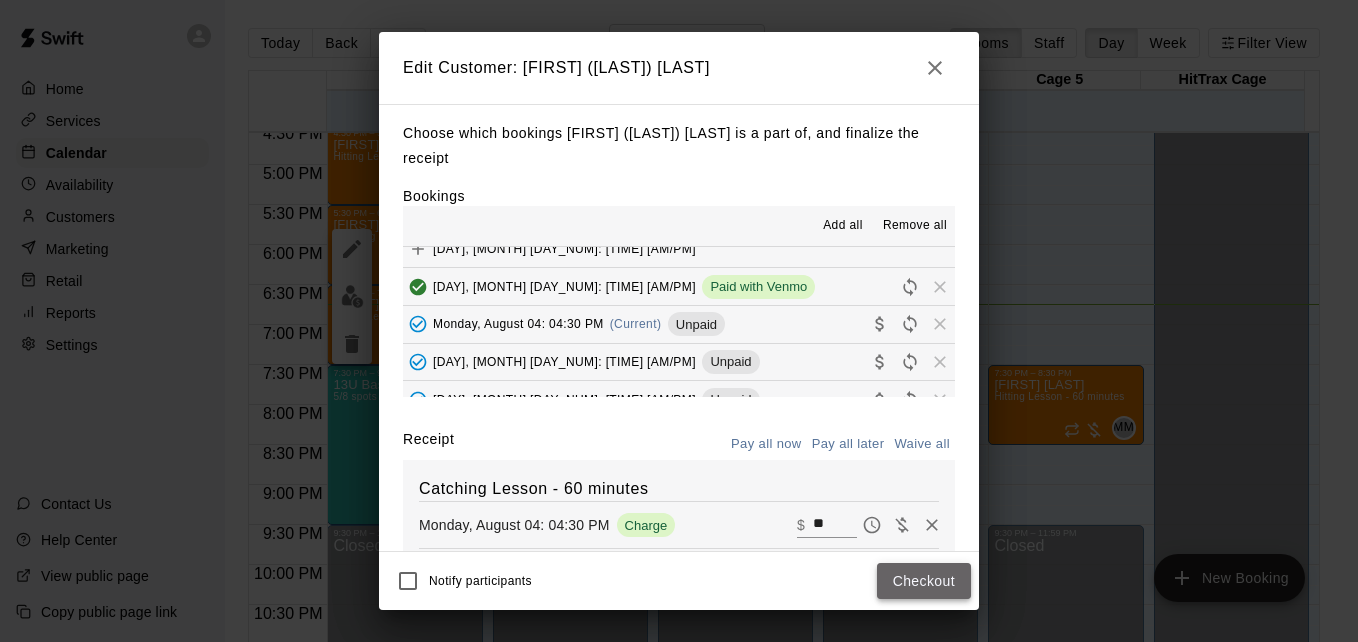 click on "Checkout" at bounding box center [924, 581] 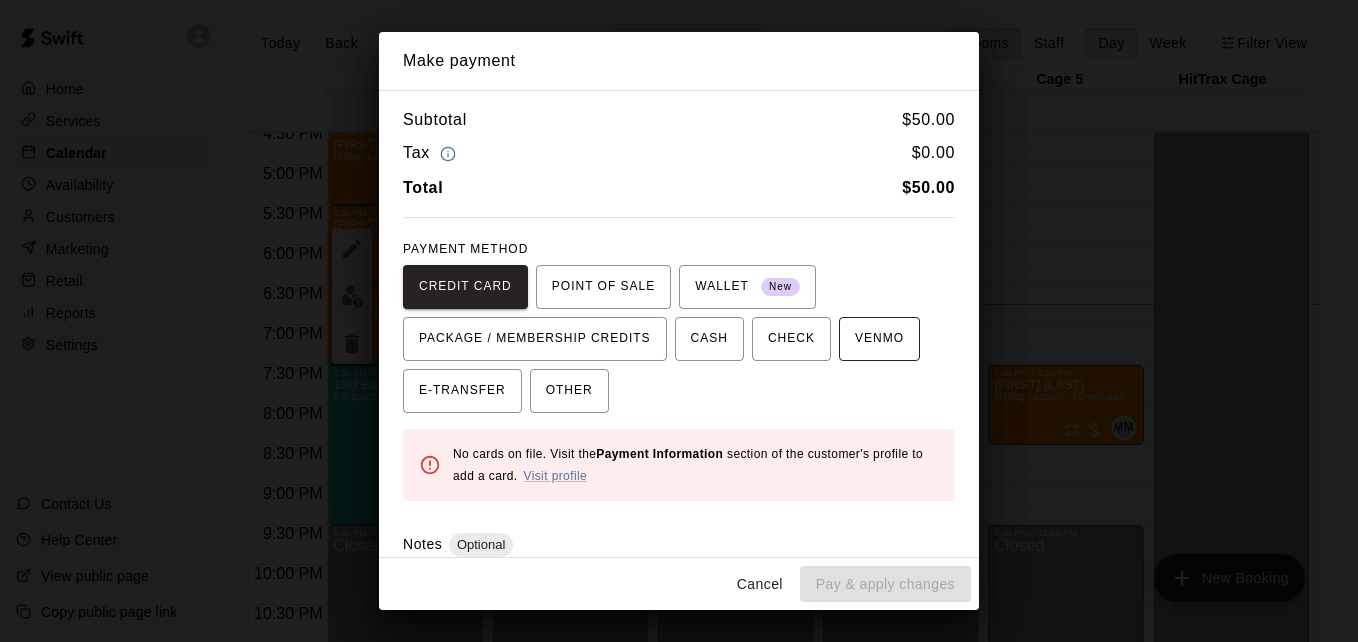 click on "VENMO" at bounding box center (879, 339) 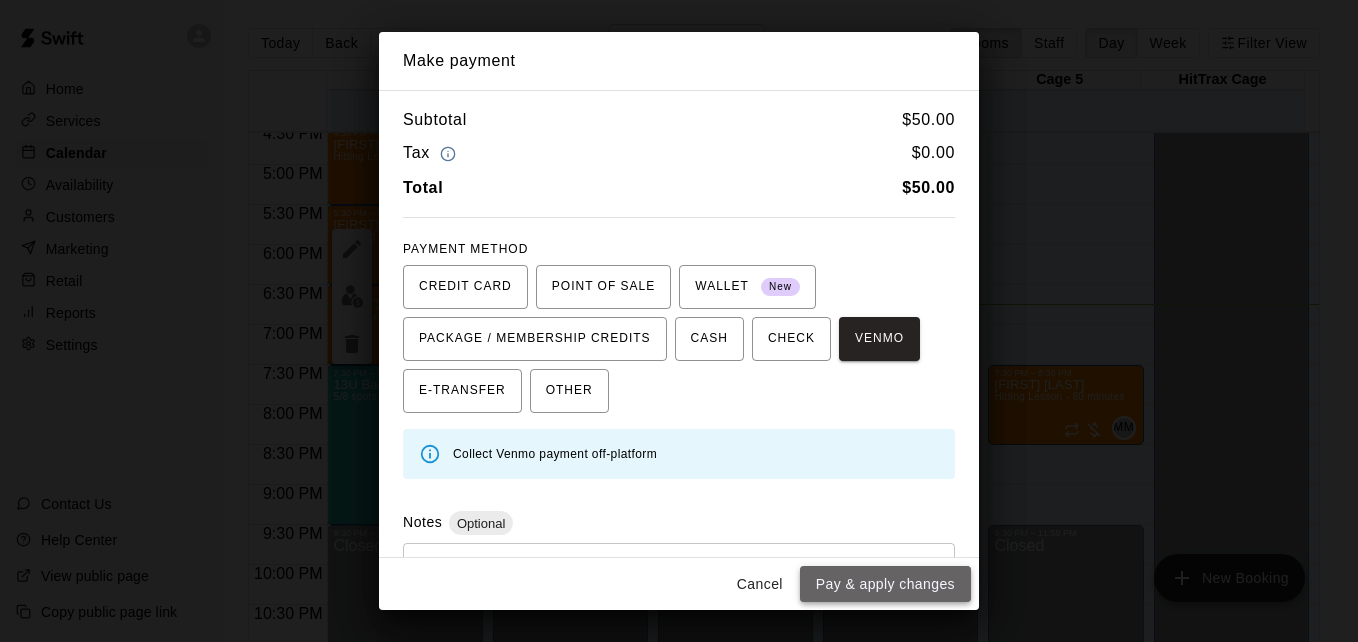 click on "Pay & apply changes" at bounding box center (885, 584) 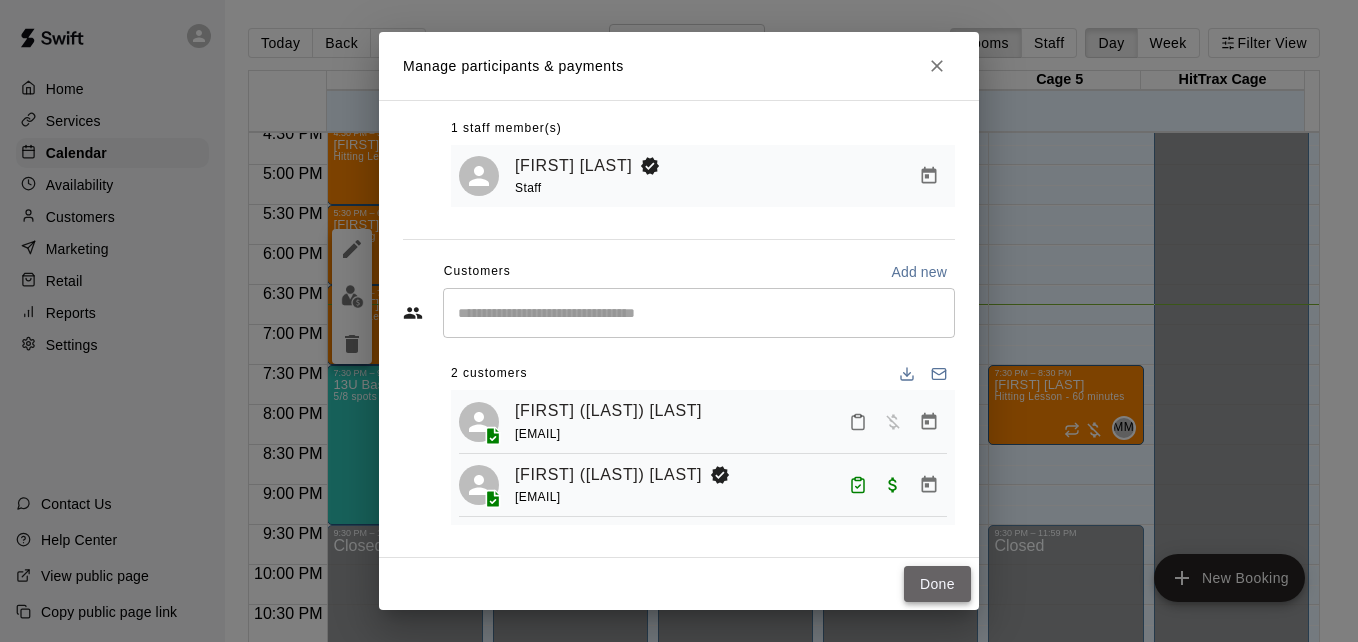 click on "Done" at bounding box center (937, 584) 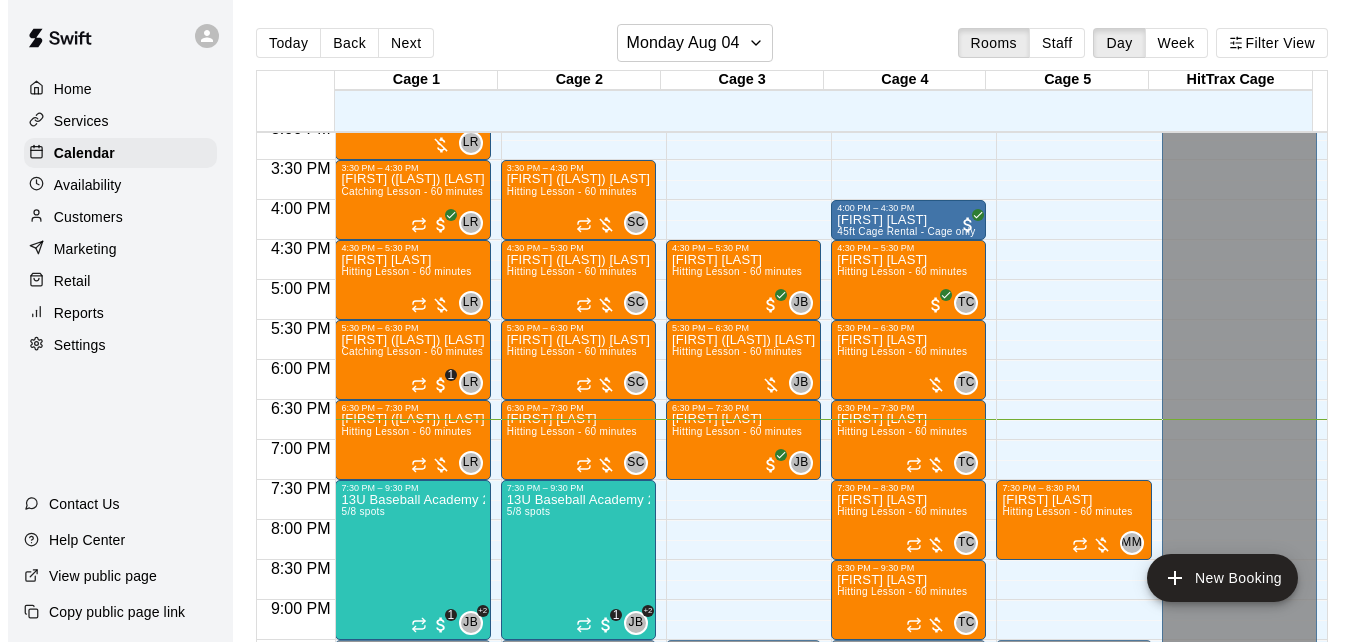 scroll, scrollTop: 1168, scrollLeft: 0, axis: vertical 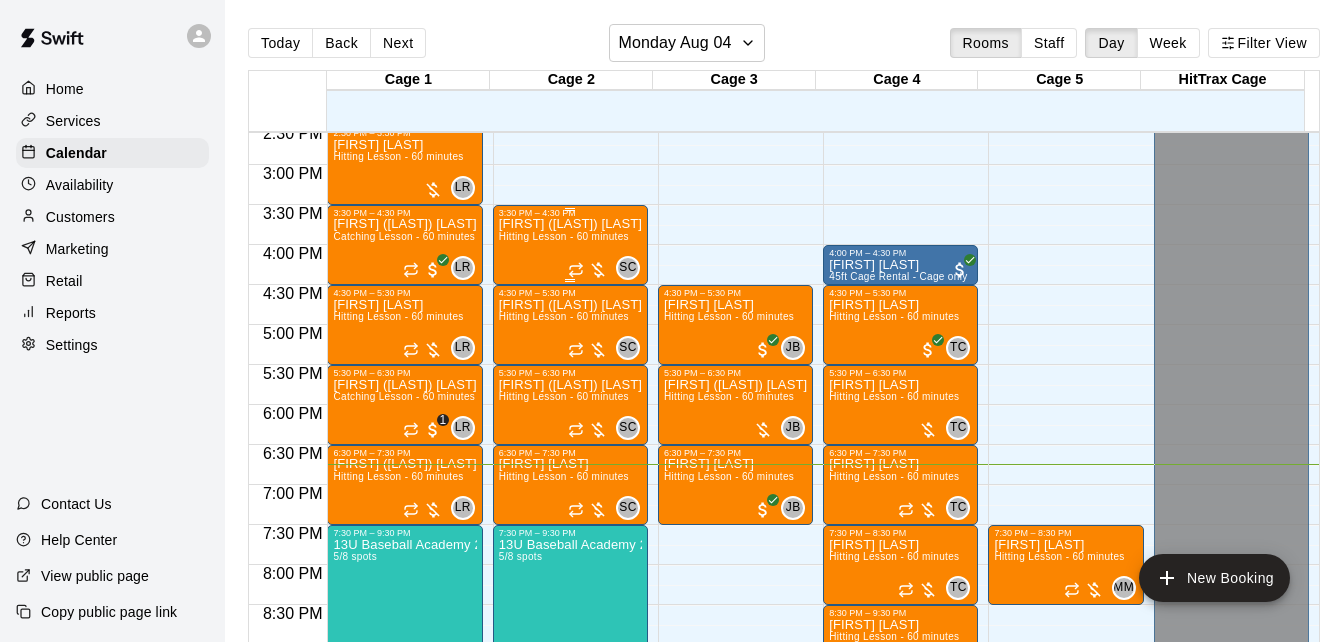 click on "[FIRST] ([NICKNAME]) [LAST]" at bounding box center (570, 224) 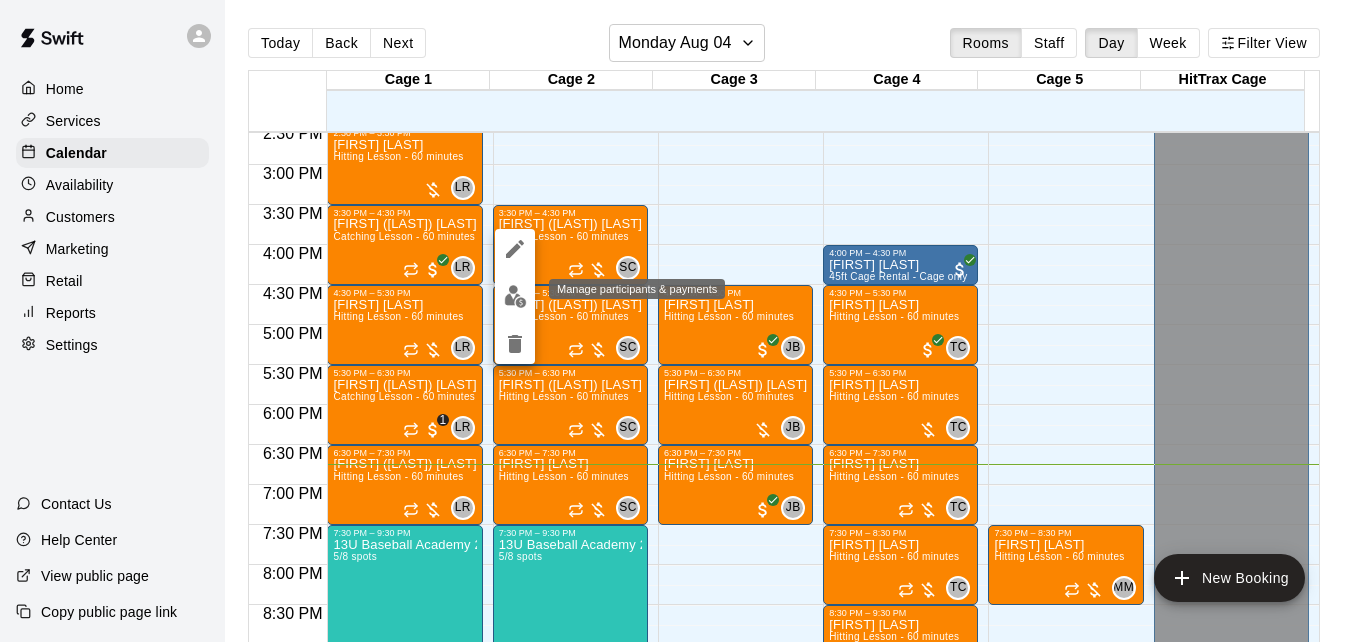 click at bounding box center (515, 296) 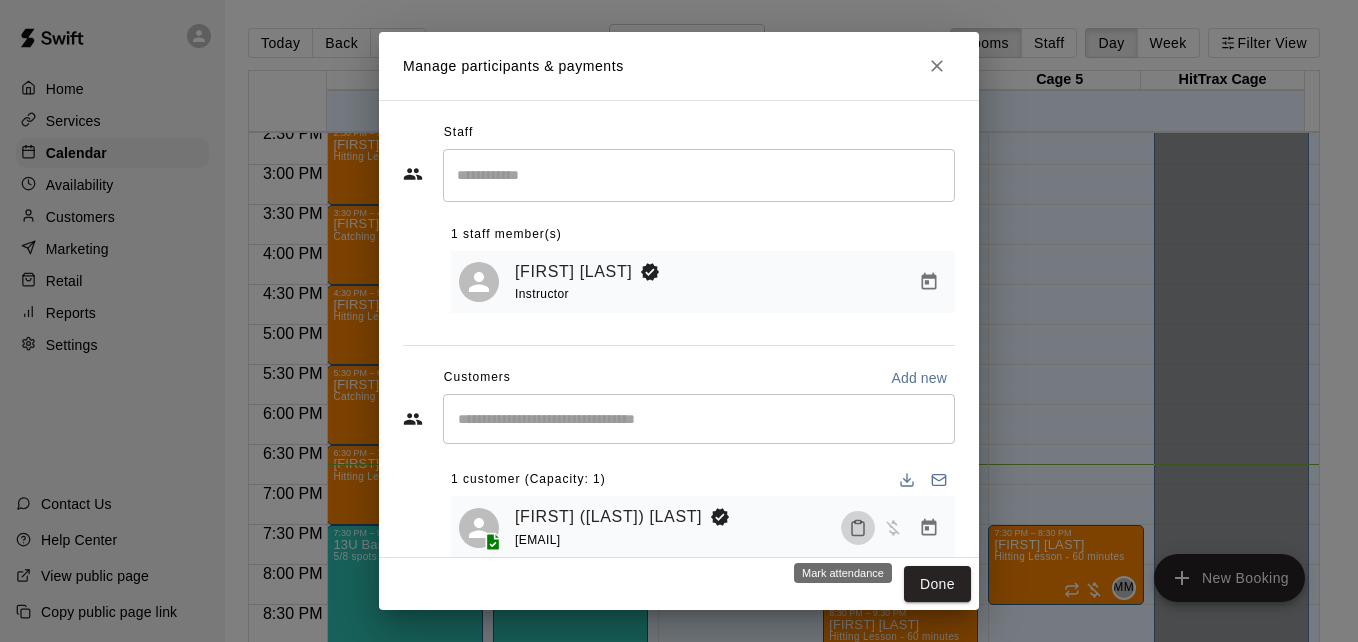 click 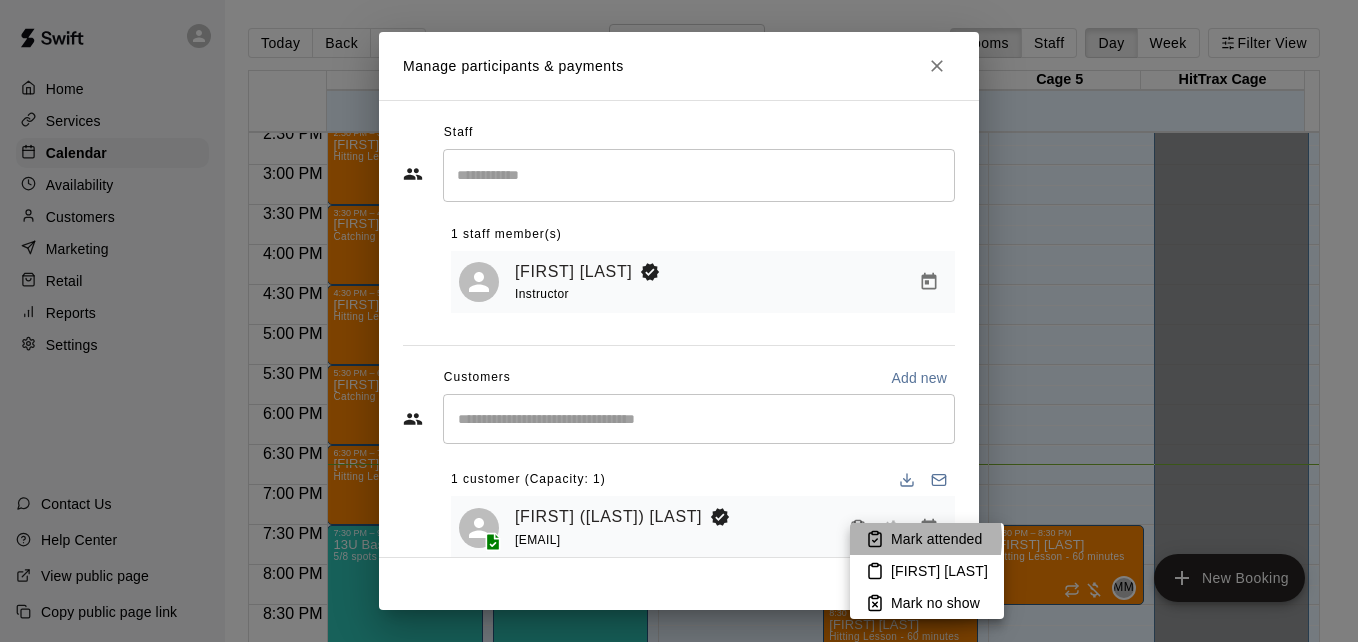 click on "Mark attended" at bounding box center (927, 539) 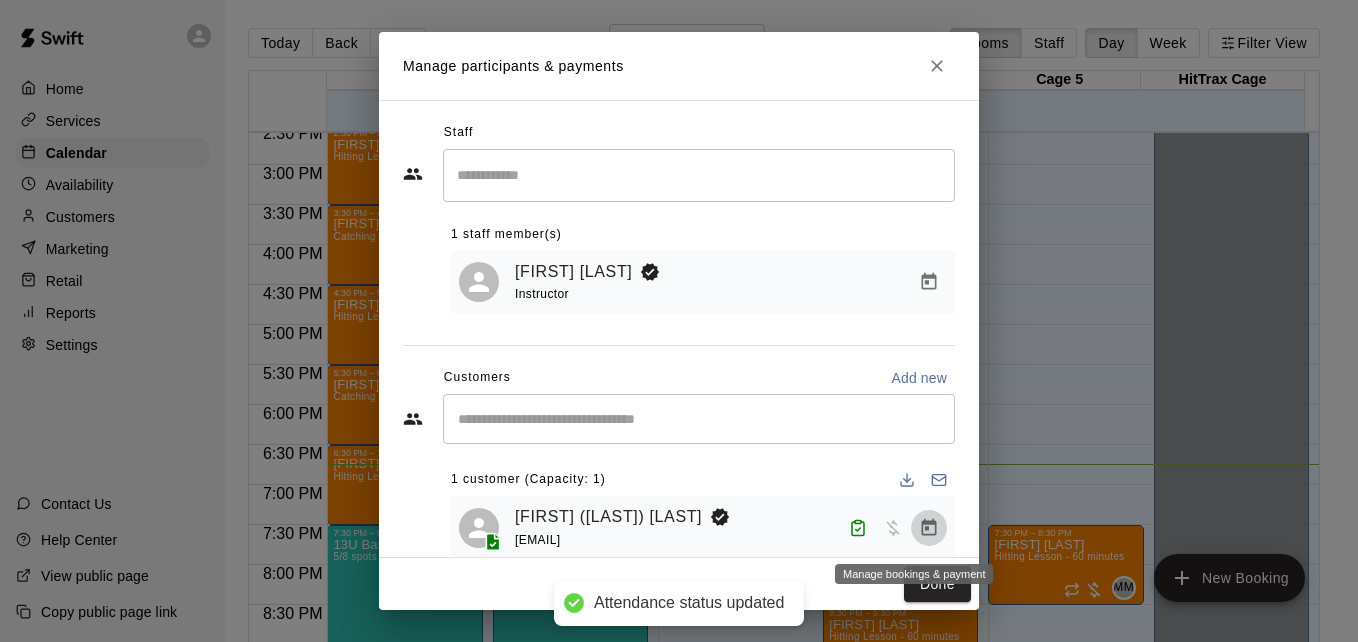 click 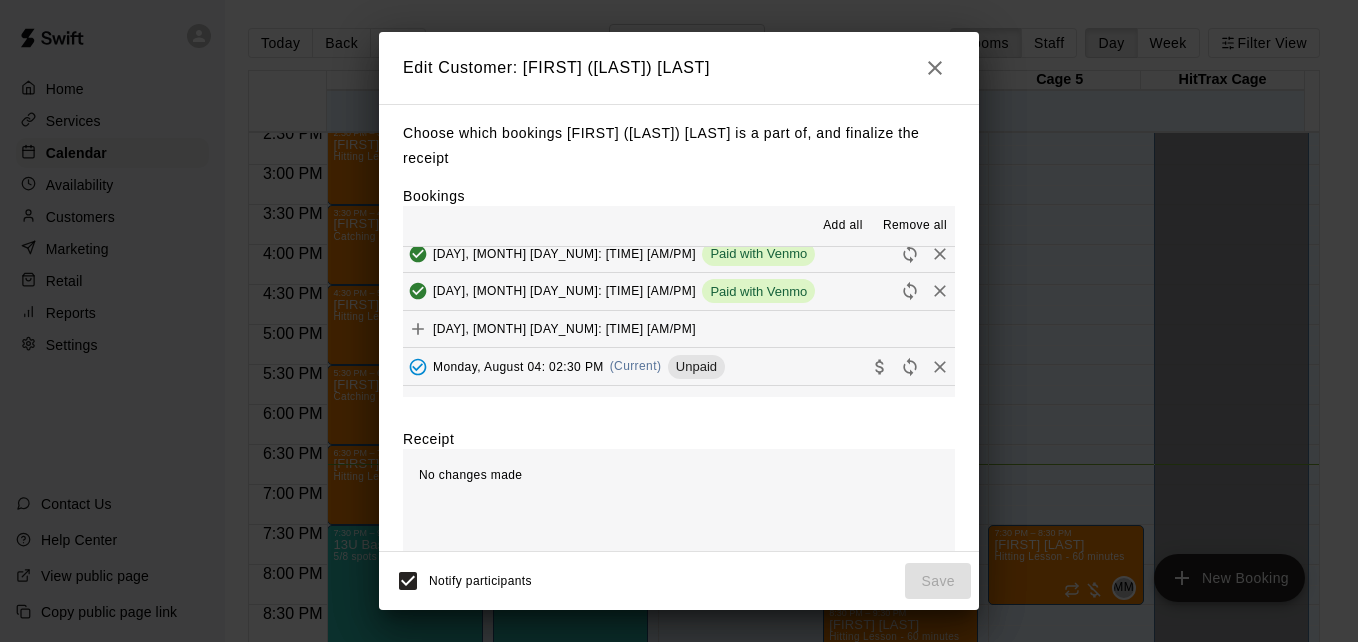 scroll, scrollTop: 240, scrollLeft: 0, axis: vertical 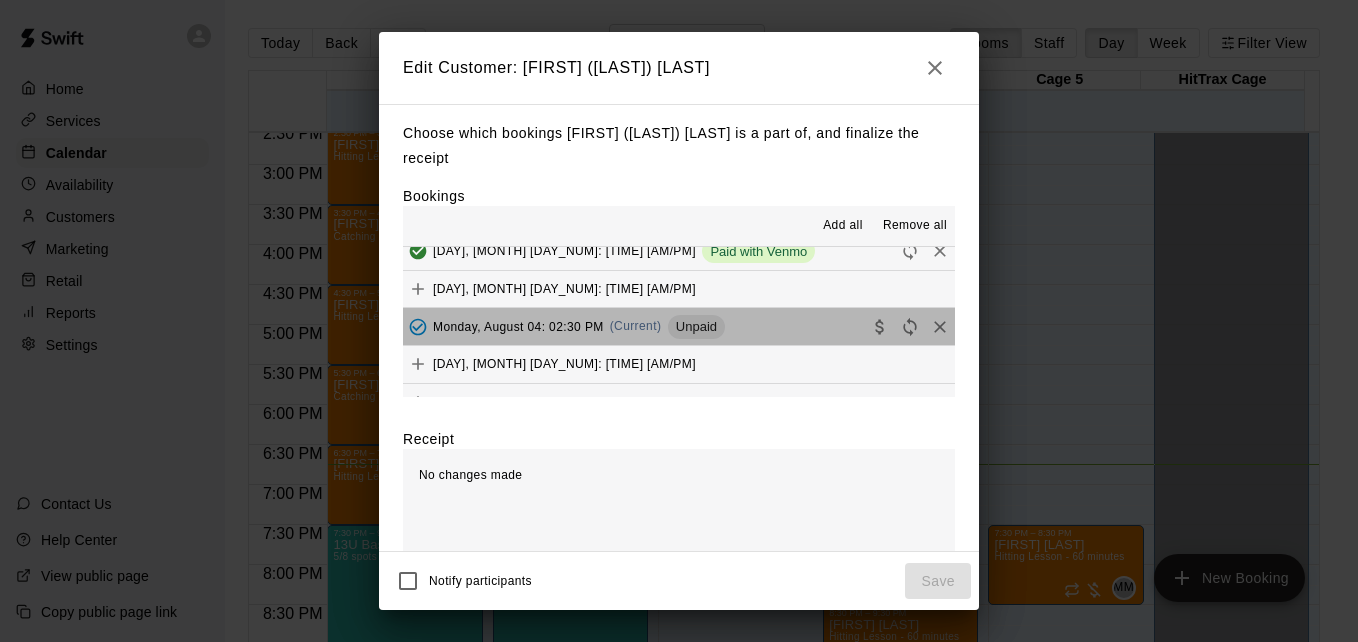 click on "Monday, August 04: 02:30 PM (Current) Unpaid" at bounding box center [679, 326] 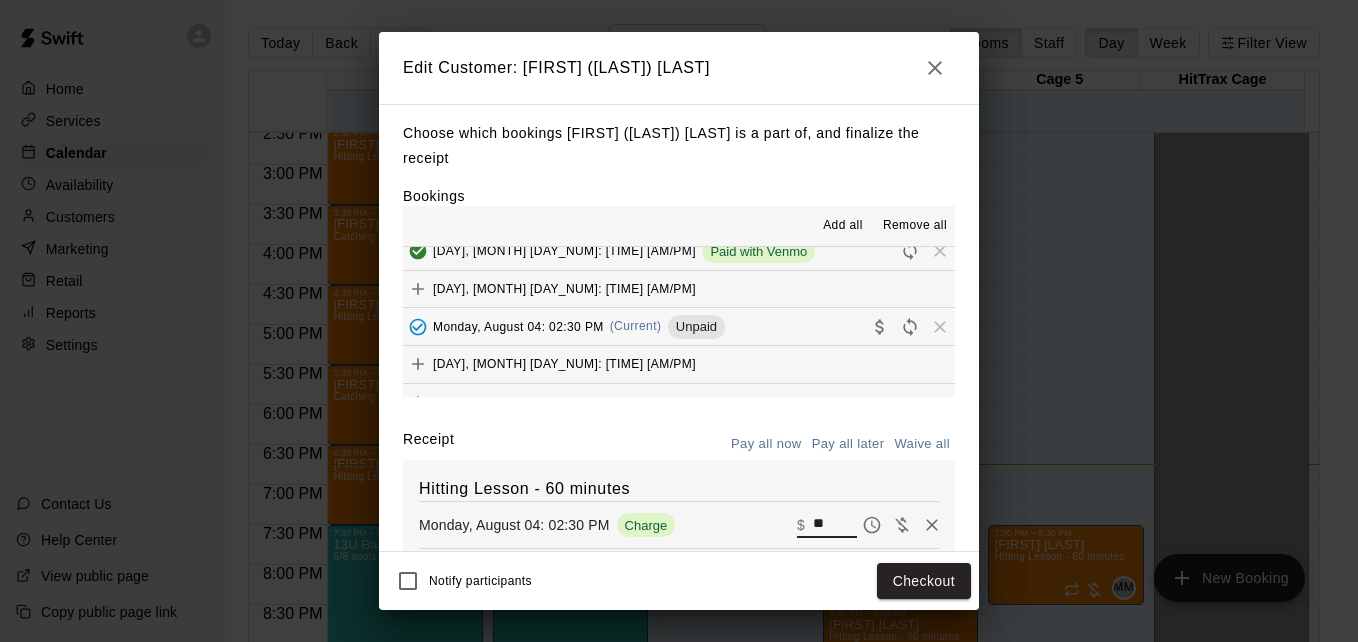 click on "**" at bounding box center [835, 525] 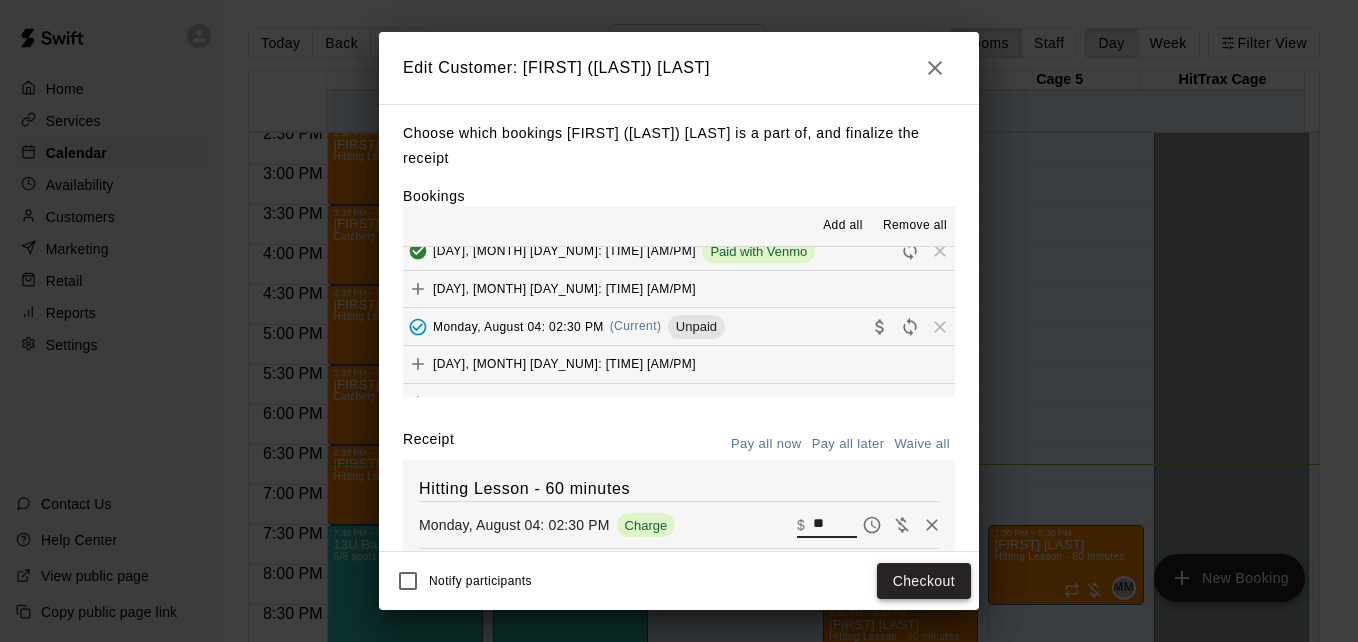 type on "**" 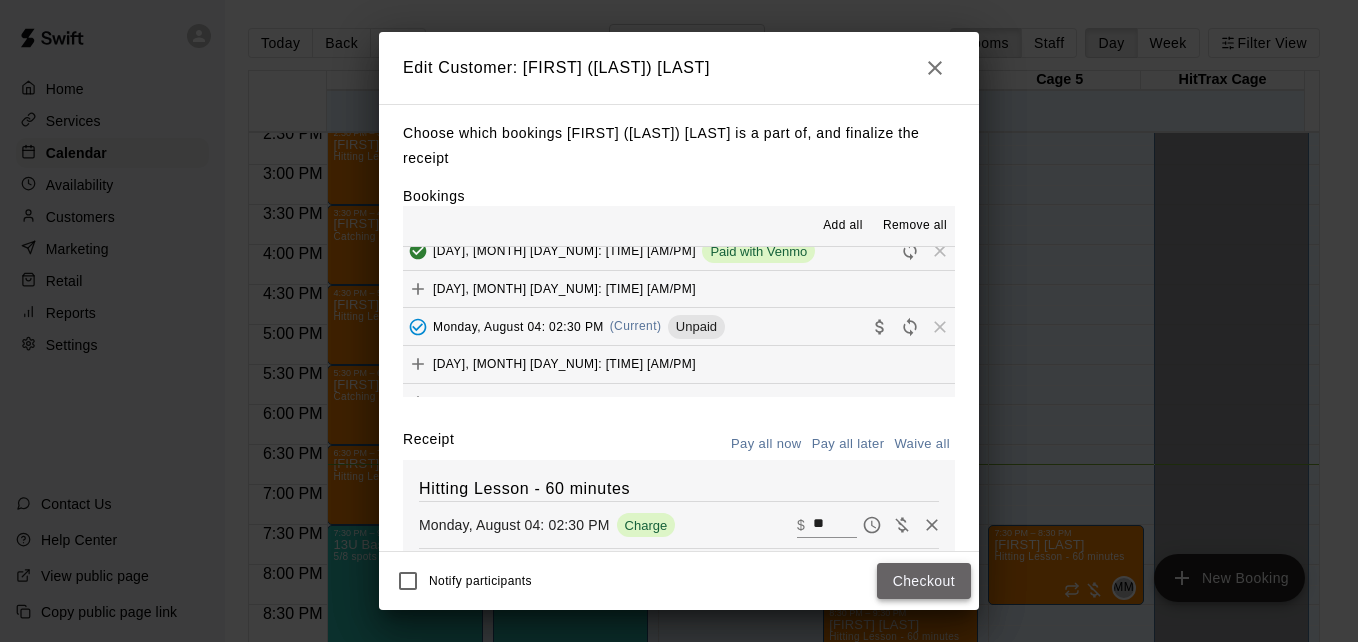 click on "Checkout" at bounding box center (924, 581) 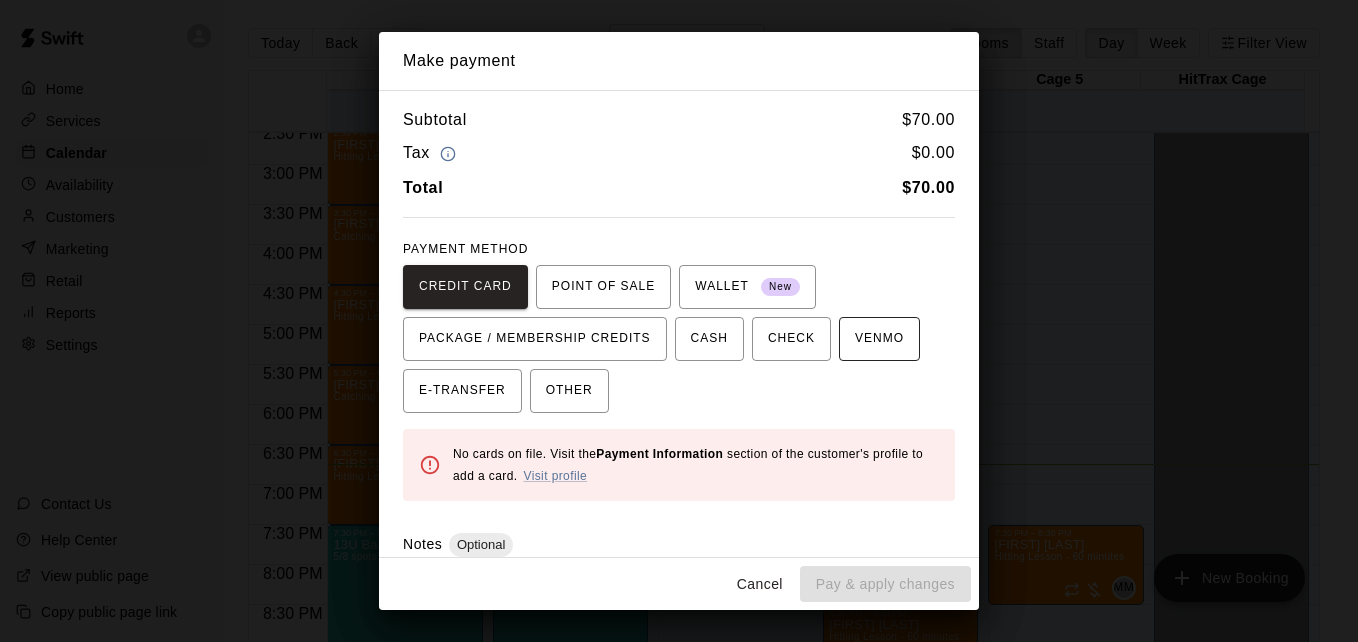 click on "VENMO" at bounding box center [879, 339] 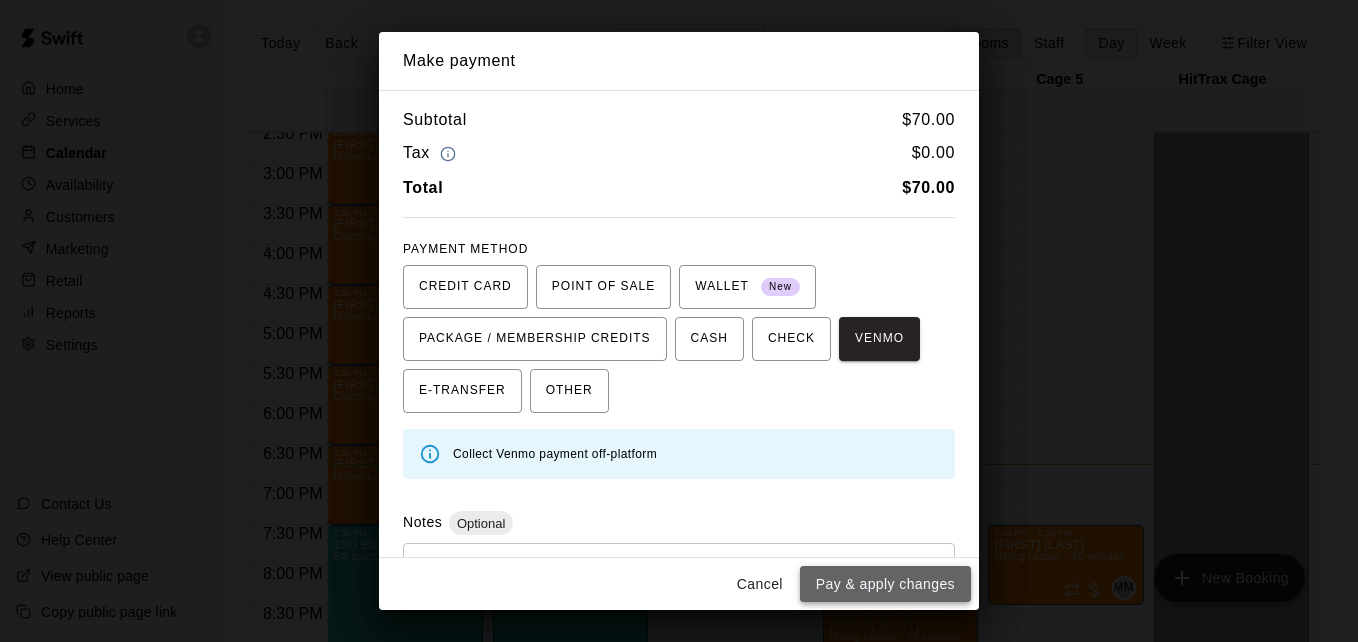 click on "Pay & apply changes" at bounding box center [885, 584] 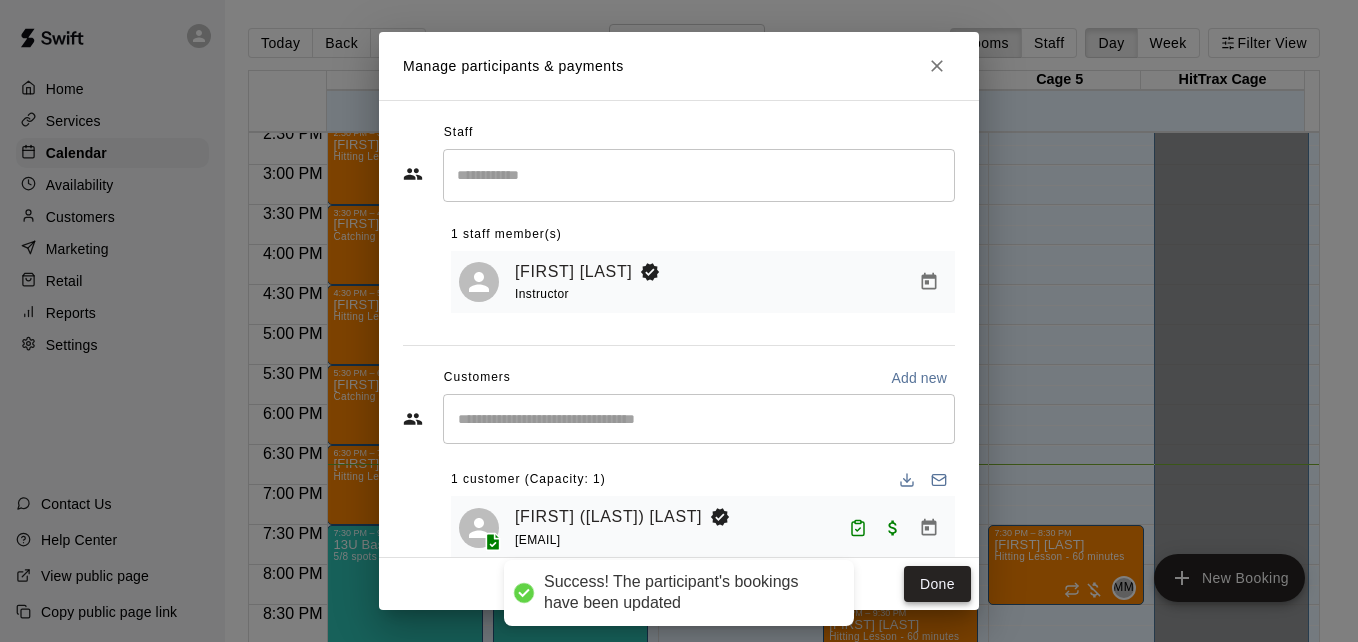 click on "Done" at bounding box center (937, 584) 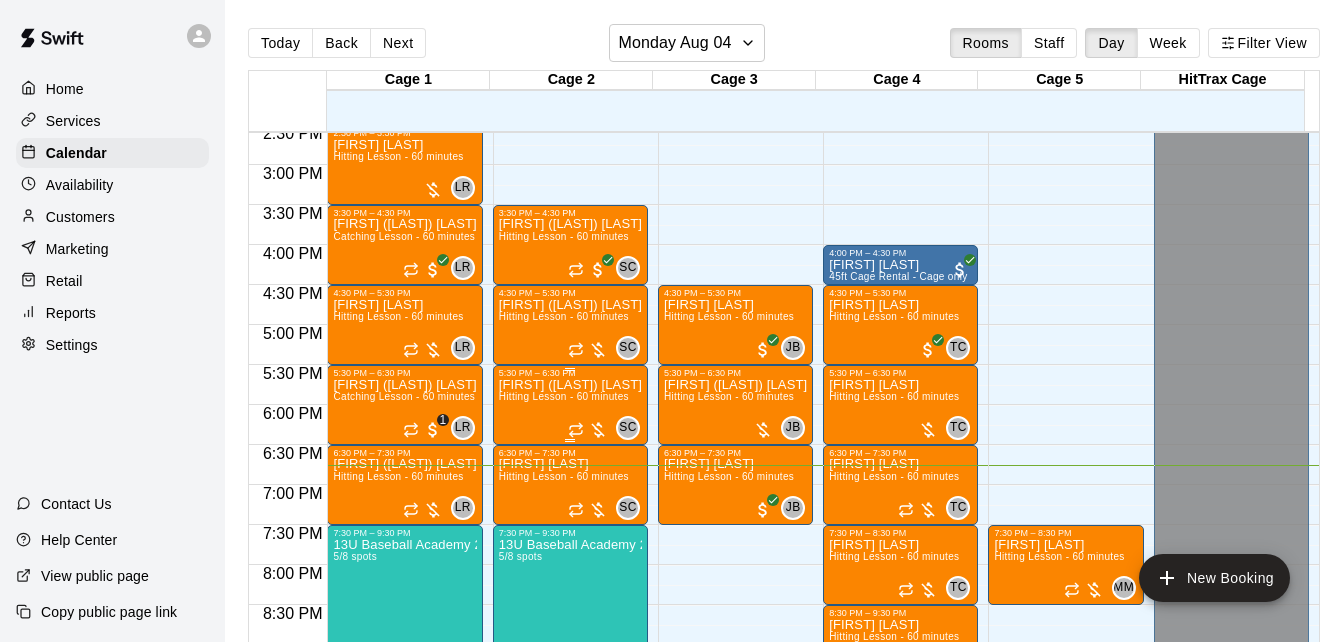 click on "Yasi (Lorenzo) Romero Hitting Lesson - 60 minutes" at bounding box center (570, 699) 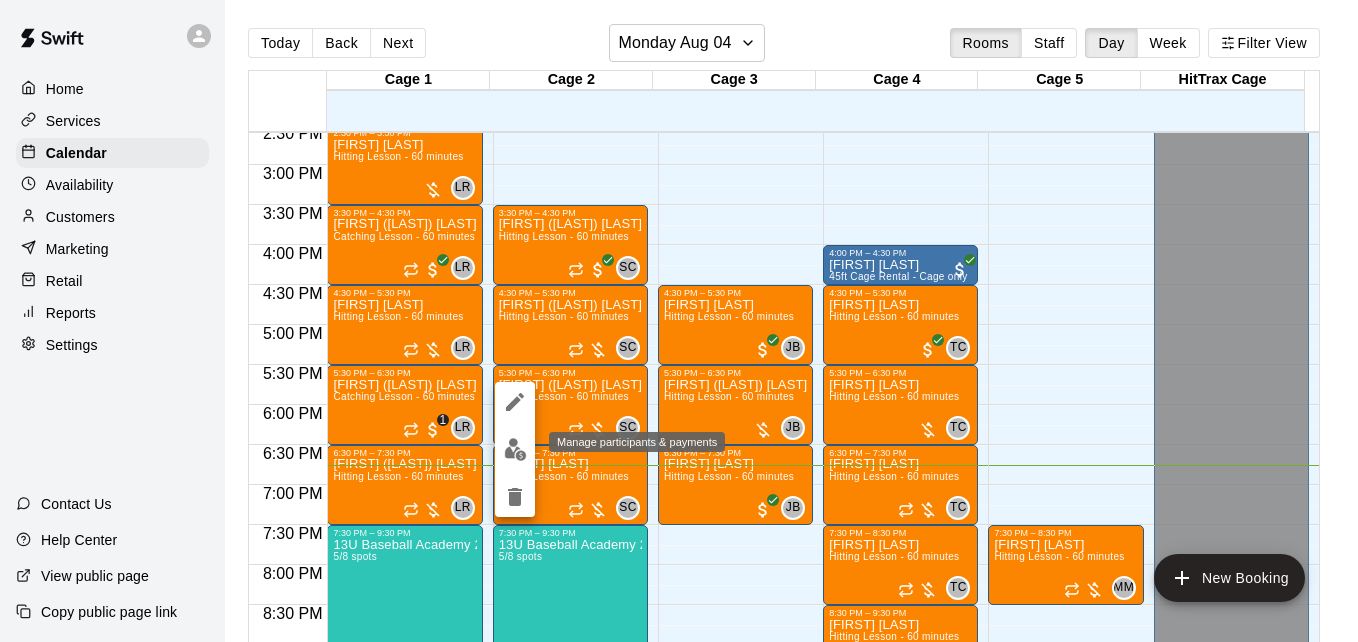 click at bounding box center [515, 449] 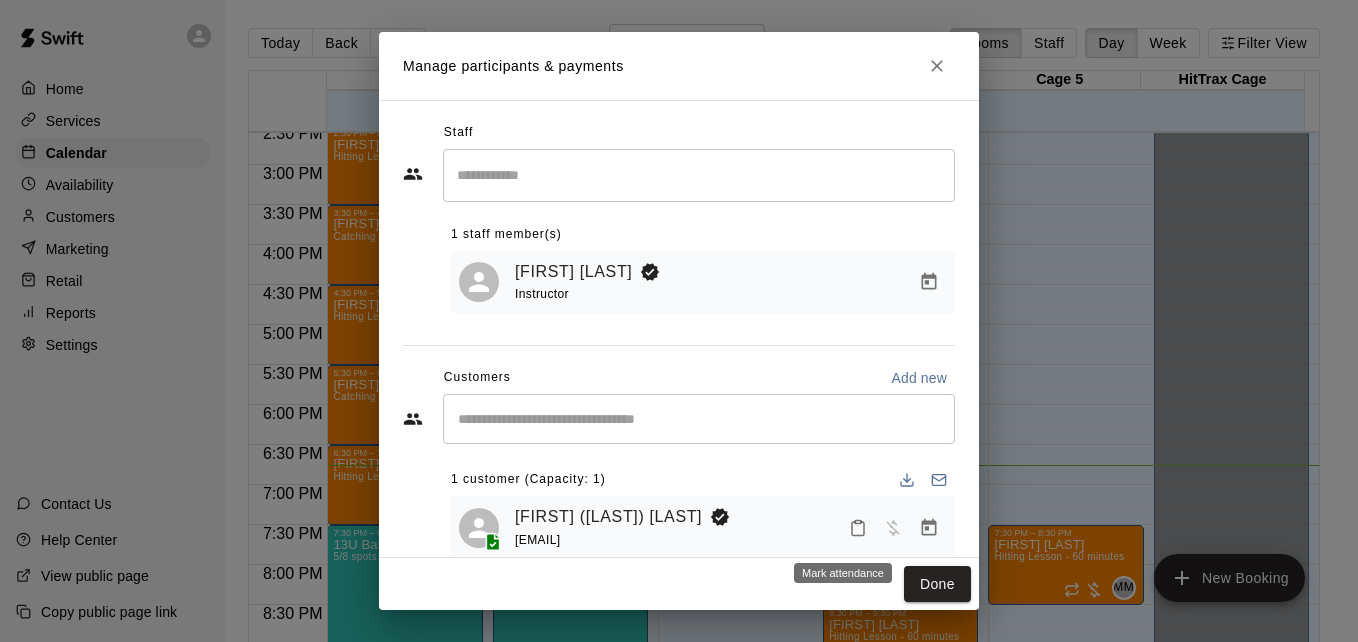 click 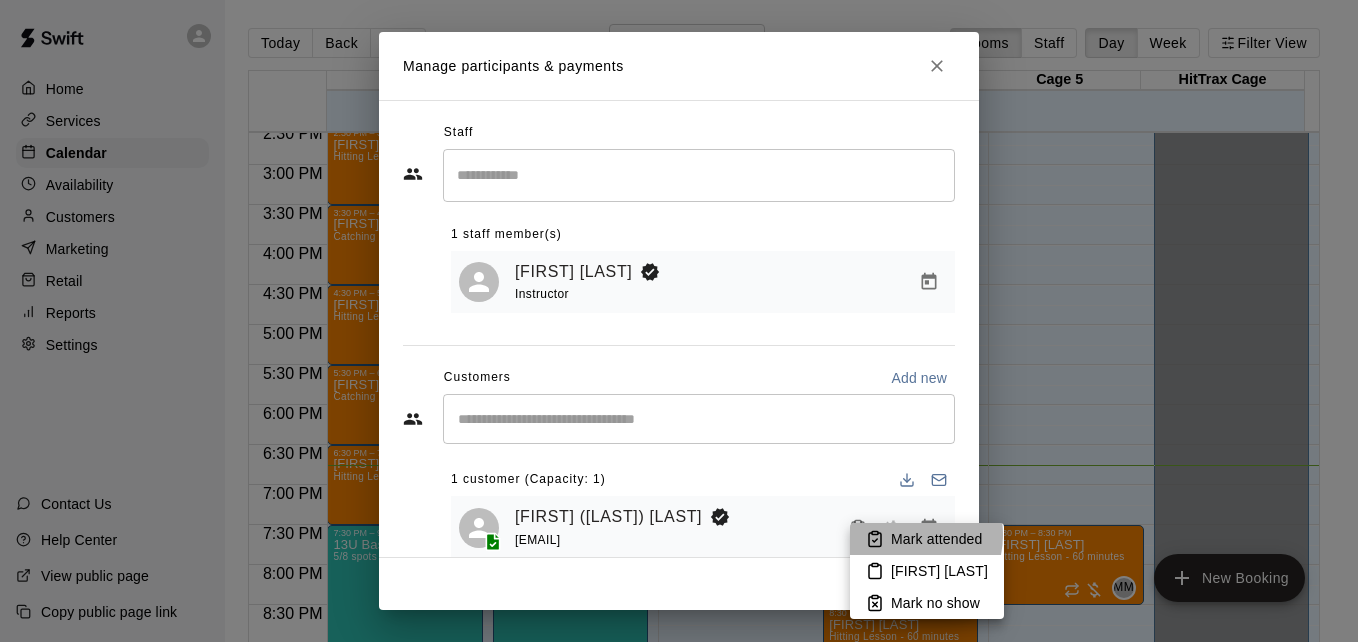 click on "Mark attended" at bounding box center [936, 539] 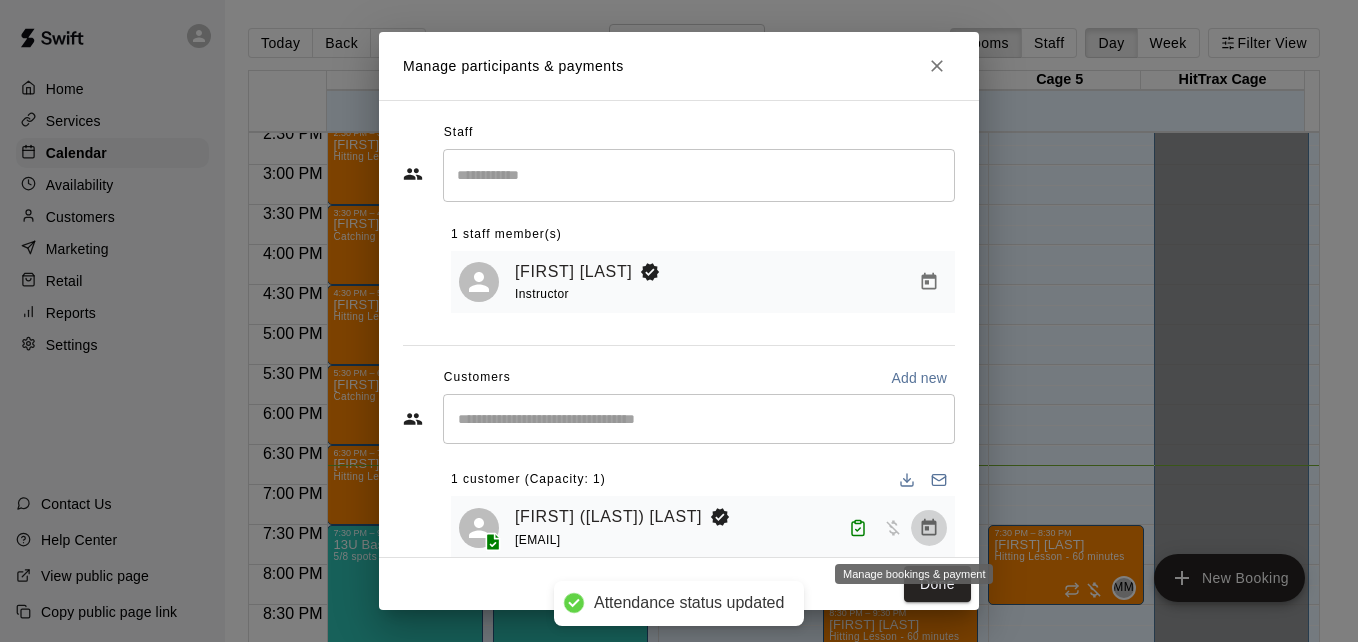 click 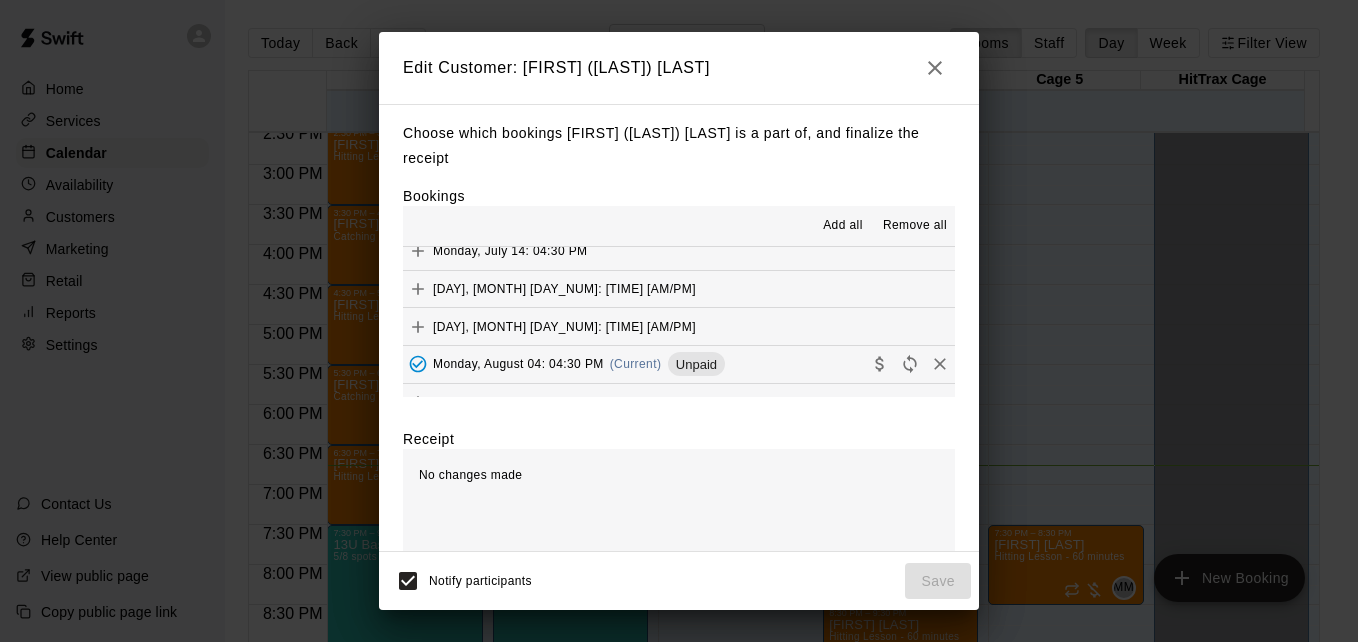 scroll, scrollTop: 280, scrollLeft: 0, axis: vertical 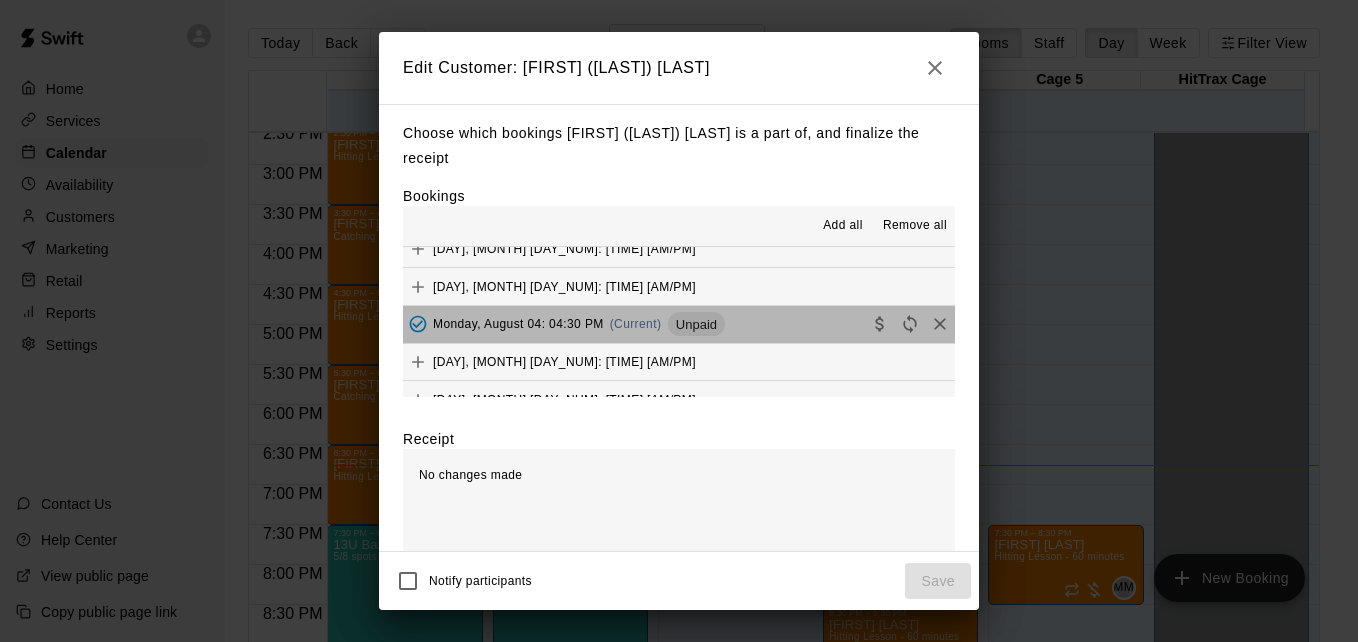 click on "Monday, August 04: 04:30 PM (Current) Unpaid" at bounding box center (679, 324) 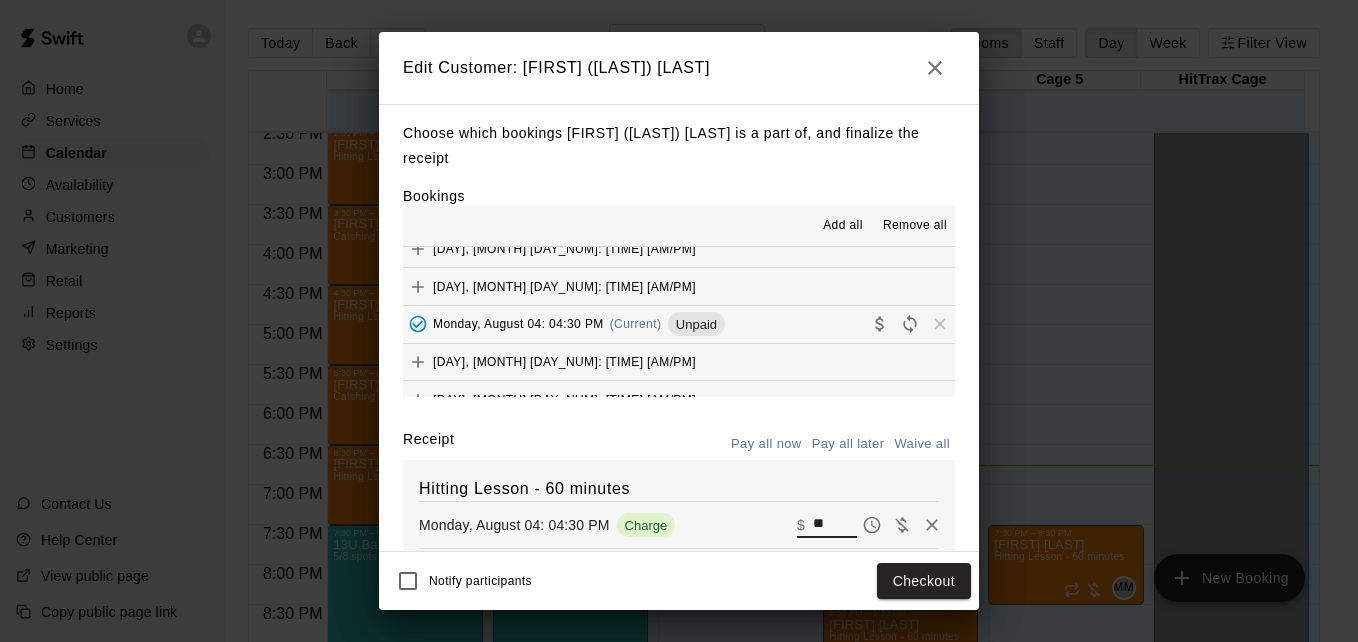 click on "**" at bounding box center (835, 525) 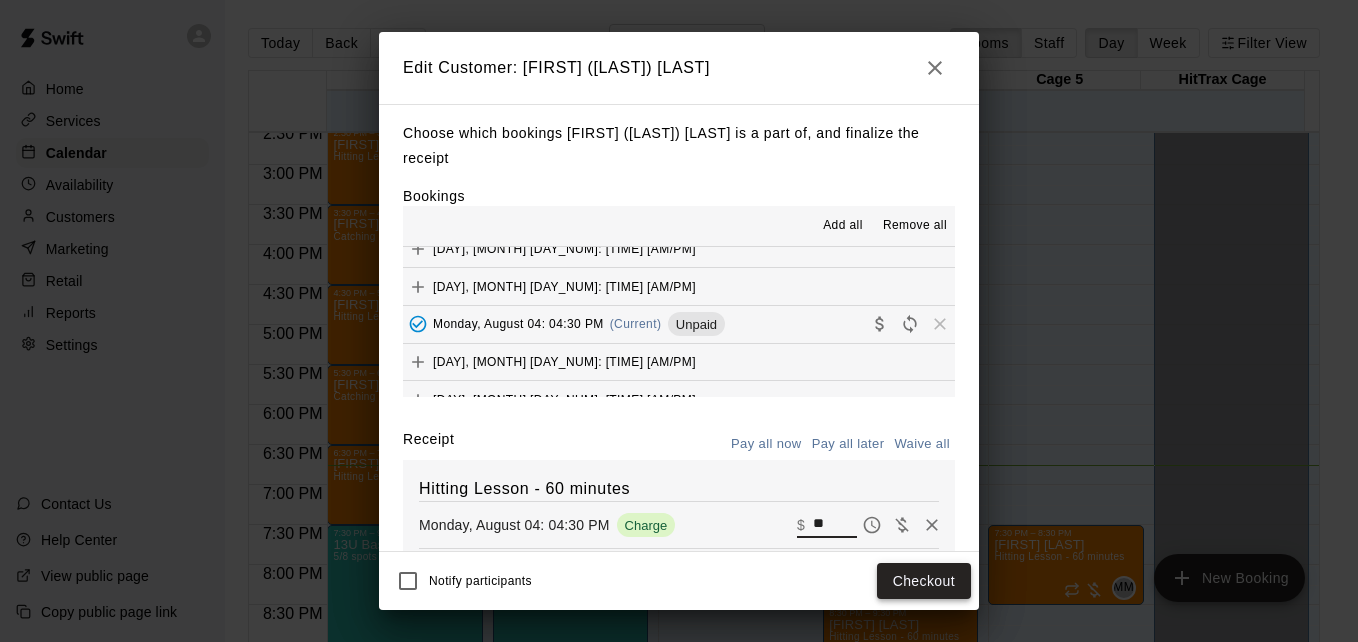type on "**" 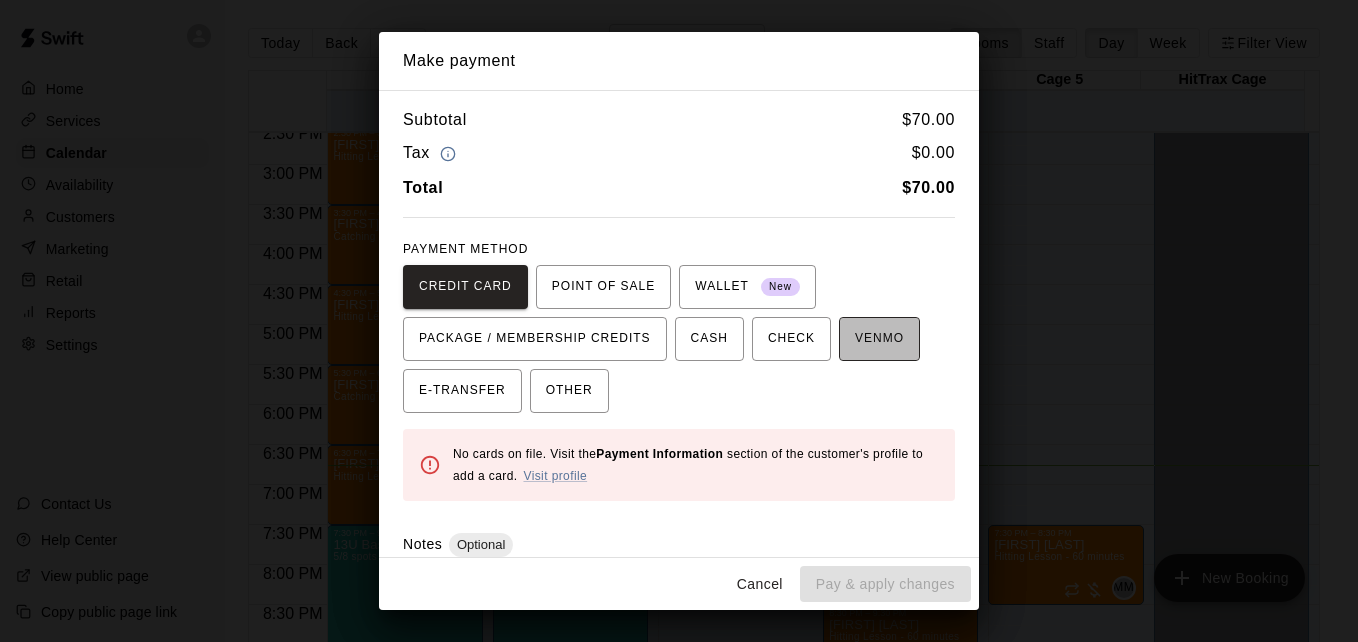 click on "VENMO" at bounding box center [879, 339] 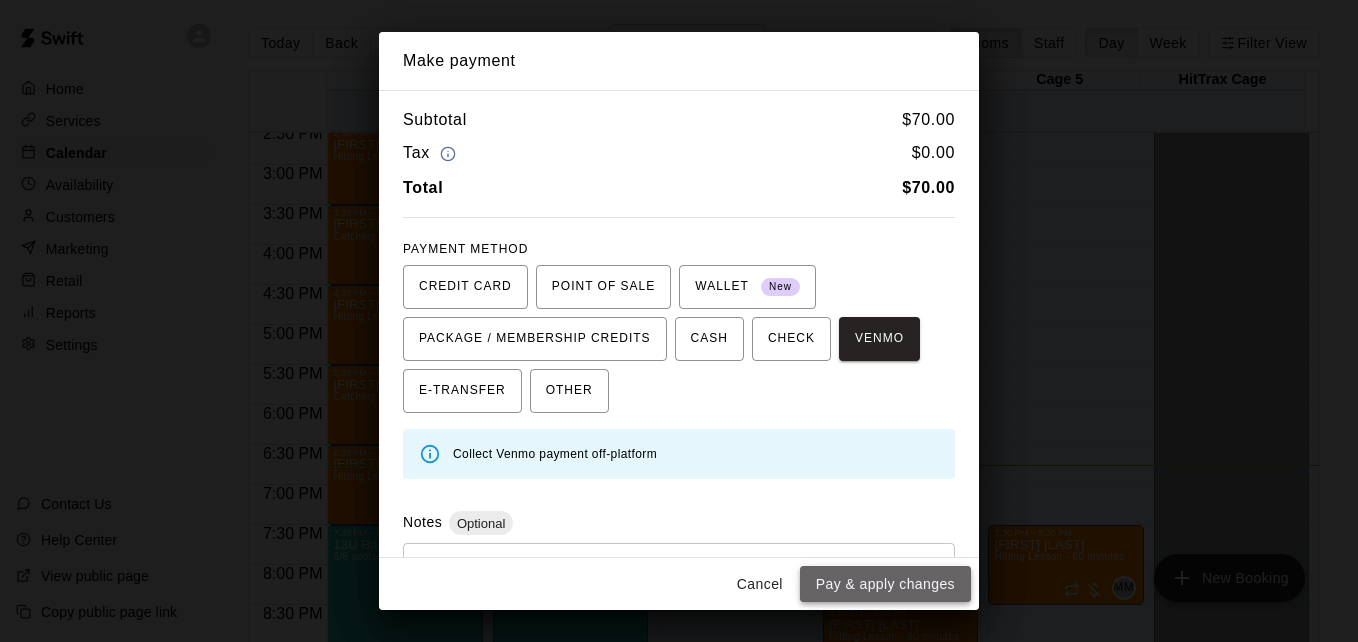 click on "Pay & apply changes" at bounding box center (885, 584) 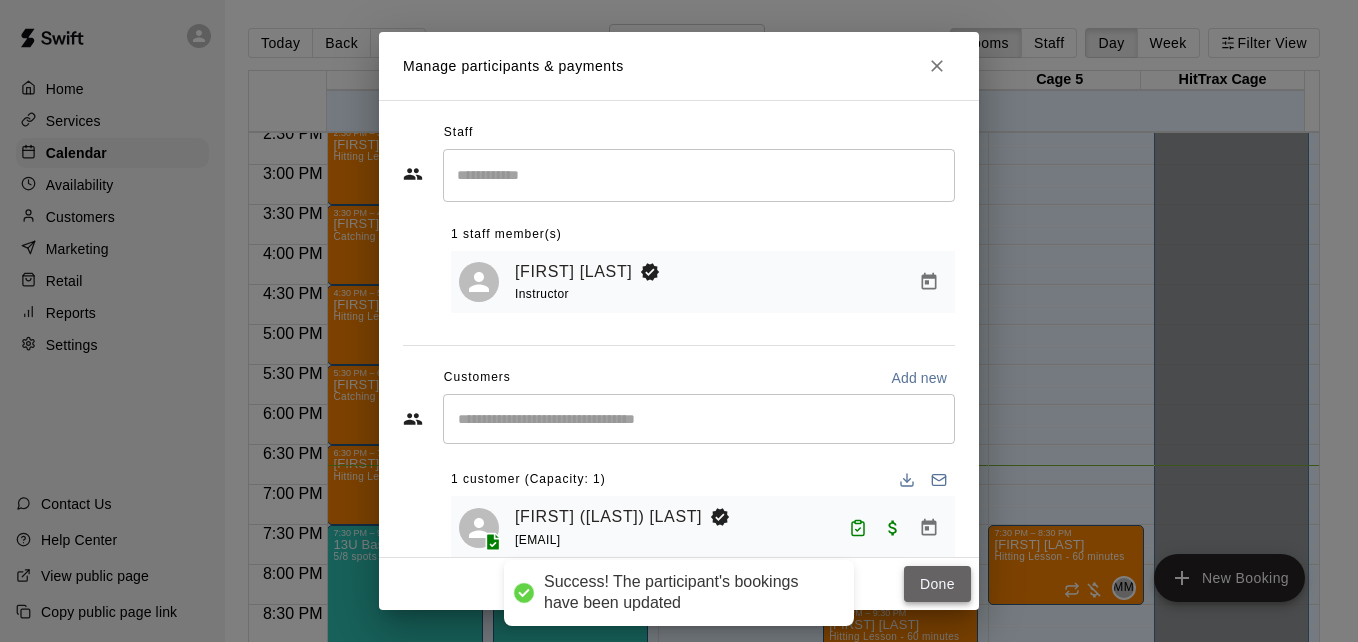 click on "Done" at bounding box center (937, 584) 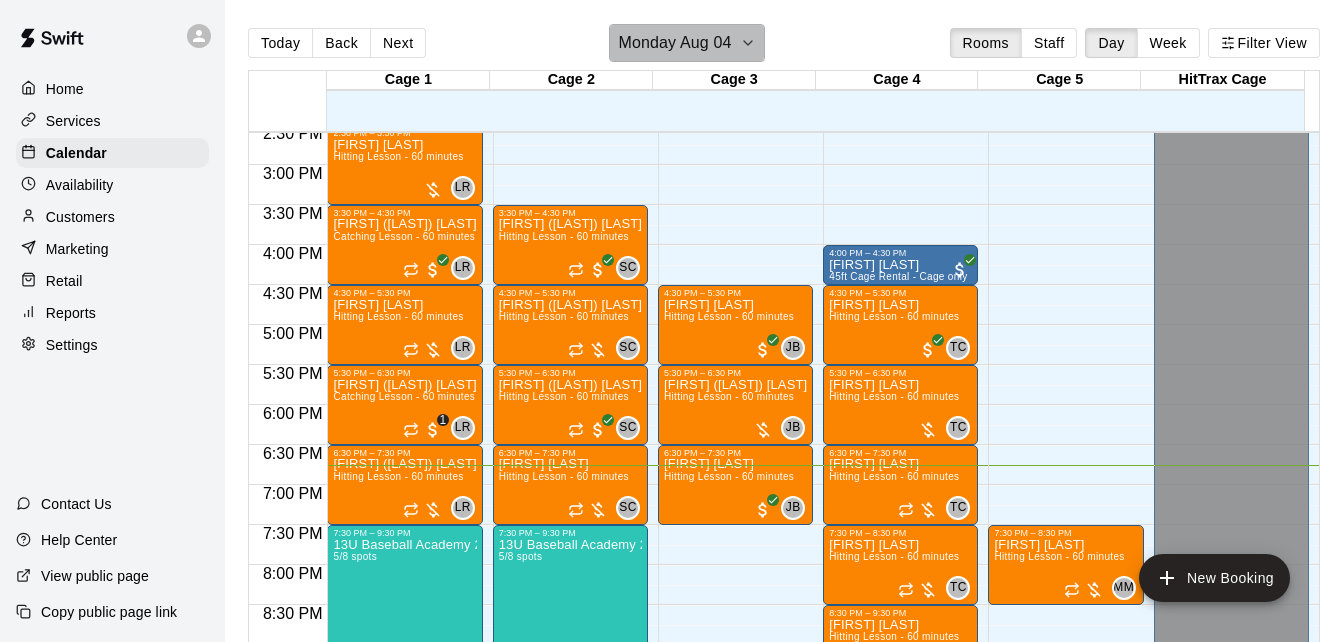 click 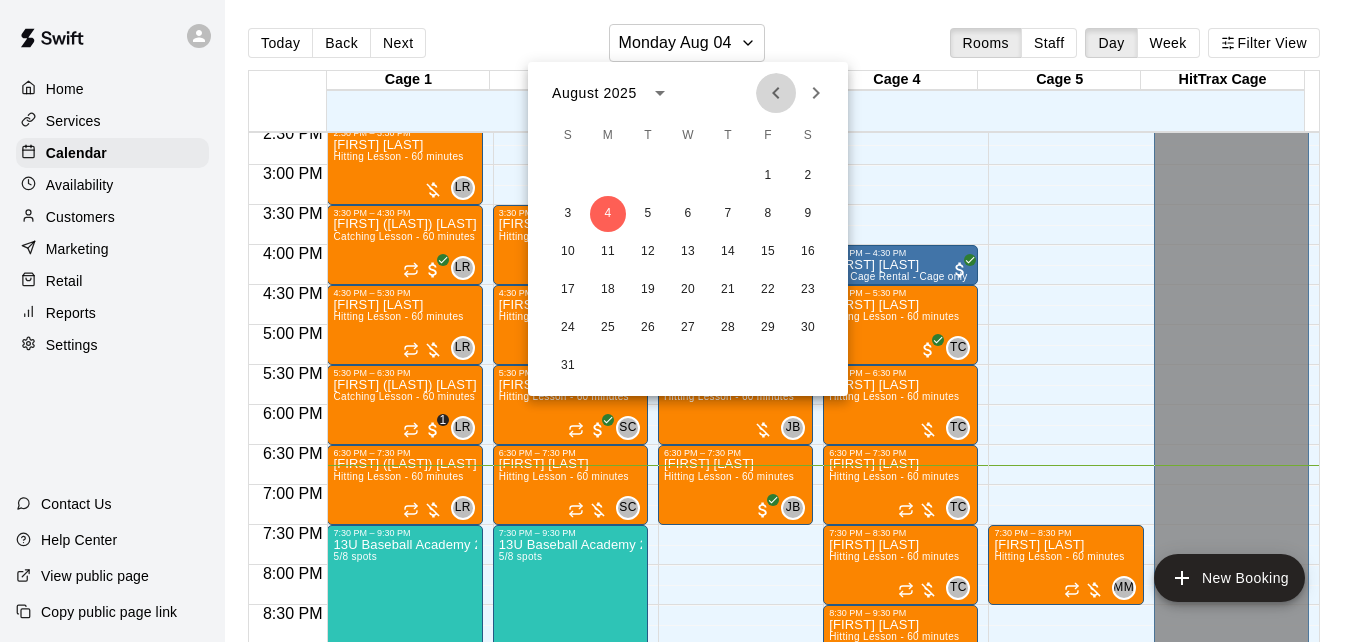 click at bounding box center (776, 93) 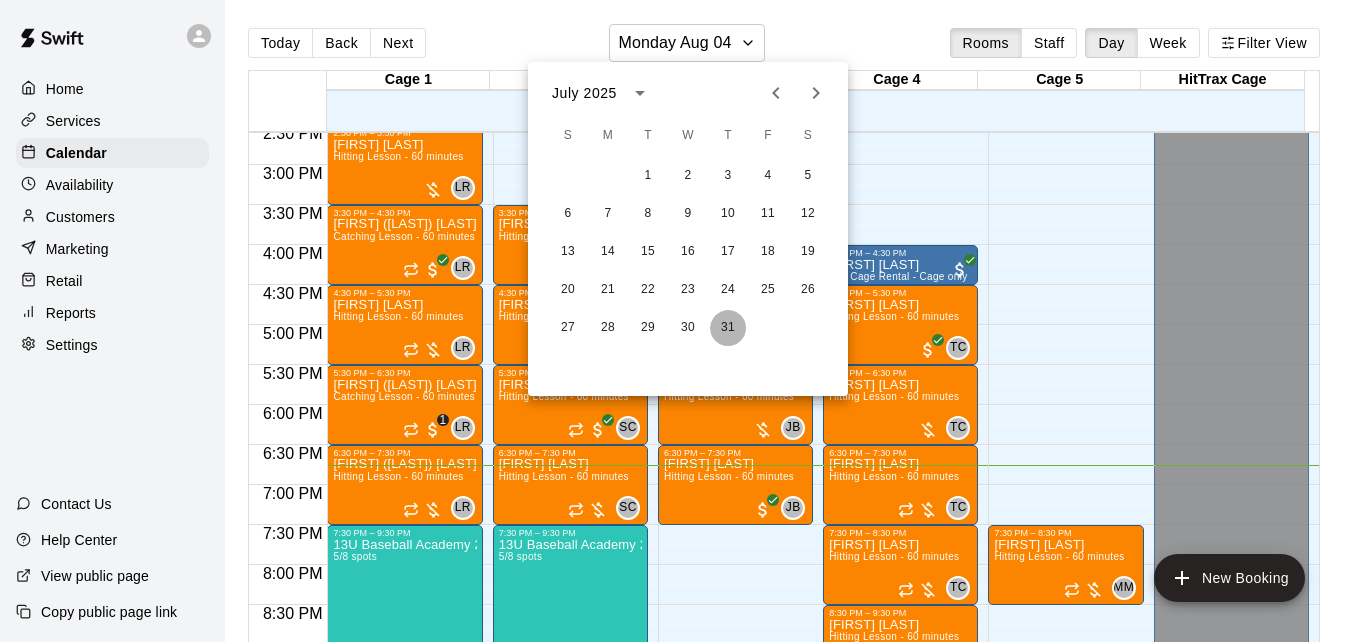 click on "31" at bounding box center (728, 328) 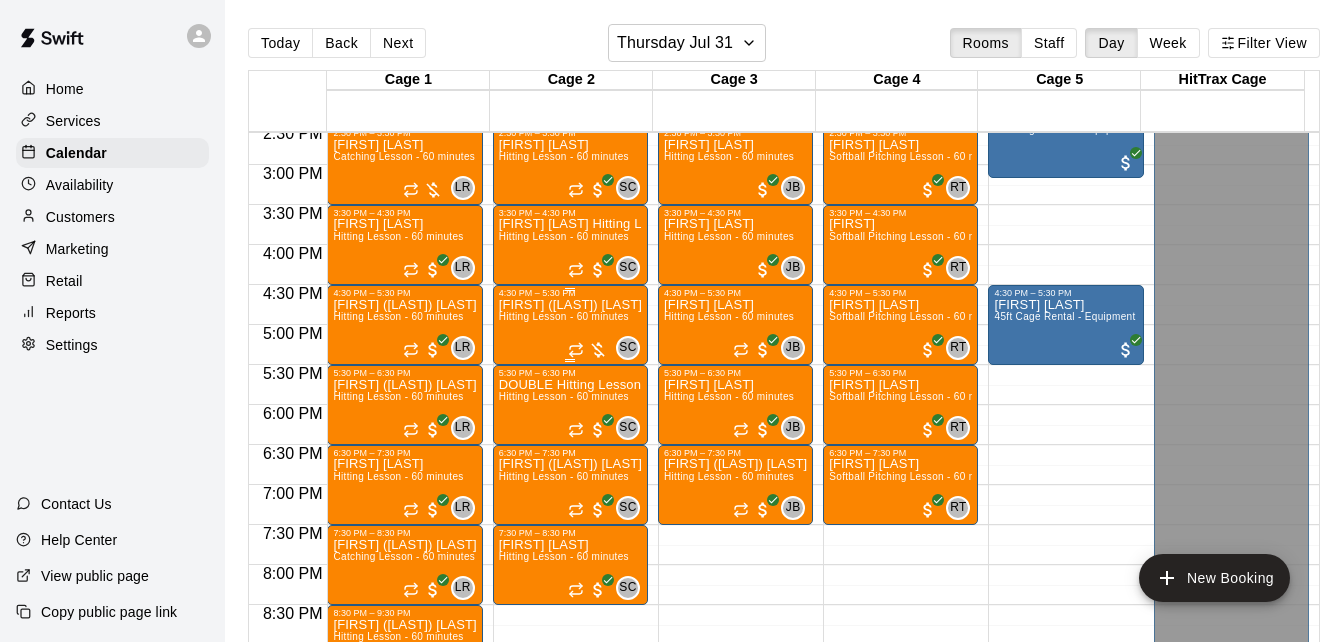 click on "Hitting Lesson - 60 minutes" at bounding box center [564, 316] 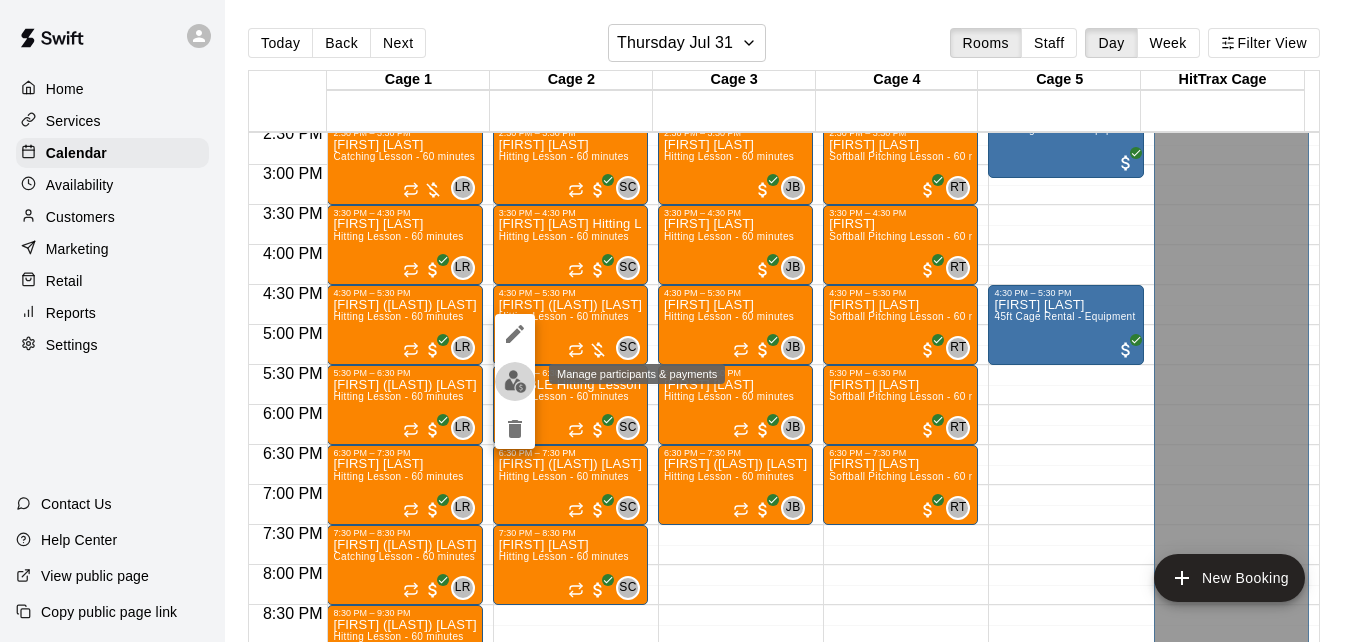 click at bounding box center (515, 381) 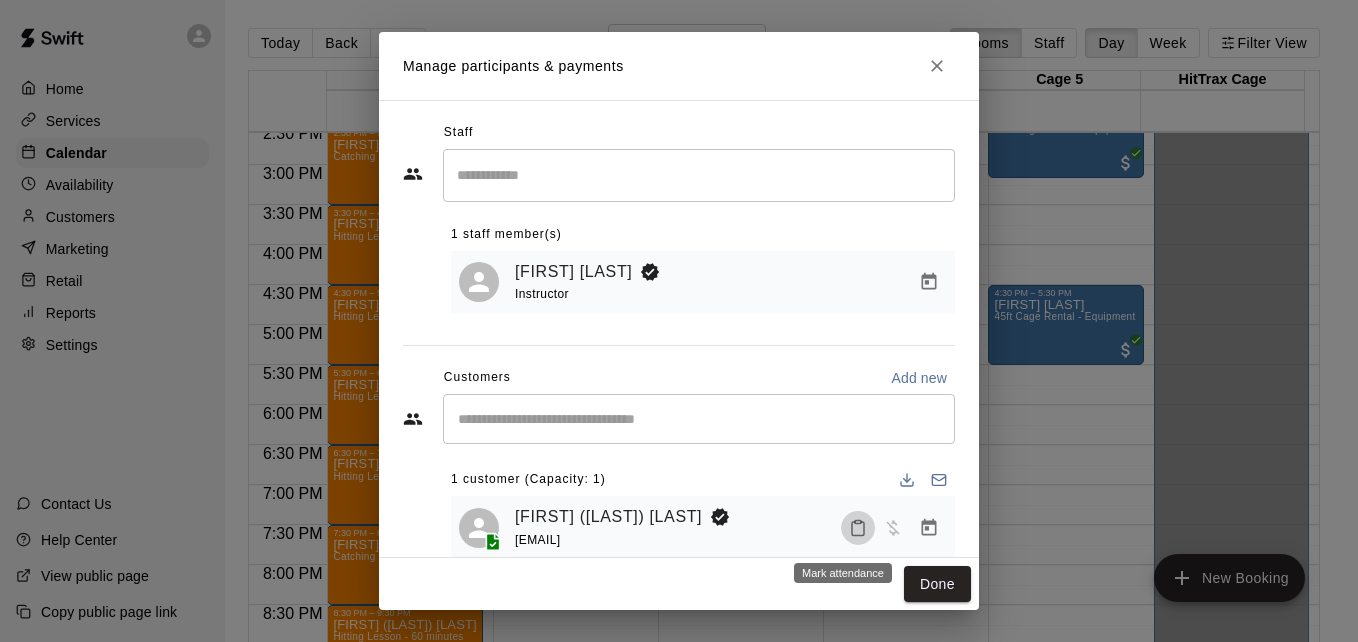 click 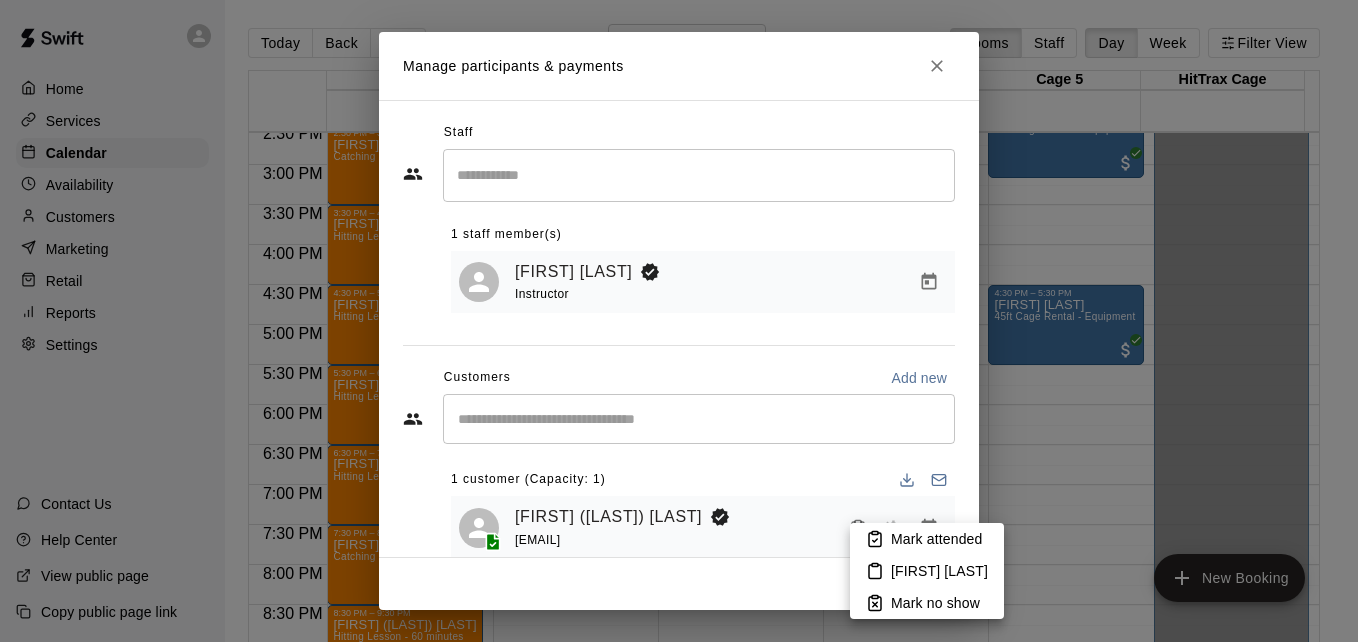 click on "Mark attended" at bounding box center [936, 539] 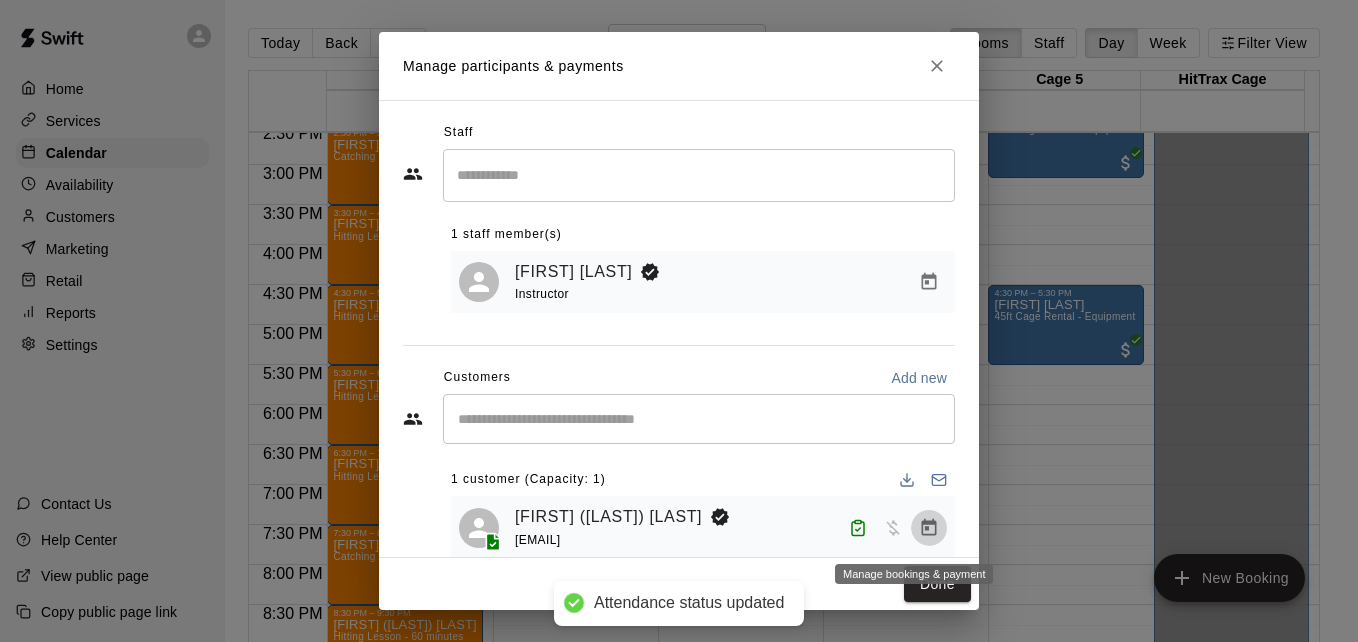 click 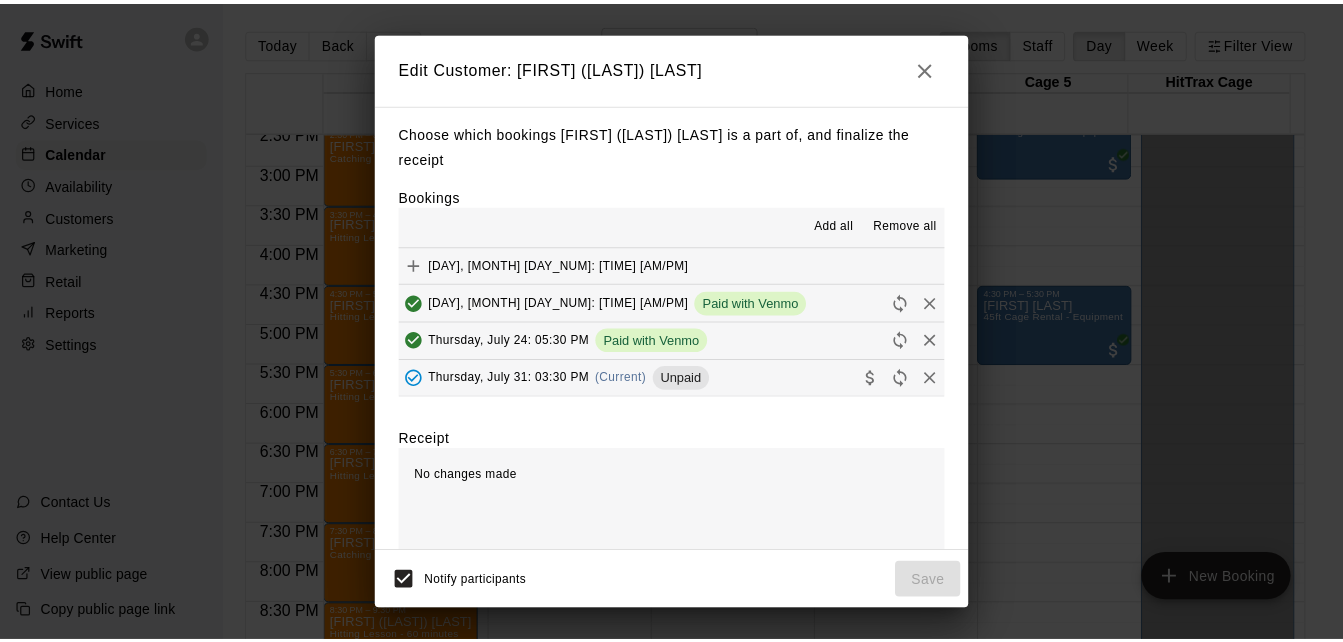 scroll, scrollTop: 160, scrollLeft: 0, axis: vertical 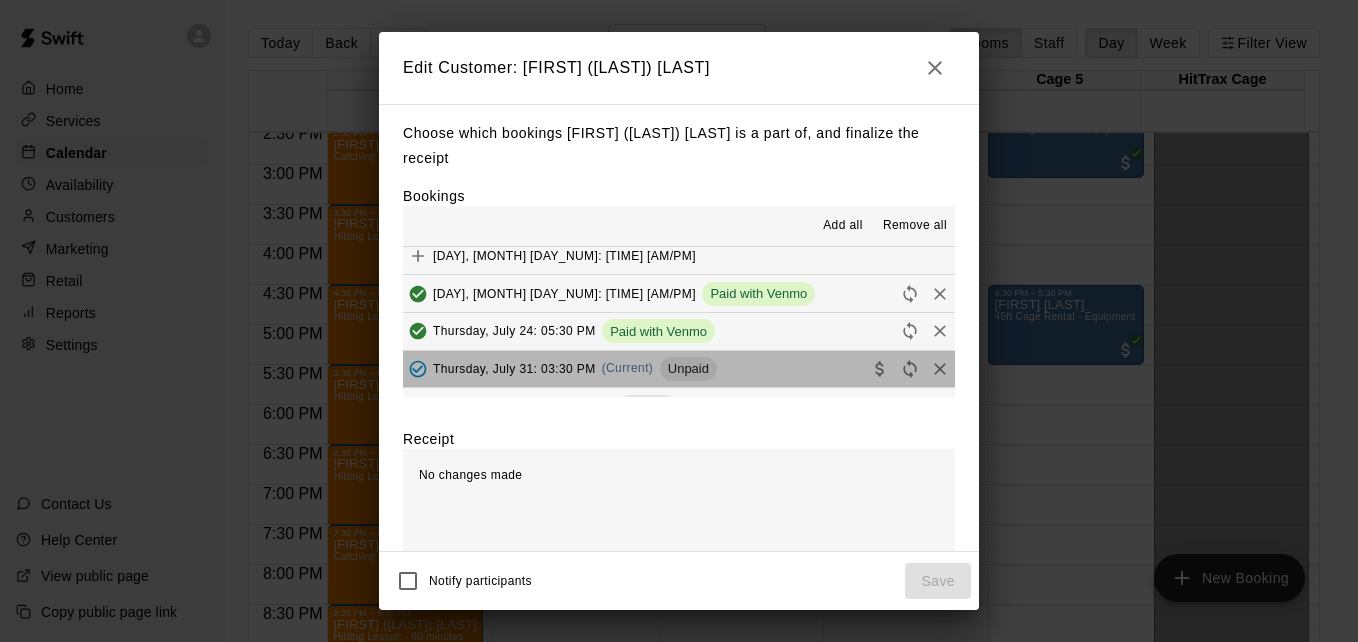 click on "Thursday, July 31: 03:30 PM (Current) Unpaid" at bounding box center [679, 369] 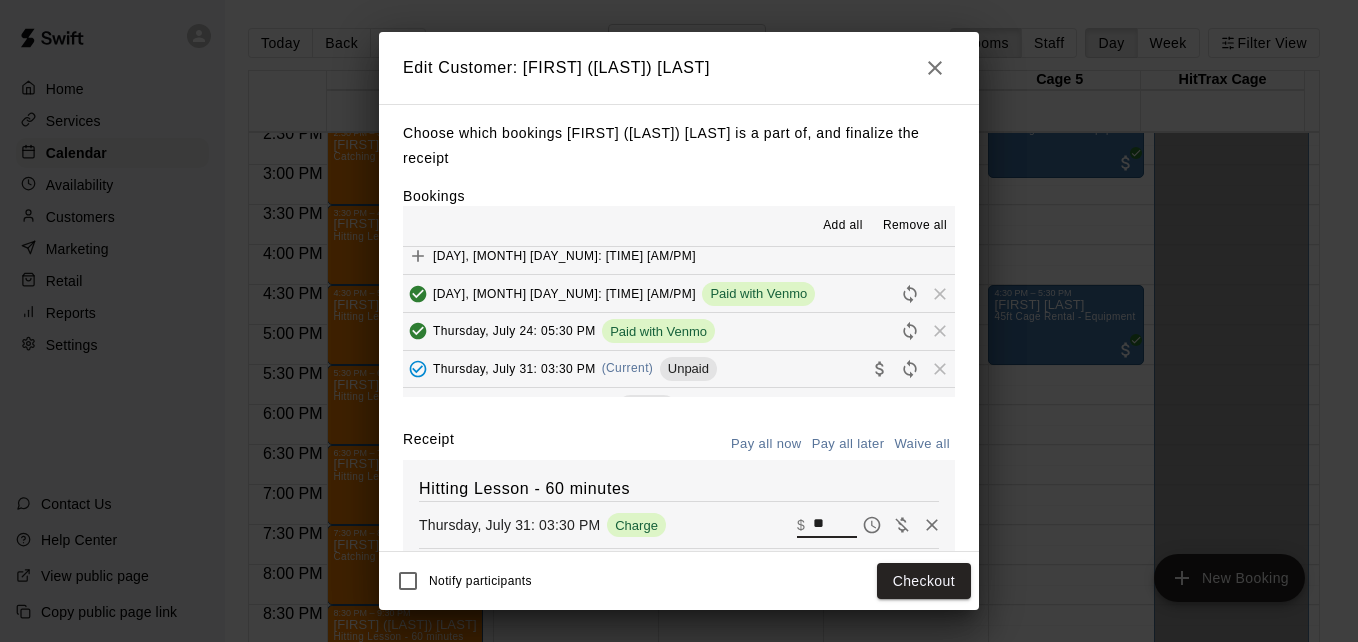click on "**" at bounding box center [835, 525] 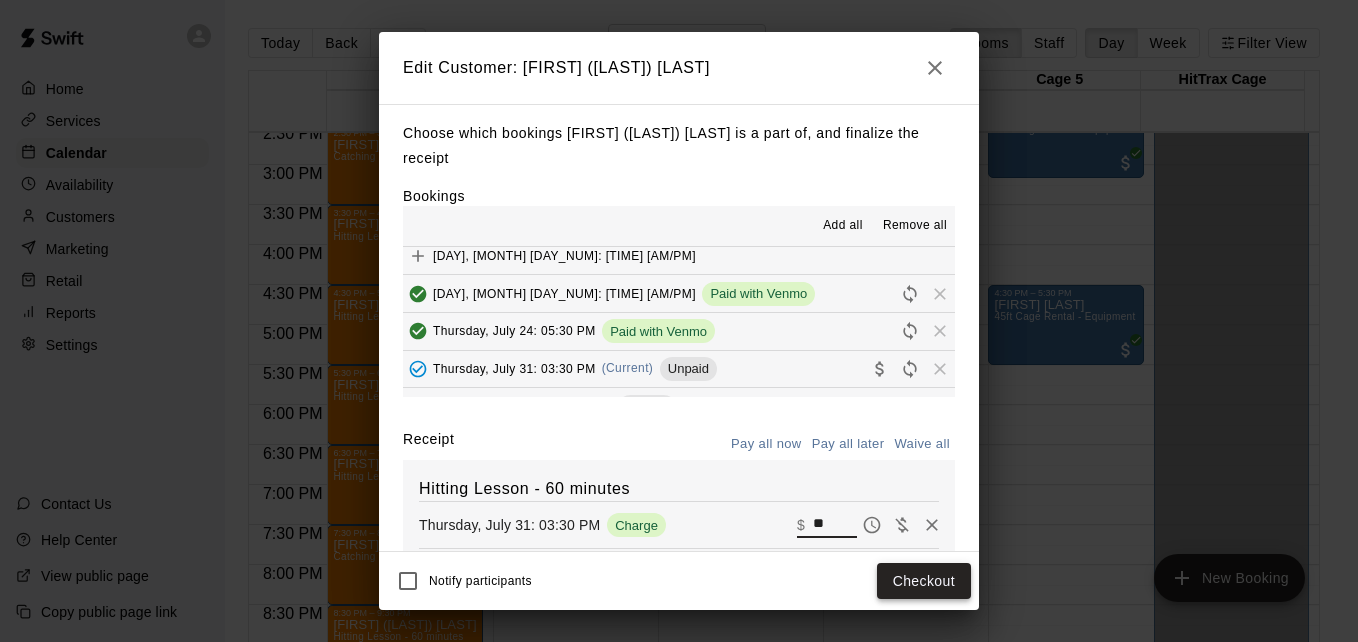 type on "**" 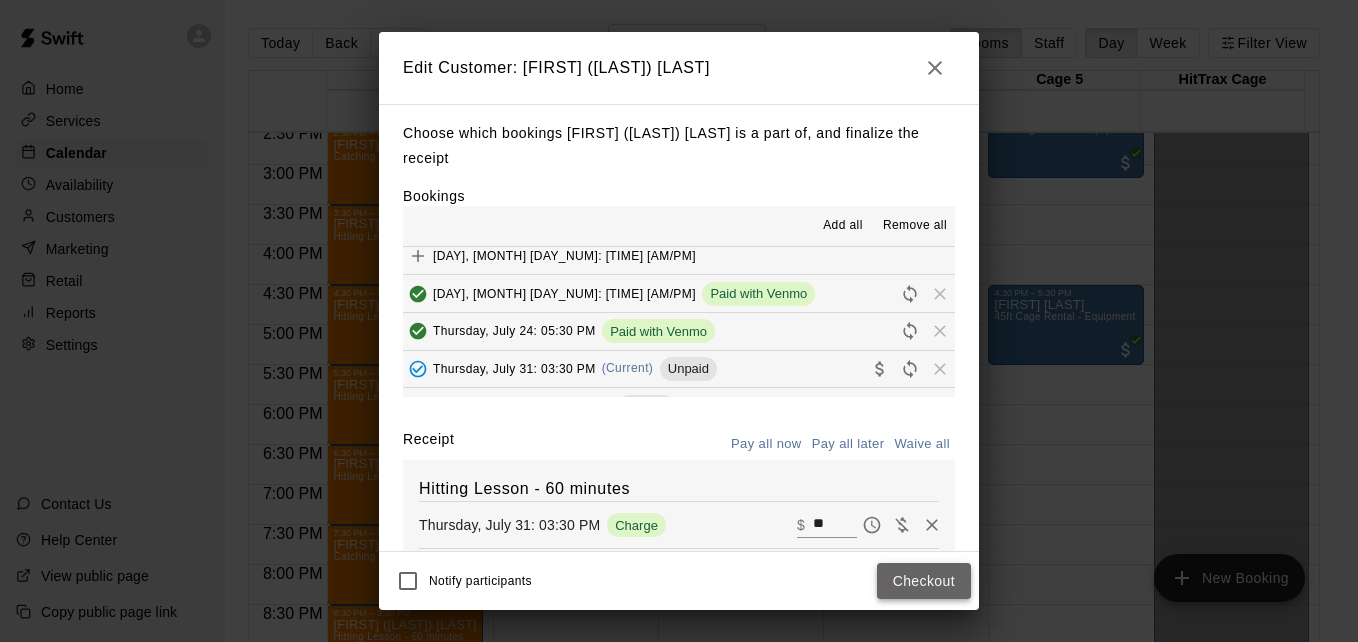 click on "Checkout" at bounding box center [924, 581] 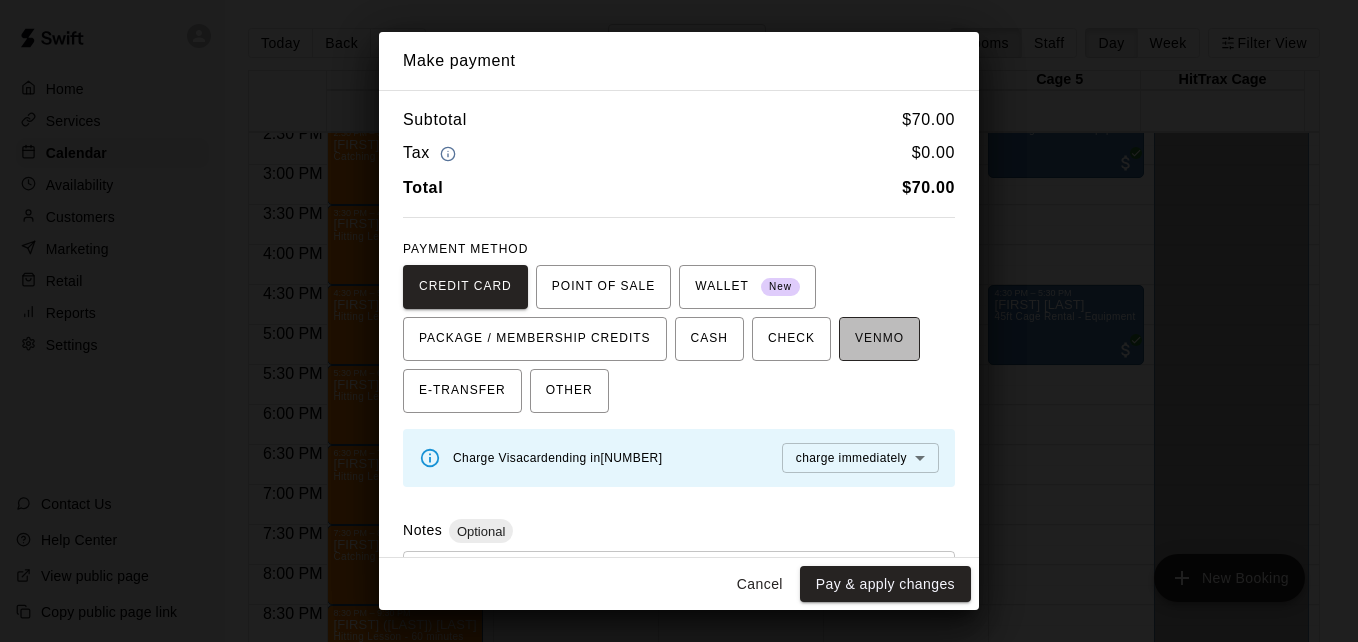click on "VENMO" at bounding box center [879, 339] 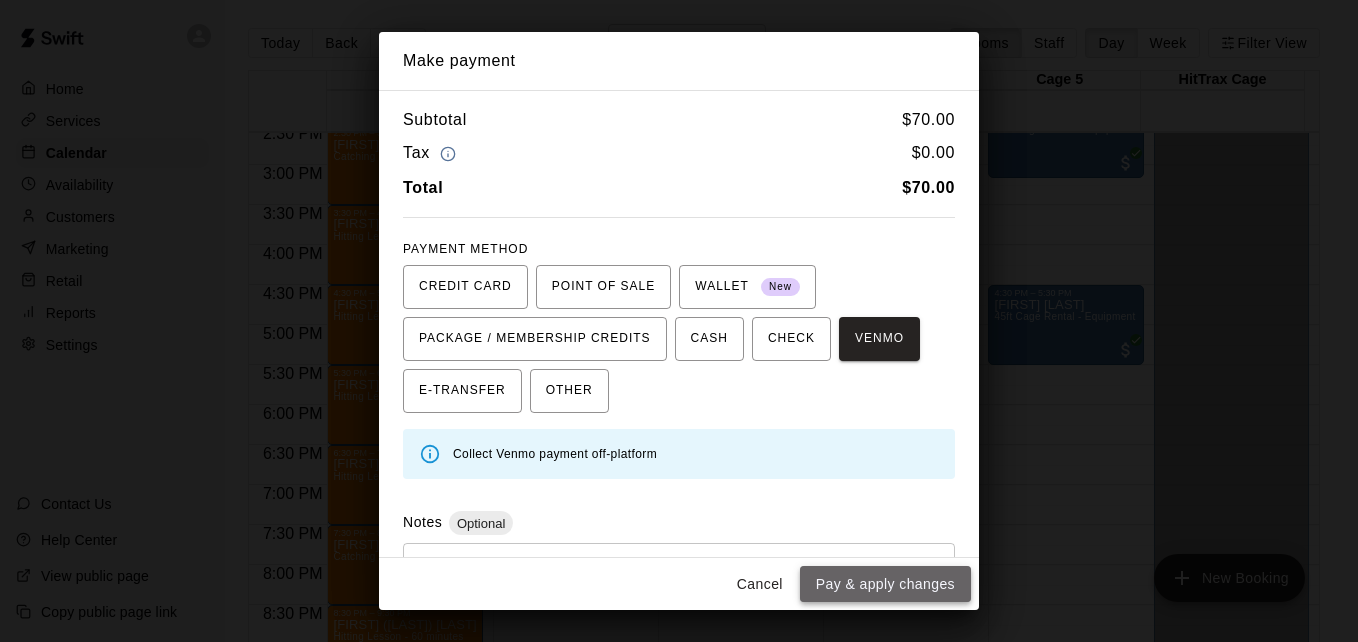 click on "Pay & apply changes" at bounding box center [885, 584] 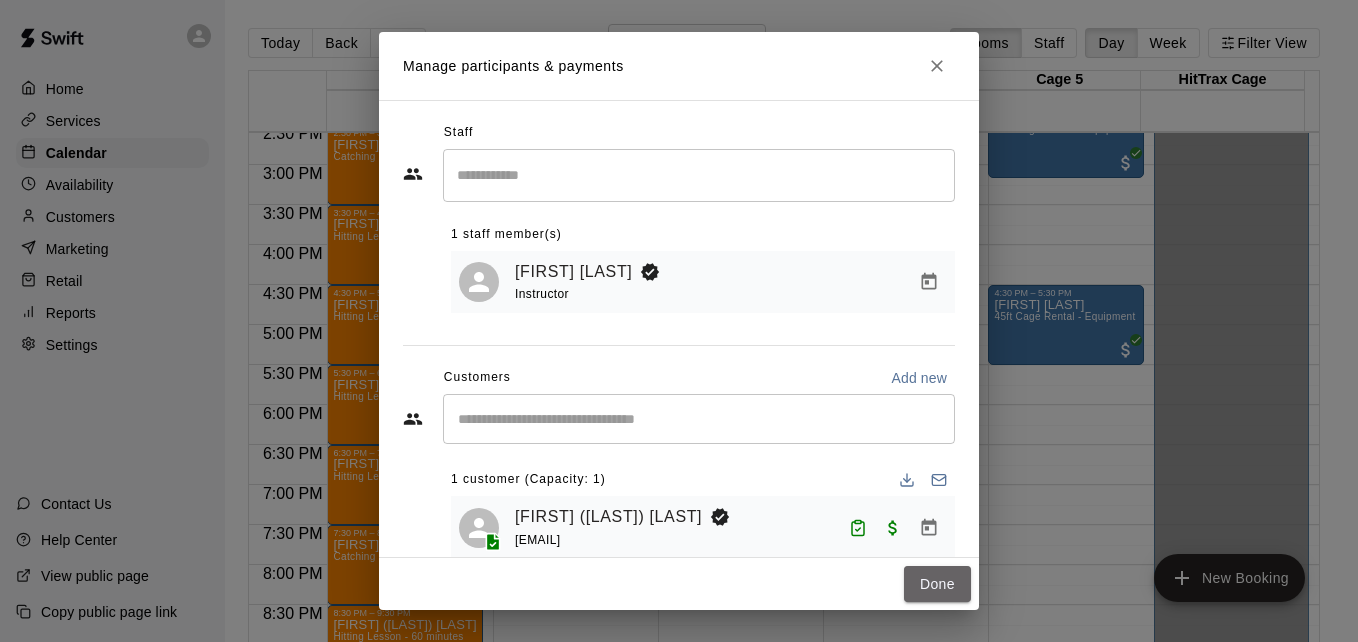 click on "Done" at bounding box center (937, 584) 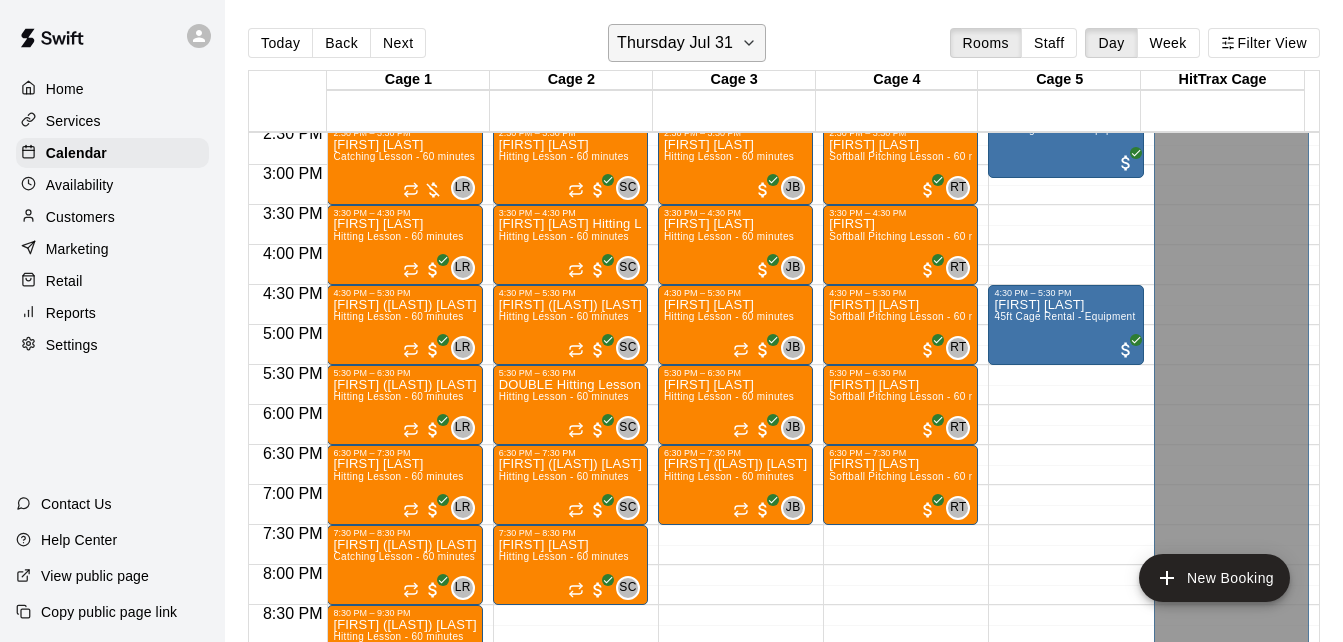 click 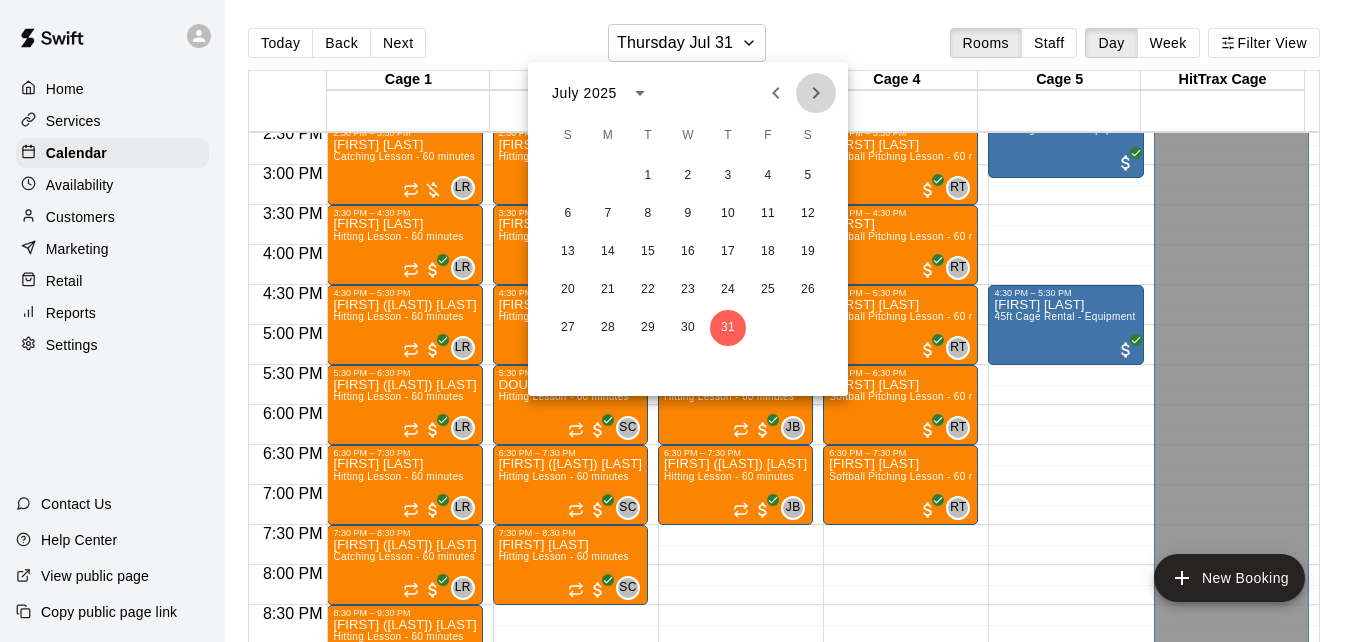 click 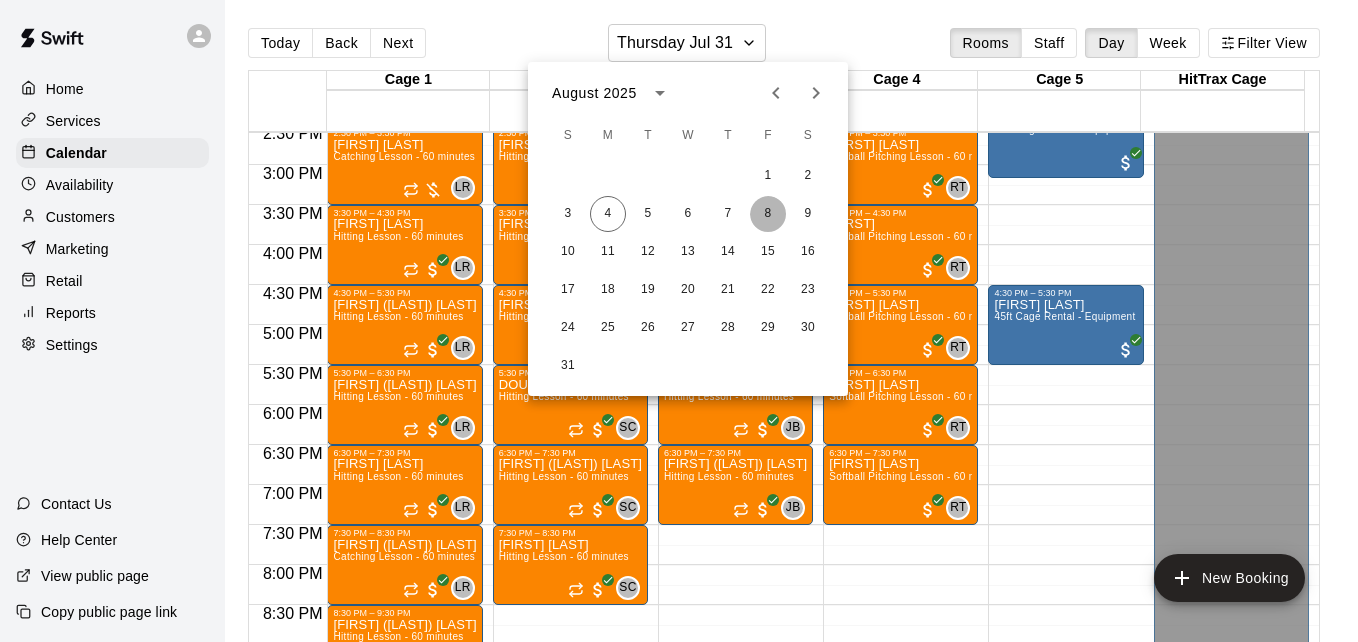click on "8" at bounding box center [768, 214] 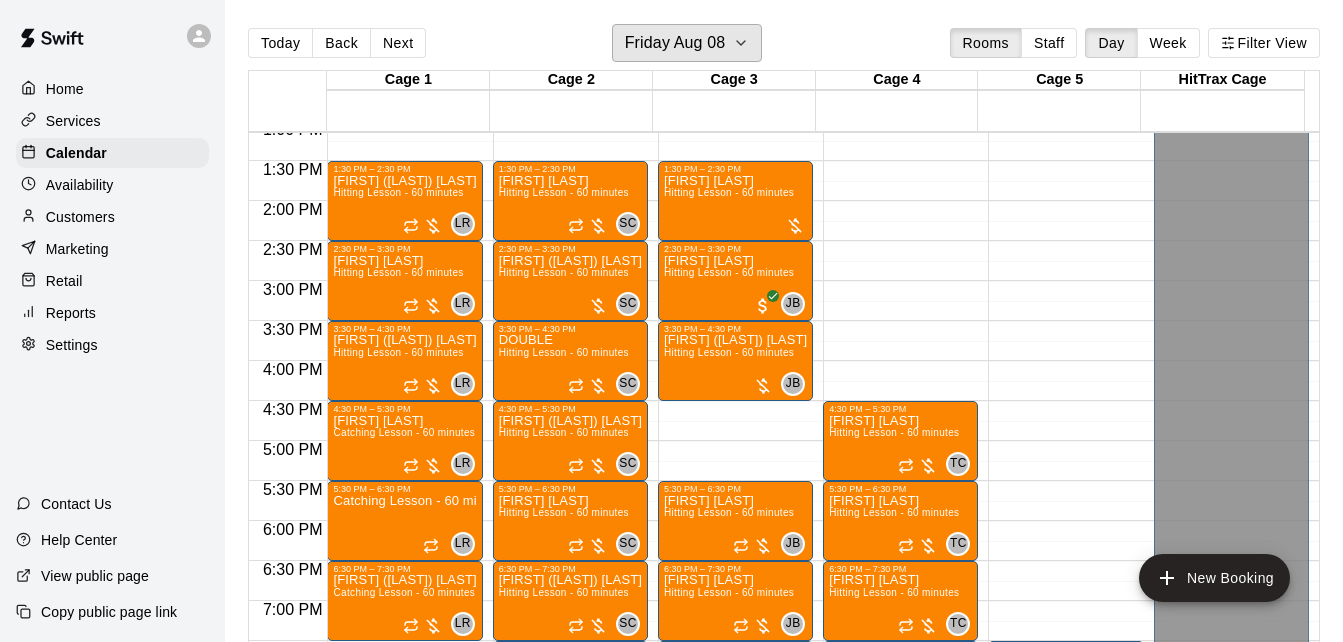 scroll, scrollTop: 1048, scrollLeft: 0, axis: vertical 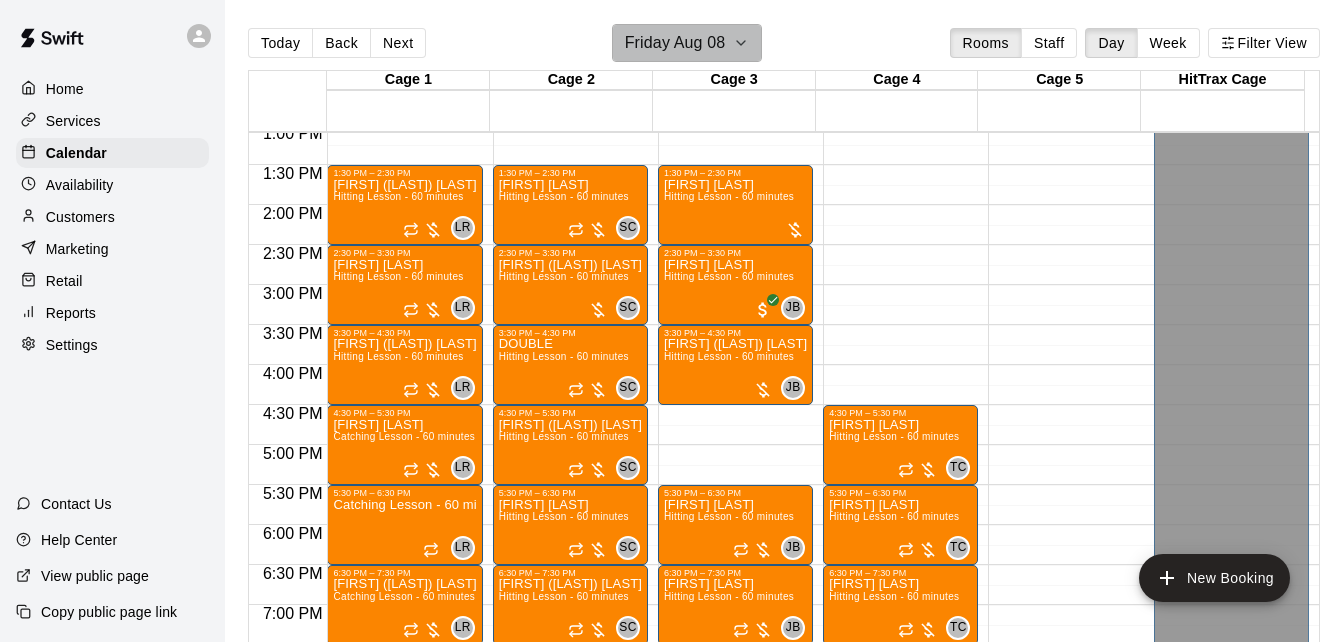 click 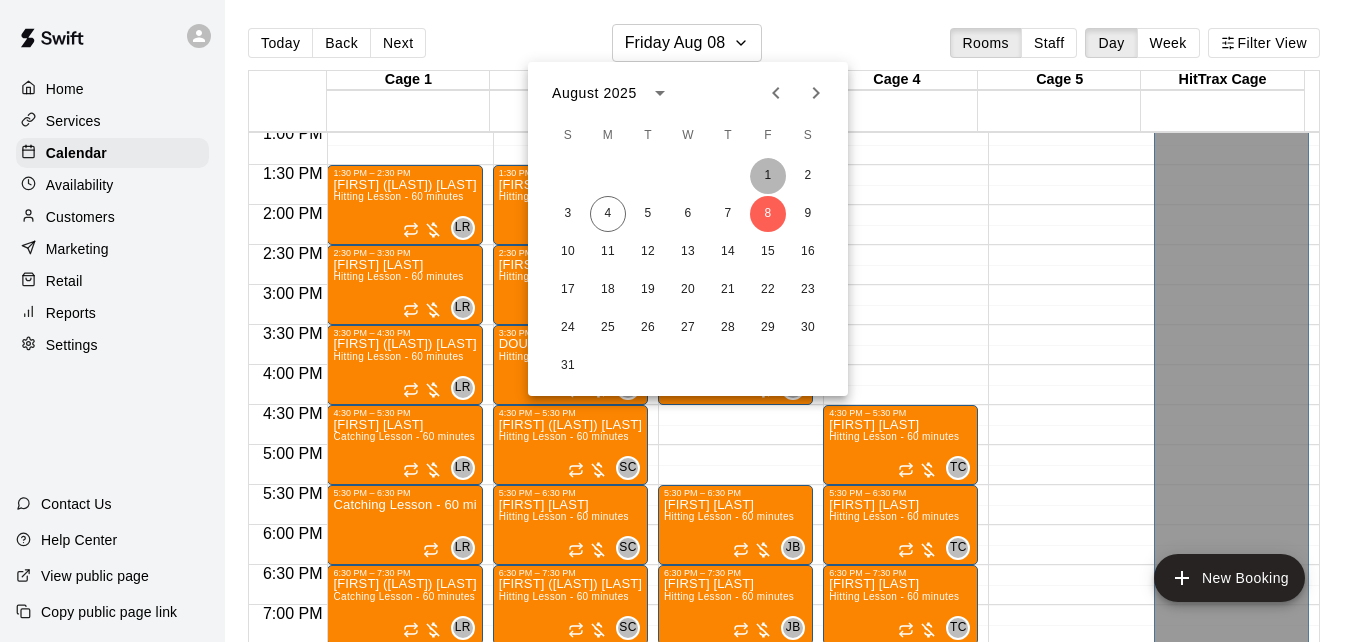 click on "1" at bounding box center [768, 176] 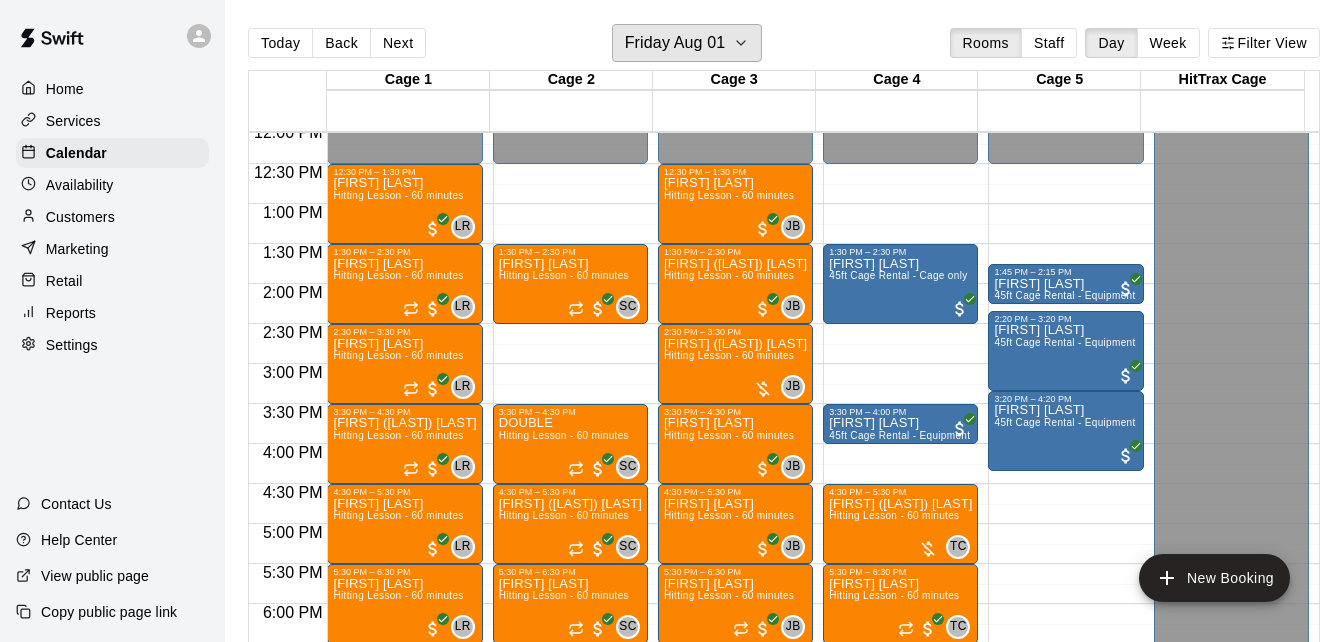 scroll, scrollTop: 968, scrollLeft: 0, axis: vertical 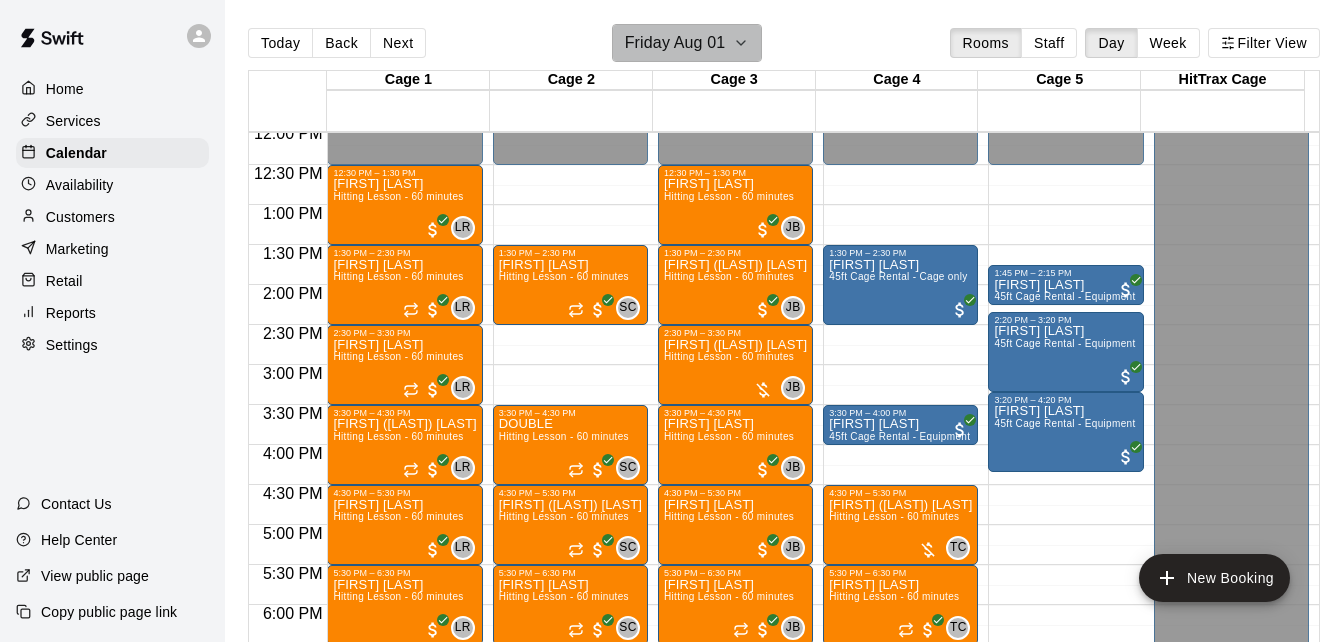 click 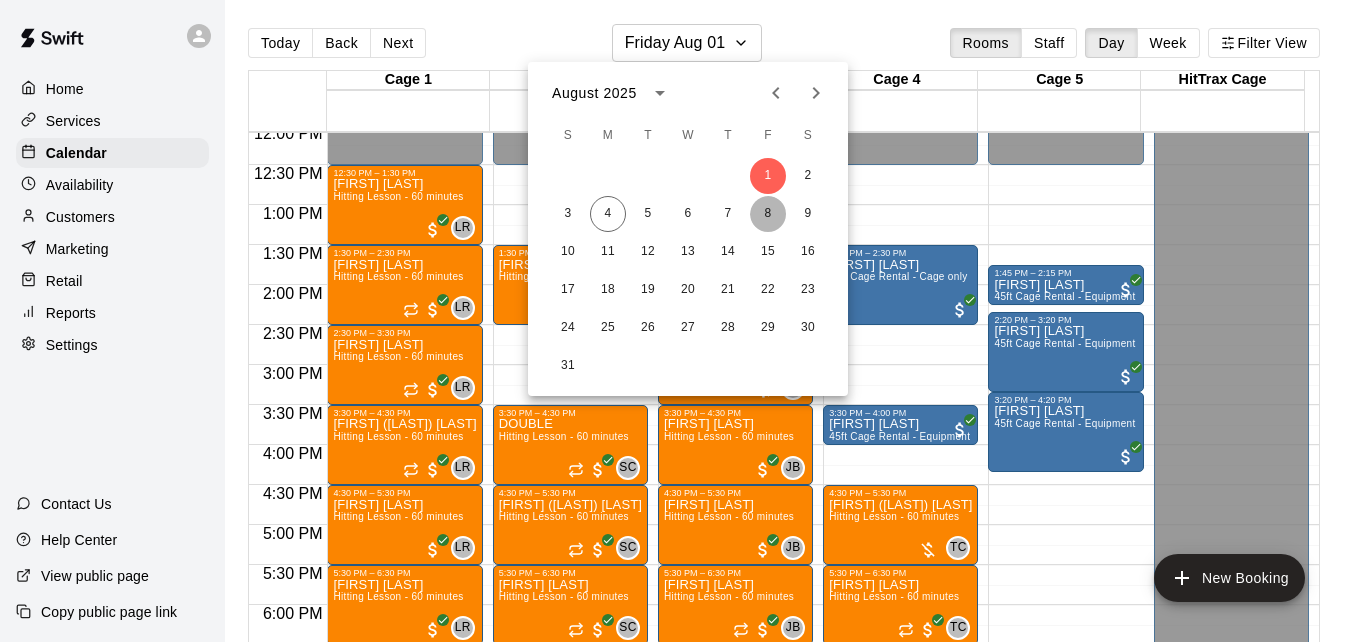 click on "8" at bounding box center [768, 214] 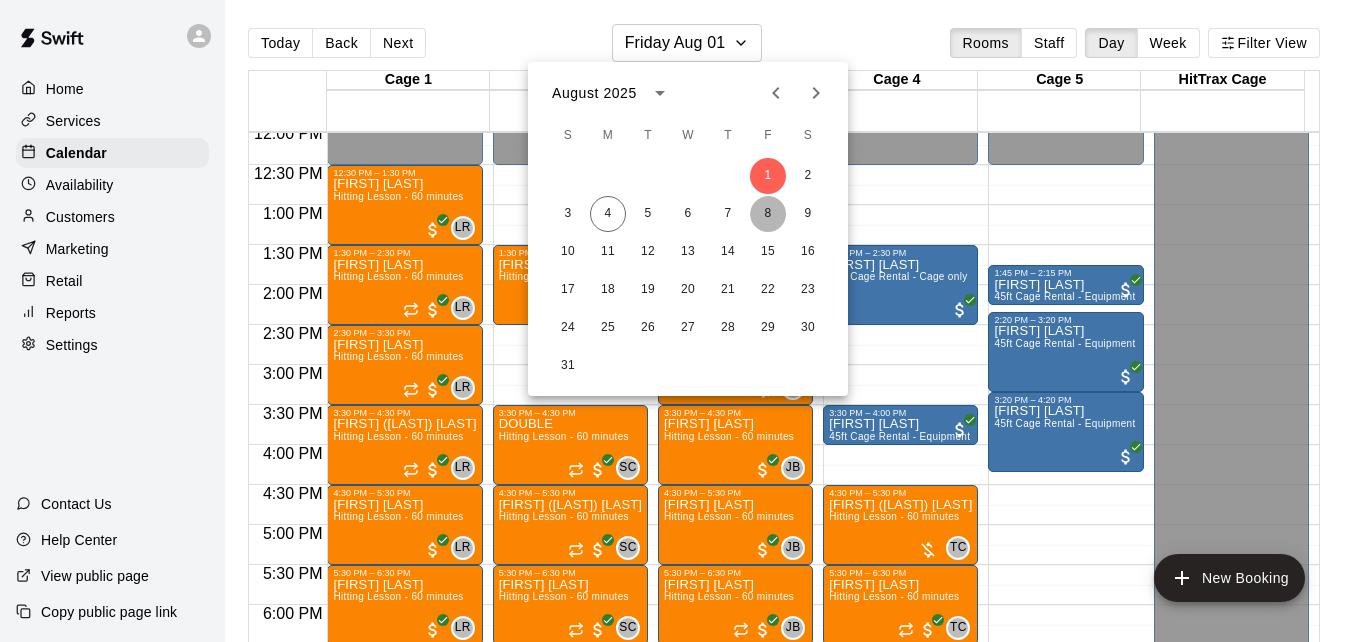click on "8" at bounding box center (768, 214) 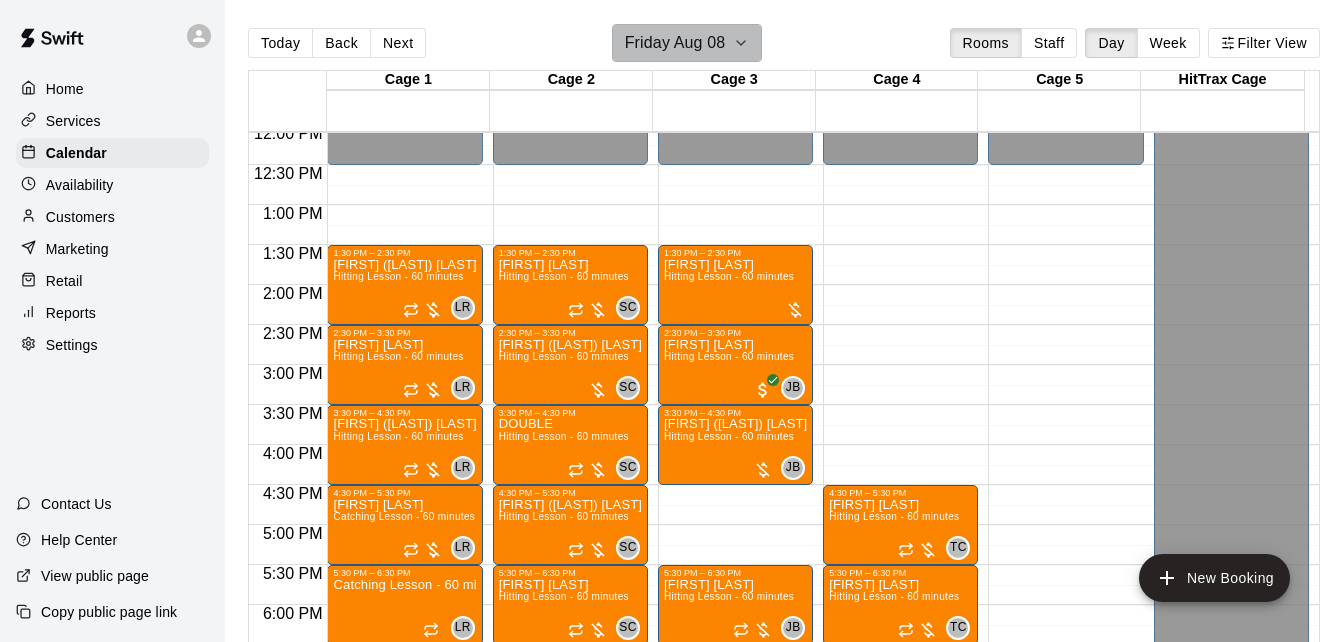 click 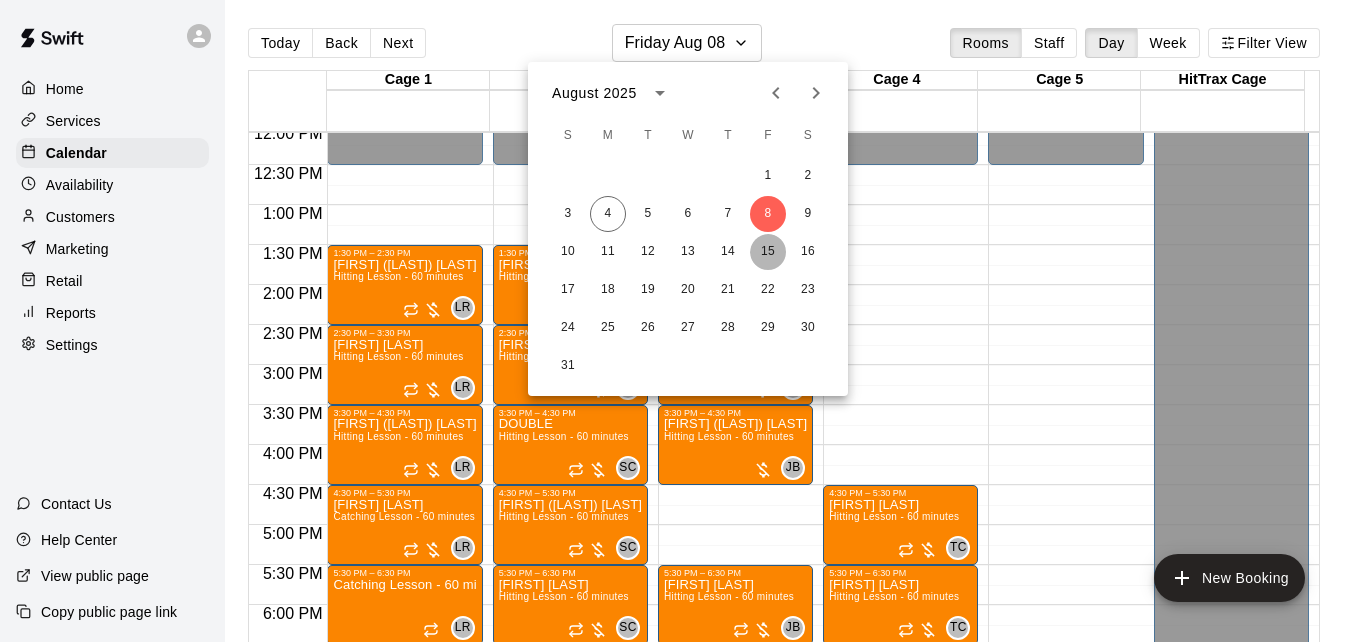 click on "15" at bounding box center [768, 252] 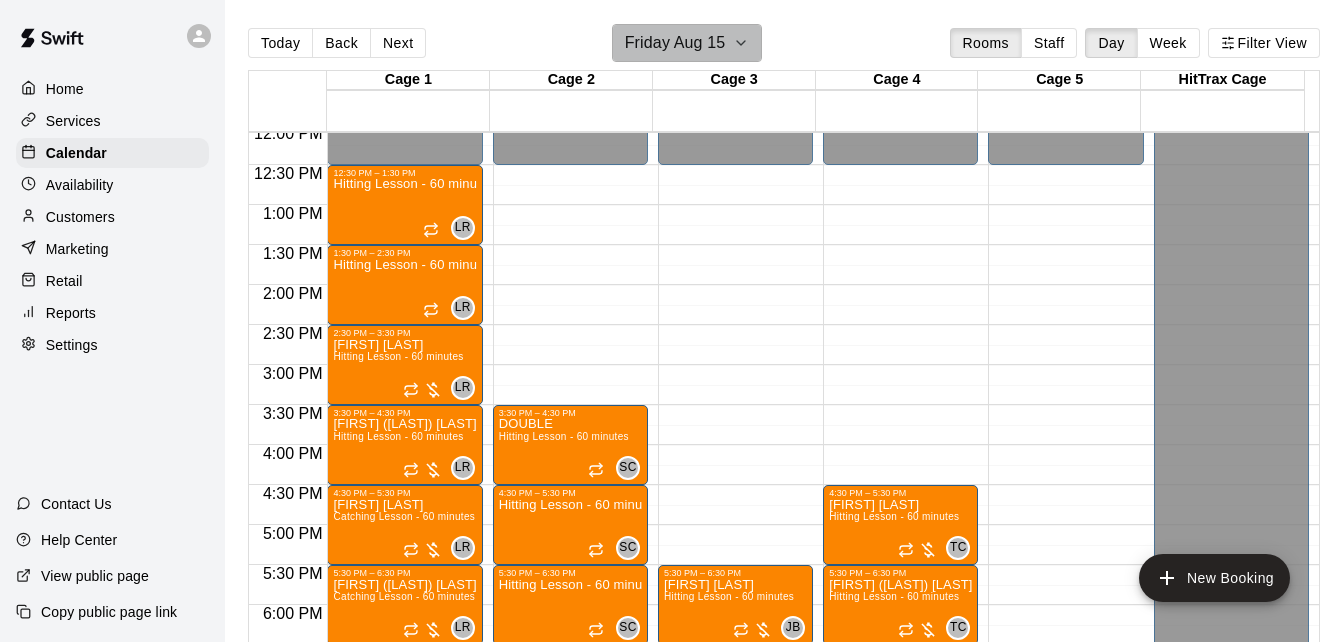 click 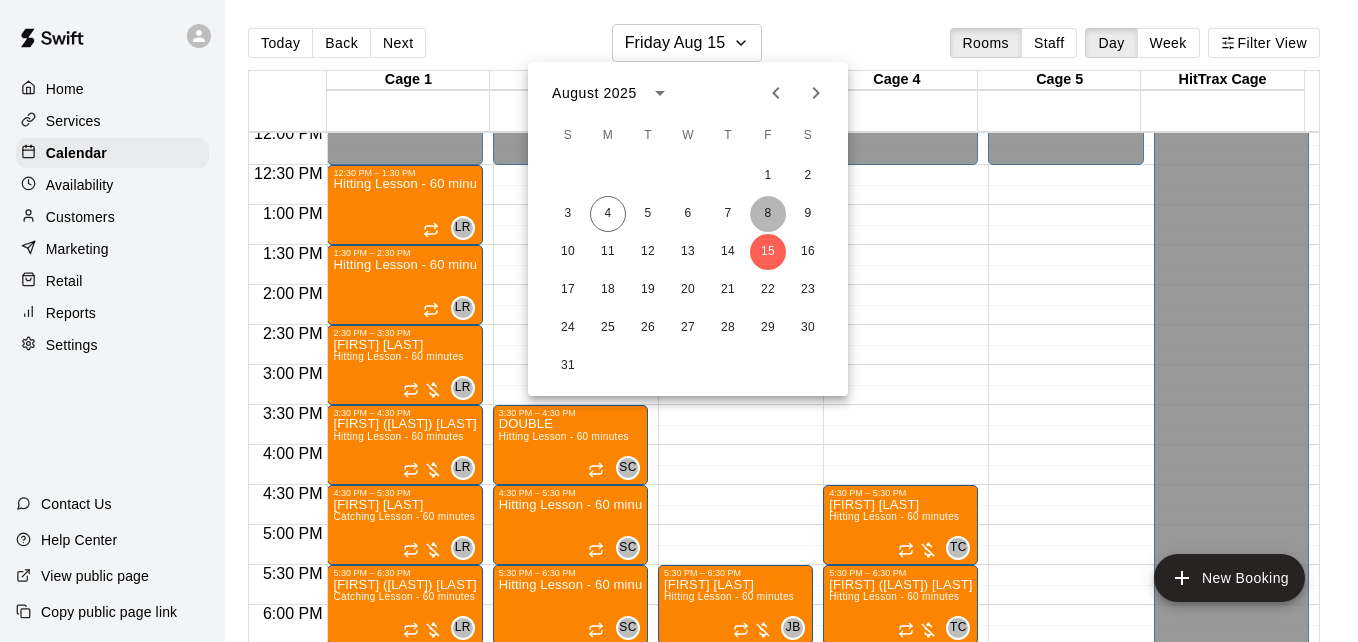 click on "8" at bounding box center (768, 214) 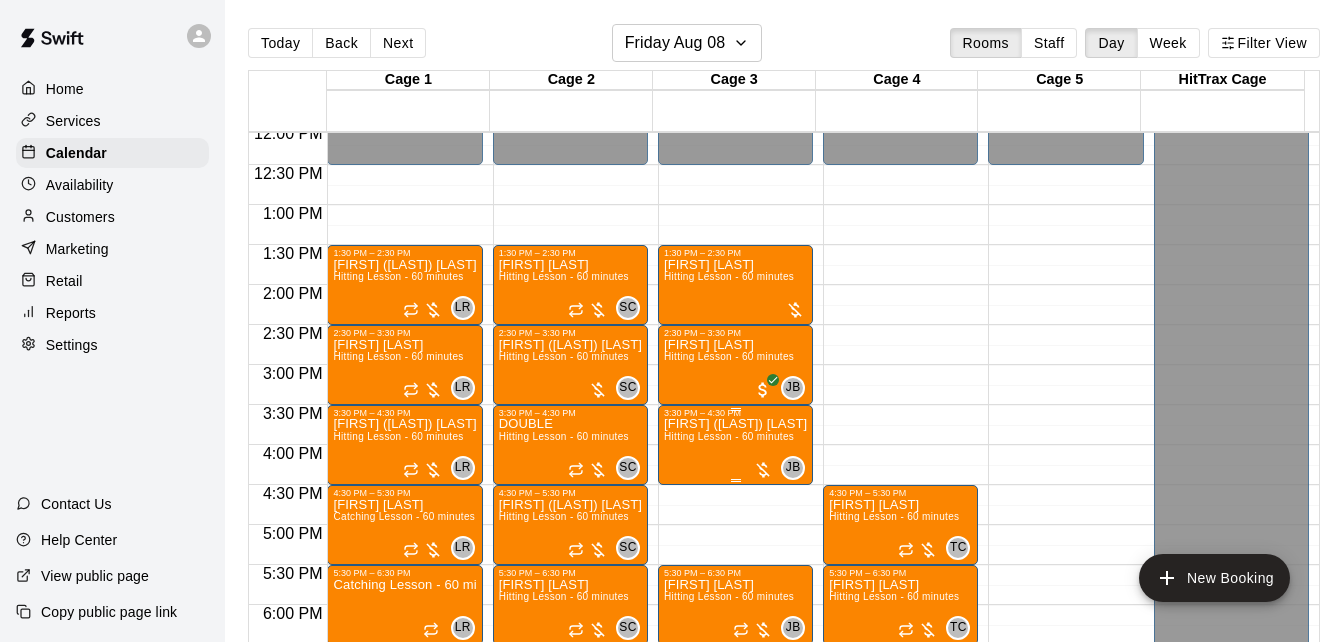 click on "[FIRST] ([NICKNAME]) [LAST]" at bounding box center [735, 424] 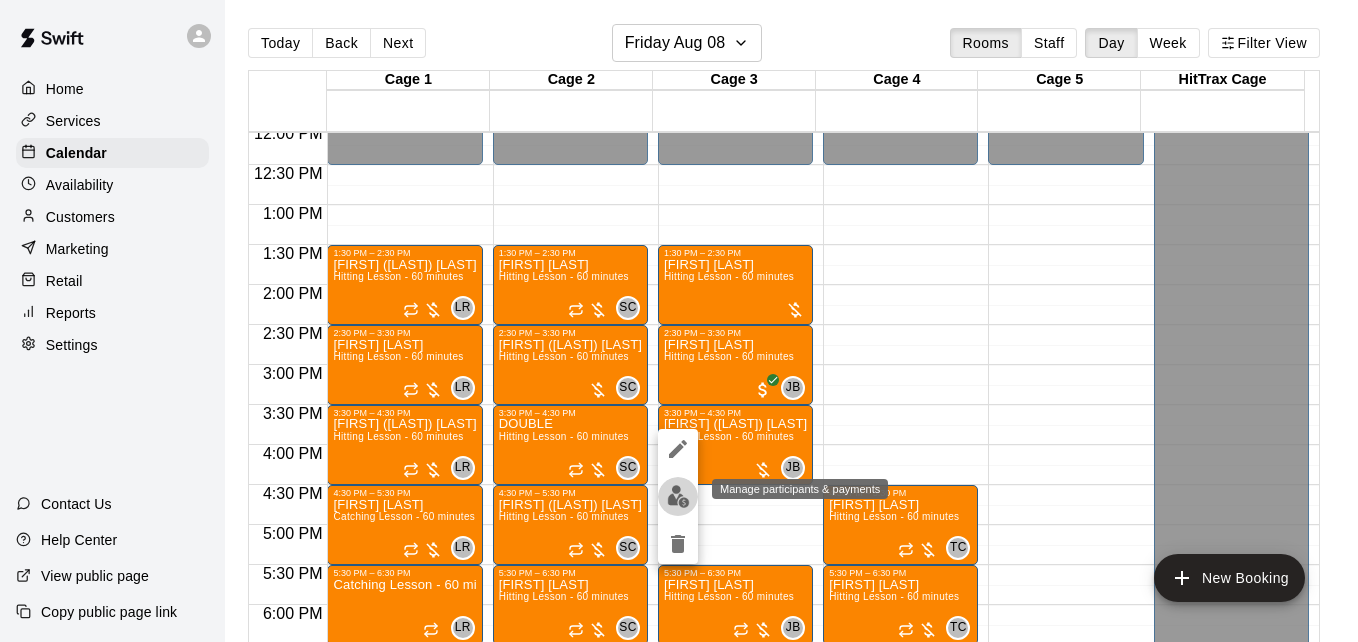 click at bounding box center (678, 496) 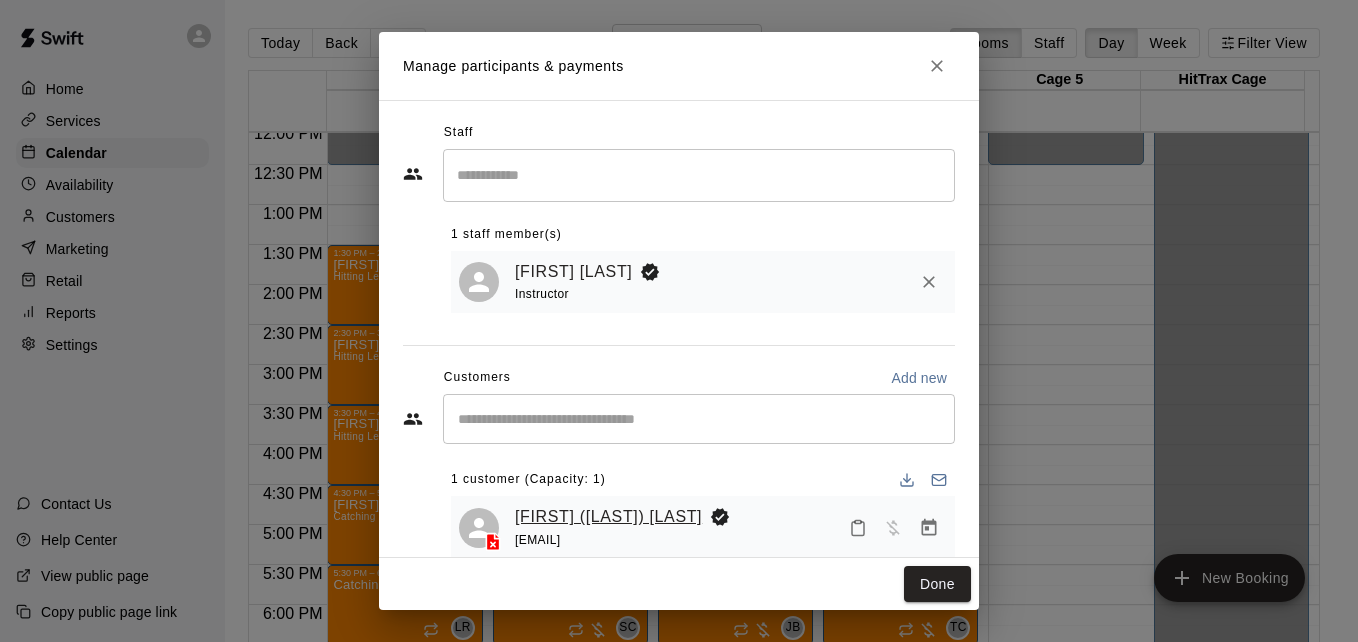 click on "[FIRST] ([NICKNAME]) [LAST]" at bounding box center (608, 517) 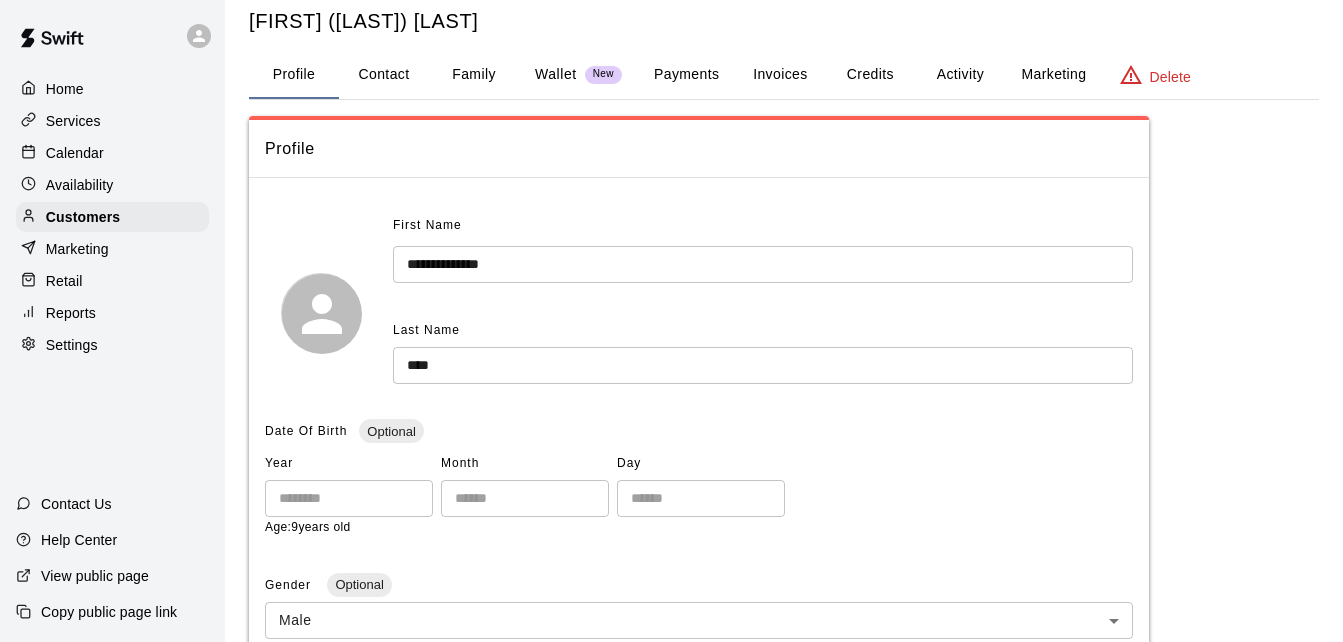 scroll, scrollTop: 0, scrollLeft: 0, axis: both 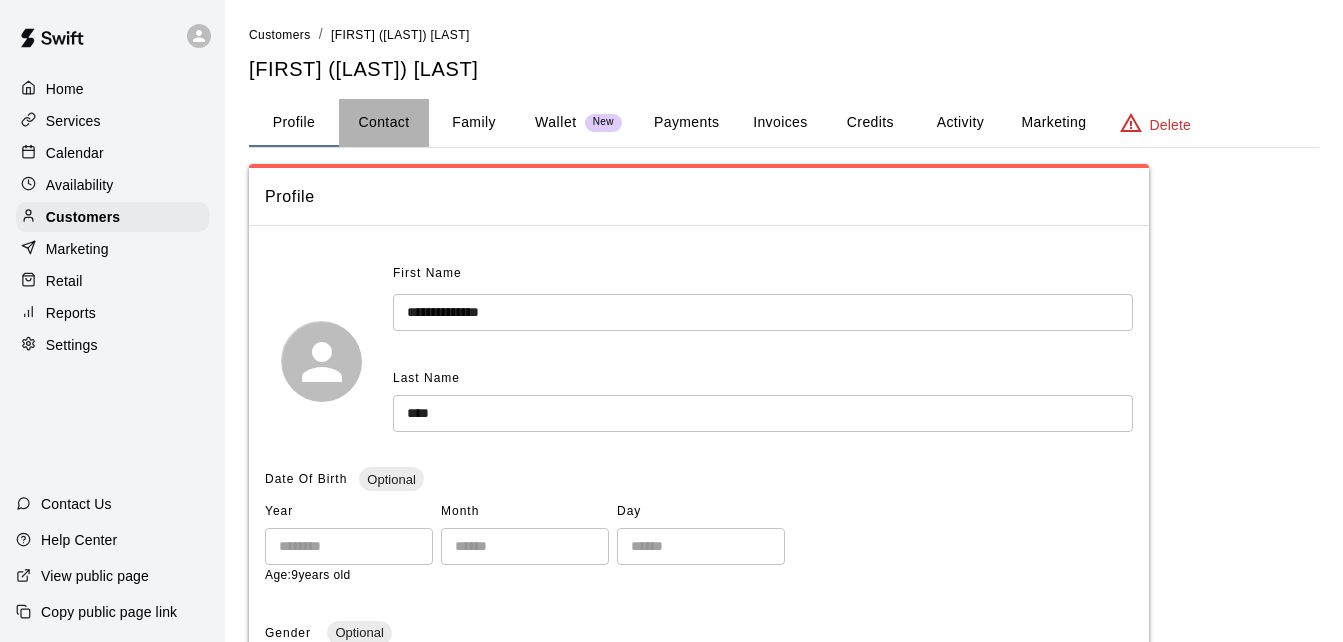 click on "Contact" at bounding box center [384, 123] 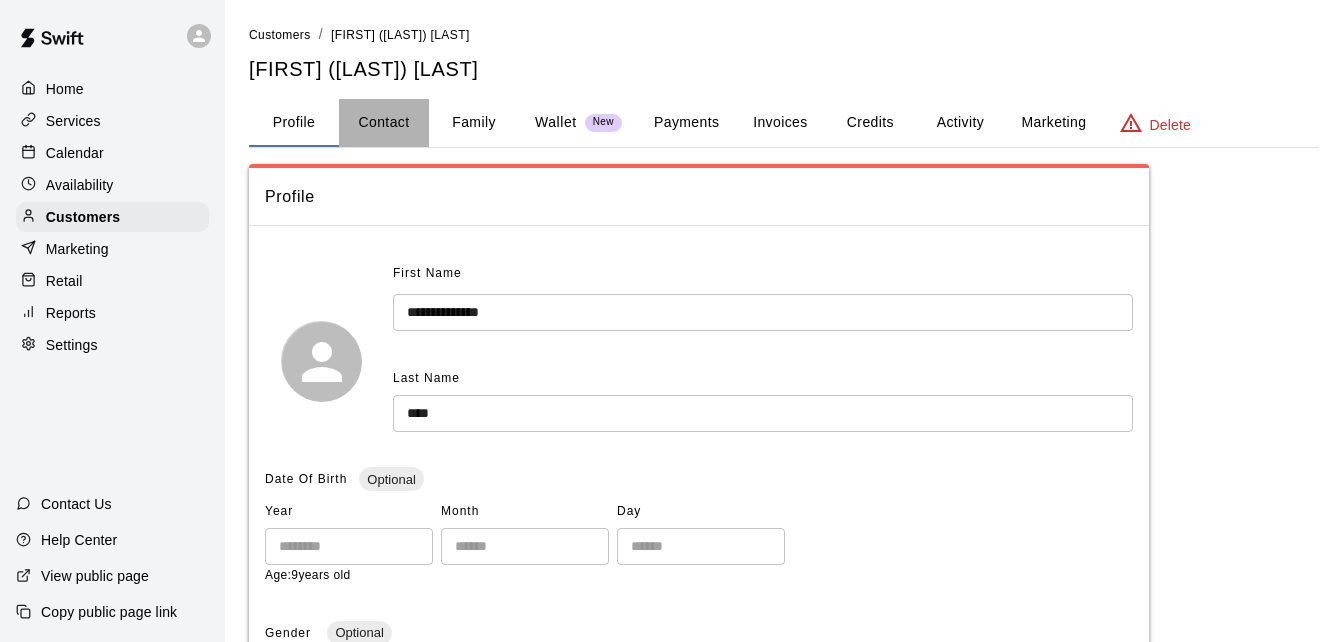 select on "**" 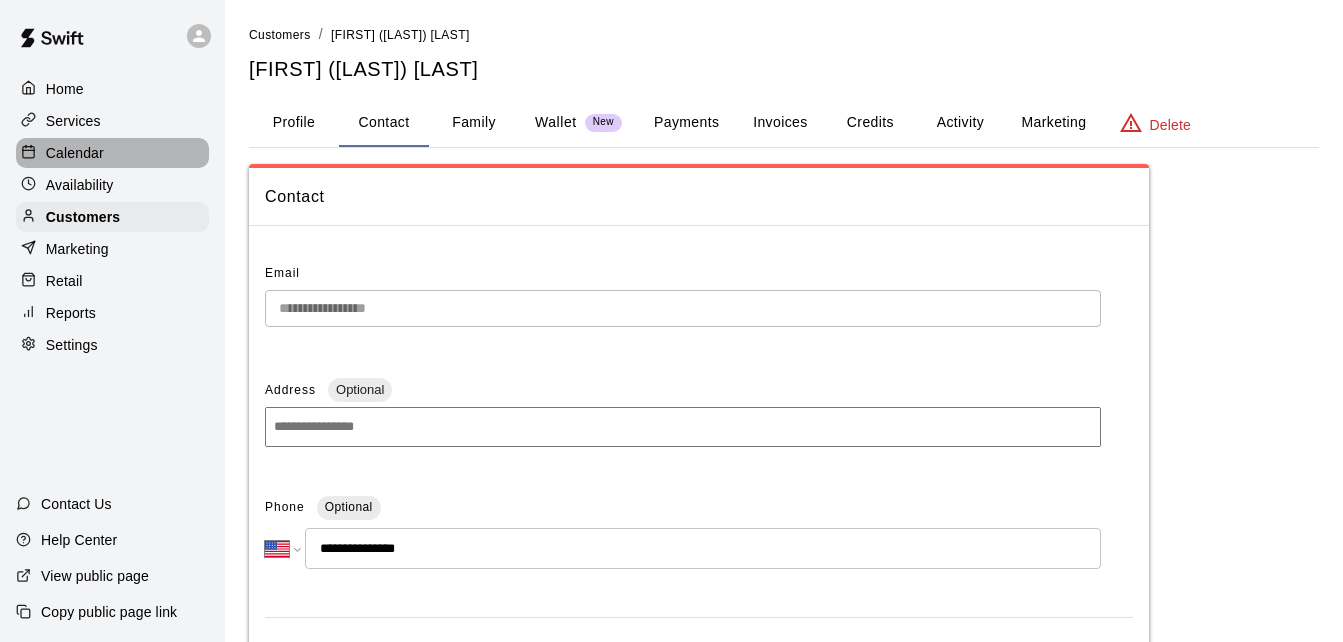 click on "Calendar" at bounding box center (112, 153) 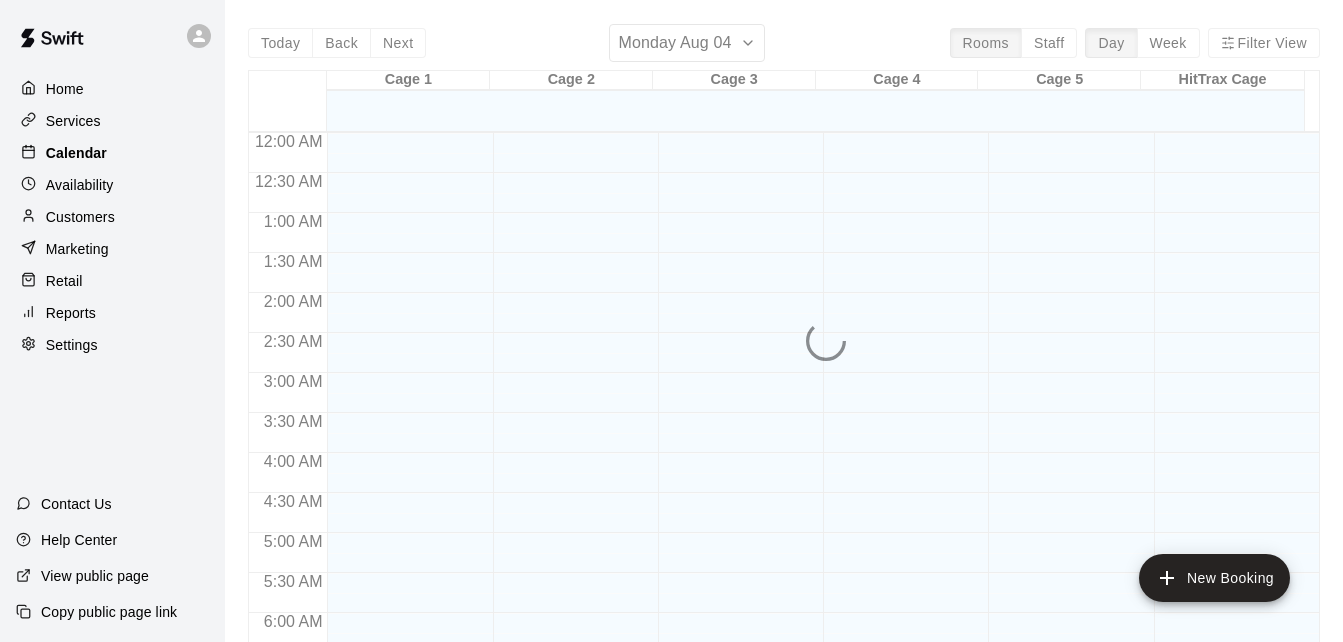 scroll, scrollTop: 1328, scrollLeft: 0, axis: vertical 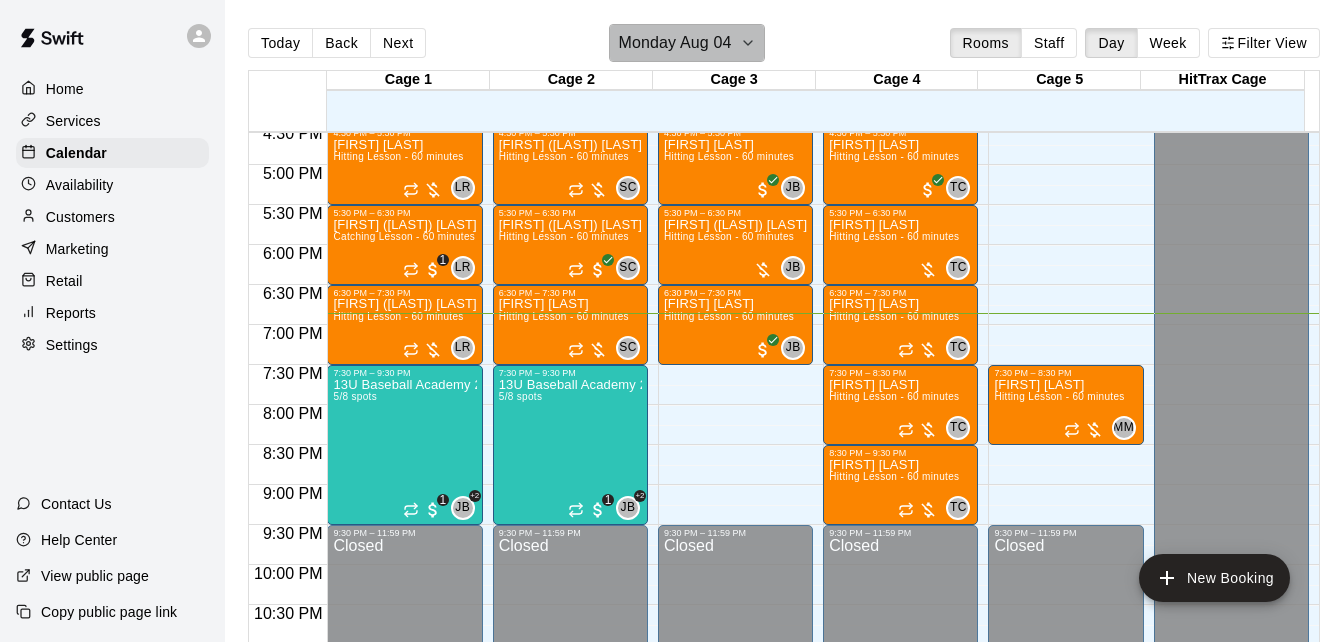 click on "Monday Aug 04" at bounding box center [674, 43] 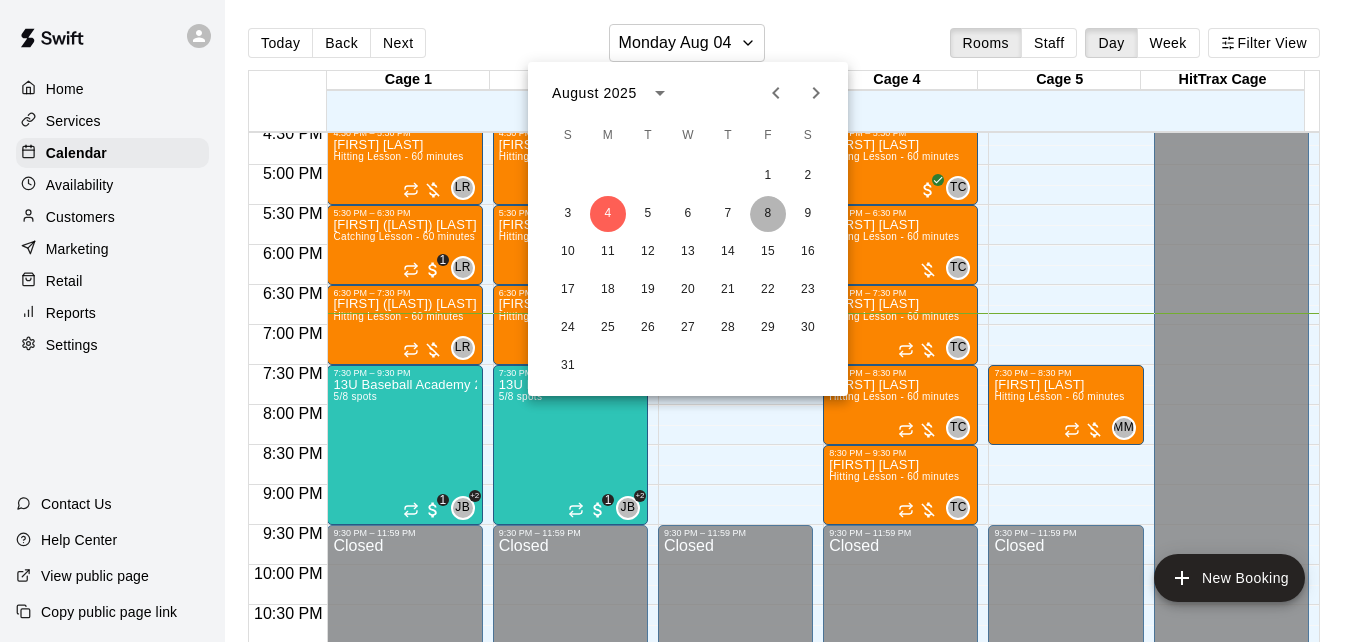 click on "8" at bounding box center (768, 214) 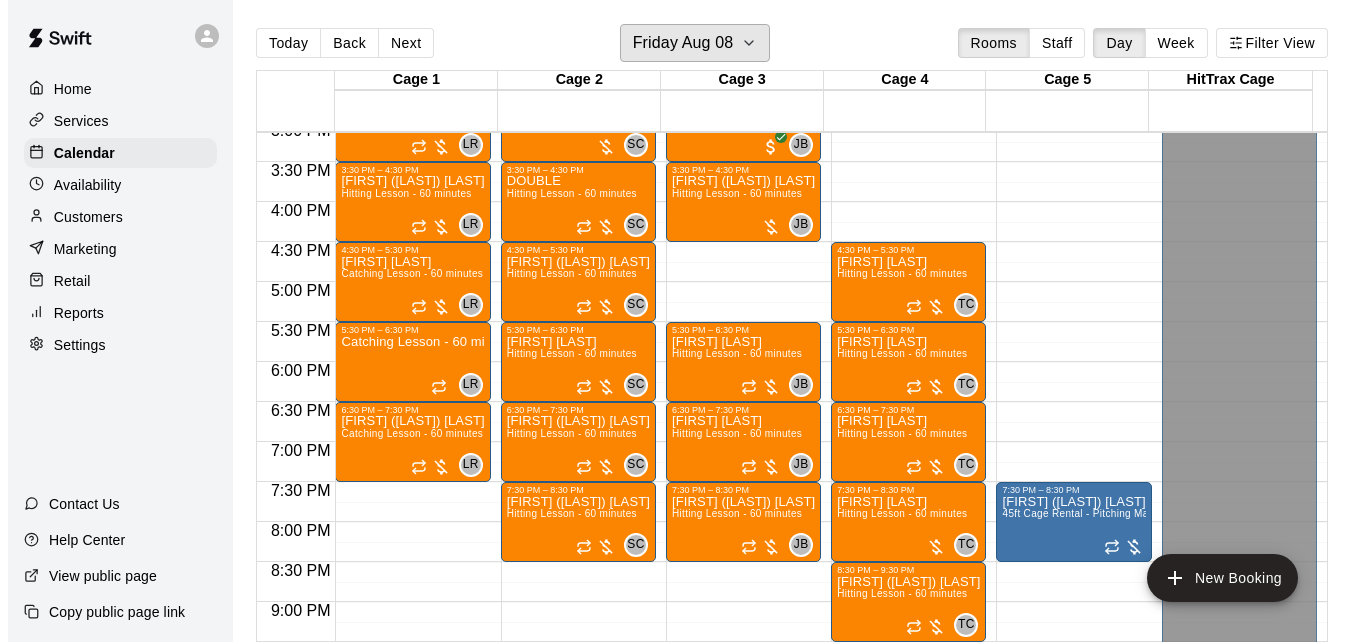 scroll, scrollTop: 1208, scrollLeft: 0, axis: vertical 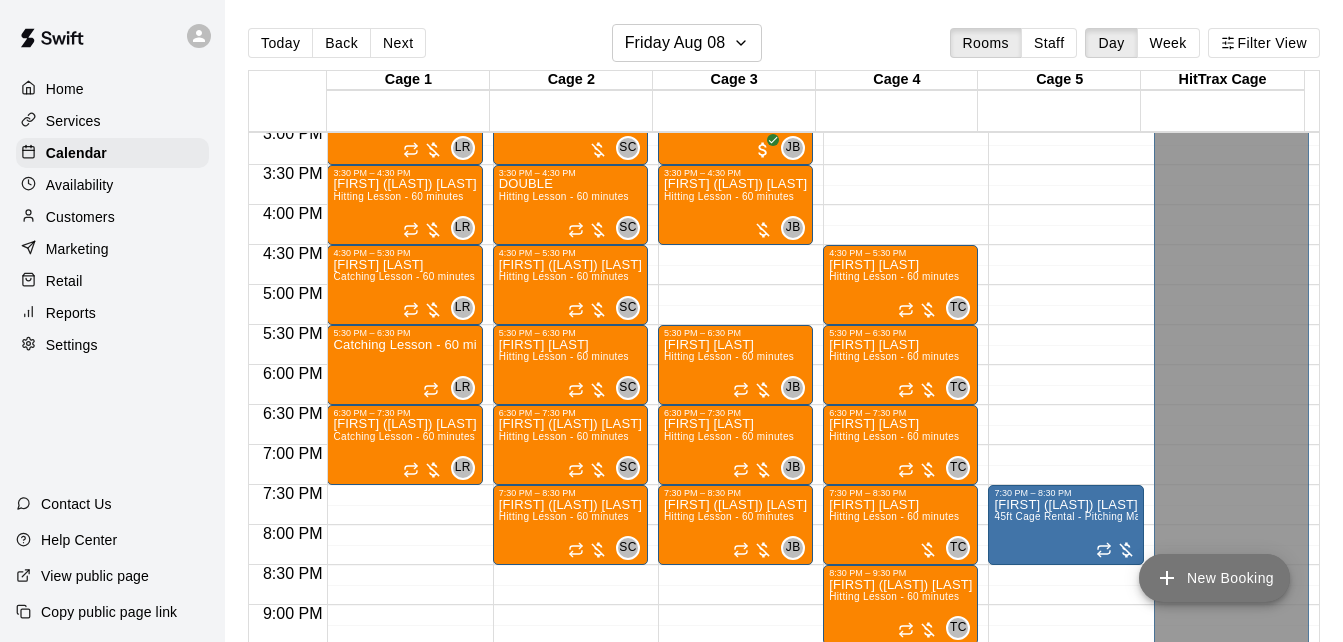 click on "New Booking" at bounding box center [1214, 578] 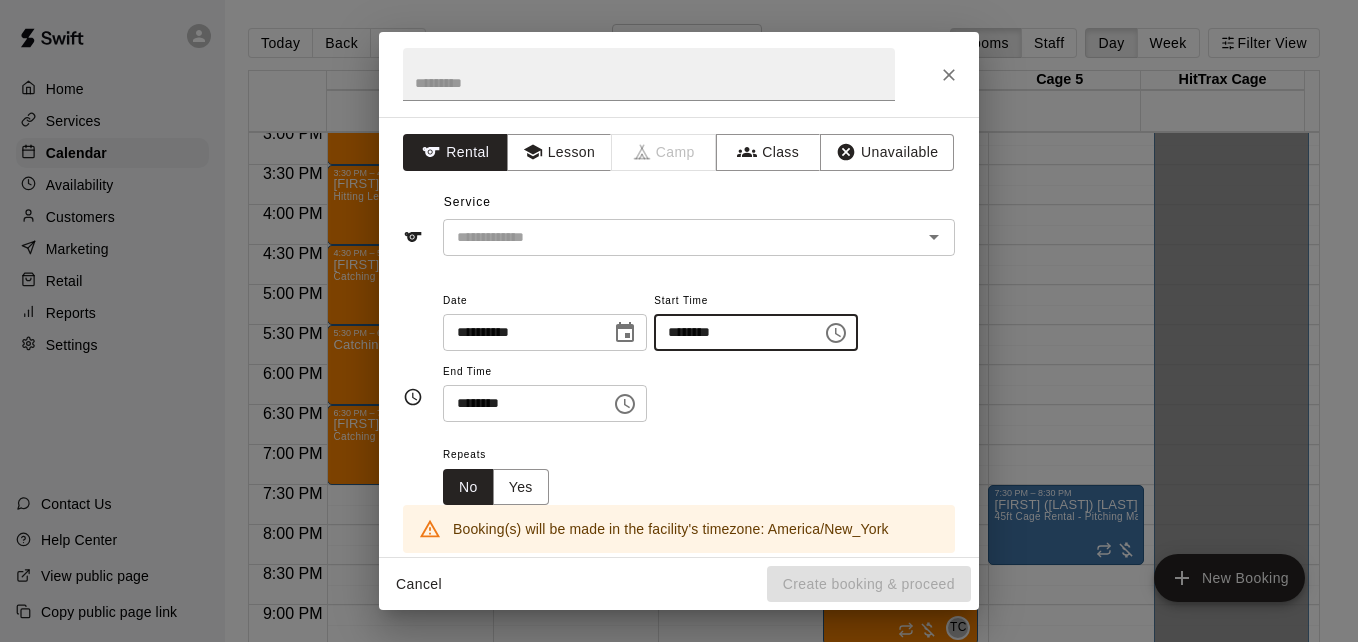 click on "********" at bounding box center (731, 332) 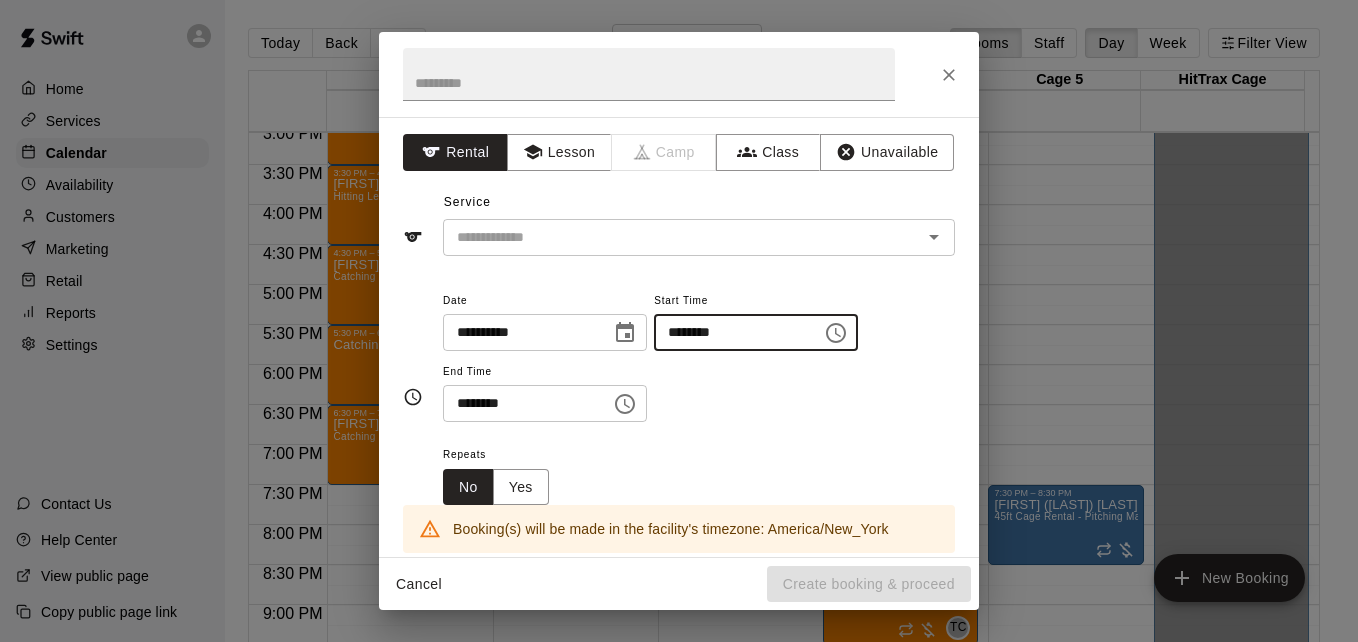 type on "********" 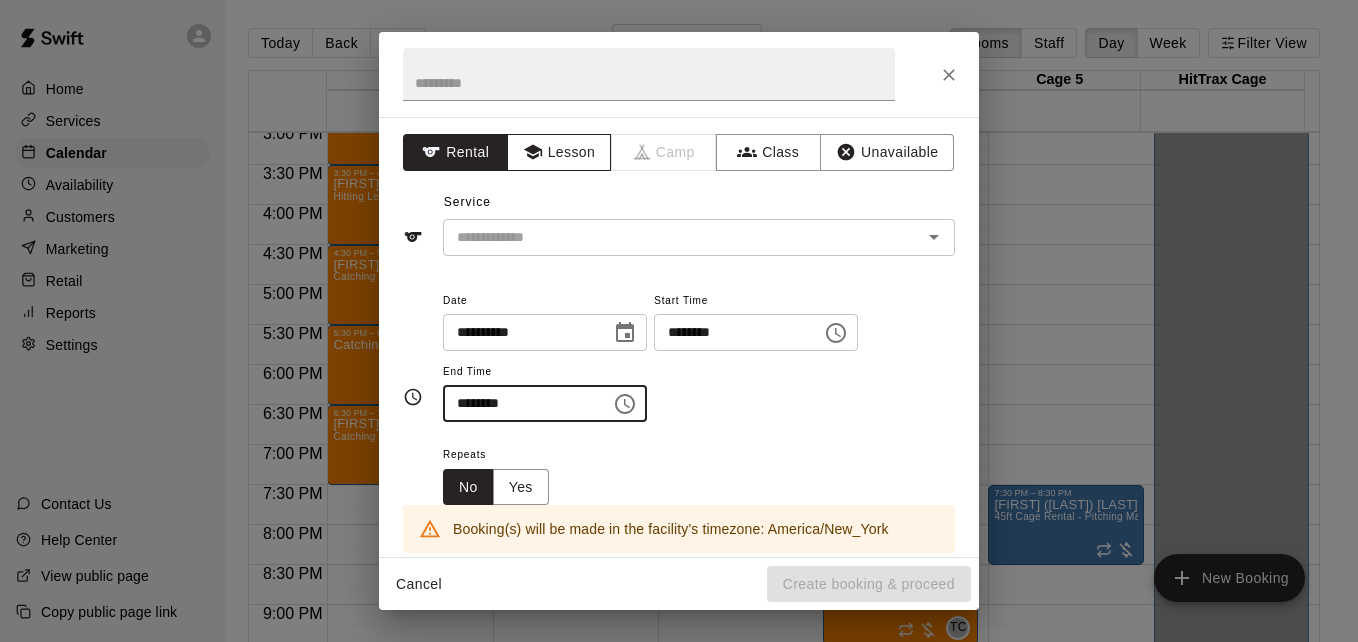 type on "********" 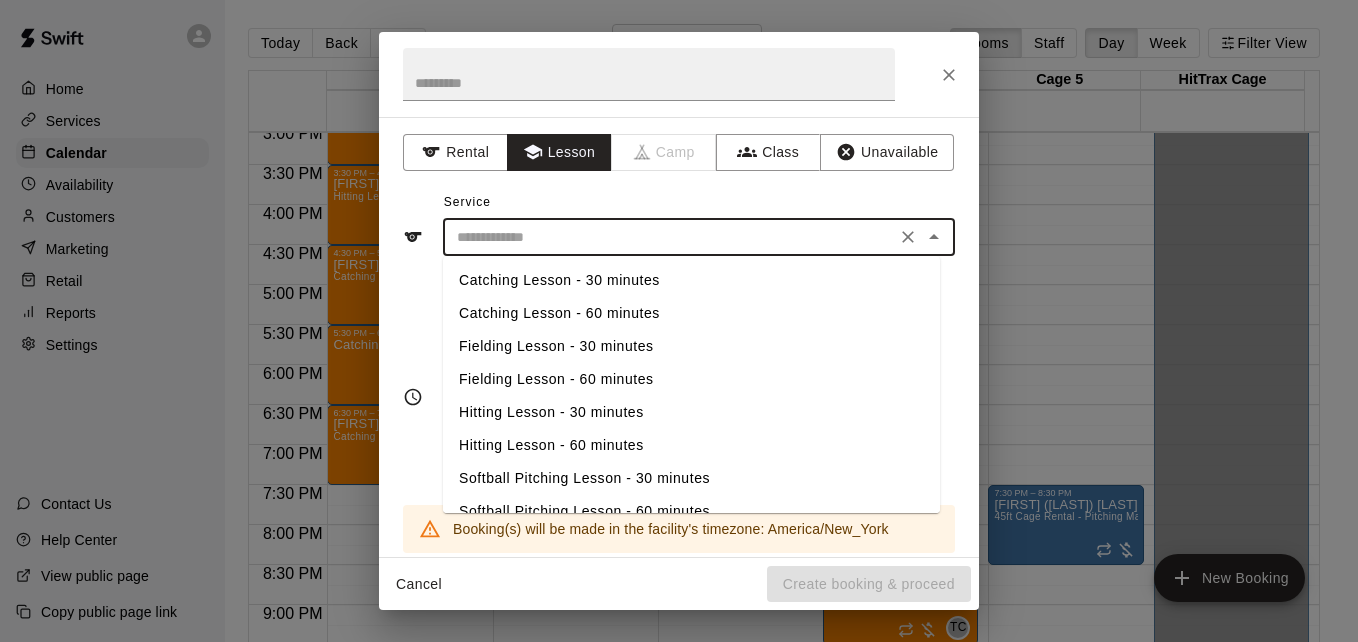 click at bounding box center (669, 237) 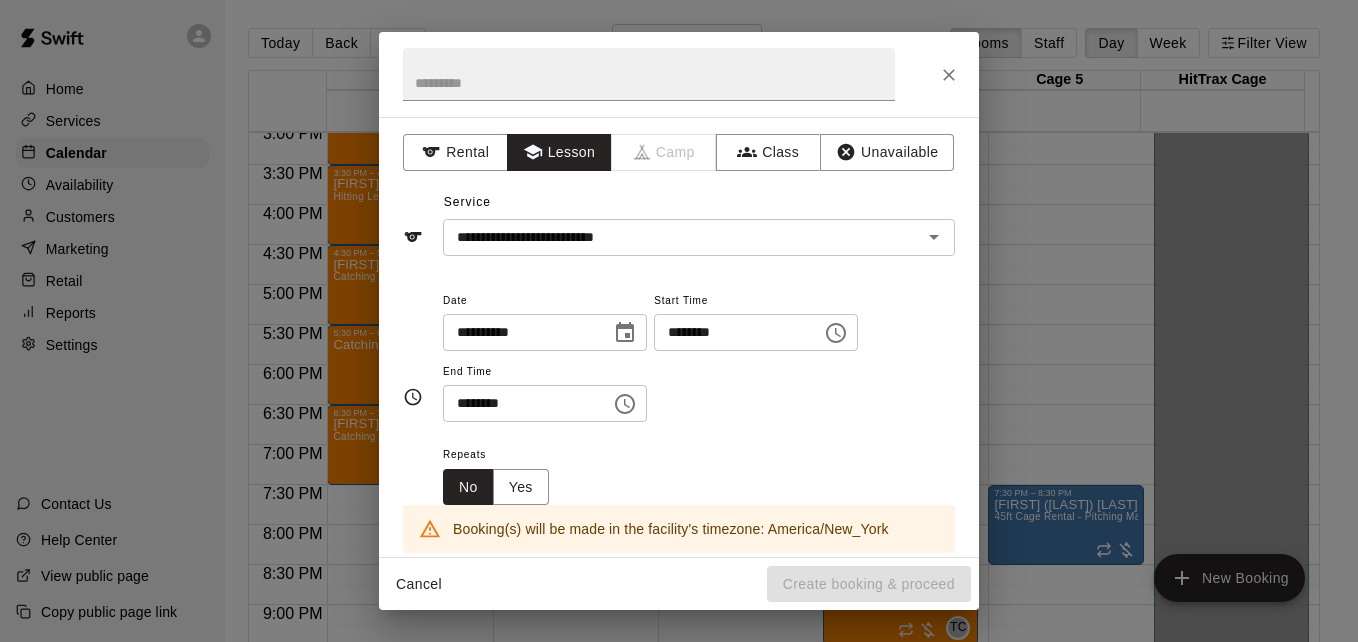 click on "**********" at bounding box center (699, 365) 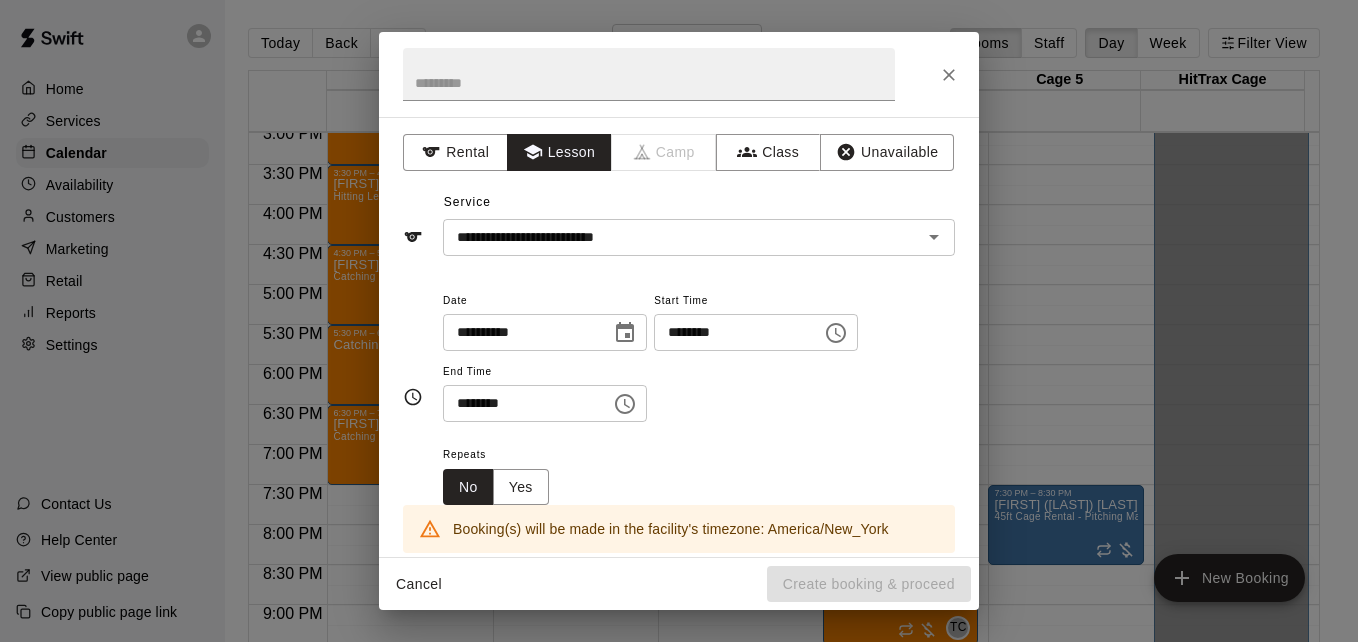 click on "********" at bounding box center (520, 403) 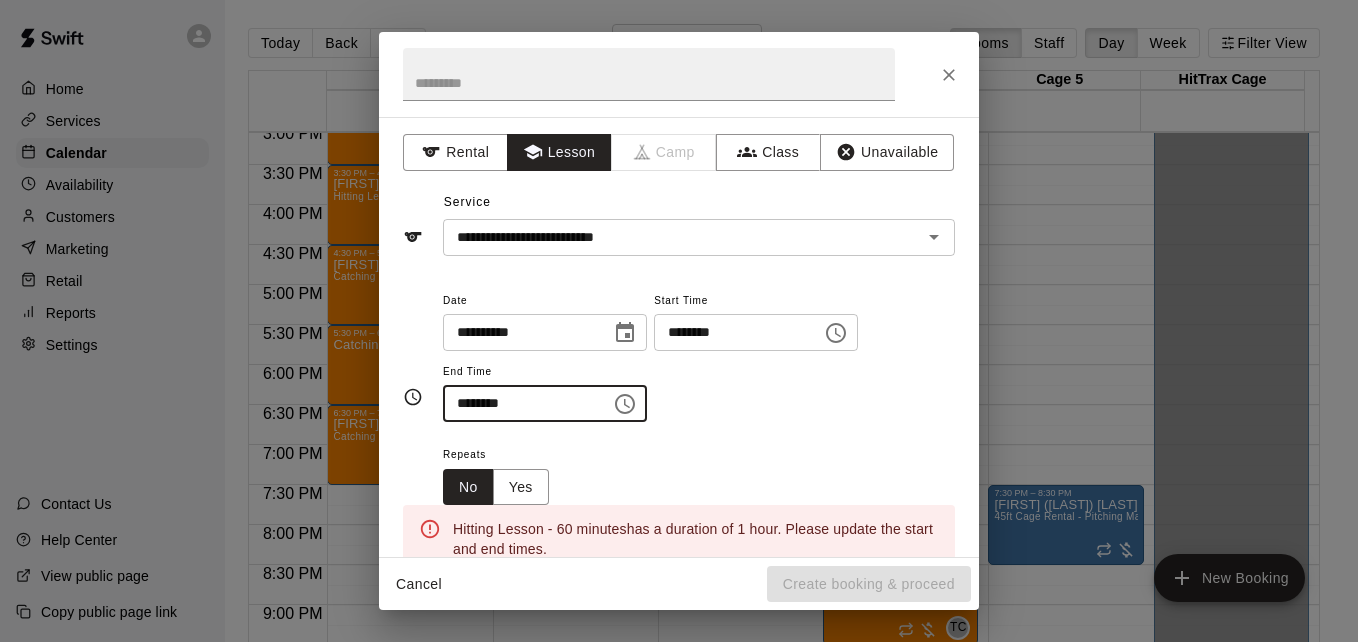 type on "********" 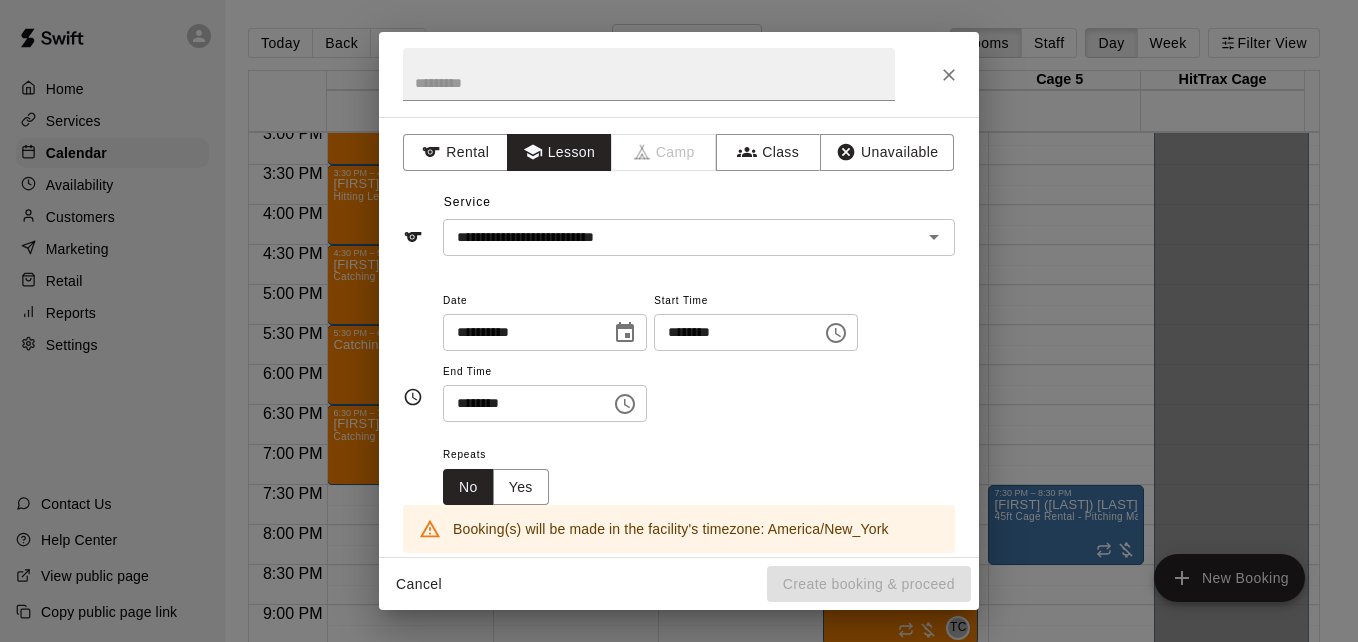 click on "Repeats No Yes" at bounding box center (699, 473) 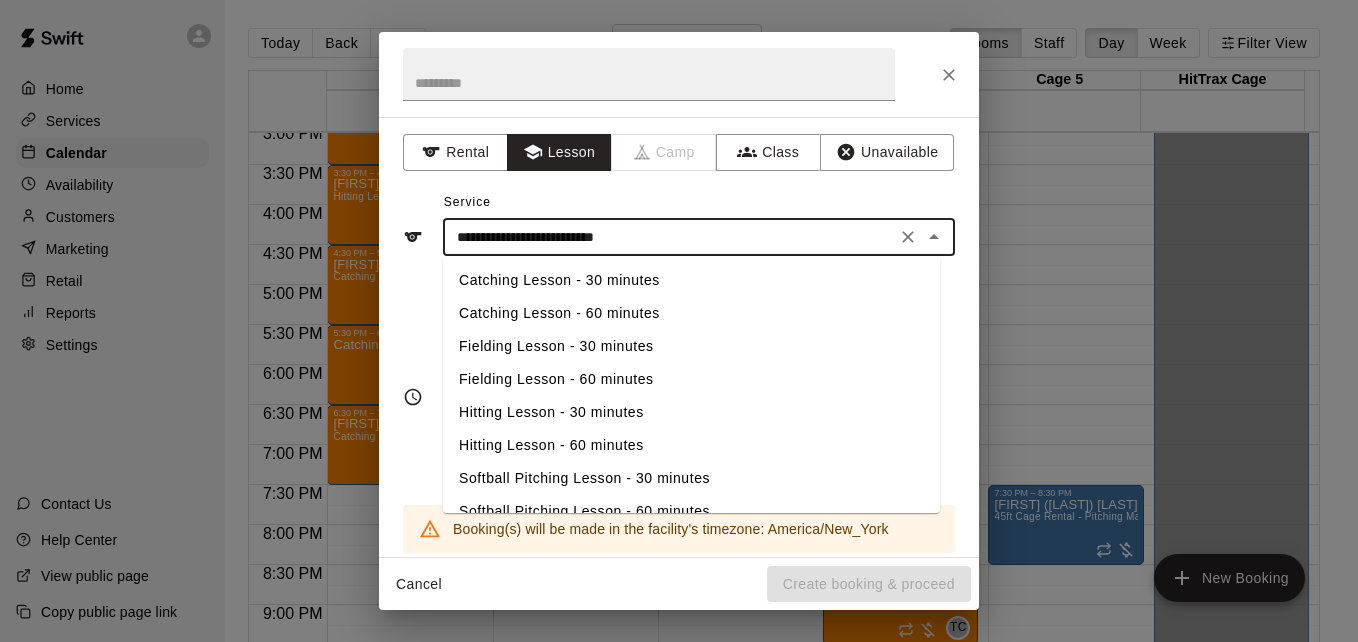 click on "**********" at bounding box center [669, 237] 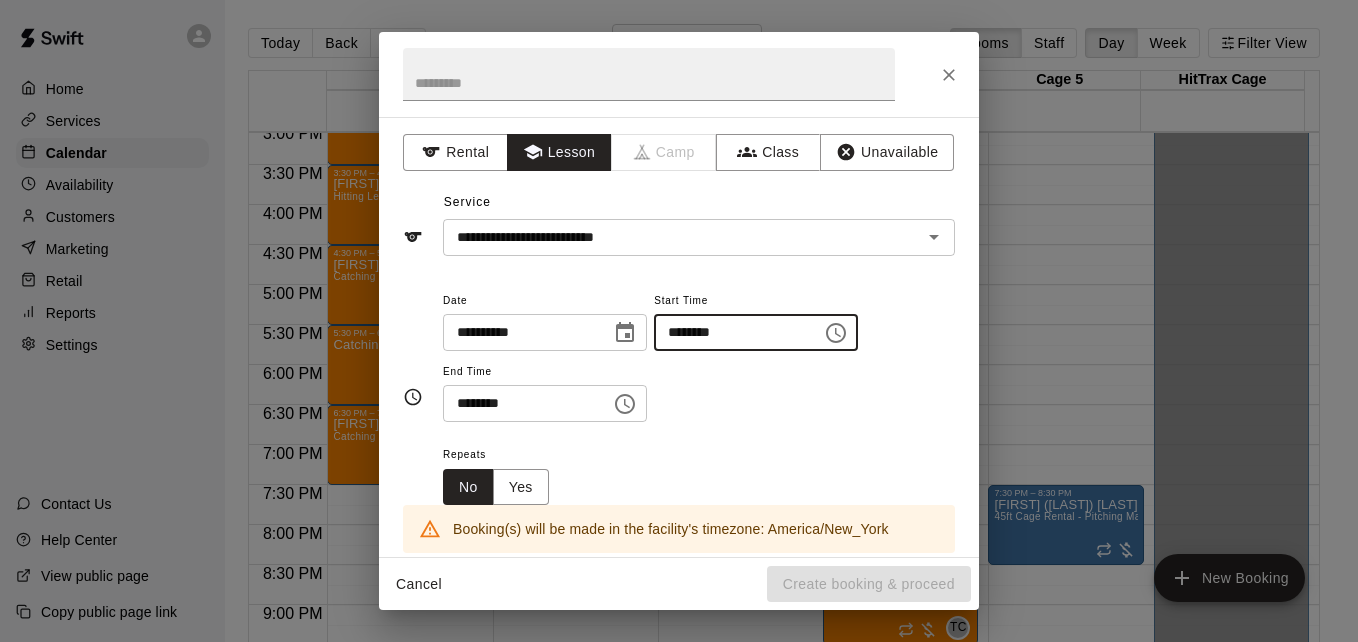 click on "********" at bounding box center [731, 332] 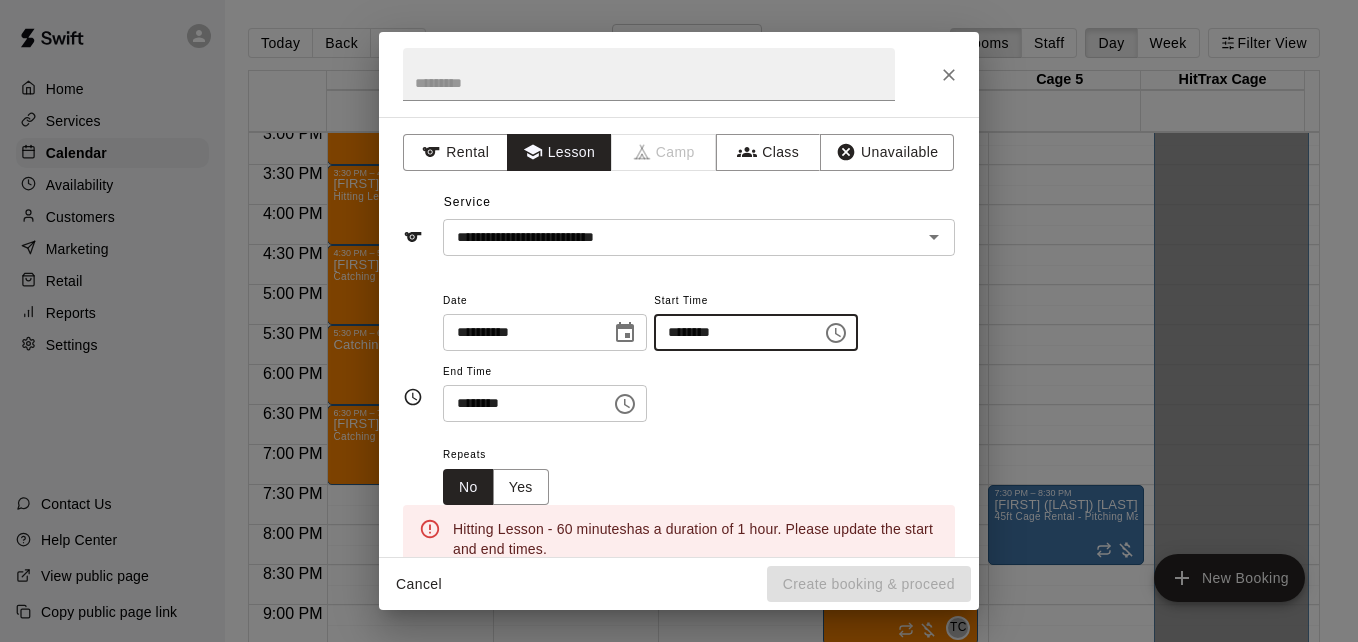 type on "********" 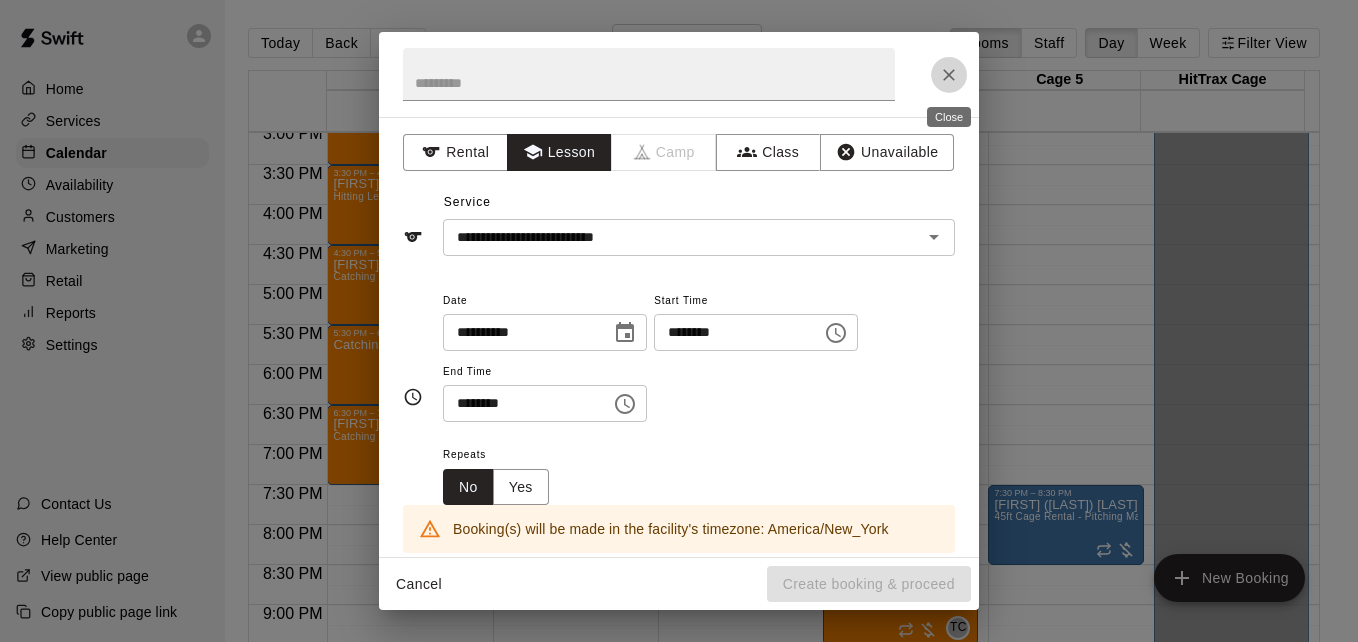 click 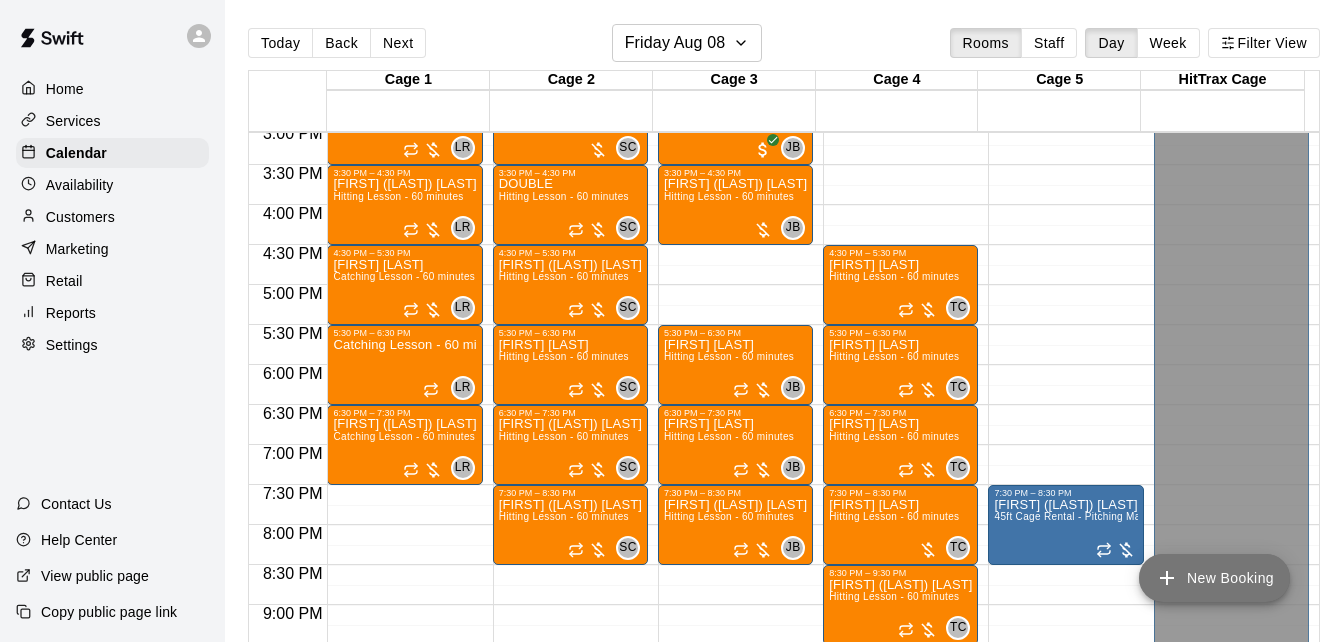 click on "New Booking" at bounding box center (1214, 578) 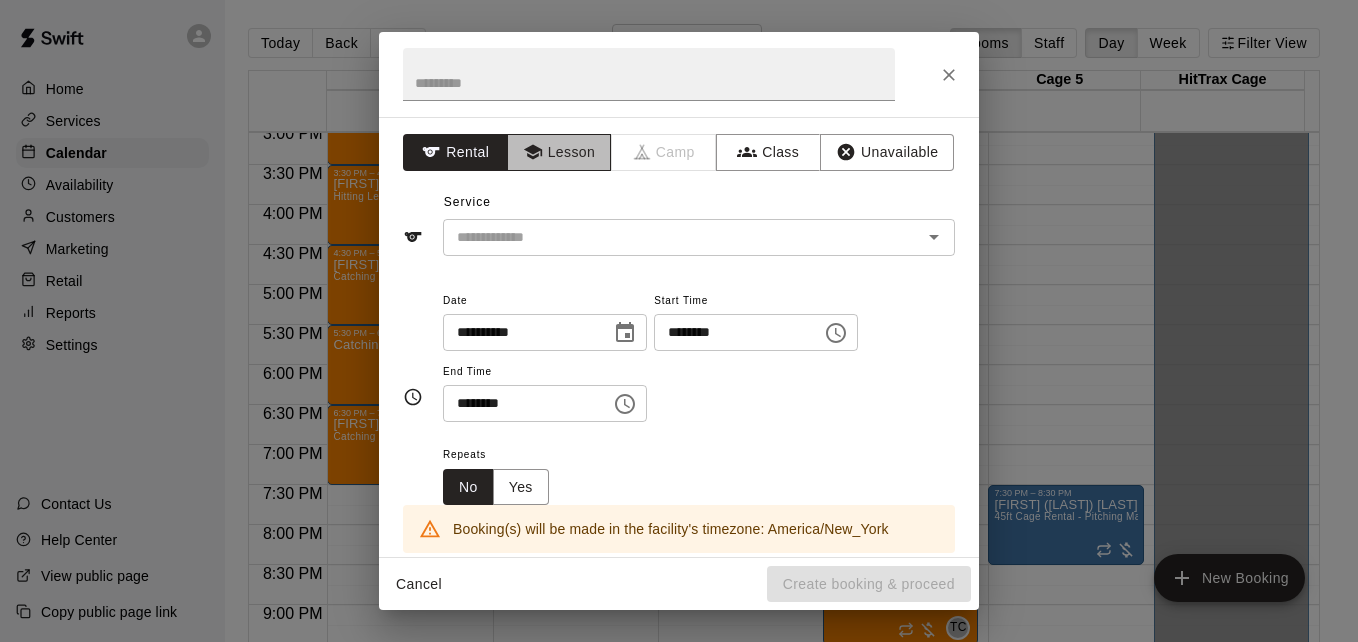 click on "Lesson" at bounding box center (559, 152) 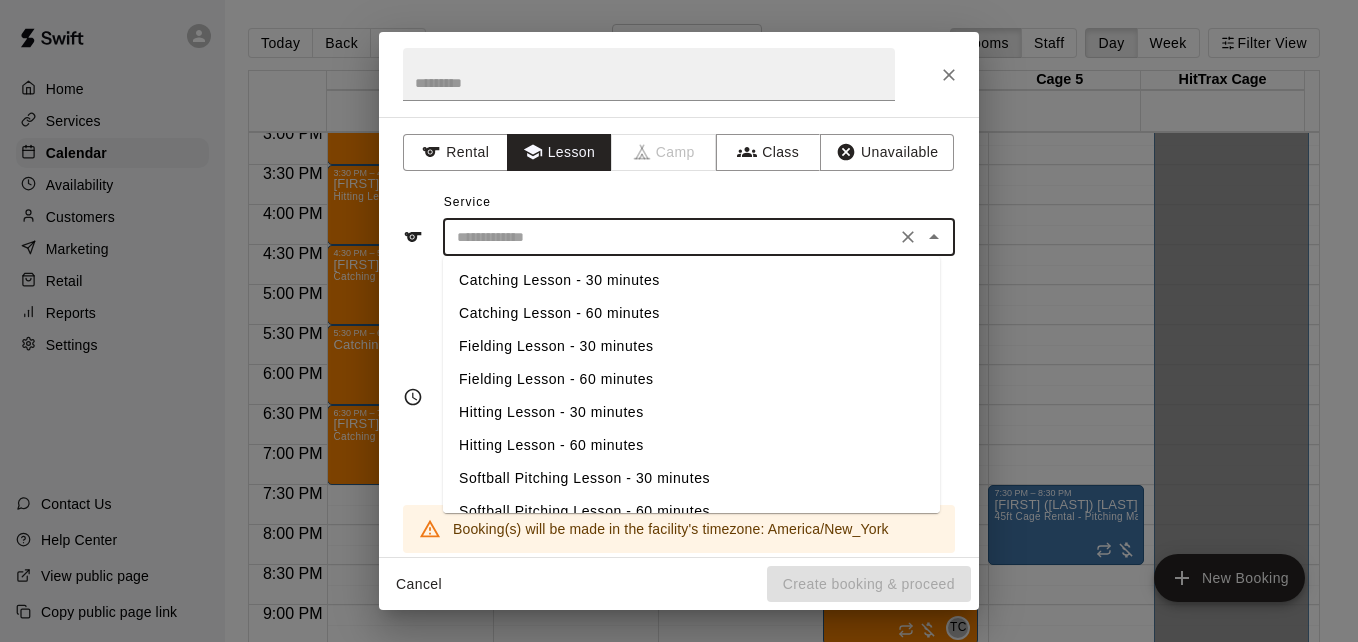 click at bounding box center (669, 237) 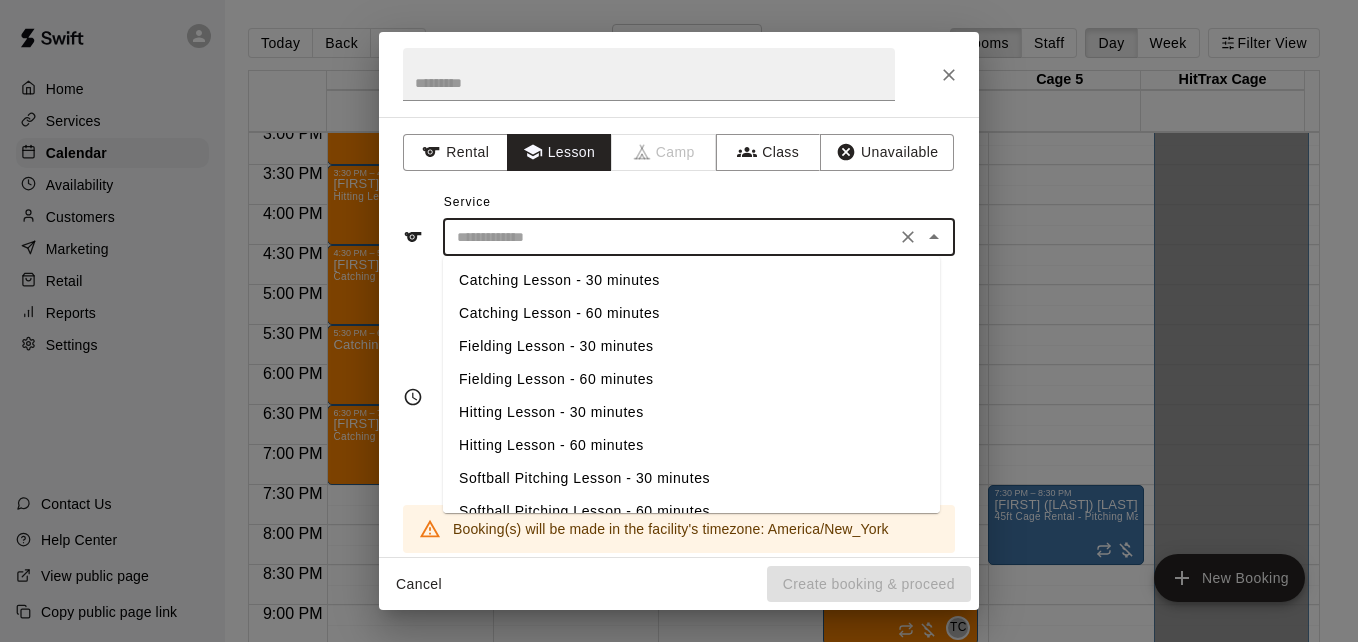 type on "**********" 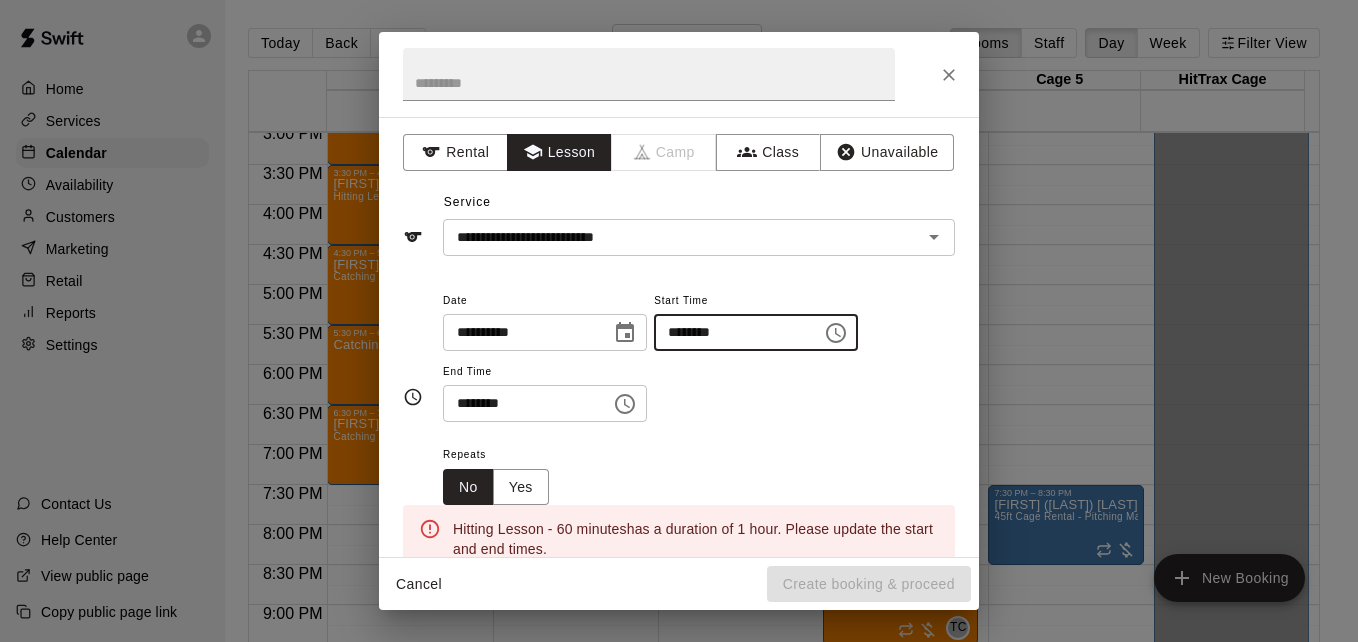 click on "********" at bounding box center [731, 332] 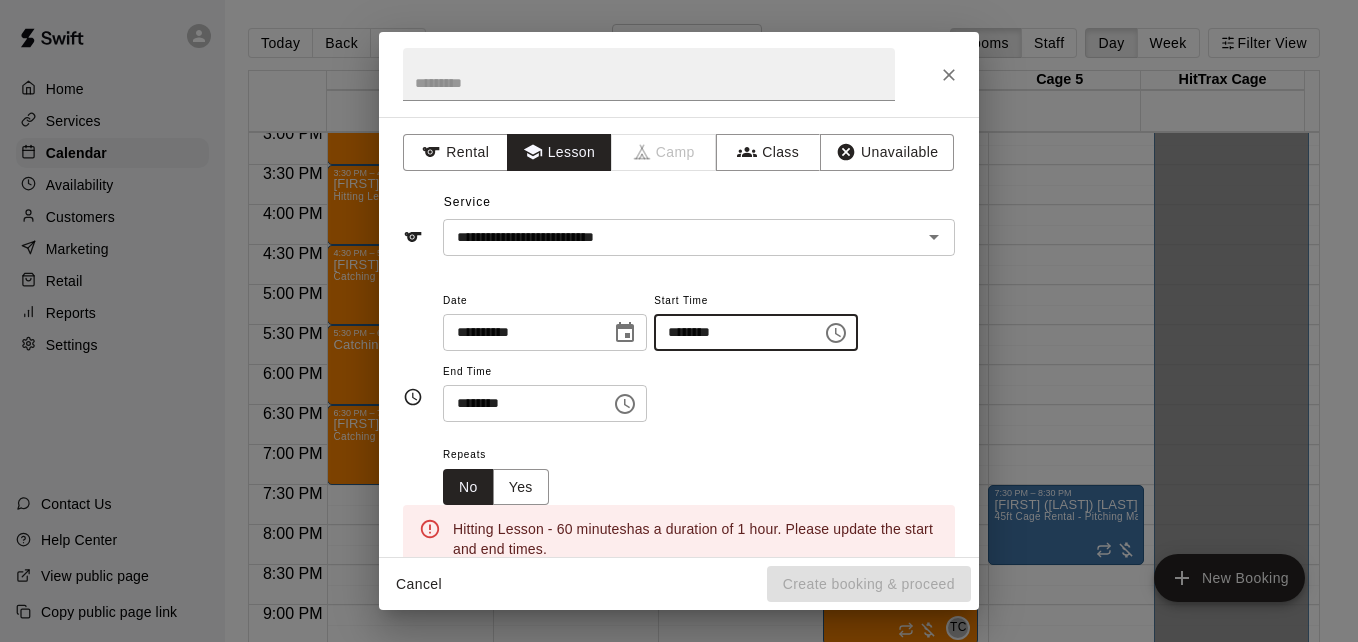 type on "********" 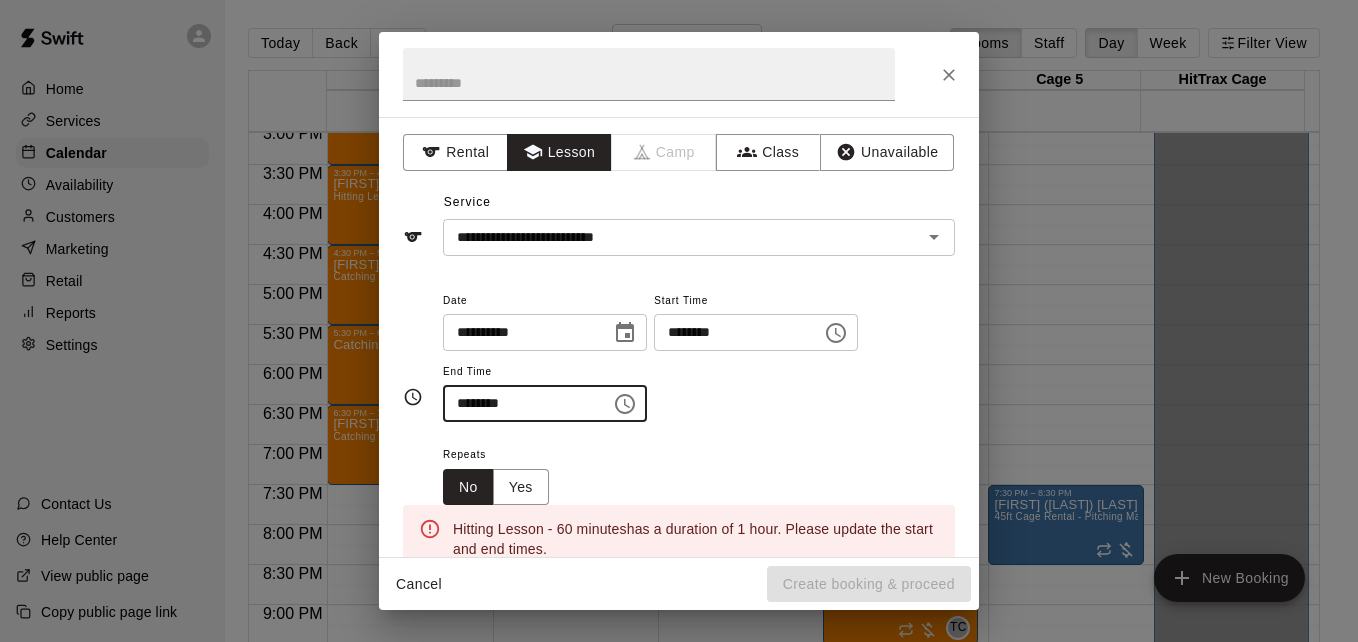 click on "********" at bounding box center [520, 403] 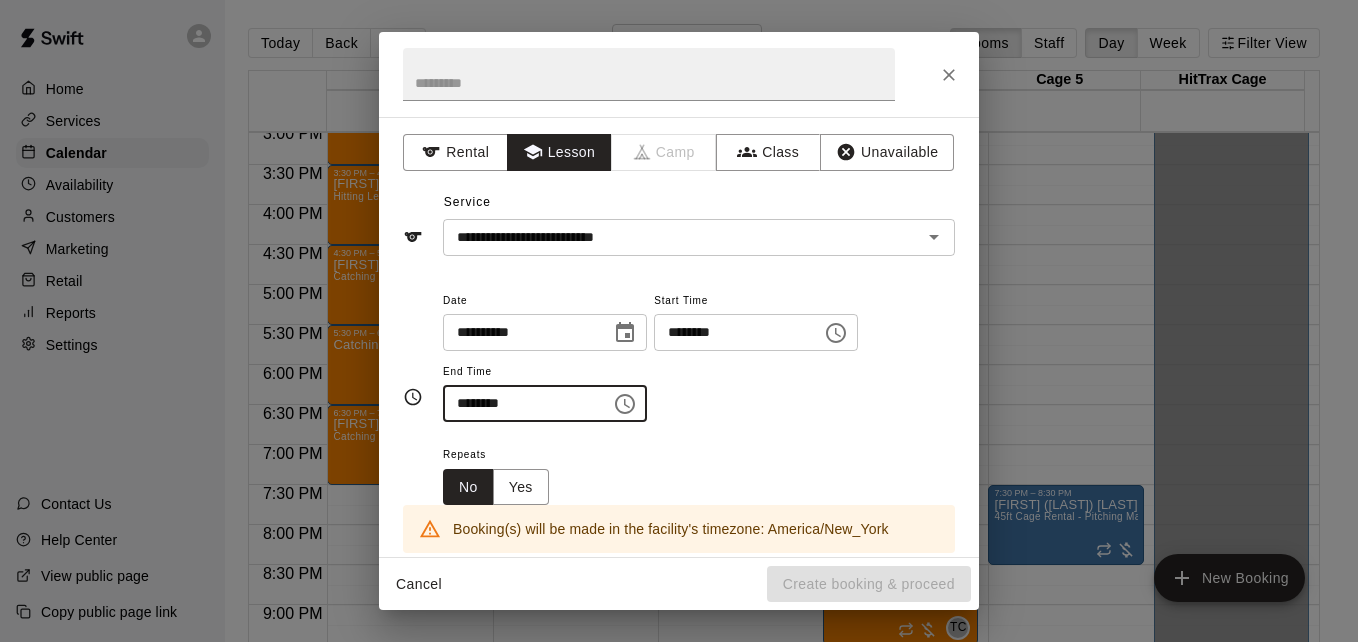 type on "********" 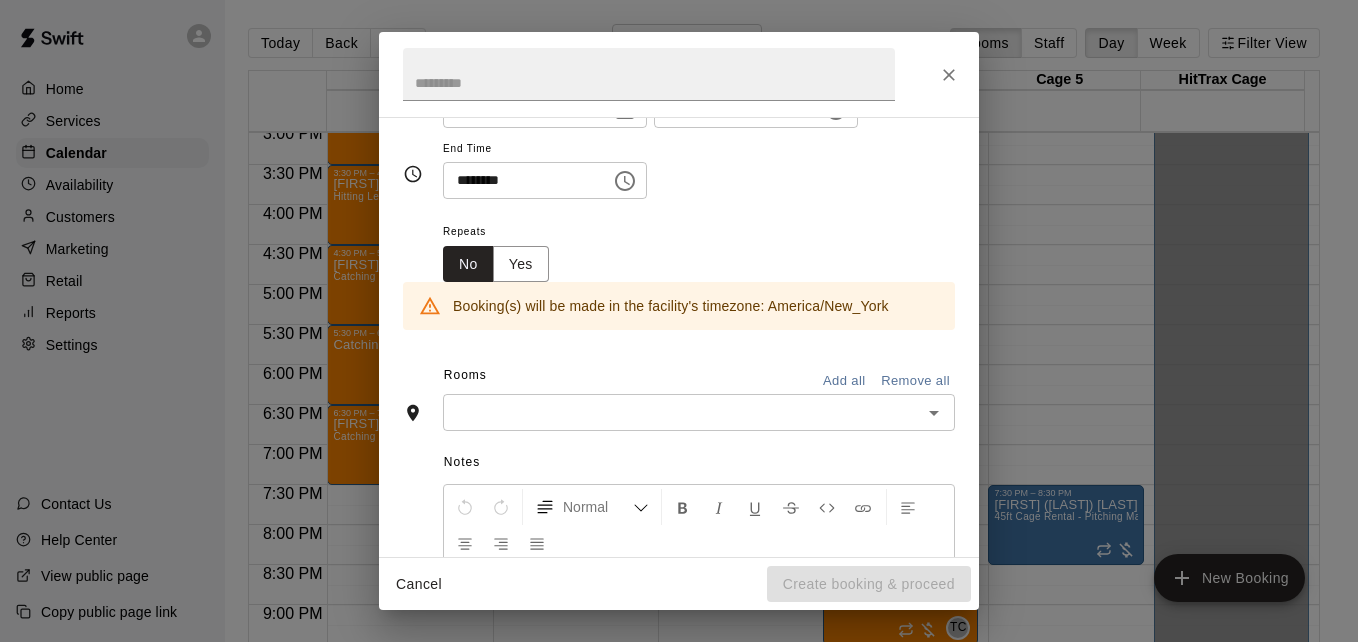 scroll, scrollTop: 240, scrollLeft: 0, axis: vertical 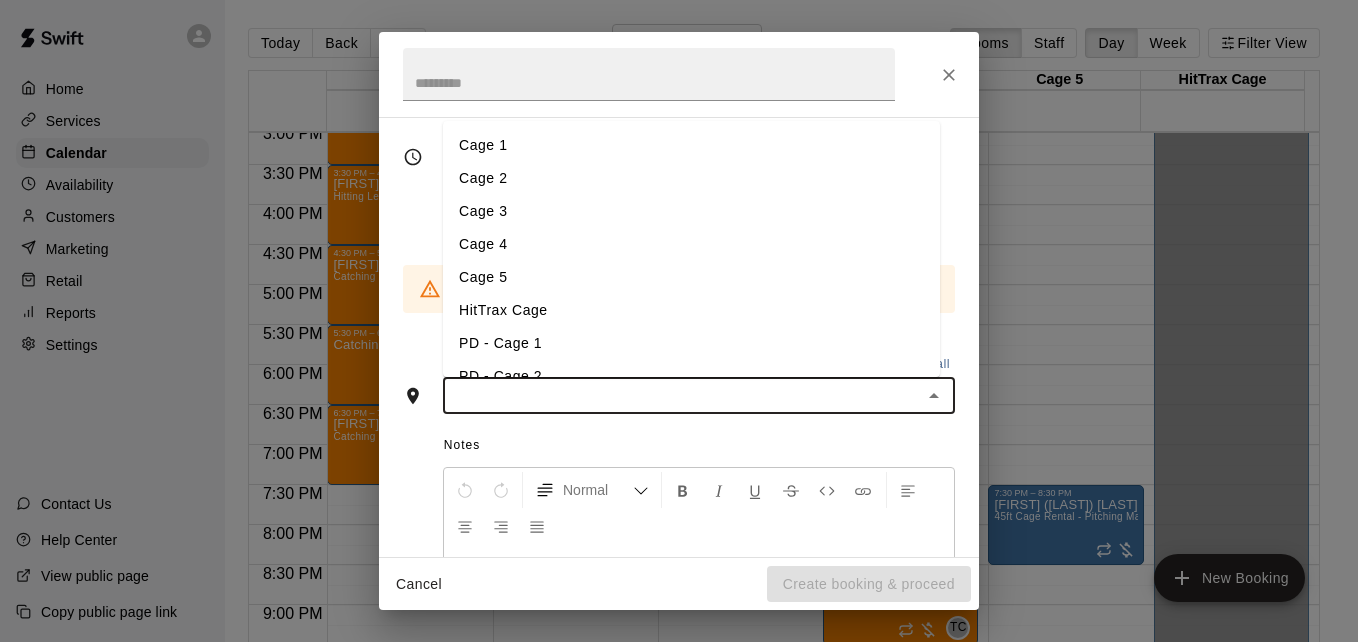 click at bounding box center [682, 395] 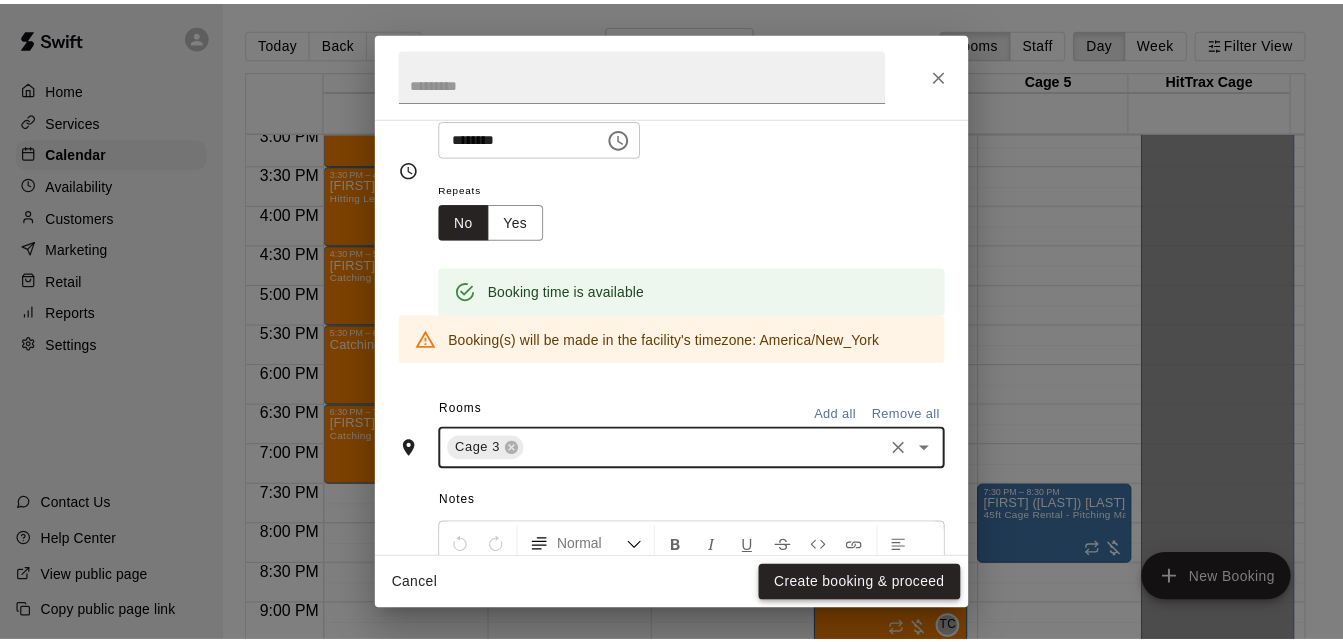 scroll, scrollTop: 278, scrollLeft: 0, axis: vertical 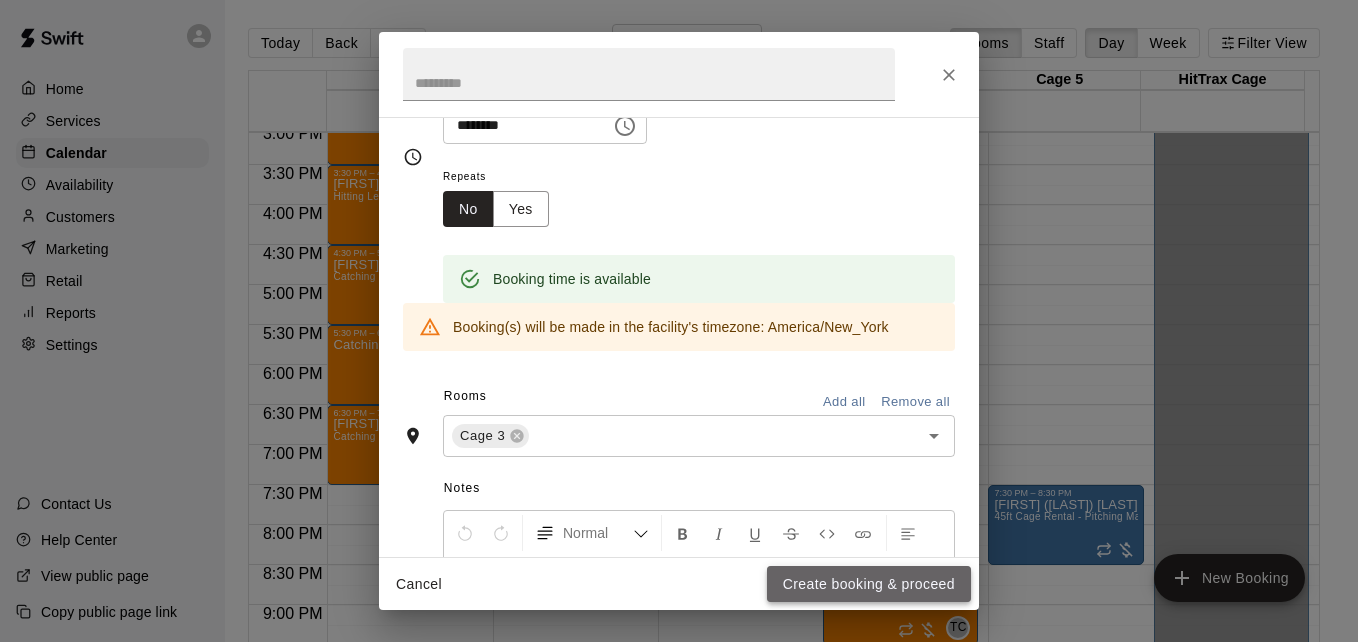 click on "Create booking & proceed" at bounding box center [869, 584] 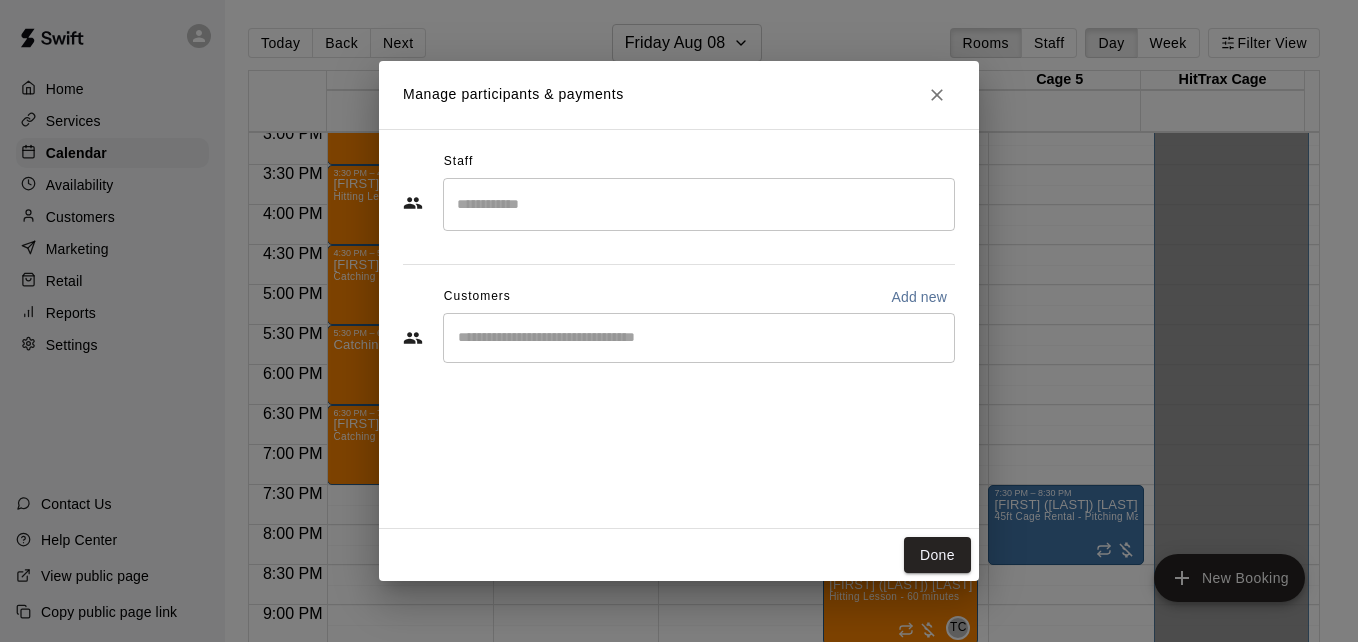 click at bounding box center (699, 204) 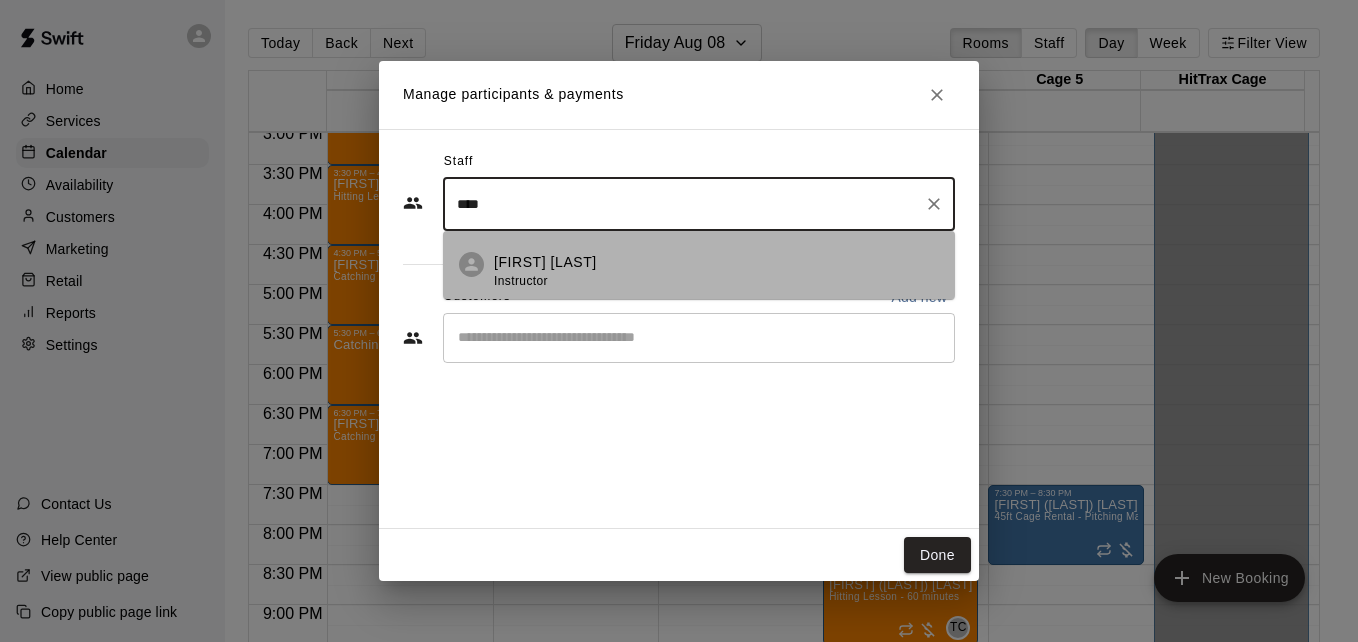 click on "[FIRST] [LAST] Instructor" at bounding box center (716, 271) 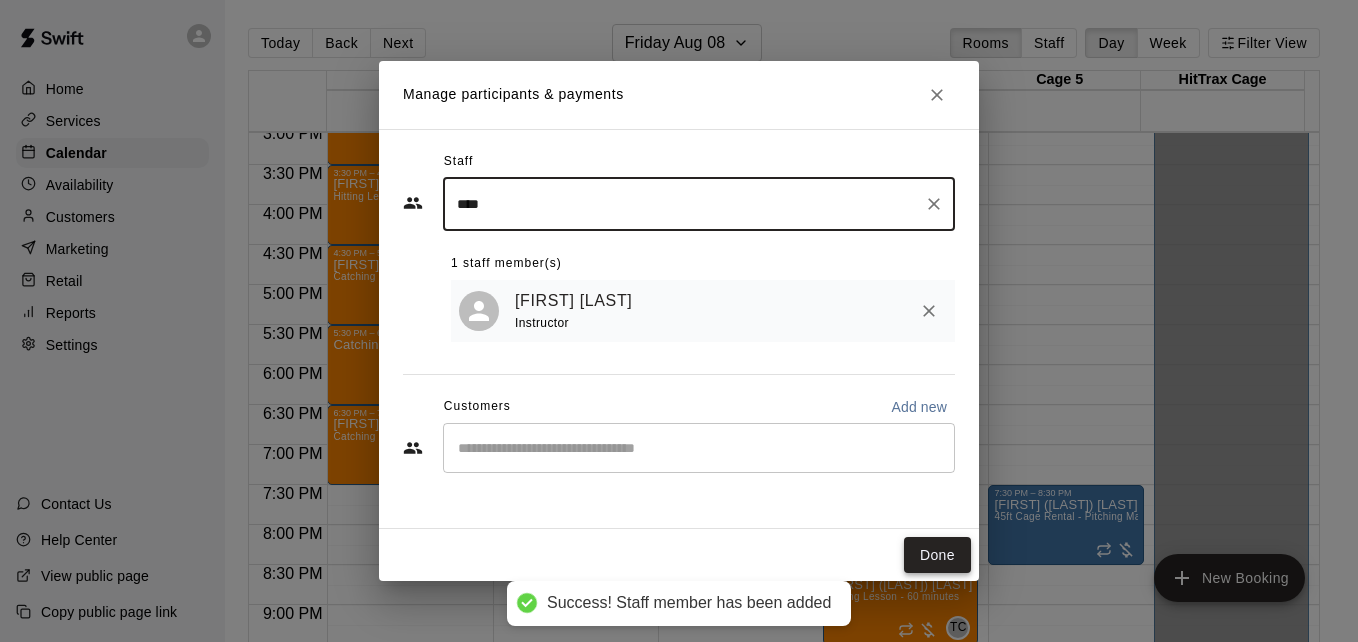 type on "****" 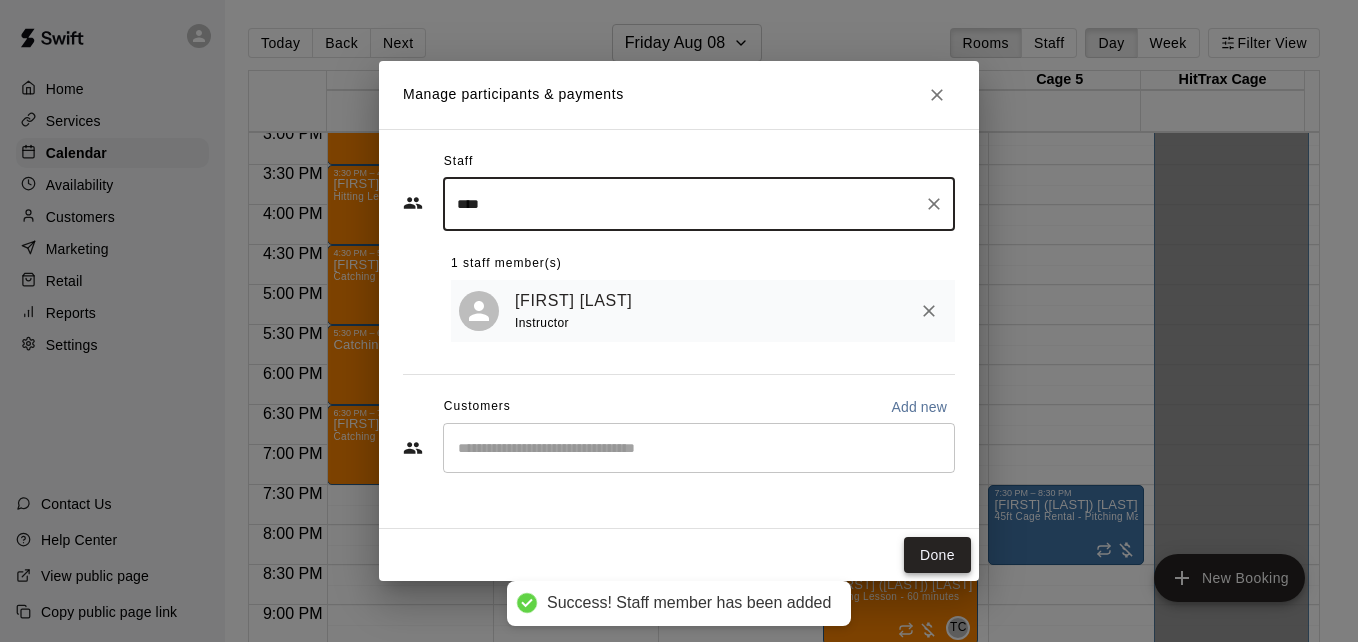 click on "Done" at bounding box center (937, 555) 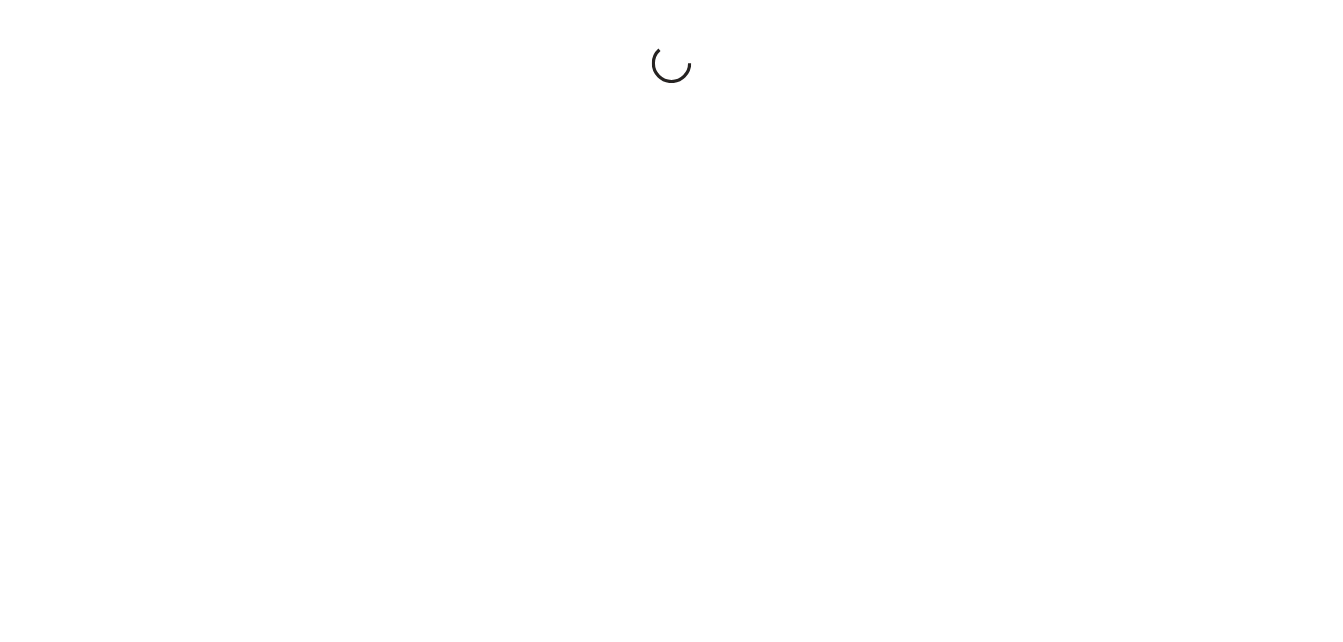 scroll, scrollTop: 0, scrollLeft: 0, axis: both 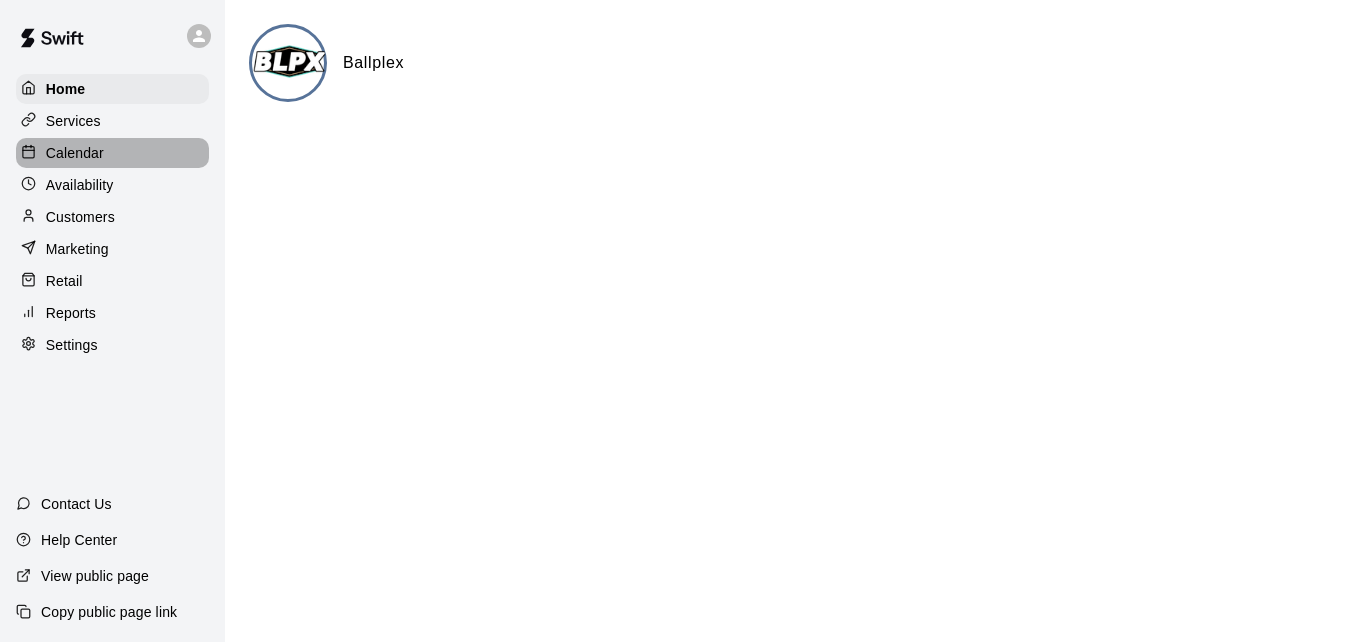 click on "Calendar" at bounding box center [112, 153] 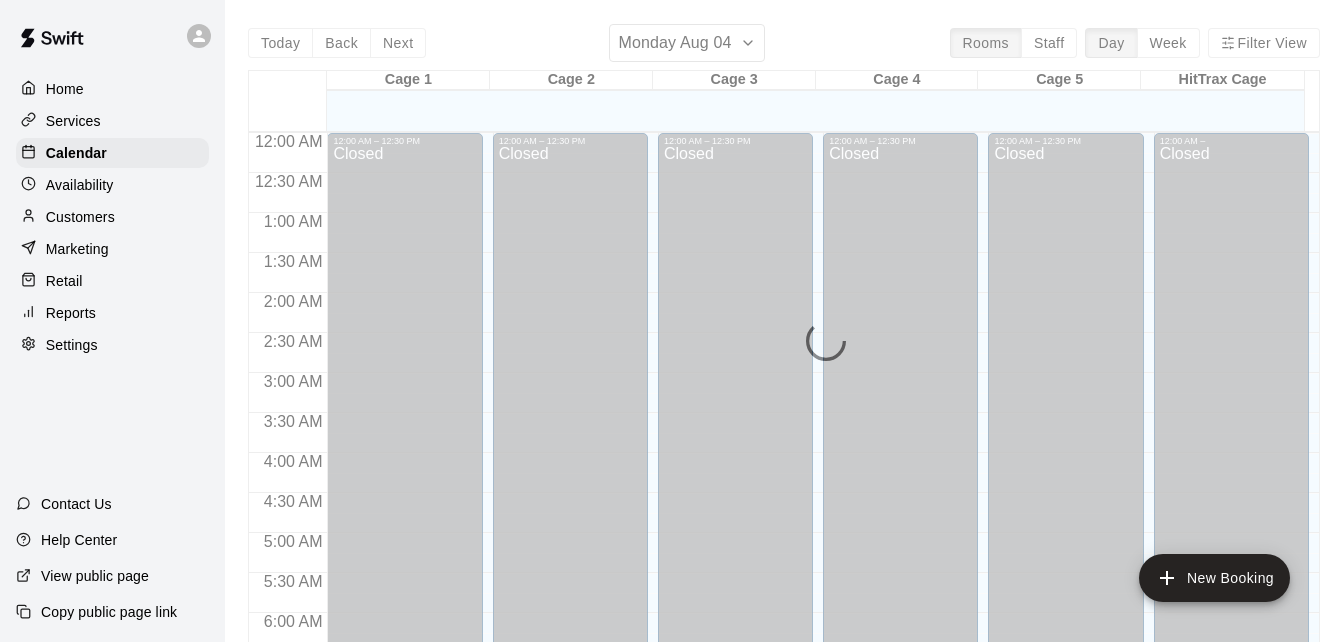 scroll, scrollTop: 1328, scrollLeft: 0, axis: vertical 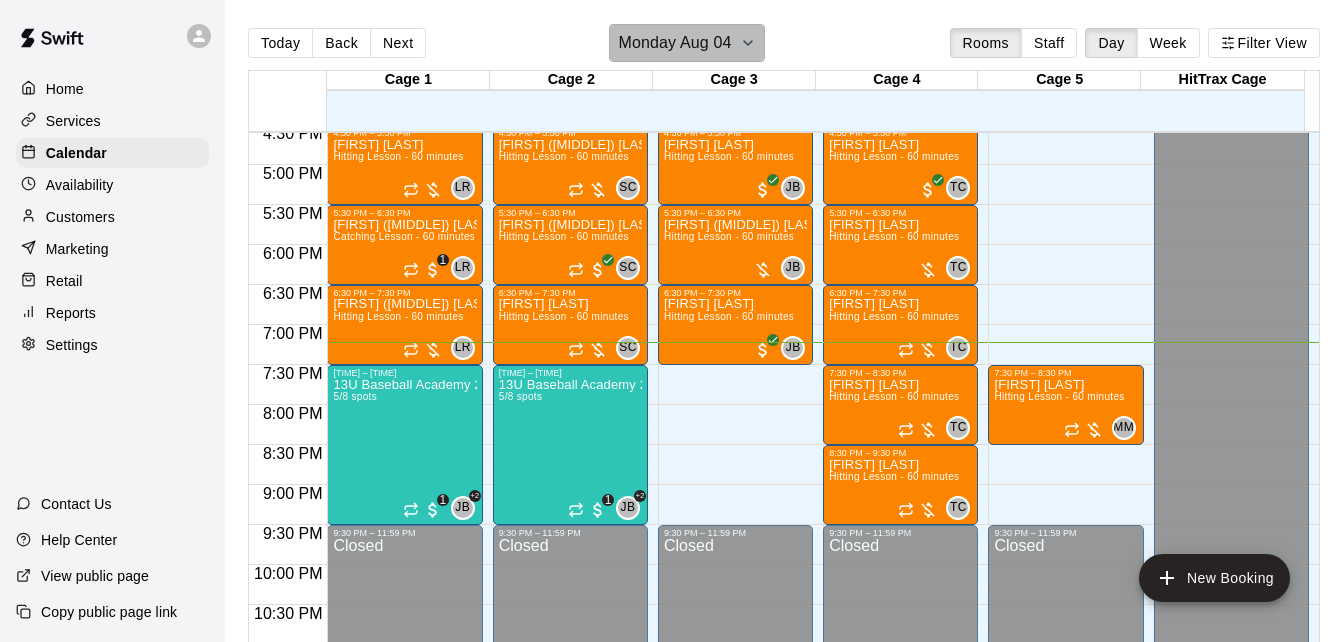 click on "Monday Aug 04" at bounding box center (686, 43) 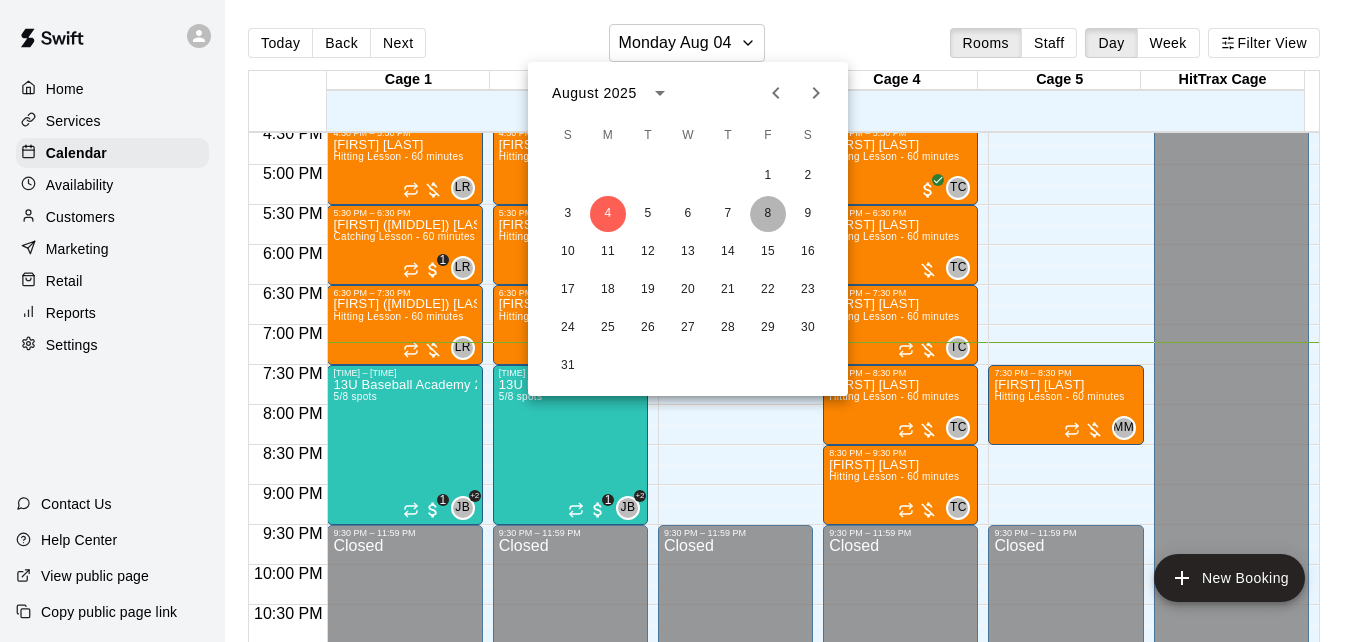 click on "8" at bounding box center (768, 214) 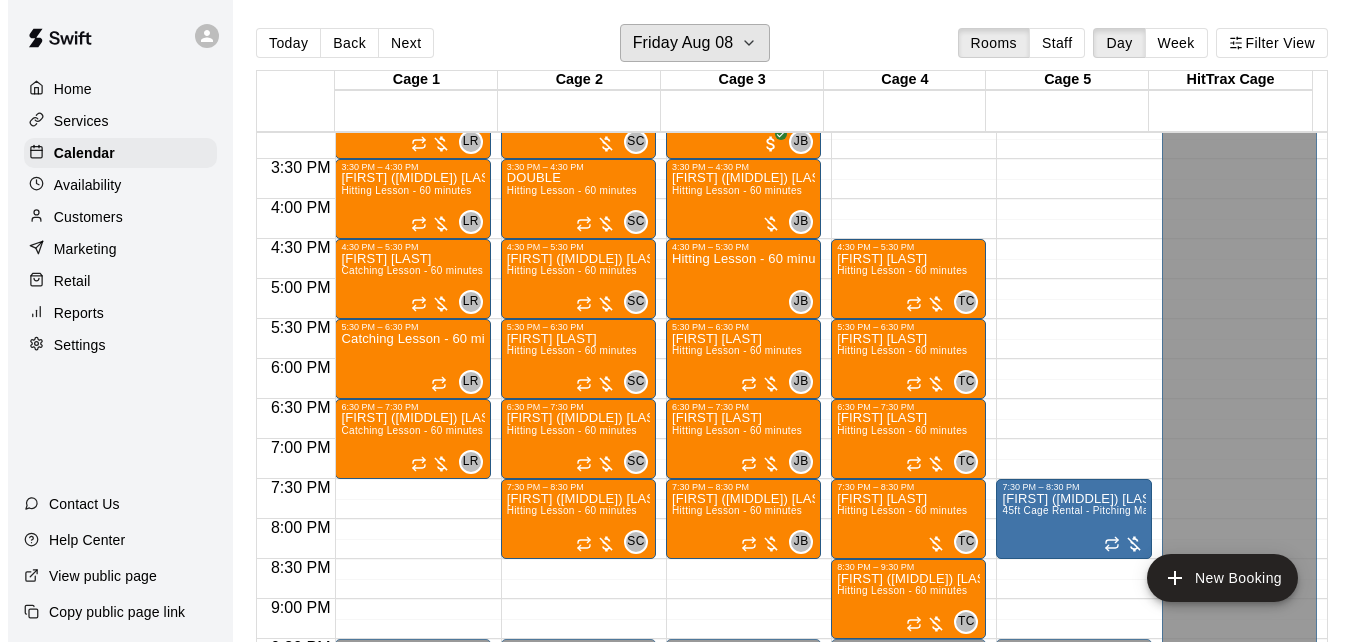 scroll, scrollTop: 1208, scrollLeft: 0, axis: vertical 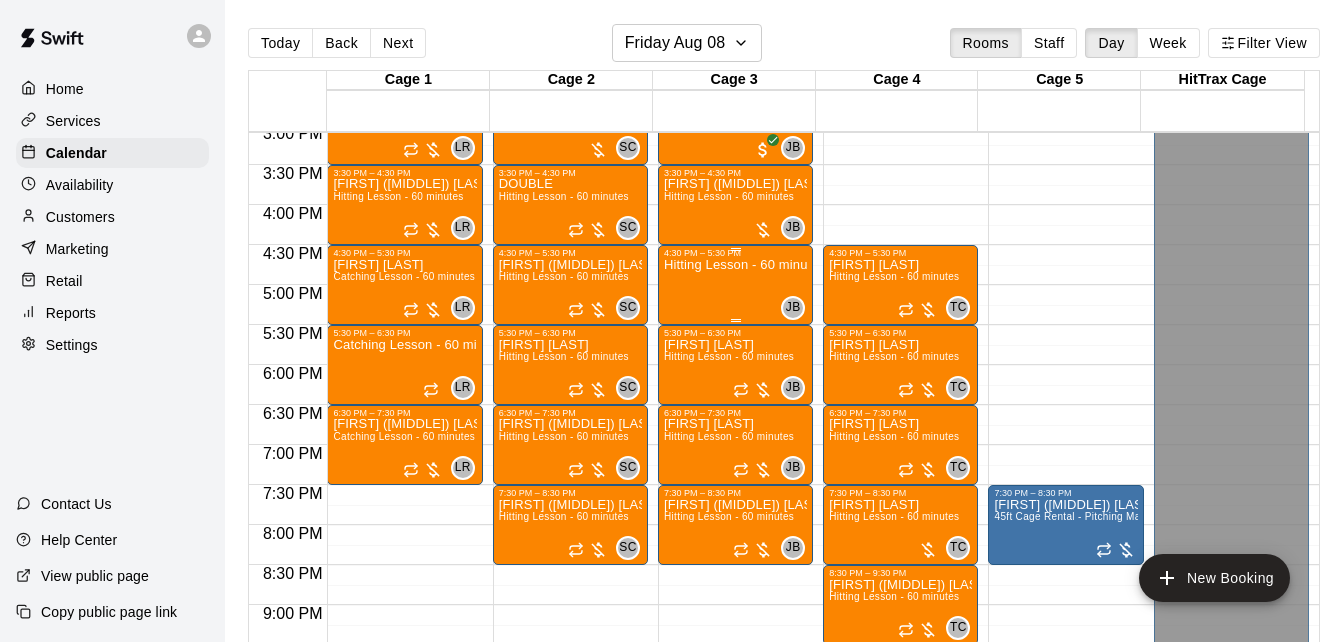 click on "Hitting Lesson - 60 minutes" at bounding box center [735, 579] 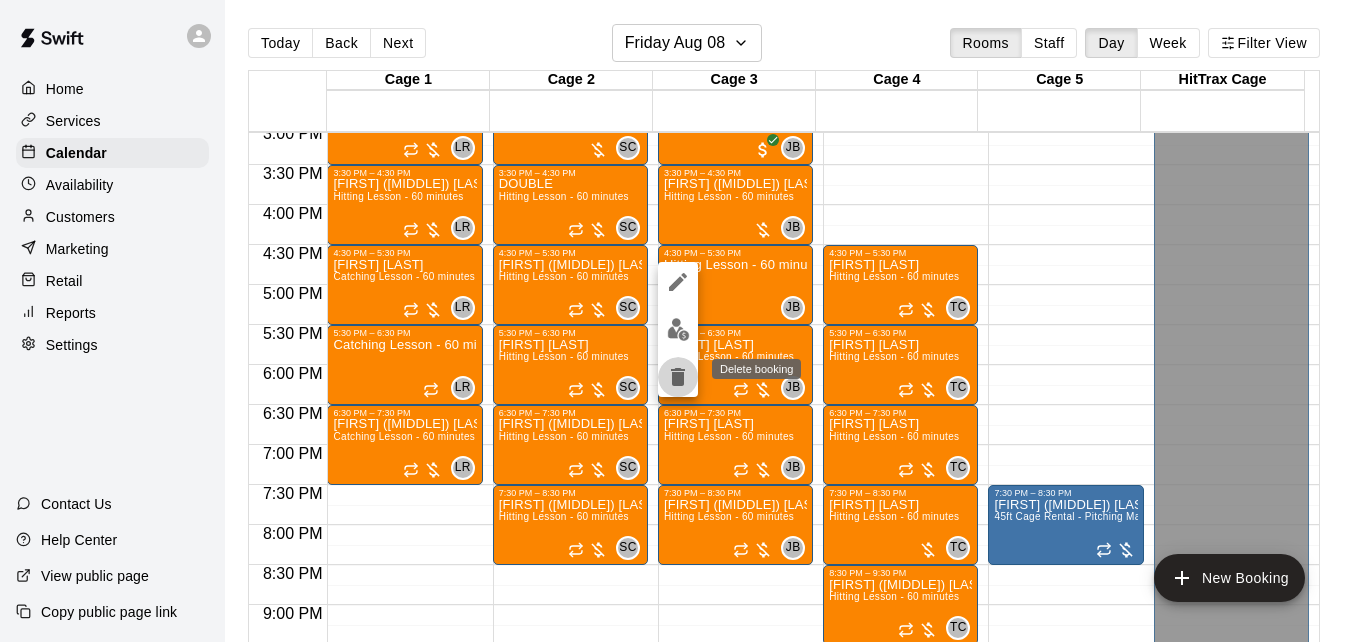 click 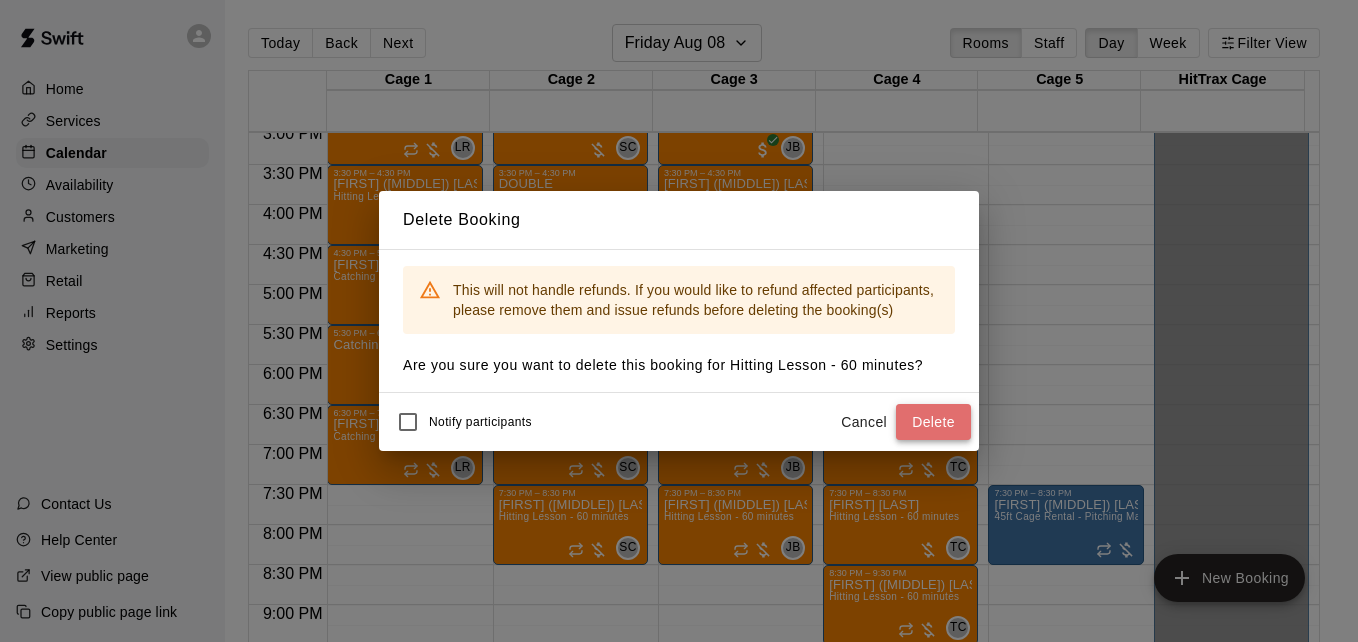 click on "Delete" at bounding box center [933, 422] 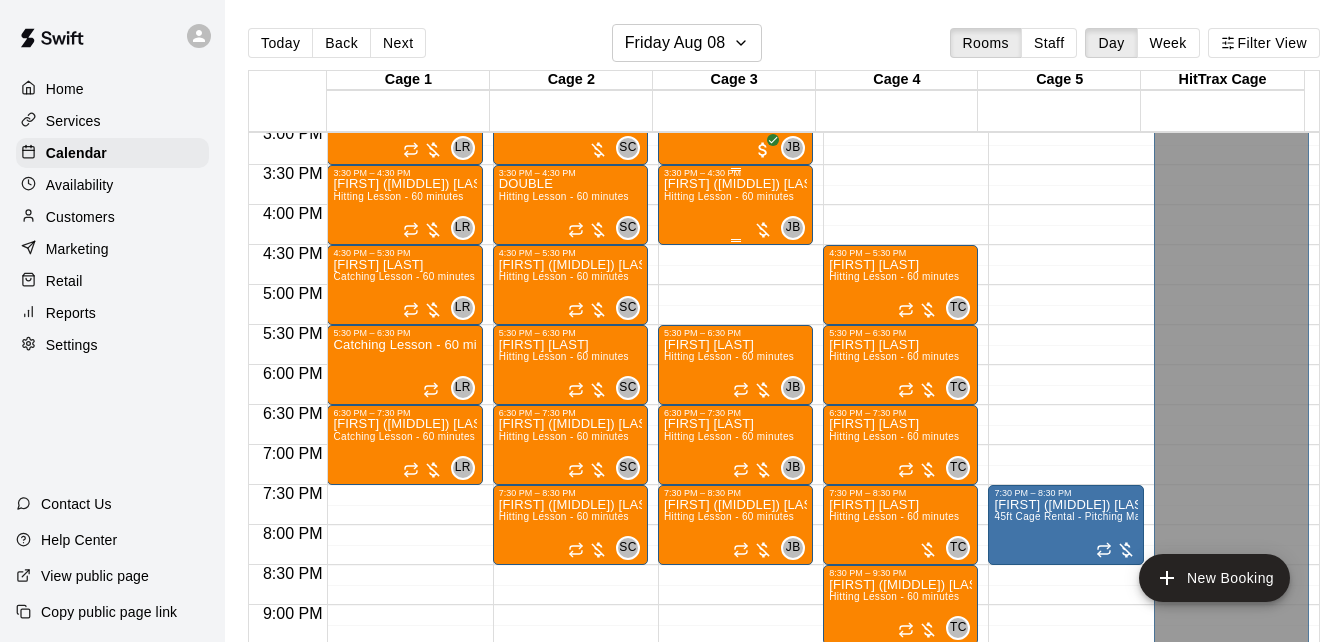 click on "Hitting Lesson - 60 minutes" at bounding box center [729, 196] 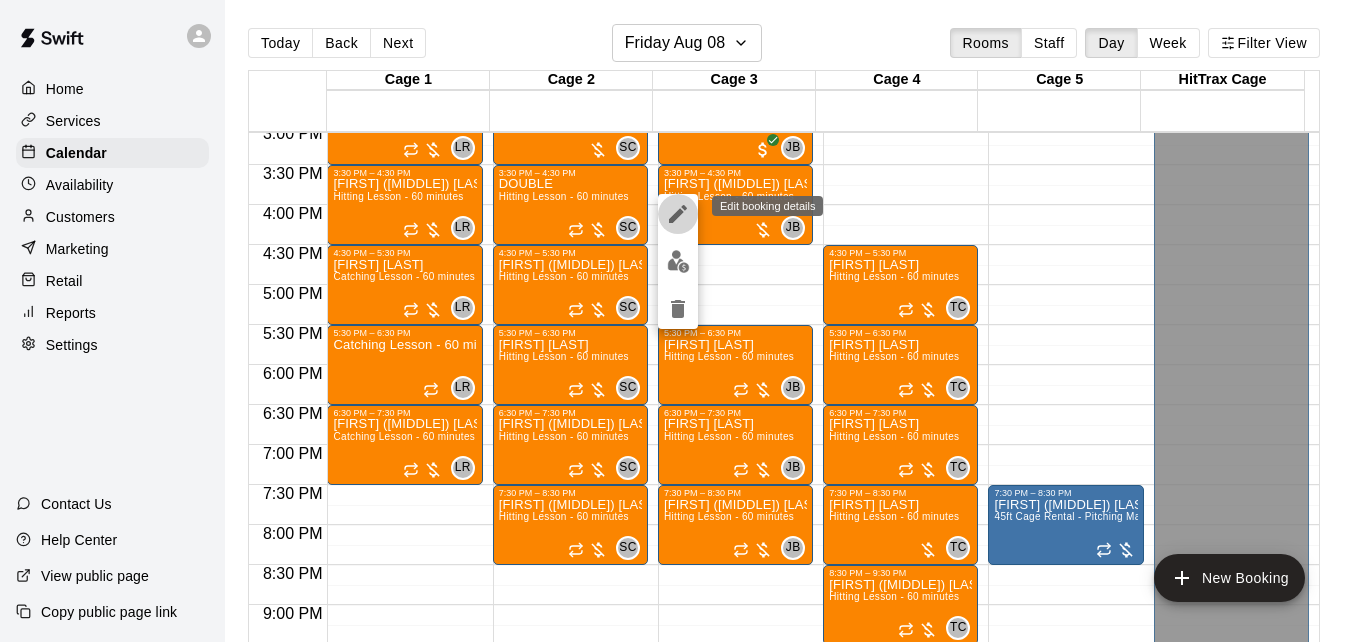 click 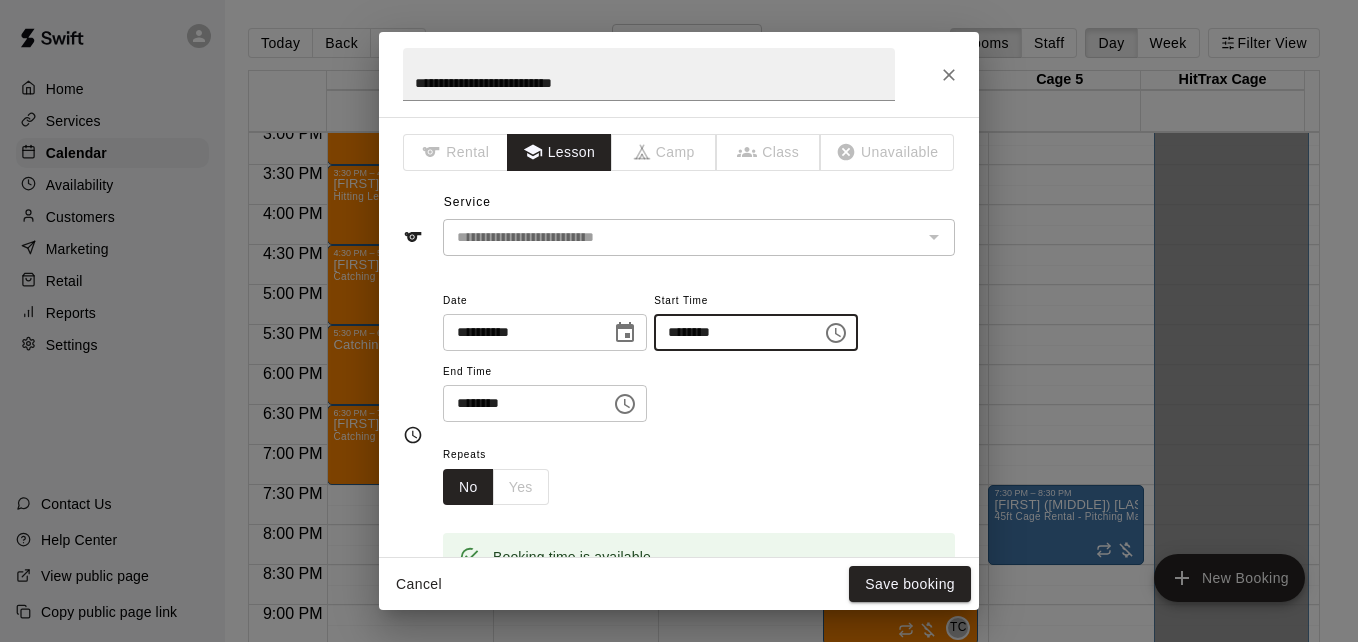 click on "********" at bounding box center [731, 332] 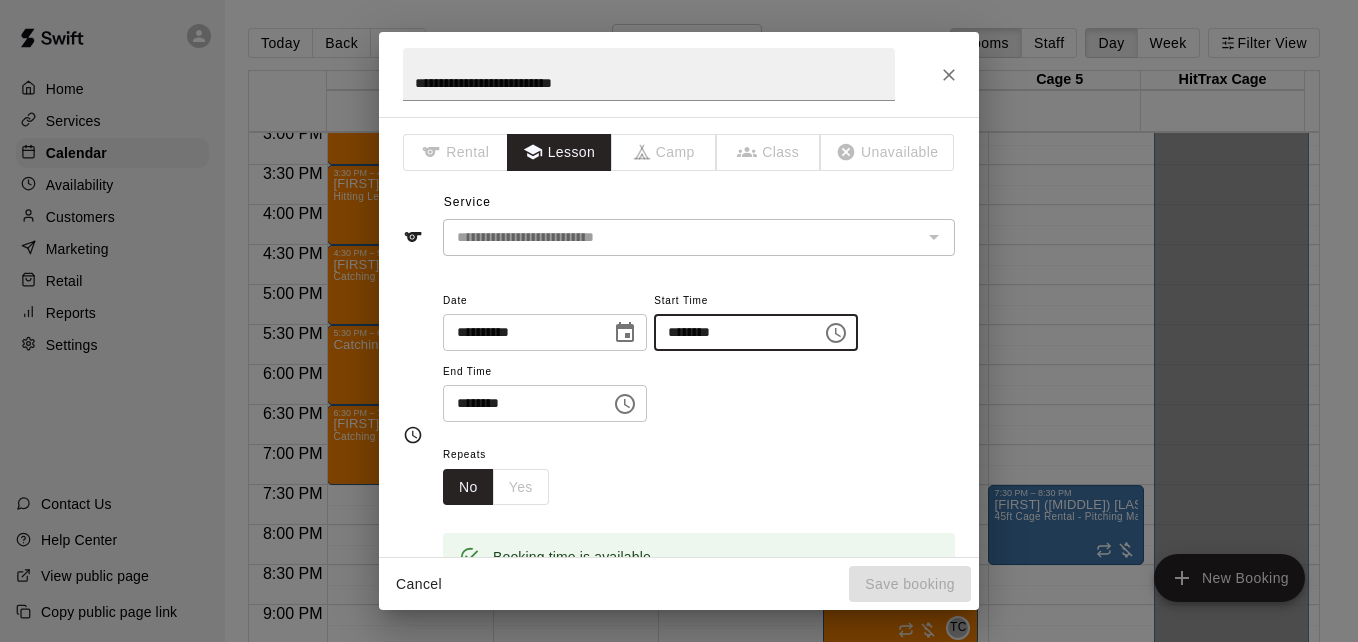 type on "********" 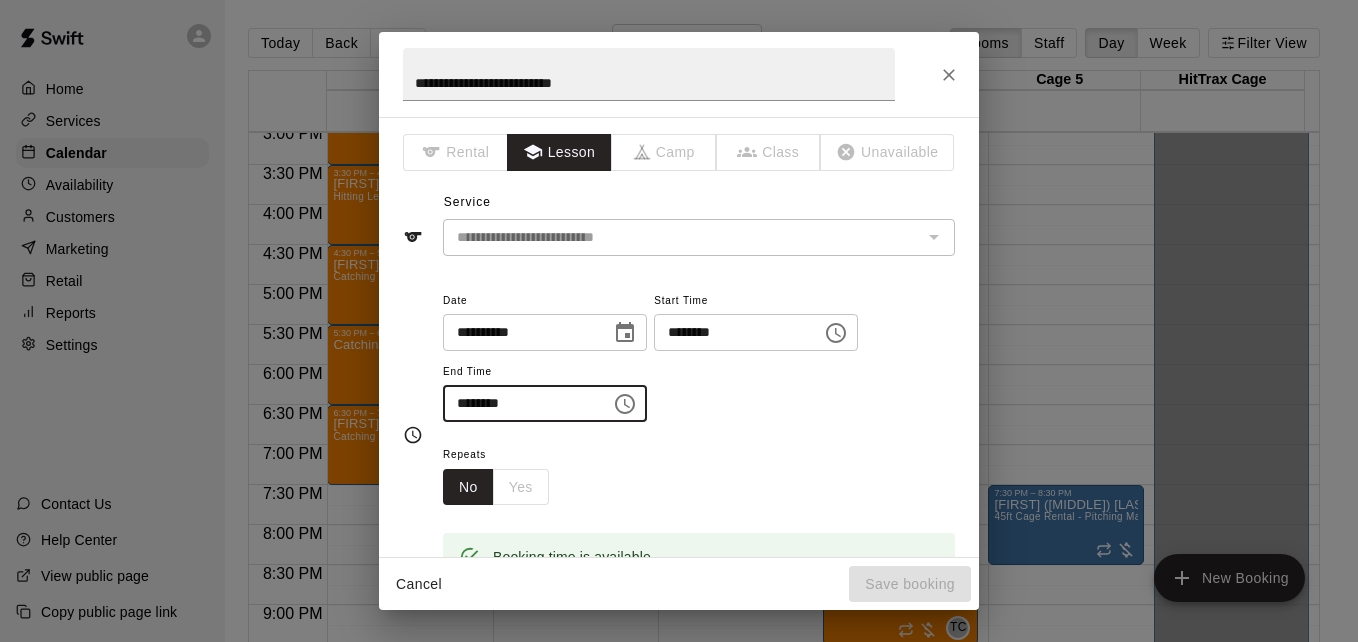 click on "********" at bounding box center (520, 403) 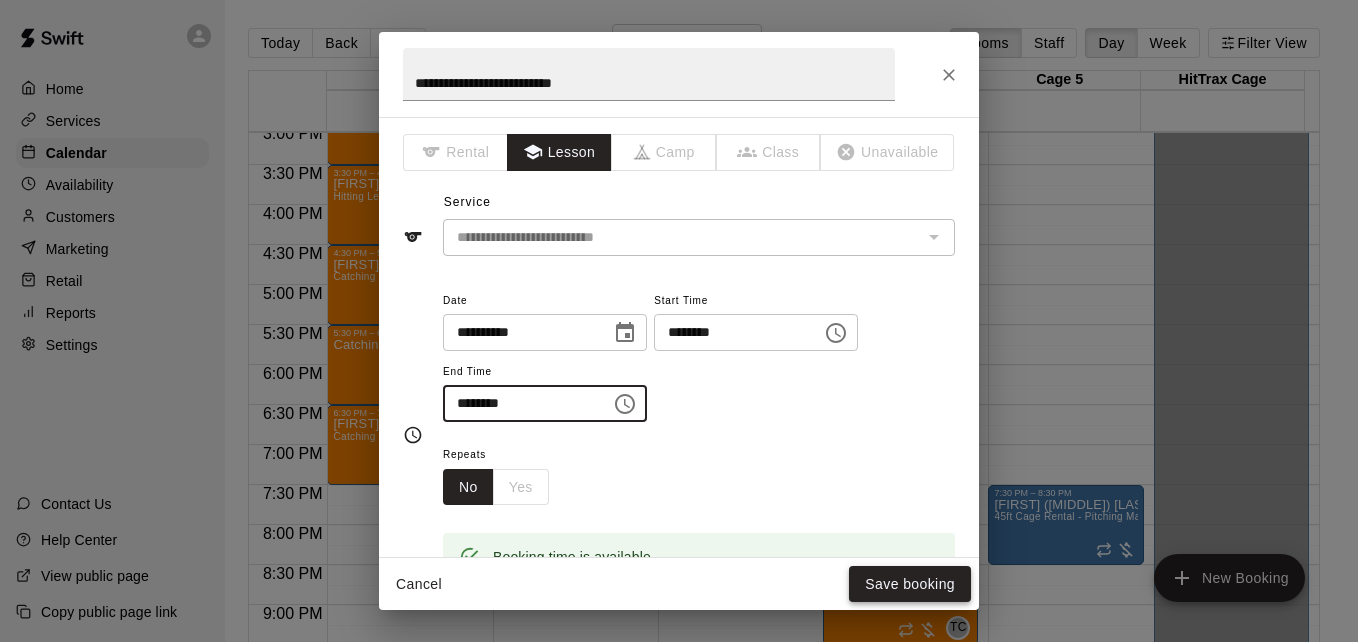 type on "********" 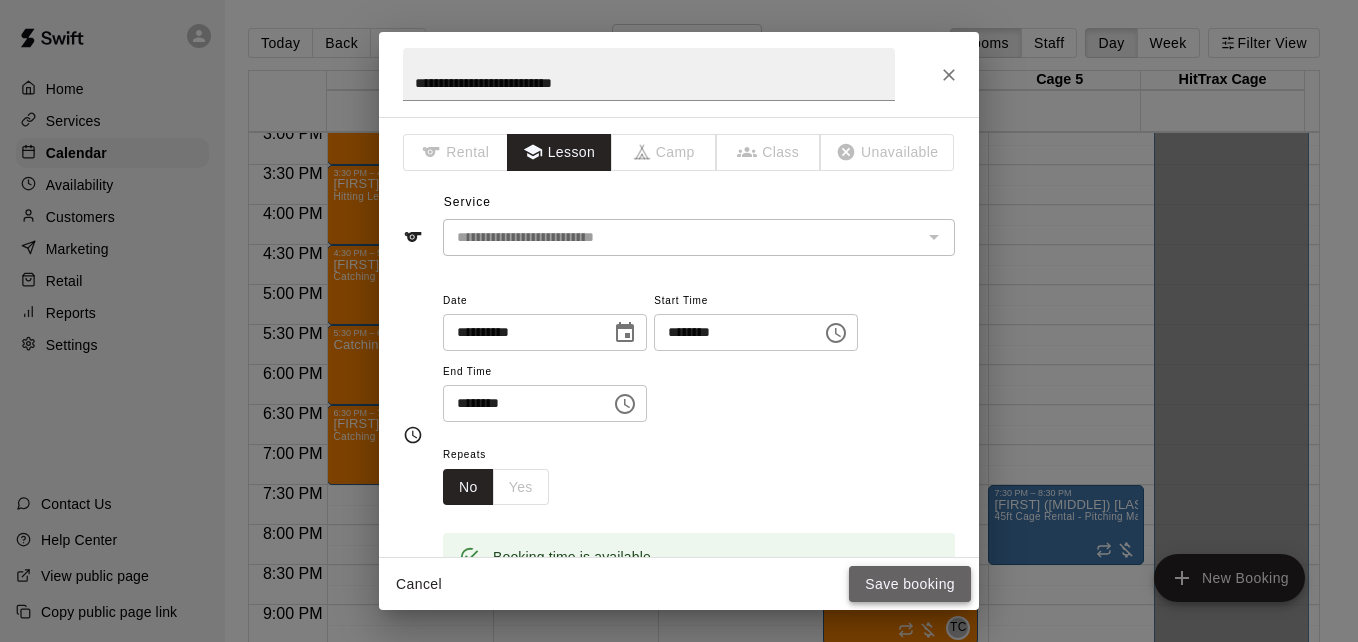 click on "Save booking" at bounding box center (910, 584) 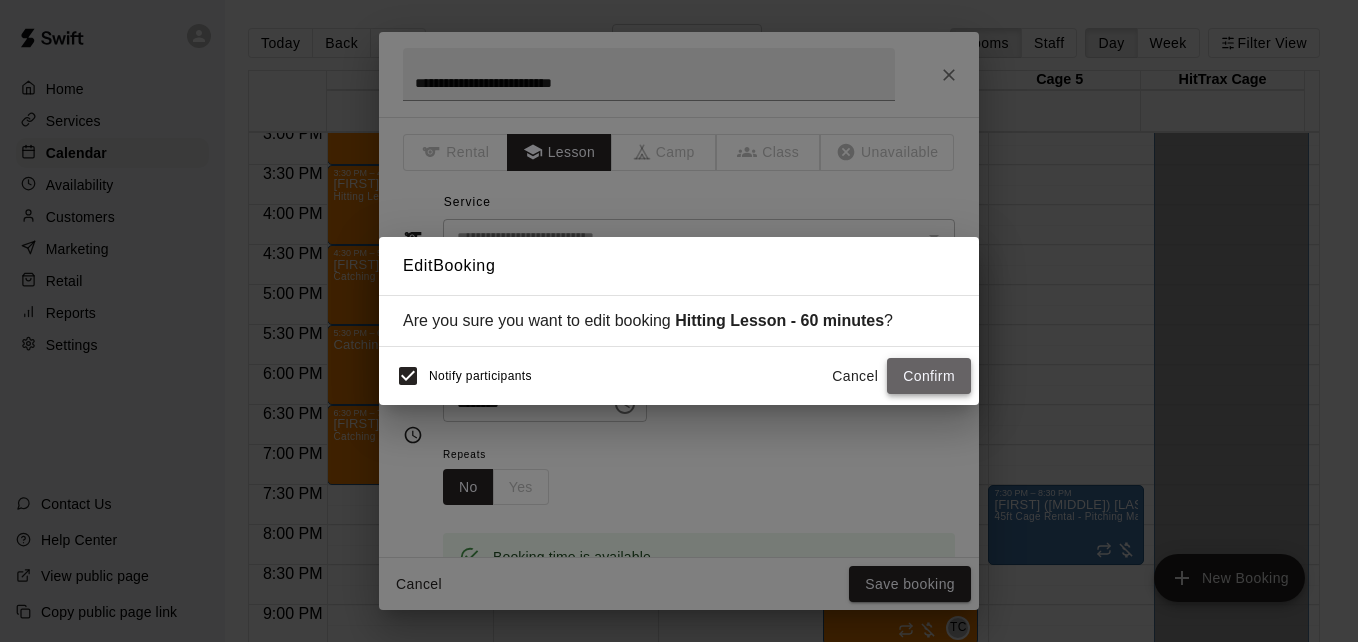 click on "Confirm" at bounding box center (929, 376) 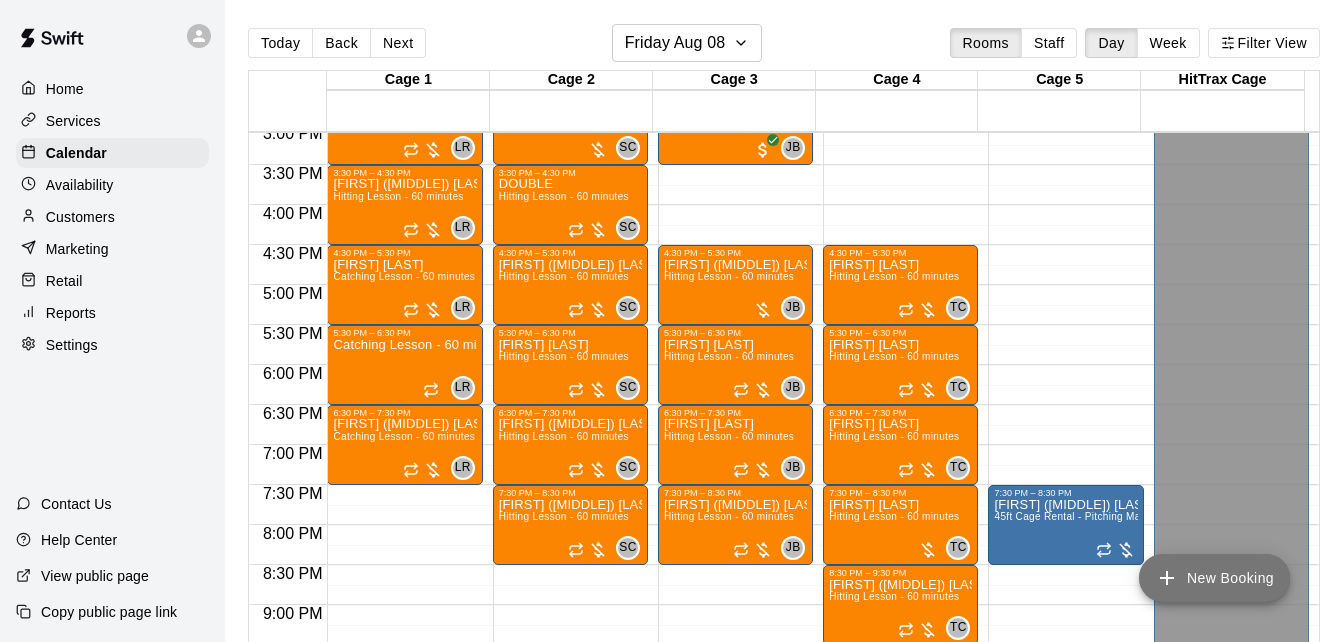 click on "New Booking" at bounding box center [1214, 578] 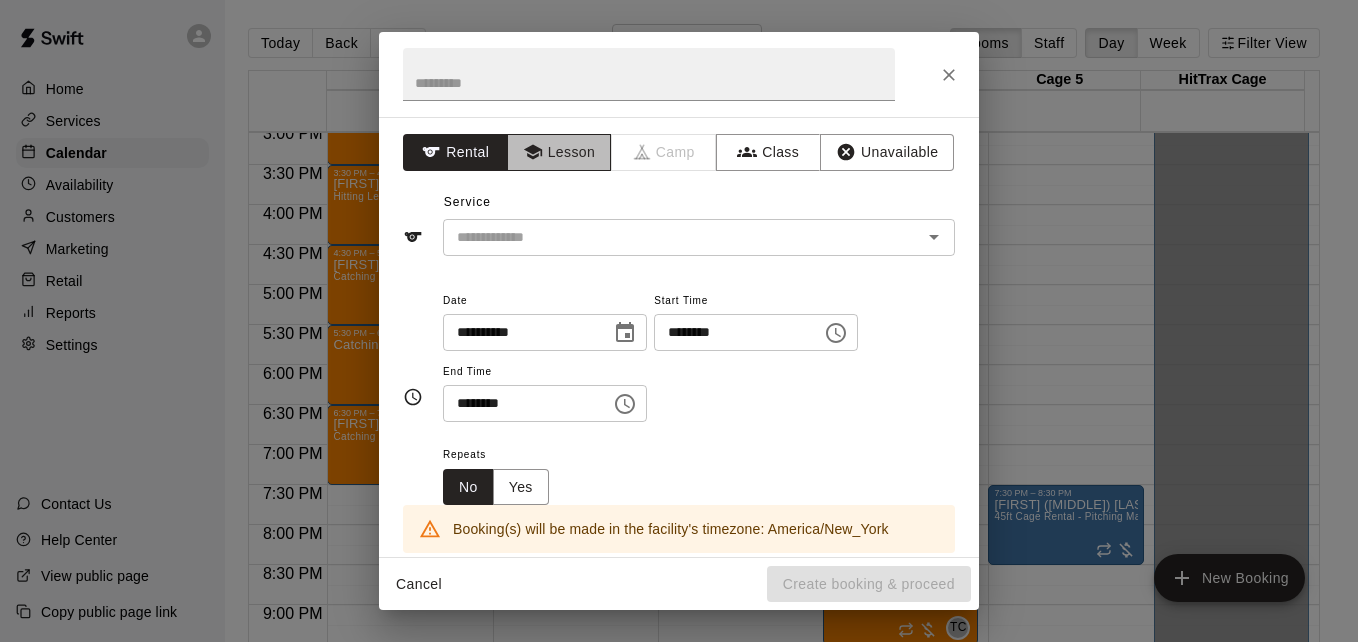 click on "Lesson" at bounding box center [559, 152] 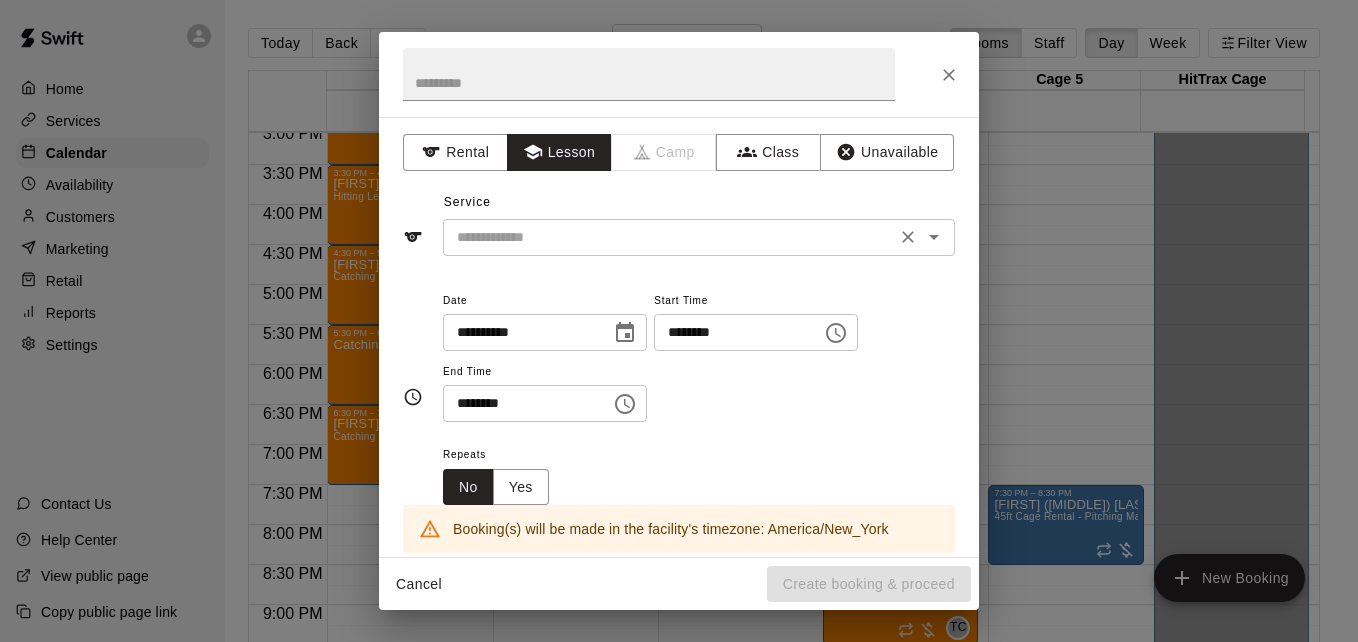 click at bounding box center (669, 237) 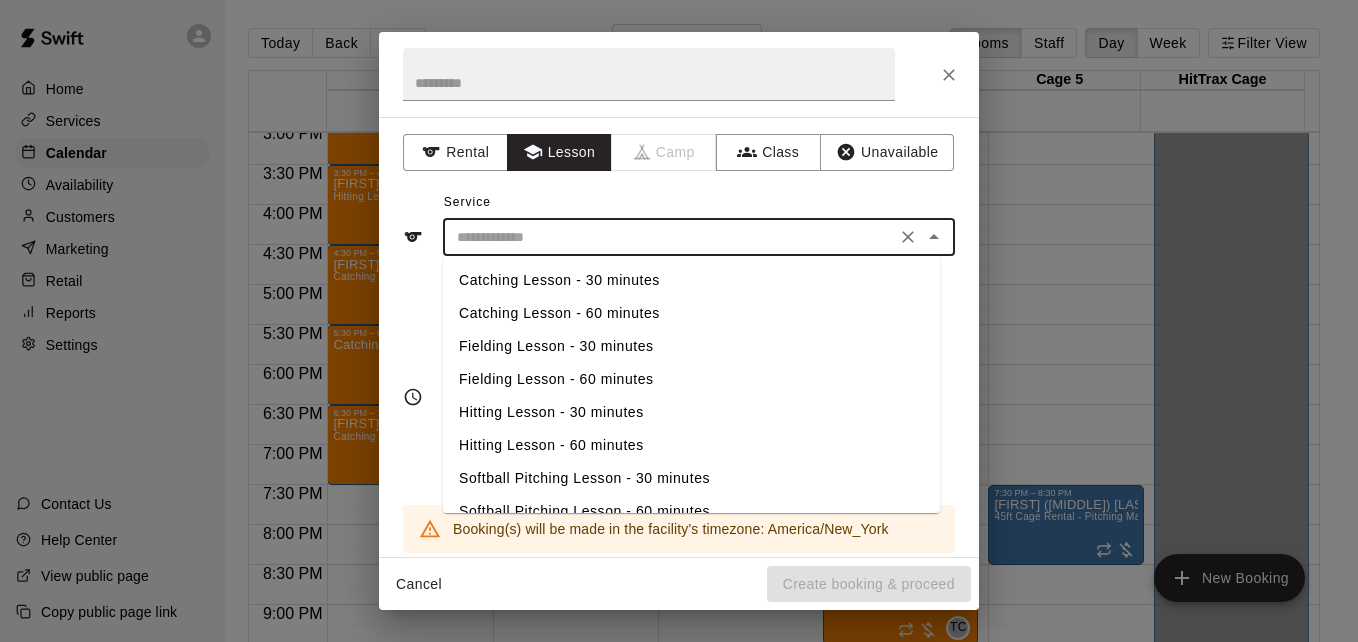 click on "Hitting Lesson - 60 minutes" at bounding box center [691, 445] 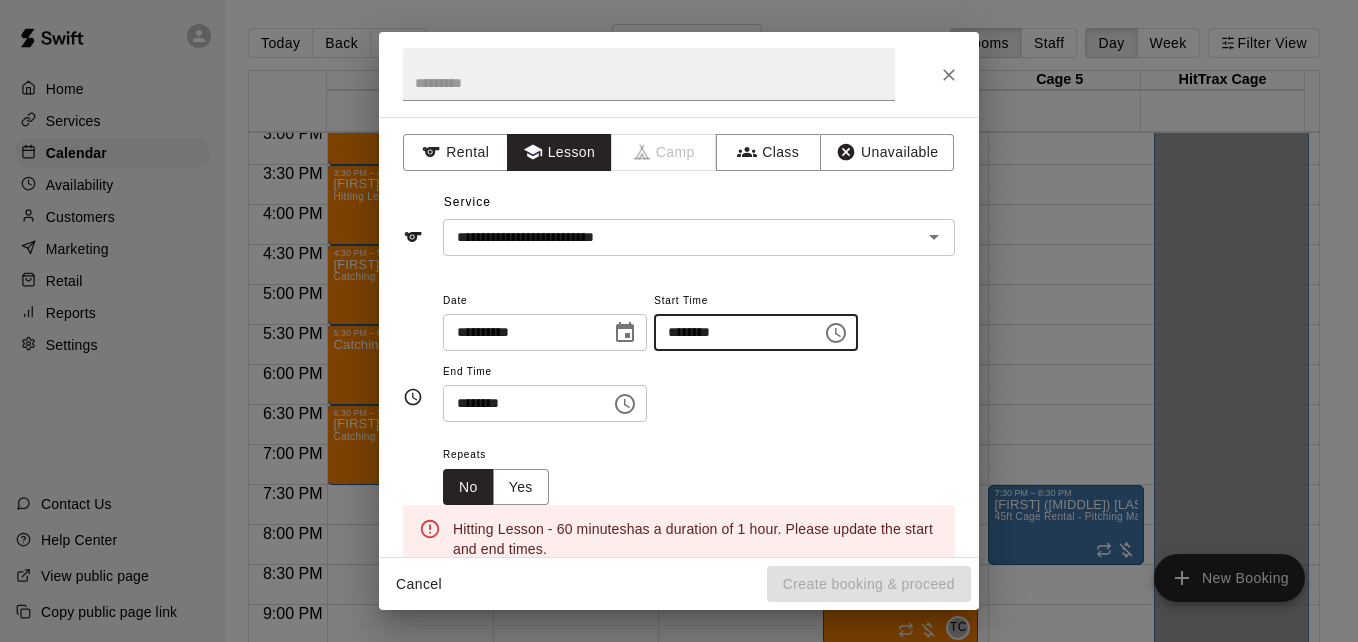 click on "********" at bounding box center (731, 332) 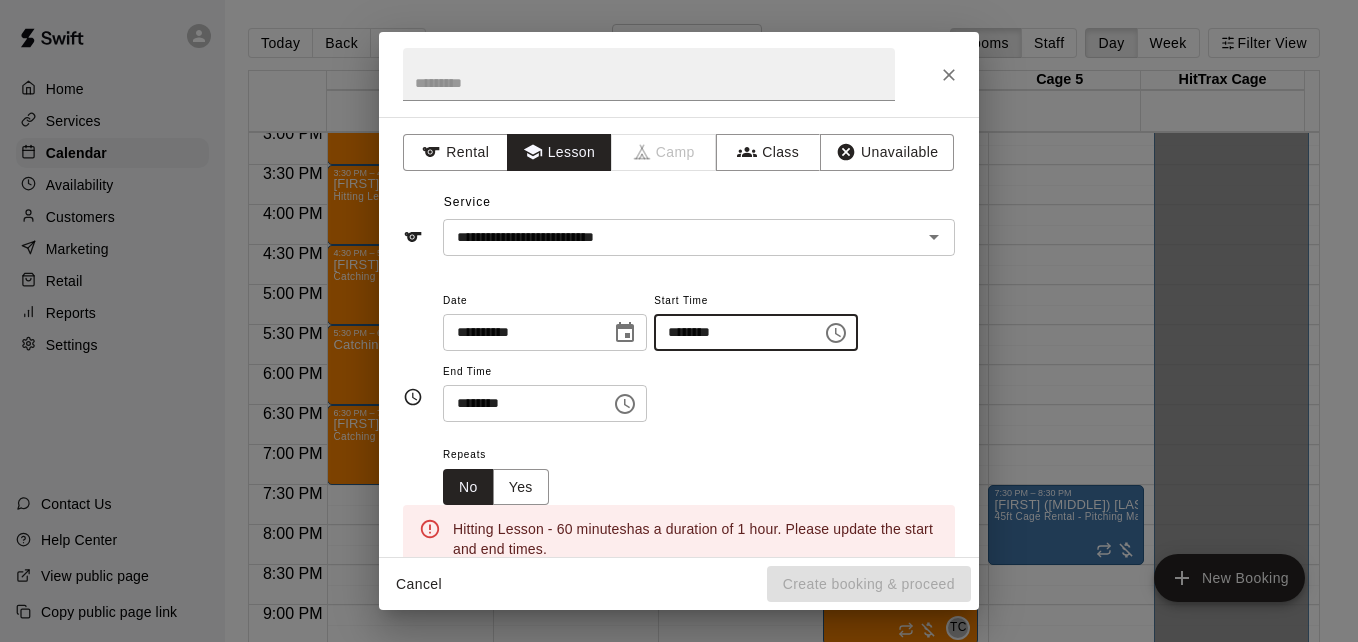 type on "********" 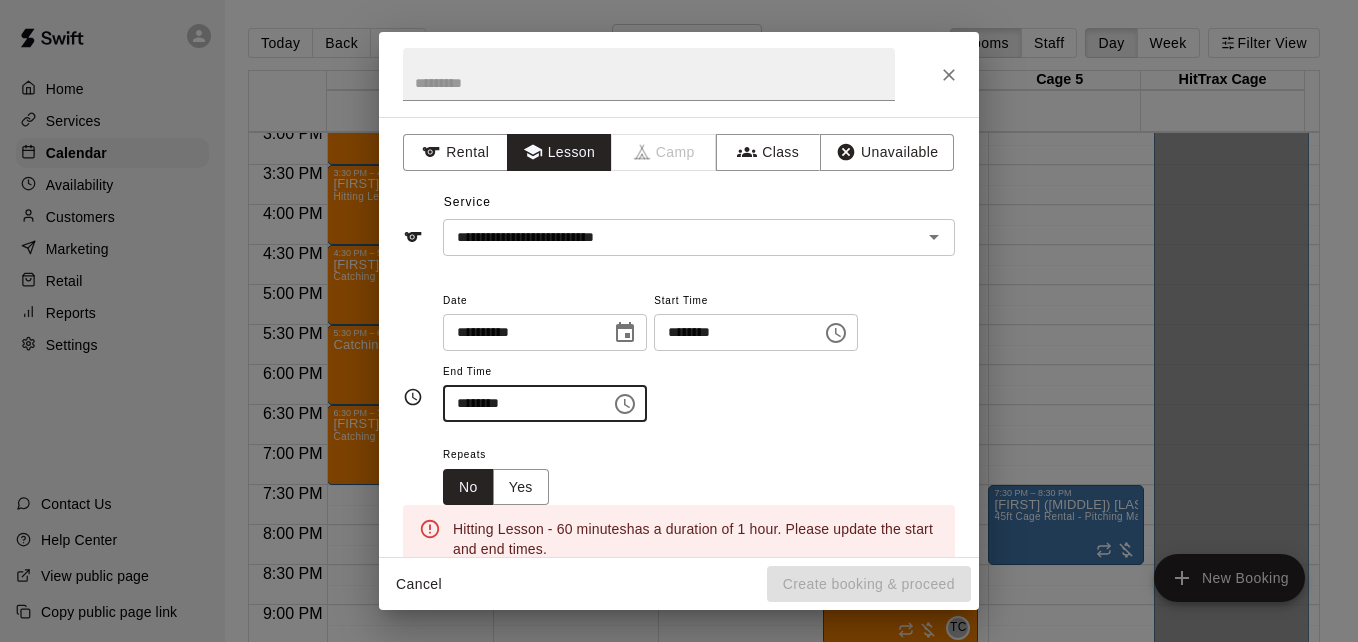 click on "********" at bounding box center [520, 403] 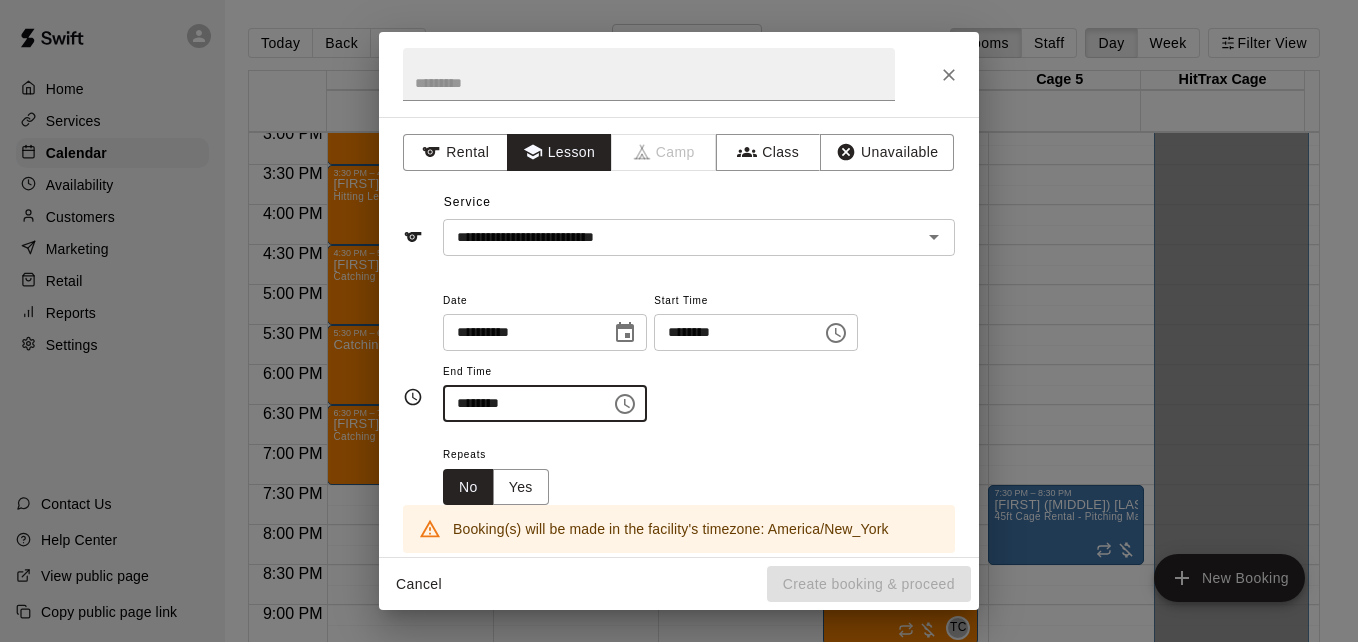 type on "********" 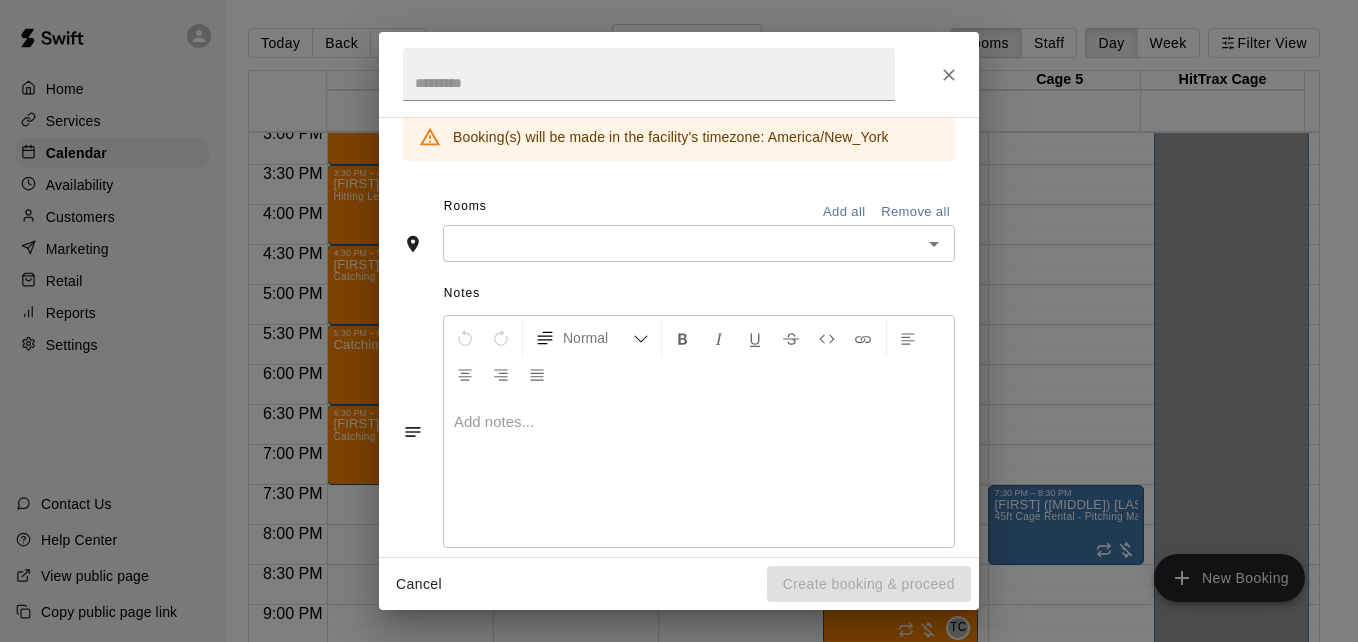 scroll, scrollTop: 420, scrollLeft: 0, axis: vertical 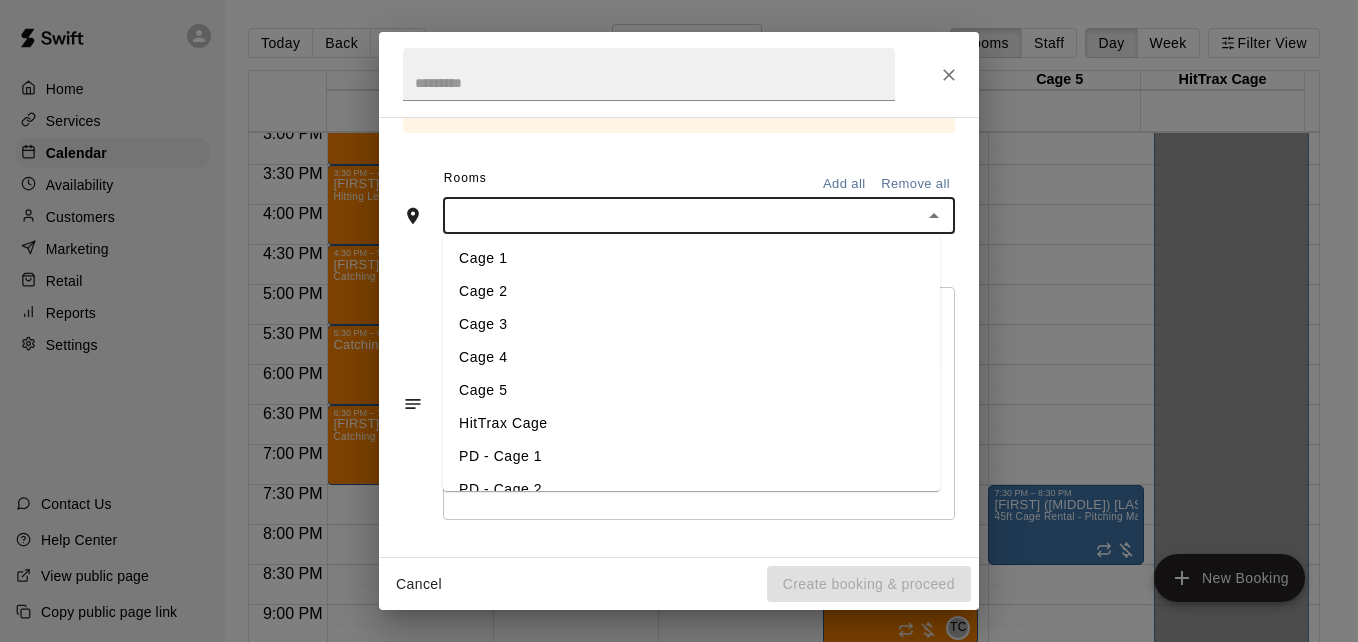 click at bounding box center (682, 215) 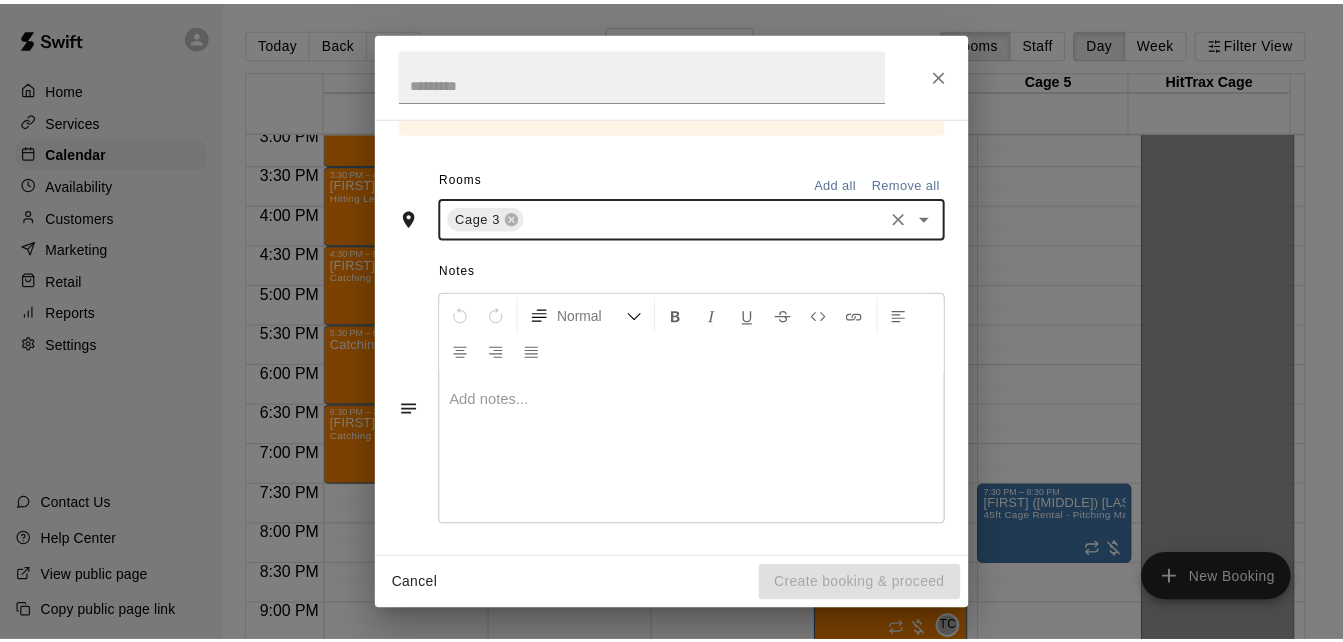 scroll, scrollTop: 496, scrollLeft: 0, axis: vertical 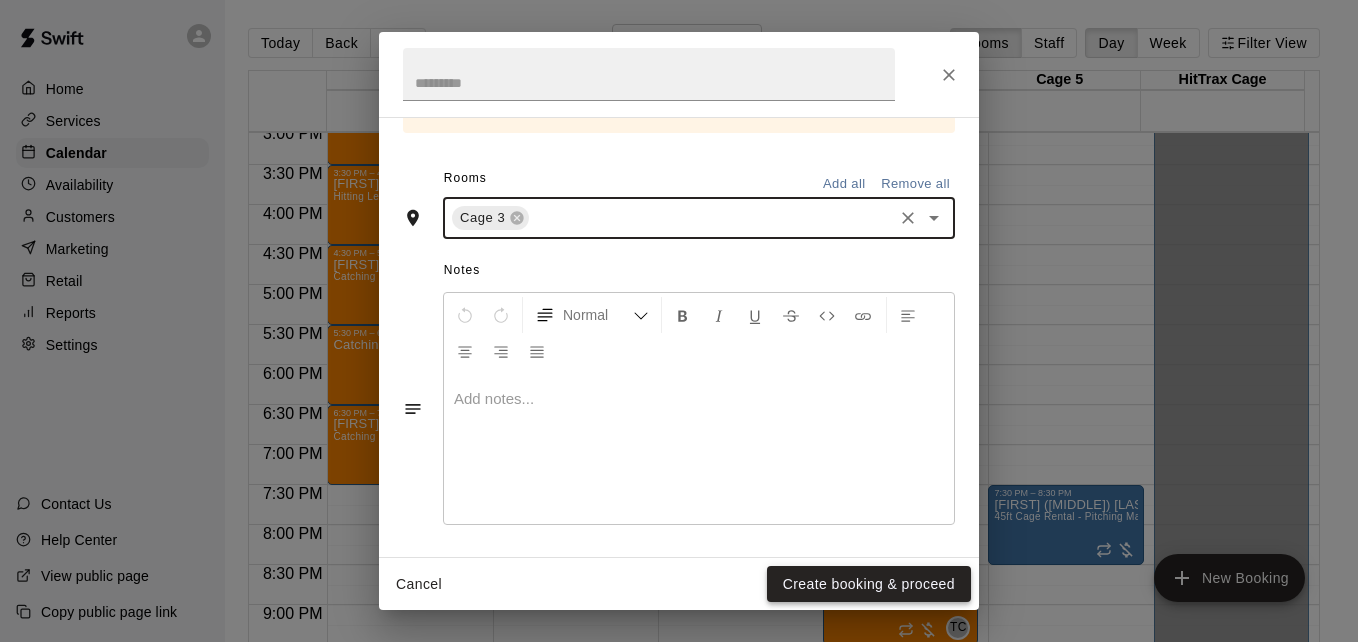 click on "Create booking & proceed" at bounding box center [869, 584] 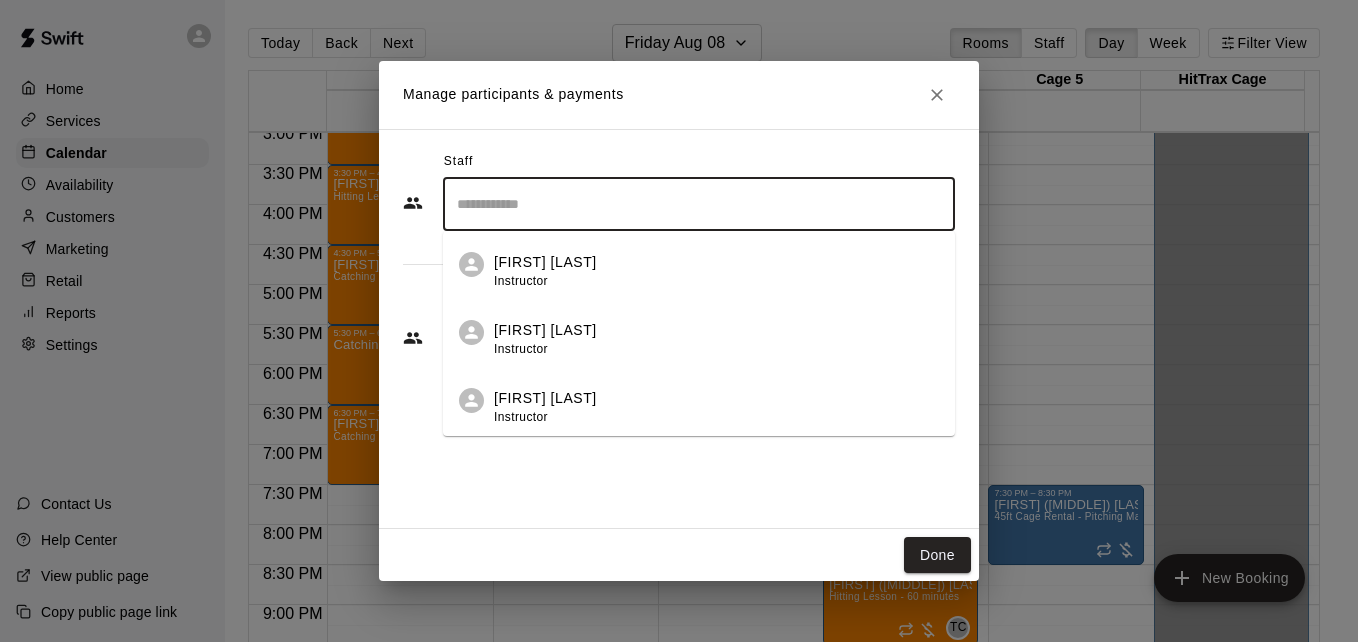 click at bounding box center [699, 204] 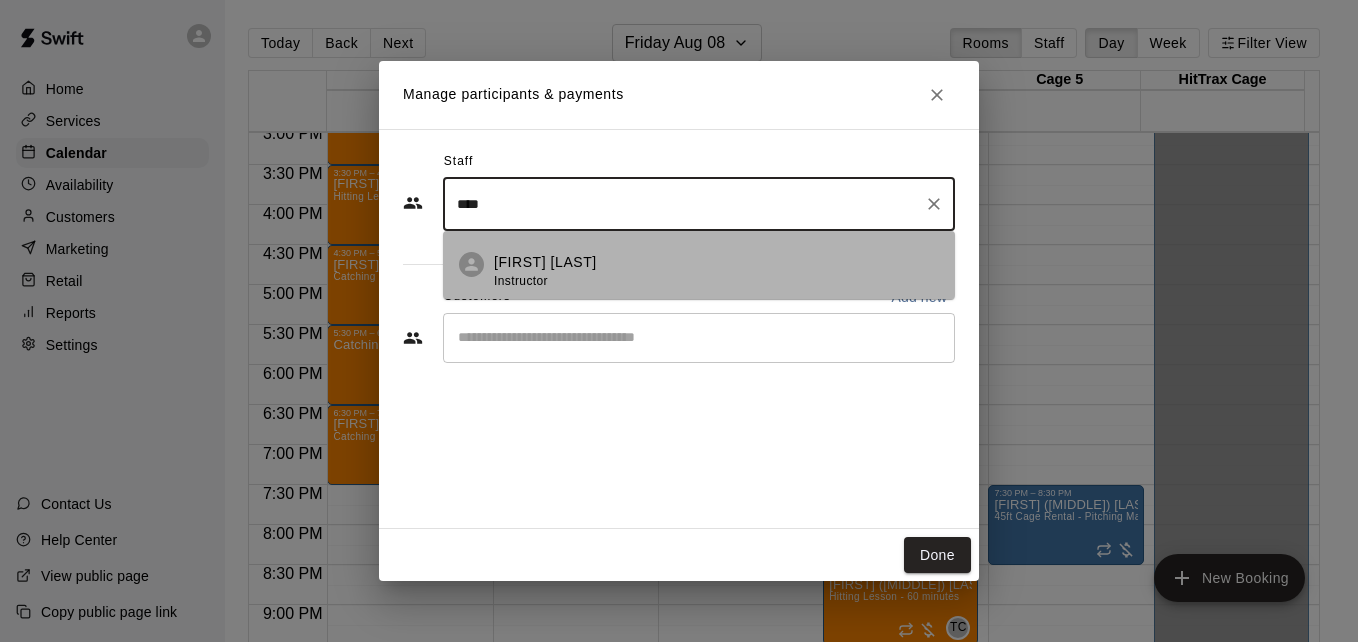 click on "[FIRST] [LAST] Instructor" at bounding box center [716, 271] 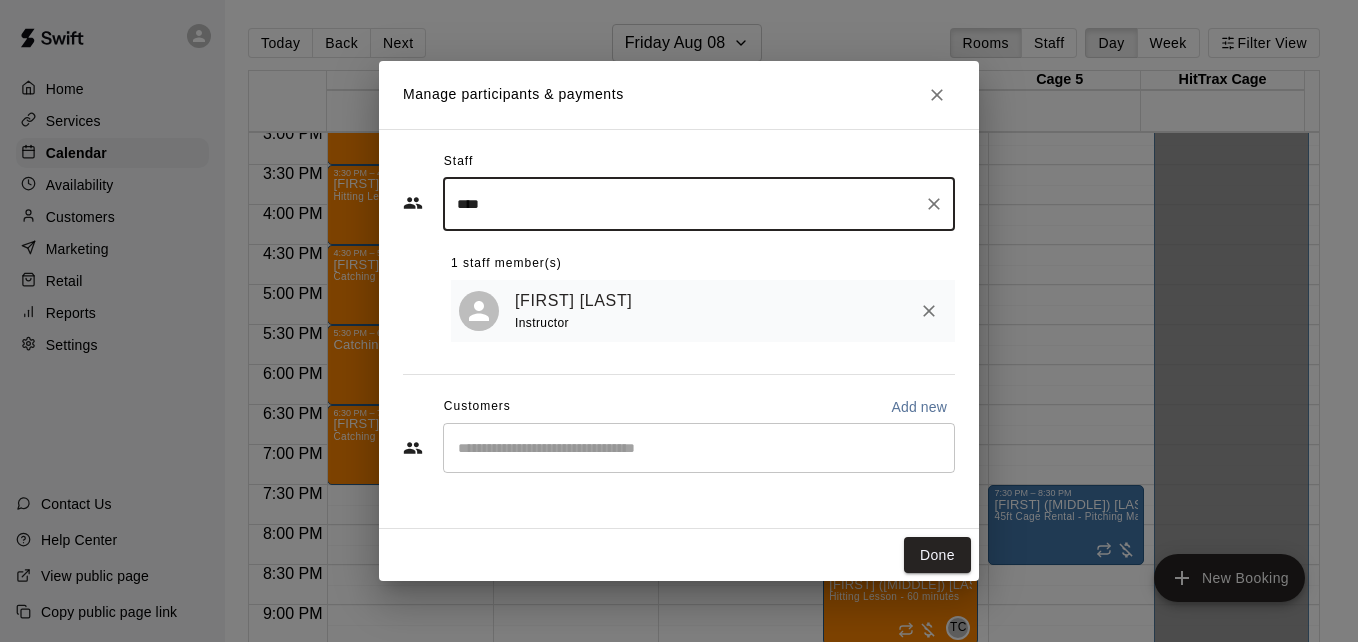 click on "​" at bounding box center [699, 448] 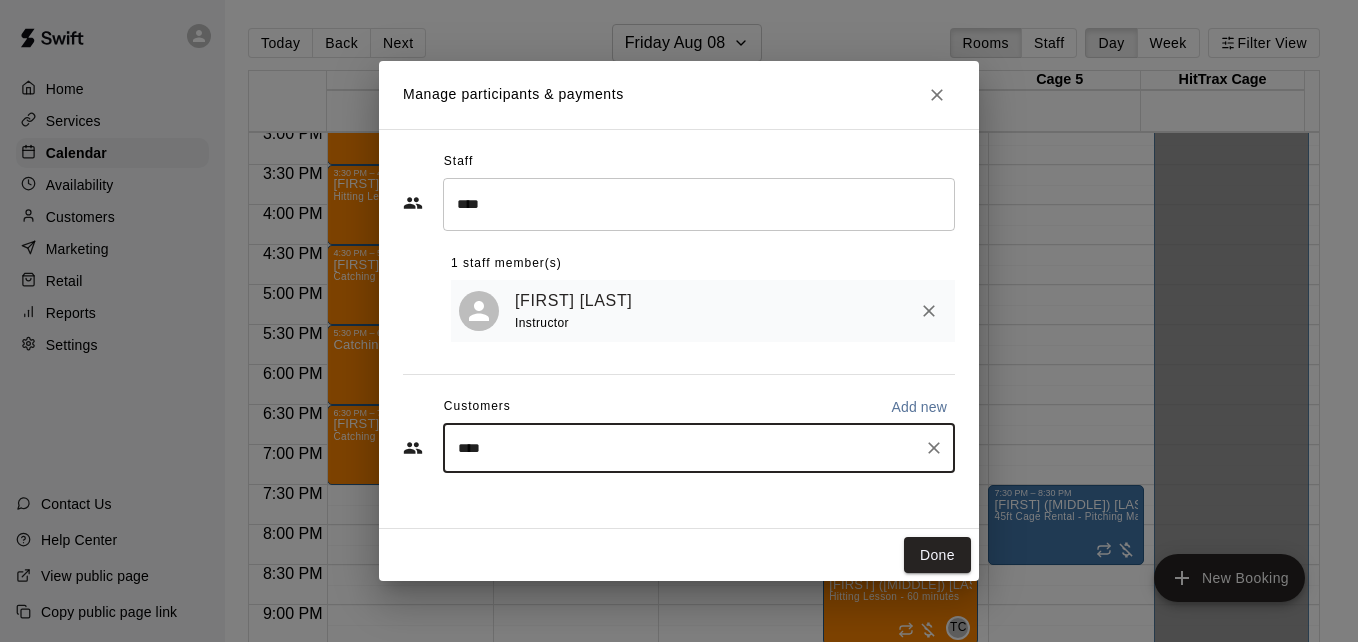 type on "*****" 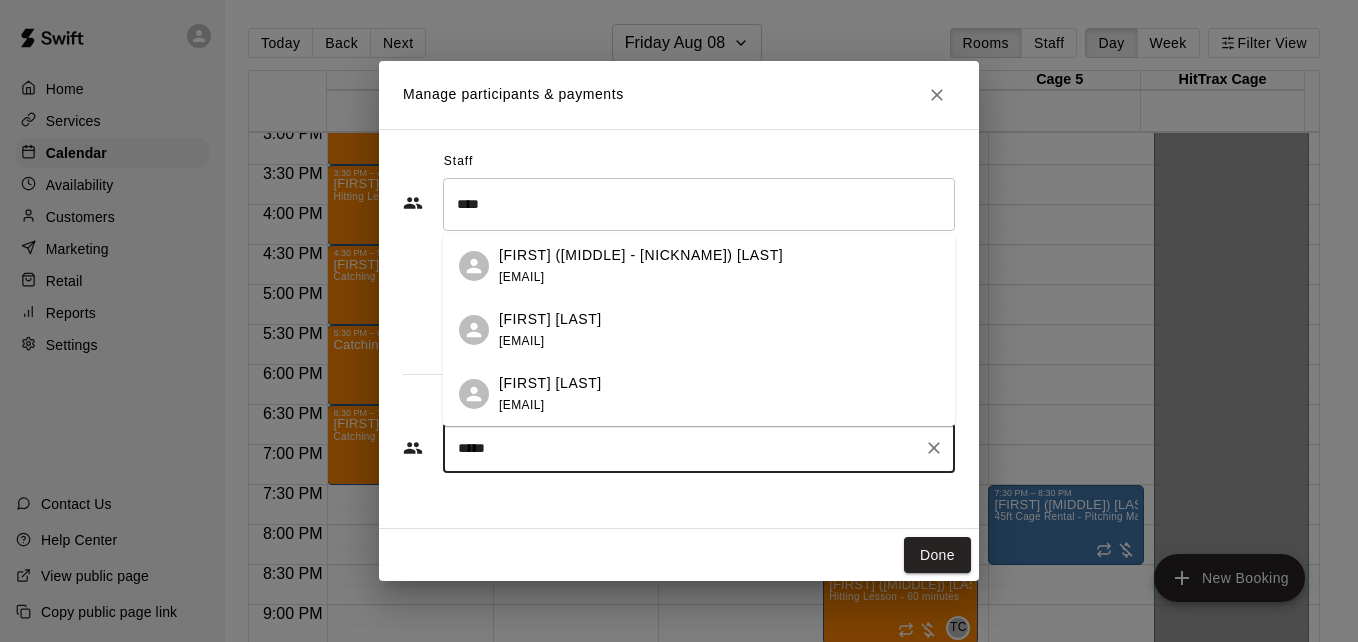 drag, startPoint x: 634, startPoint y: 467, endPoint x: 690, endPoint y: 317, distance: 160.11246 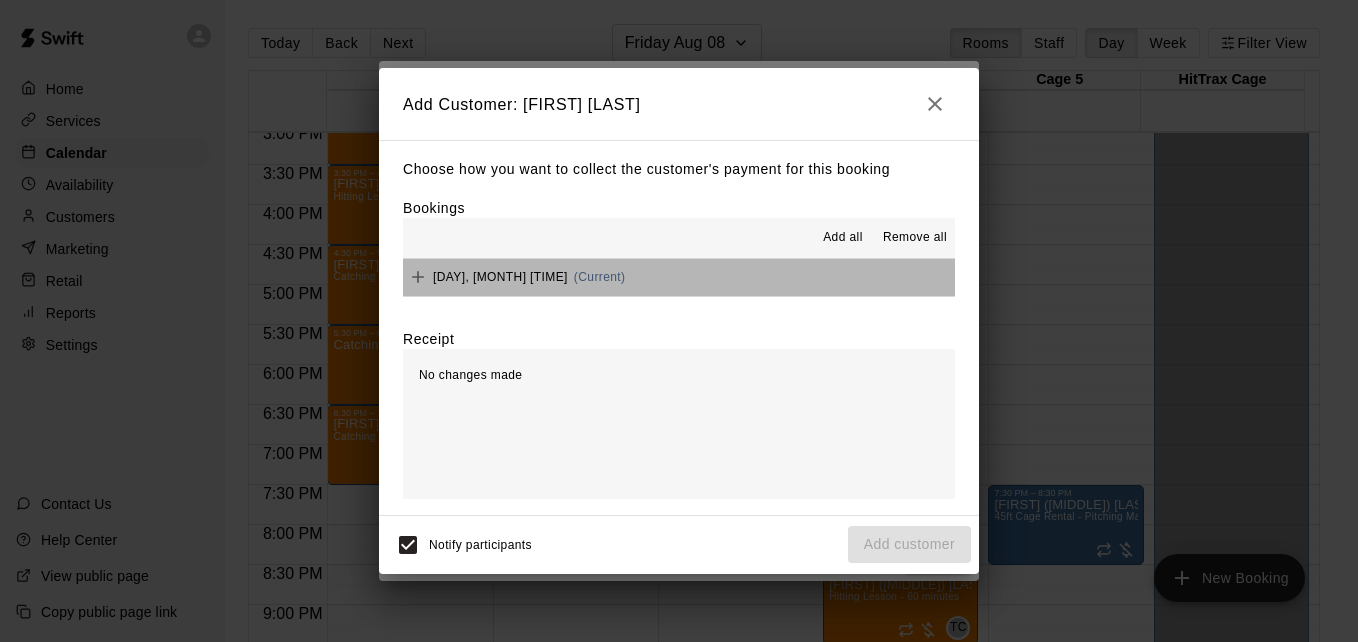 click on "Friday, August 08: 02:30 PM (Current)" at bounding box center [679, 277] 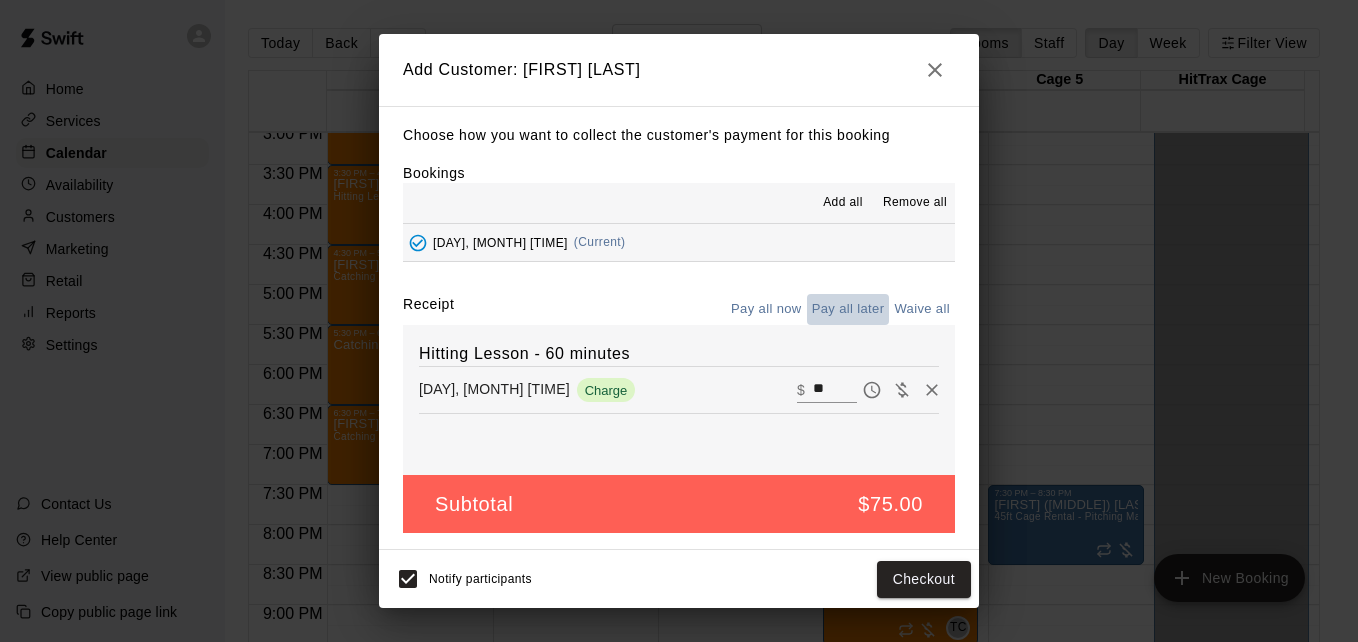 click on "Pay all later" at bounding box center (848, 309) 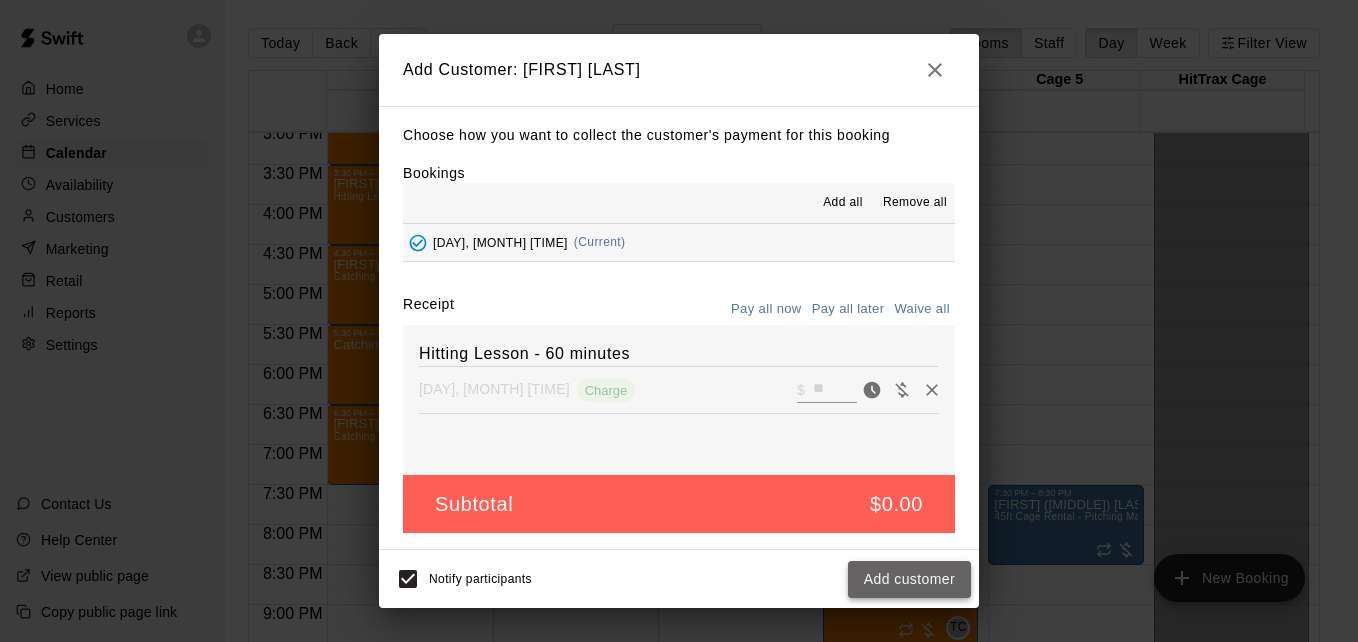 click on "Add customer" at bounding box center [909, 579] 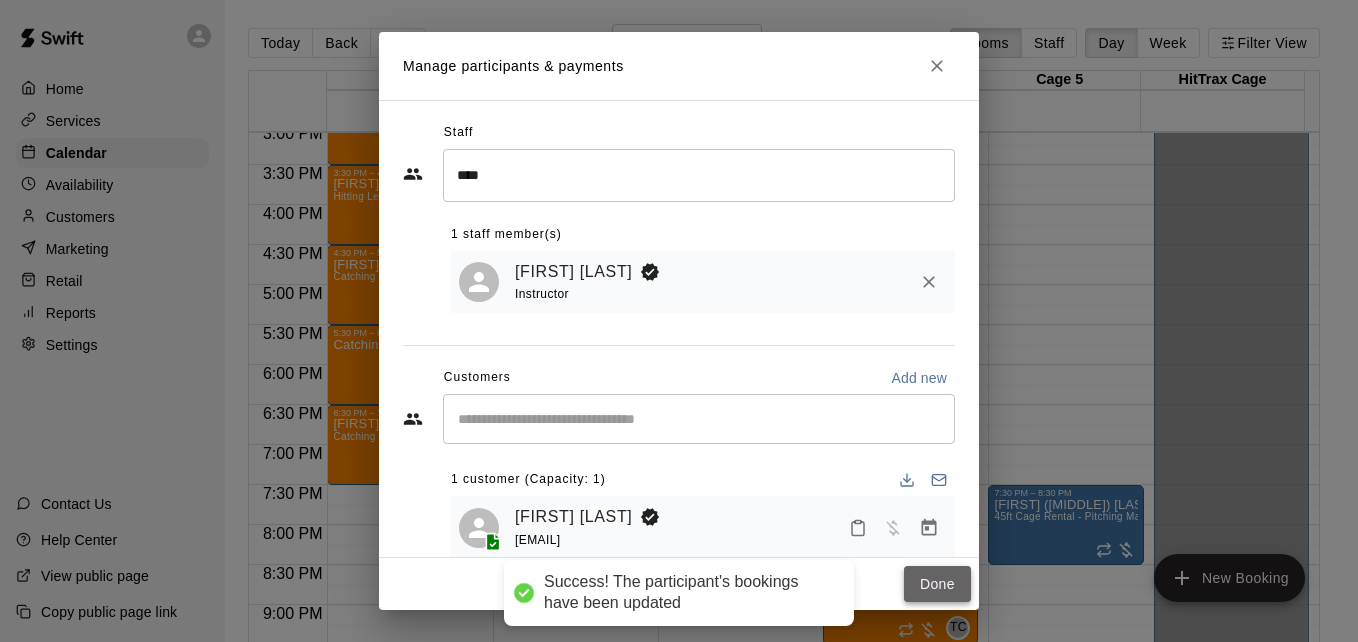 click on "Done" at bounding box center (937, 584) 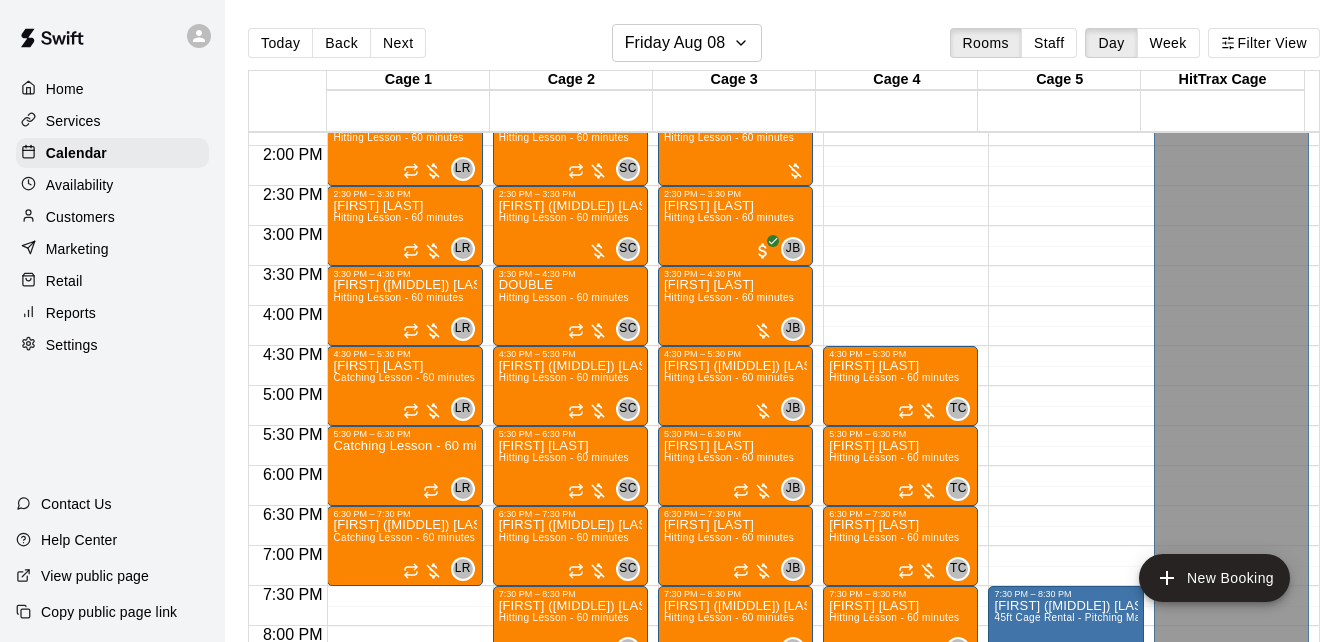 scroll, scrollTop: 1088, scrollLeft: 0, axis: vertical 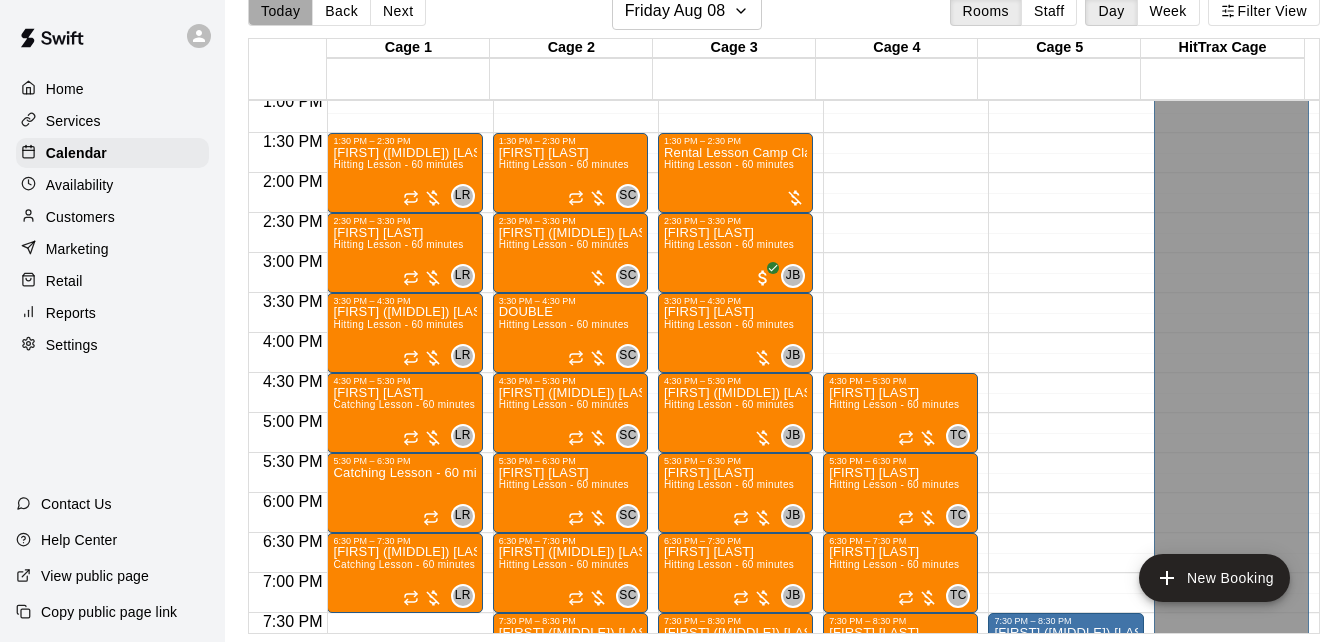 click on "Today" at bounding box center [280, 11] 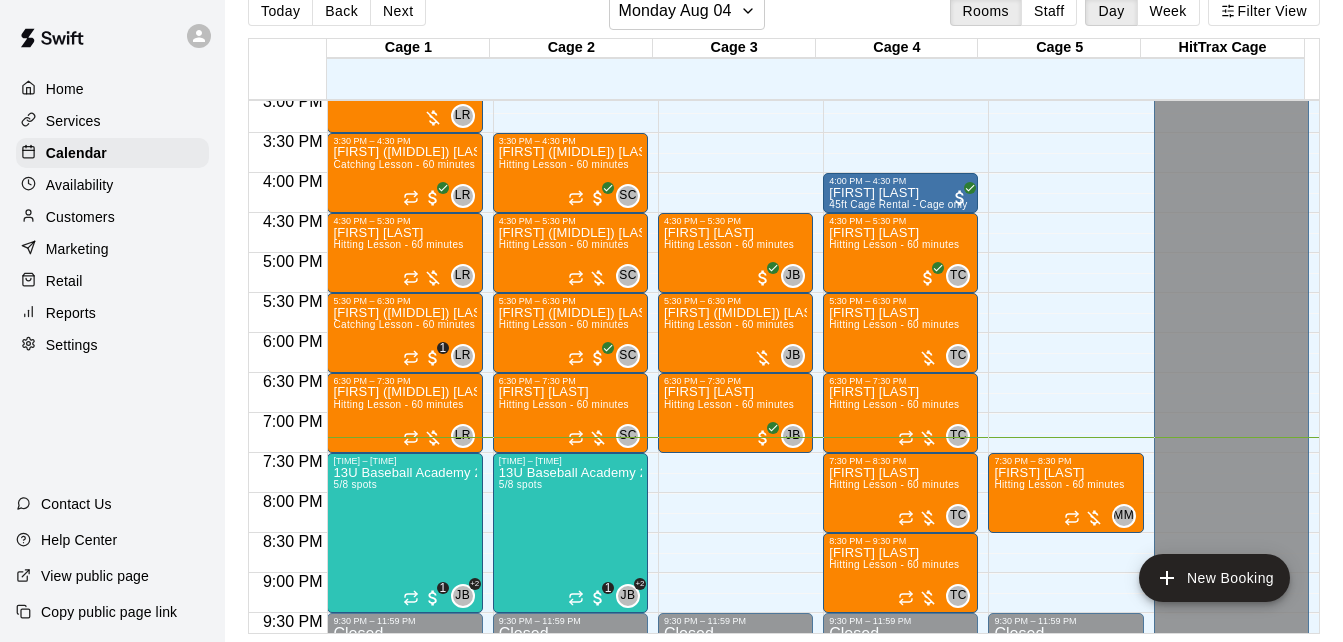 scroll, scrollTop: 1248, scrollLeft: 0, axis: vertical 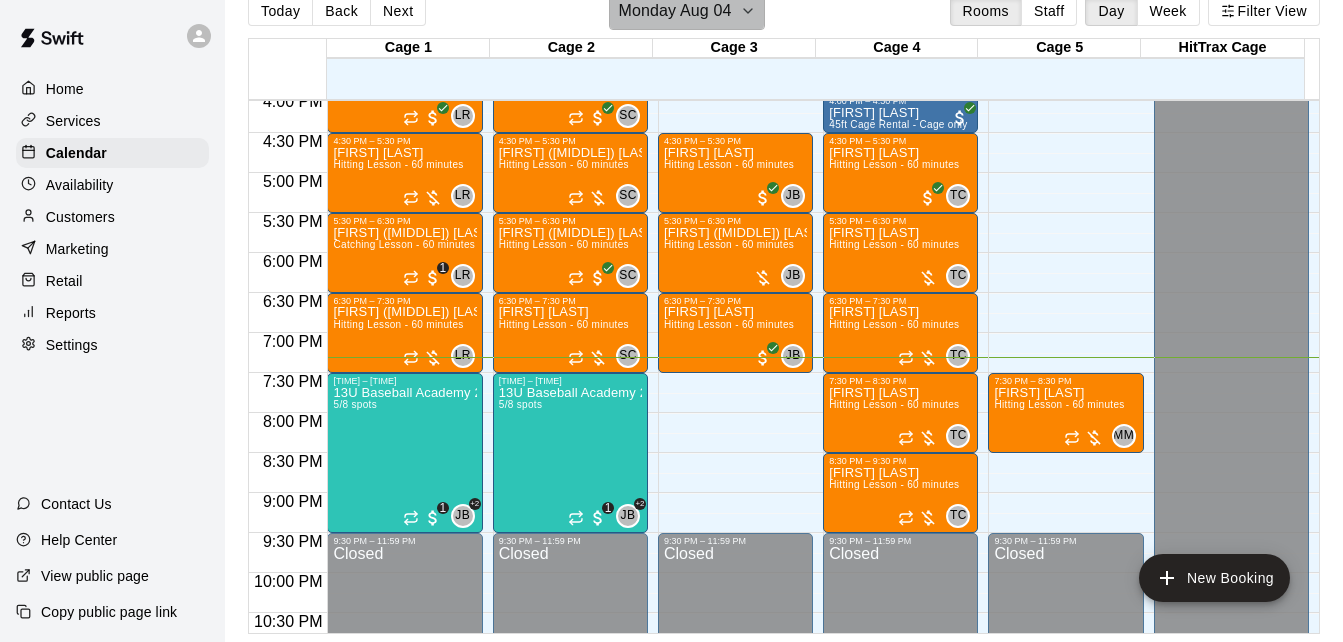 click 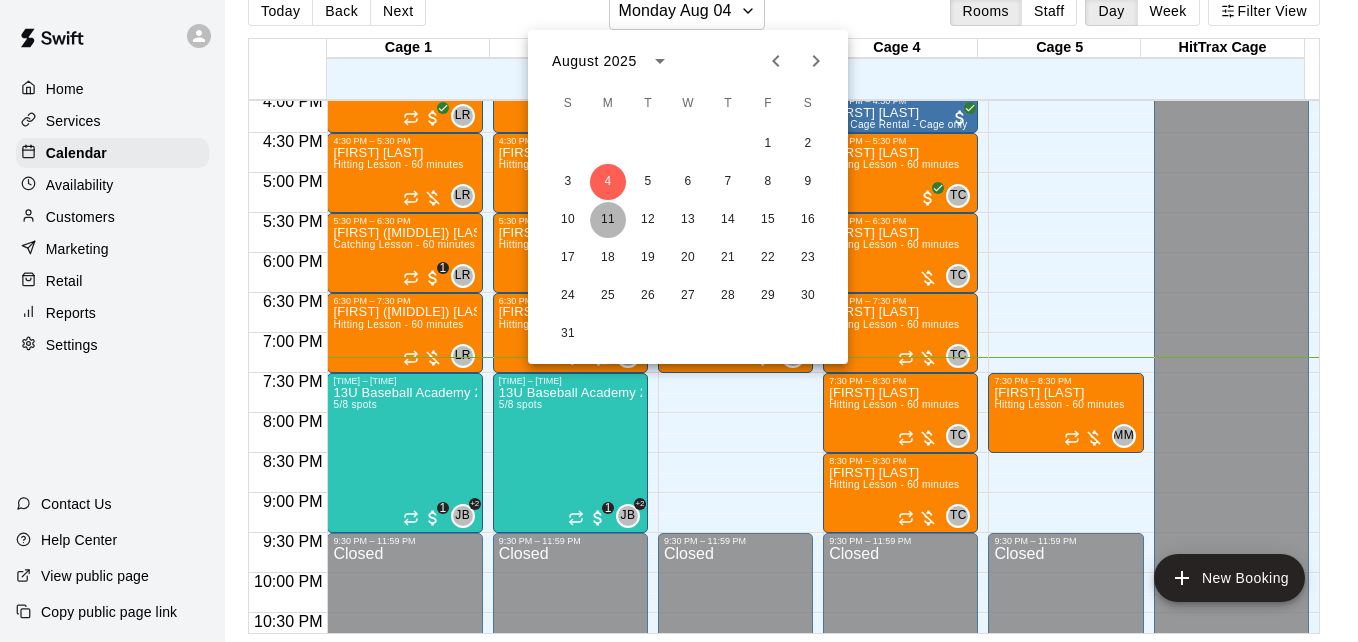 click on "11" at bounding box center (608, 220) 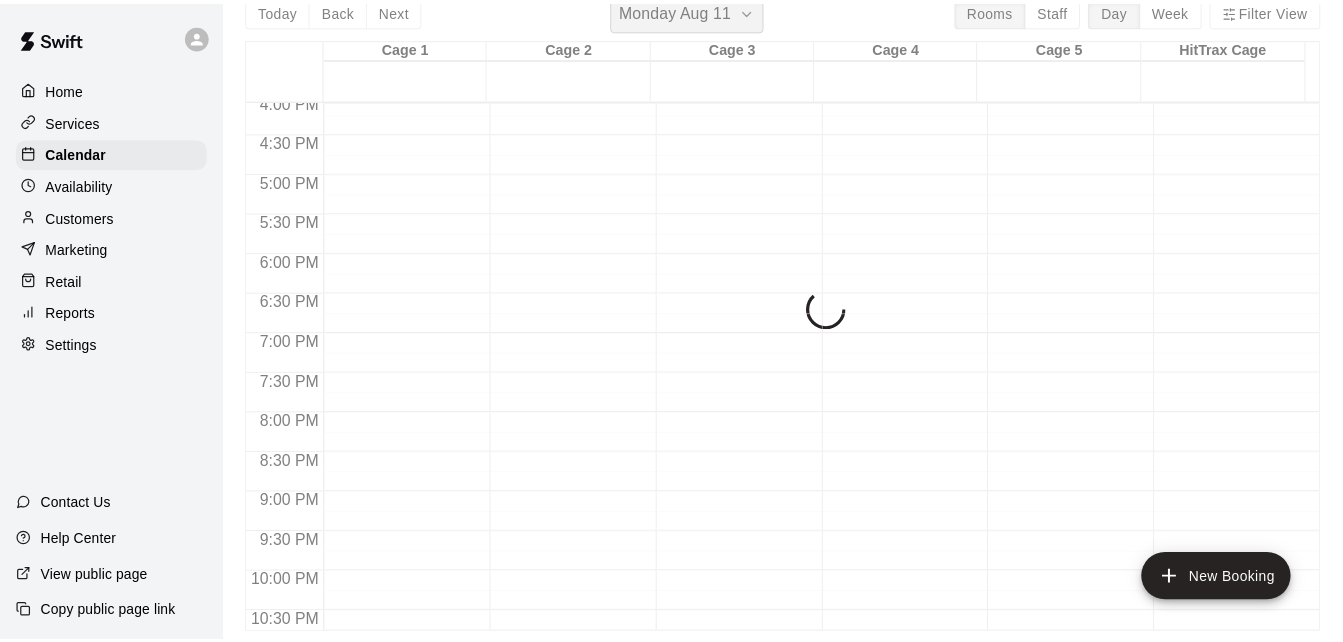 scroll, scrollTop: 24, scrollLeft: 0, axis: vertical 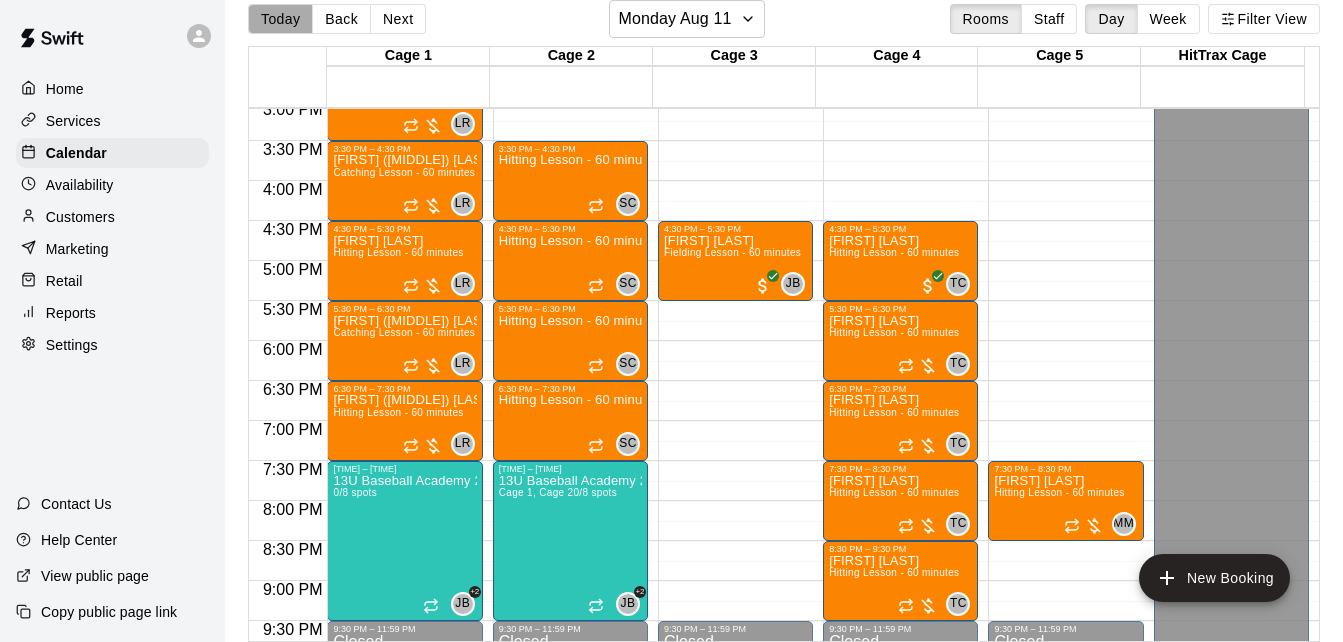 click on "Today" at bounding box center [280, 19] 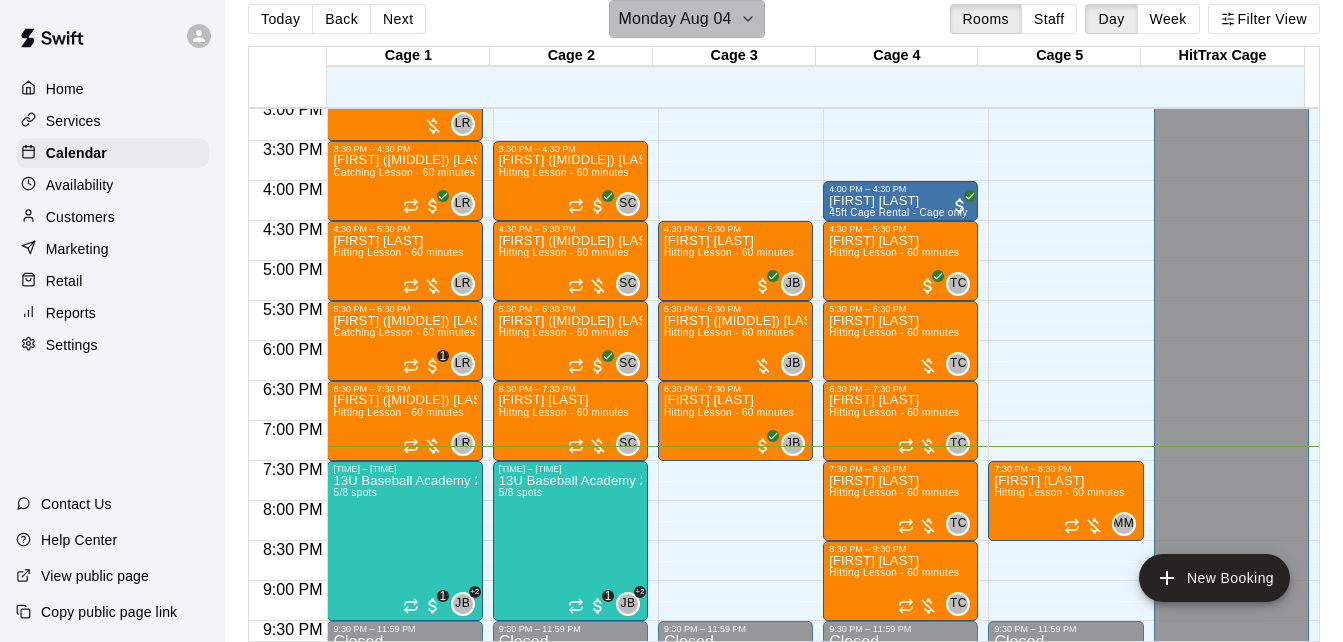 click on "Monday Aug 04" at bounding box center (674, 19) 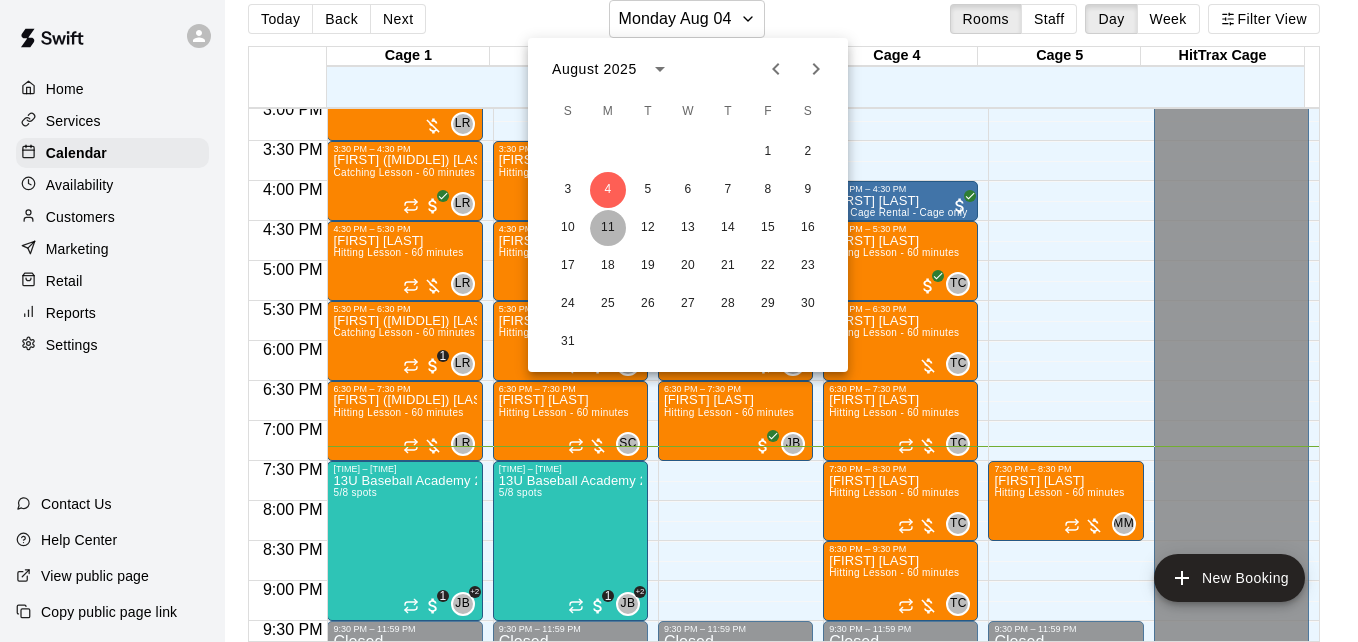 click on "11" at bounding box center [608, 228] 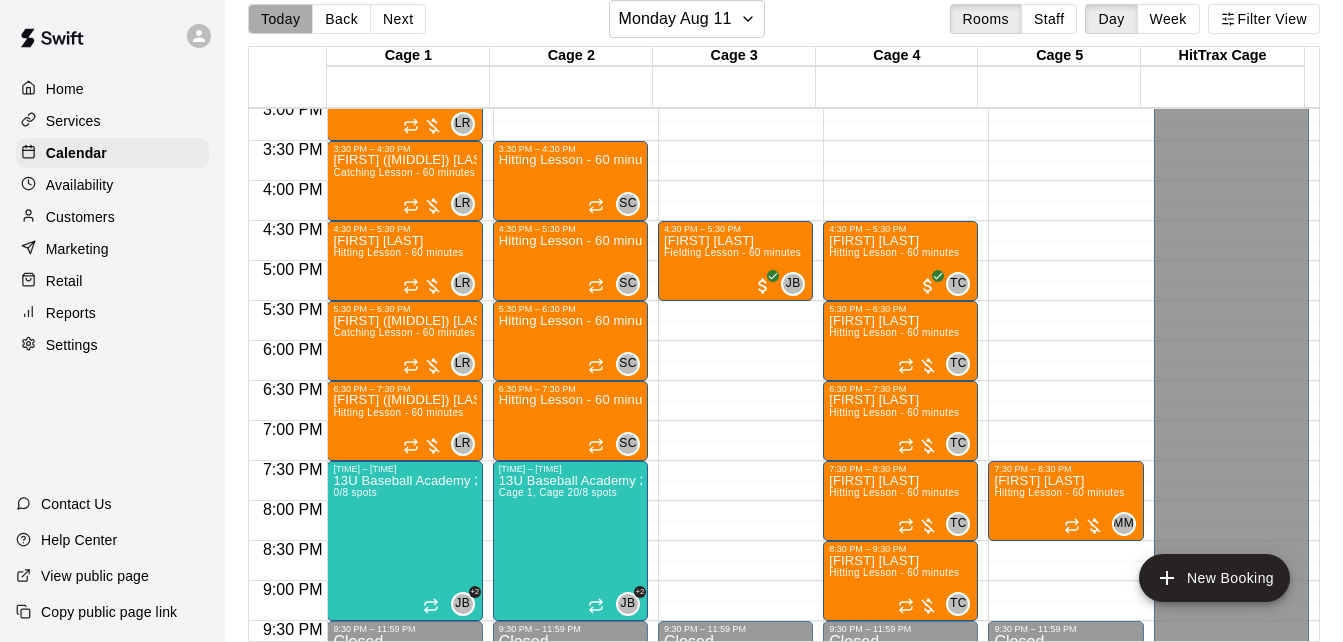 click on "Today" at bounding box center [280, 19] 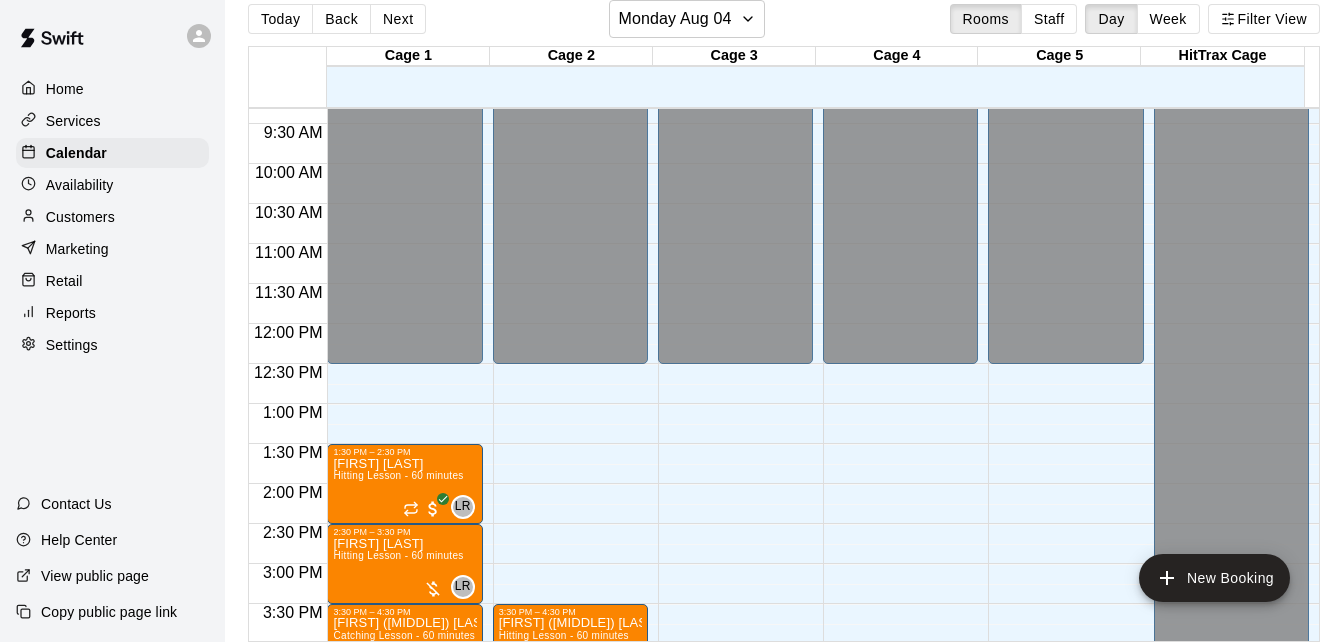 scroll, scrollTop: 282, scrollLeft: 0, axis: vertical 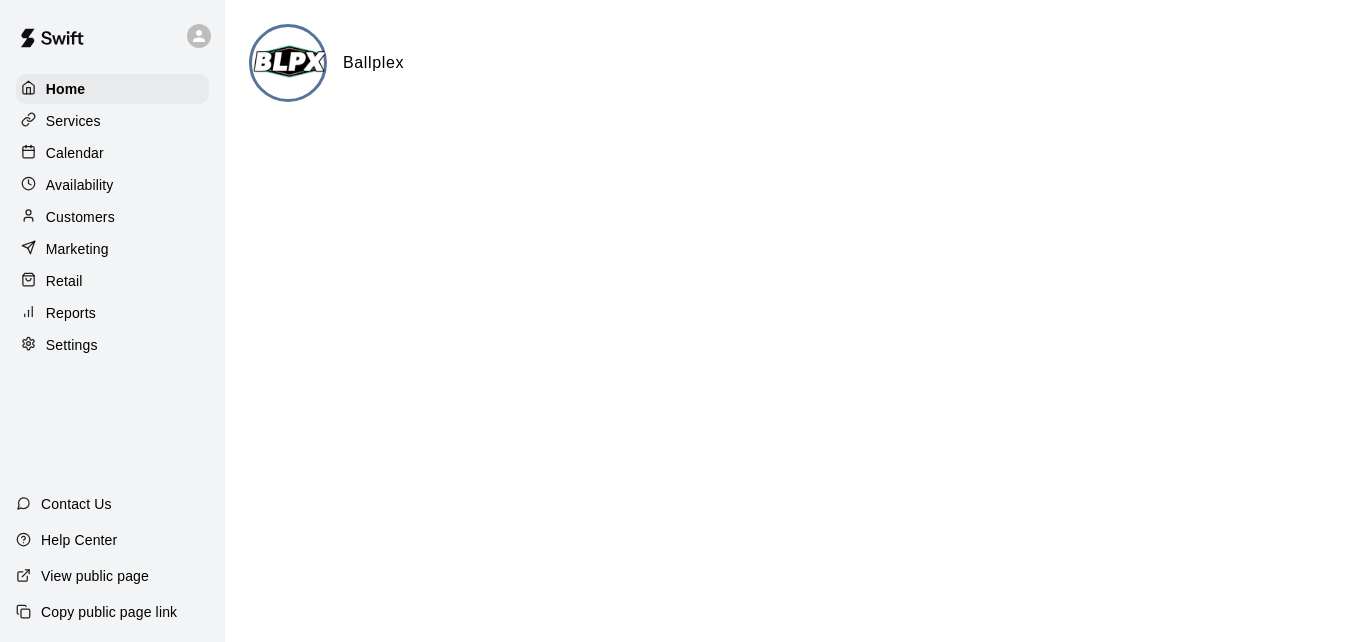 click on "Calendar" at bounding box center (112, 153) 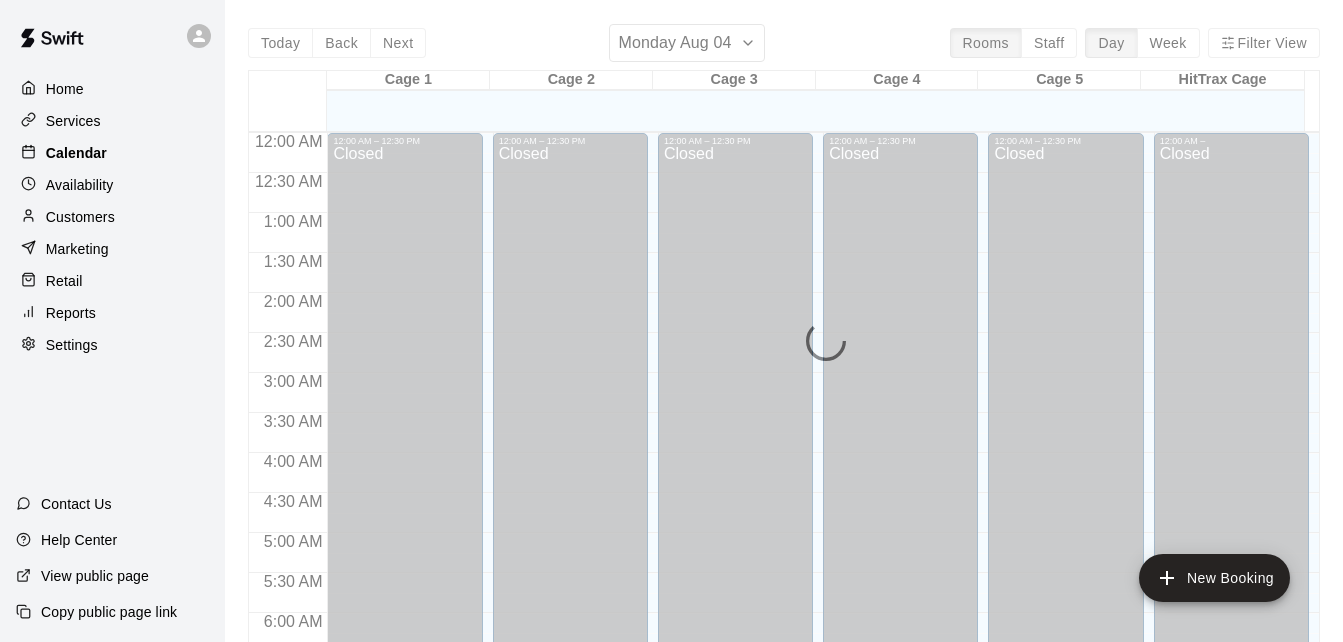 scroll, scrollTop: 1328, scrollLeft: 0, axis: vertical 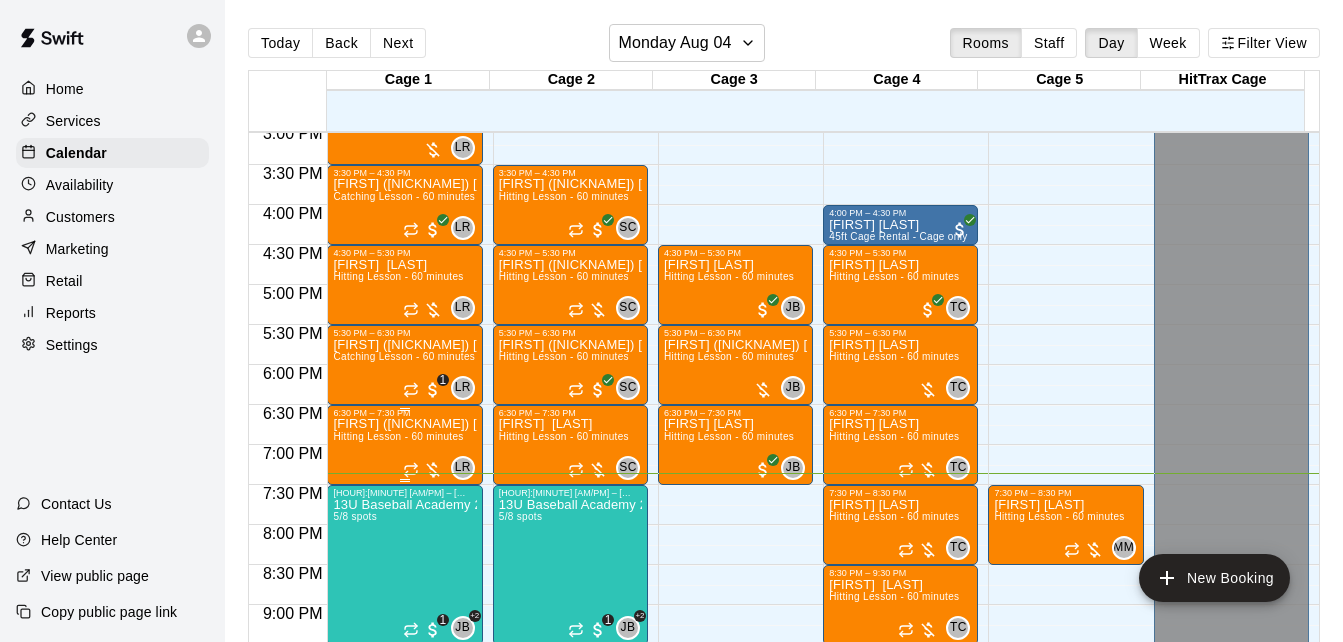 click on "Hitting Lesson - 60 minutes" at bounding box center (398, 436) 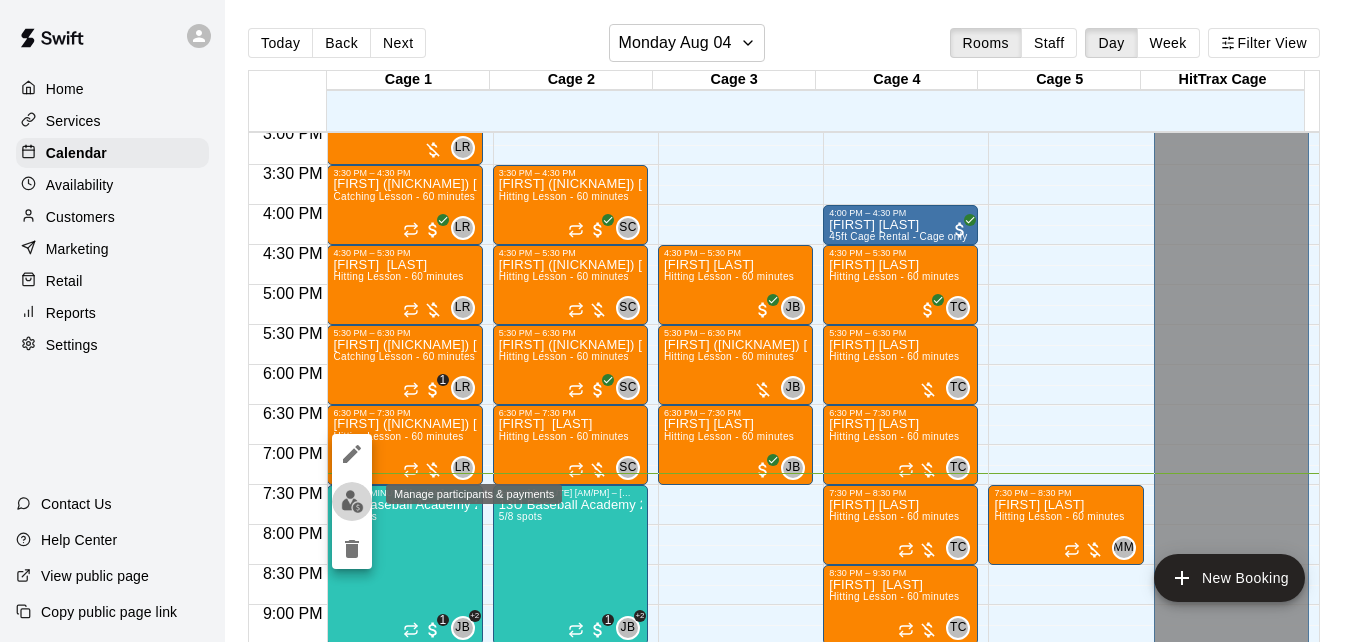 click at bounding box center [352, 501] 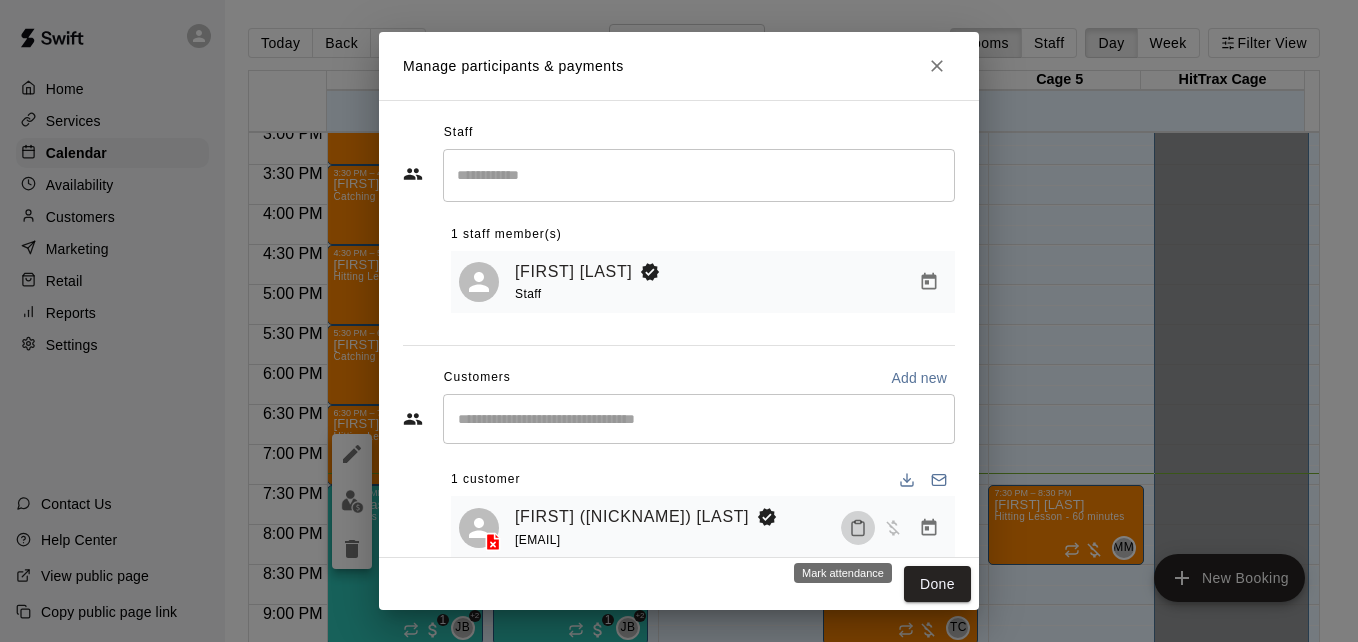 click 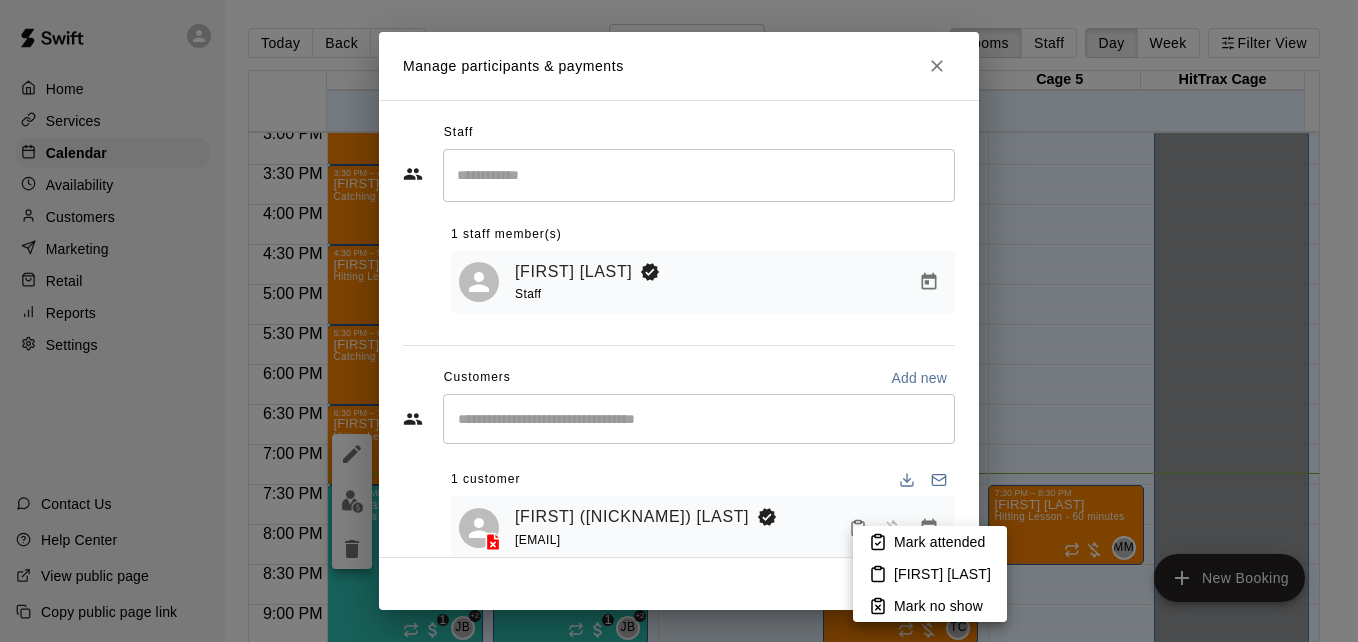 click on "Mark attended" at bounding box center [930, 542] 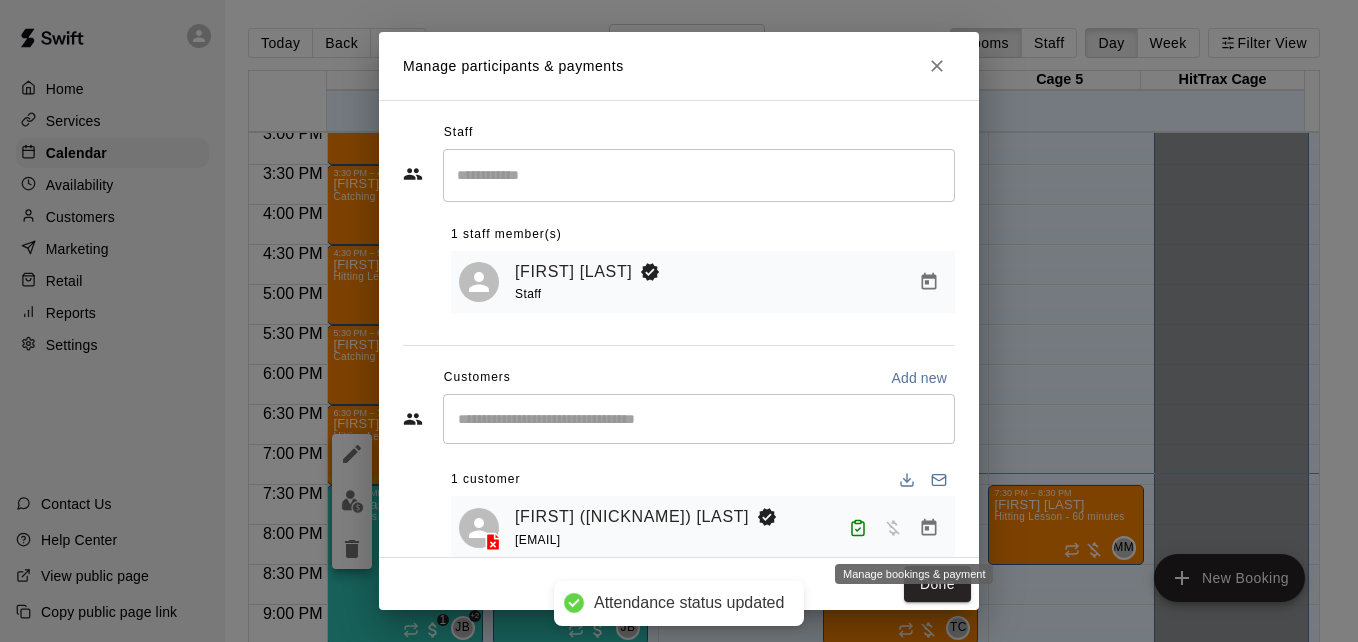 click 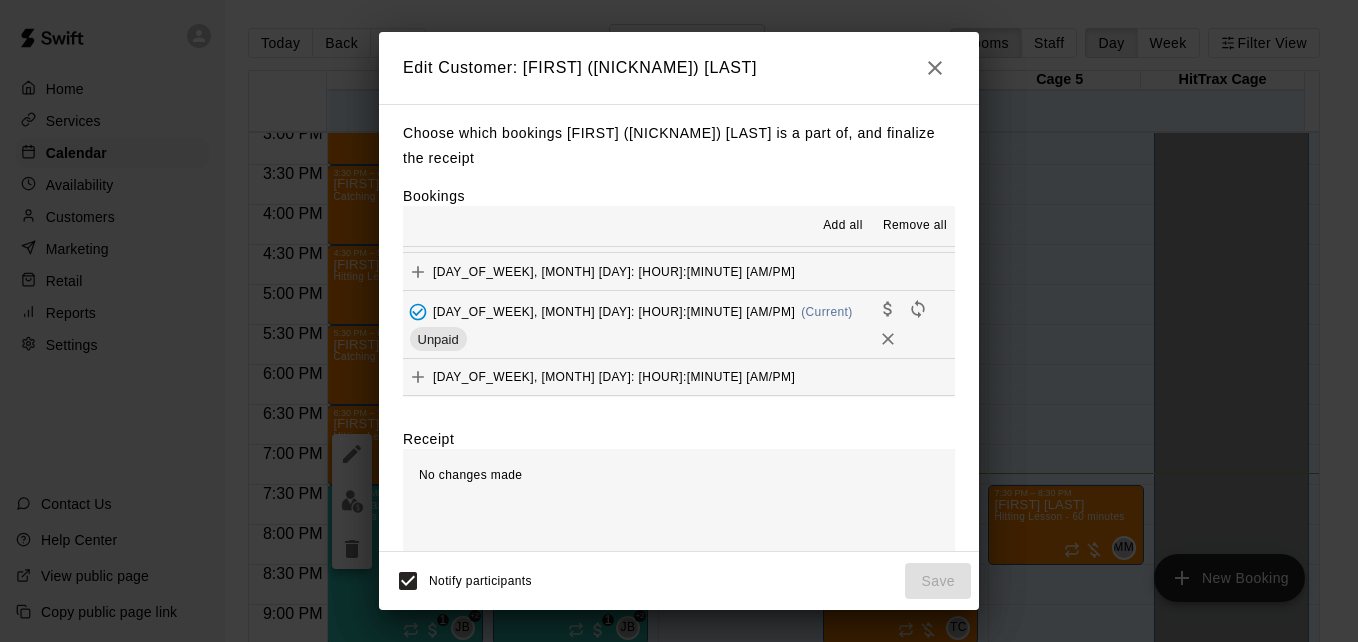 scroll, scrollTop: 200, scrollLeft: 0, axis: vertical 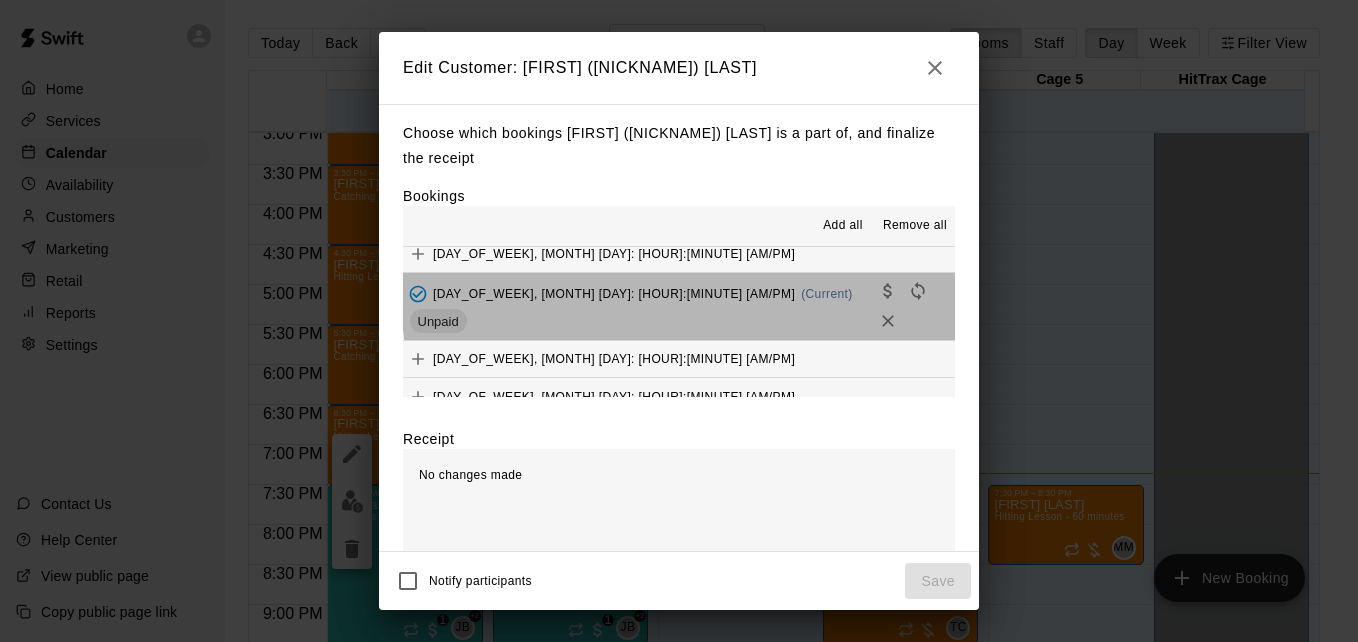 click on "[DAY_OF_WEEK], [MONTH] [DAY]: [HOUR]:[MINUTE] [AM/PM] (Current) Unpaid" at bounding box center (679, 306) 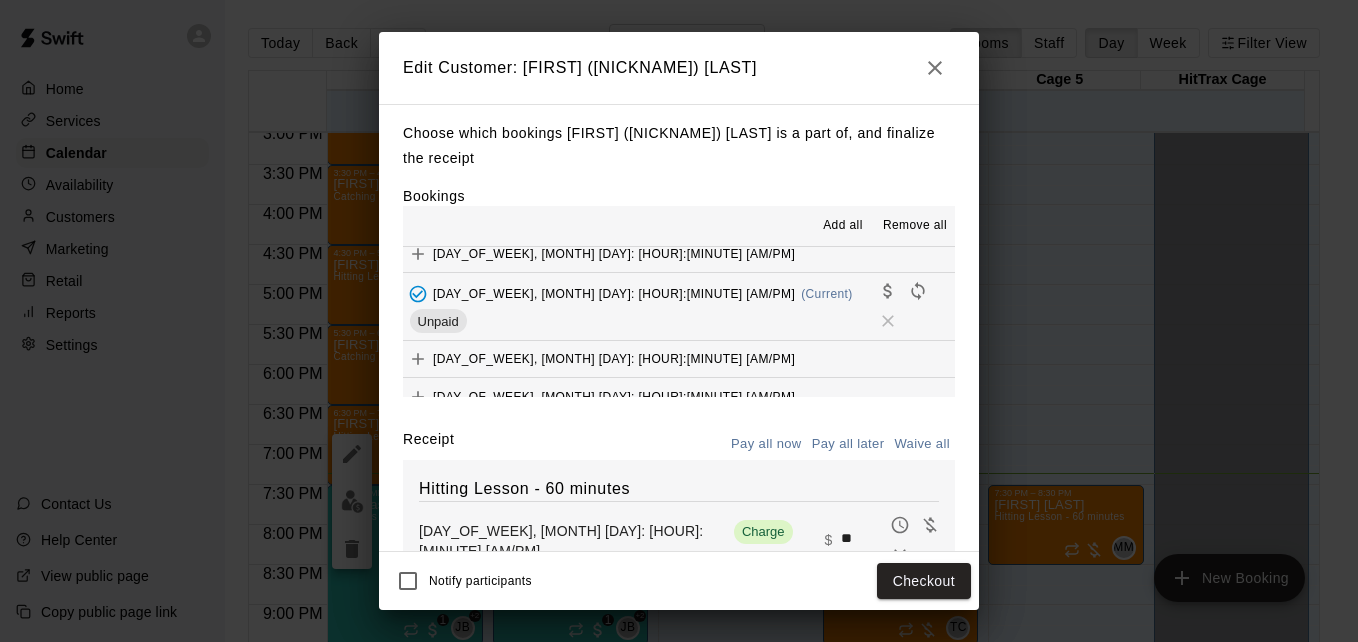 click on "**" at bounding box center [863, 540] 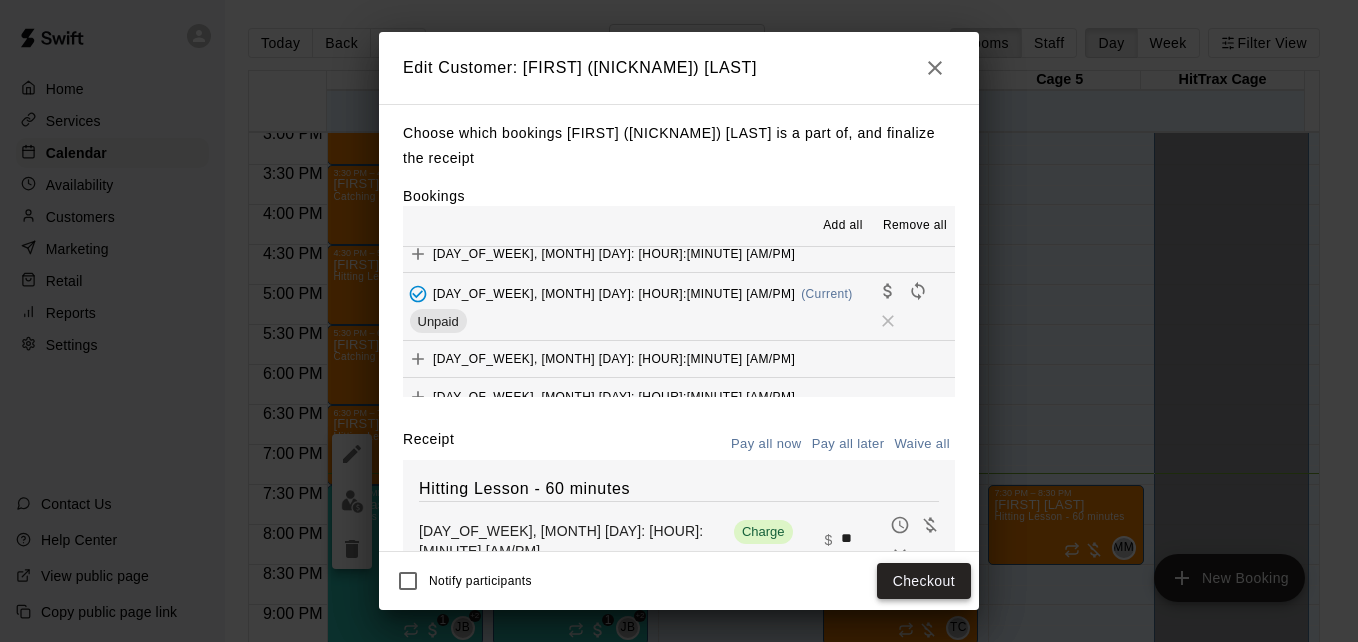 type on "**" 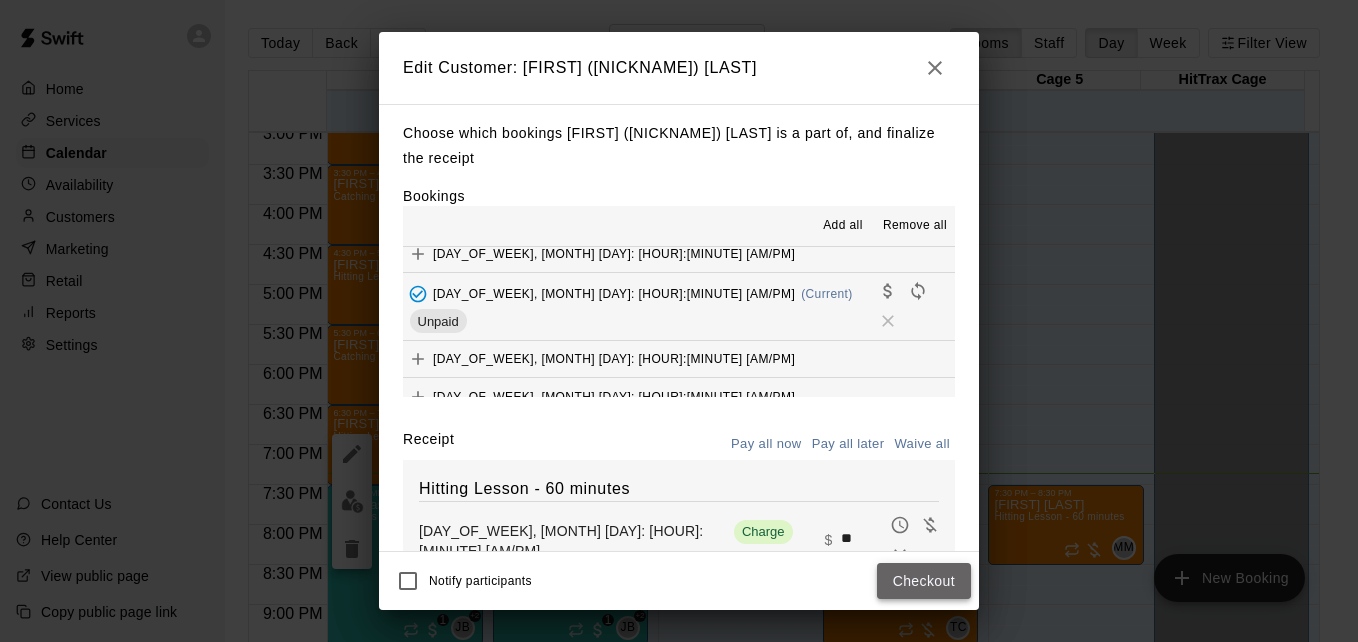 click on "Checkout" at bounding box center (924, 581) 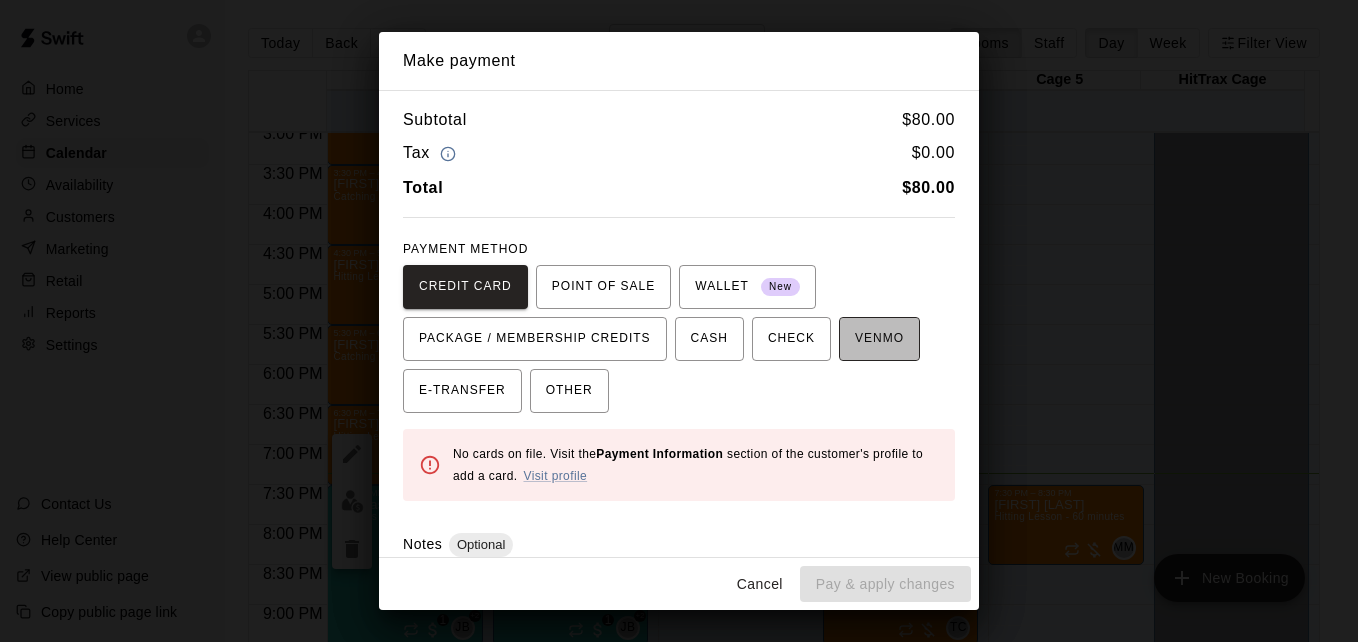 click on "VENMO" at bounding box center (879, 339) 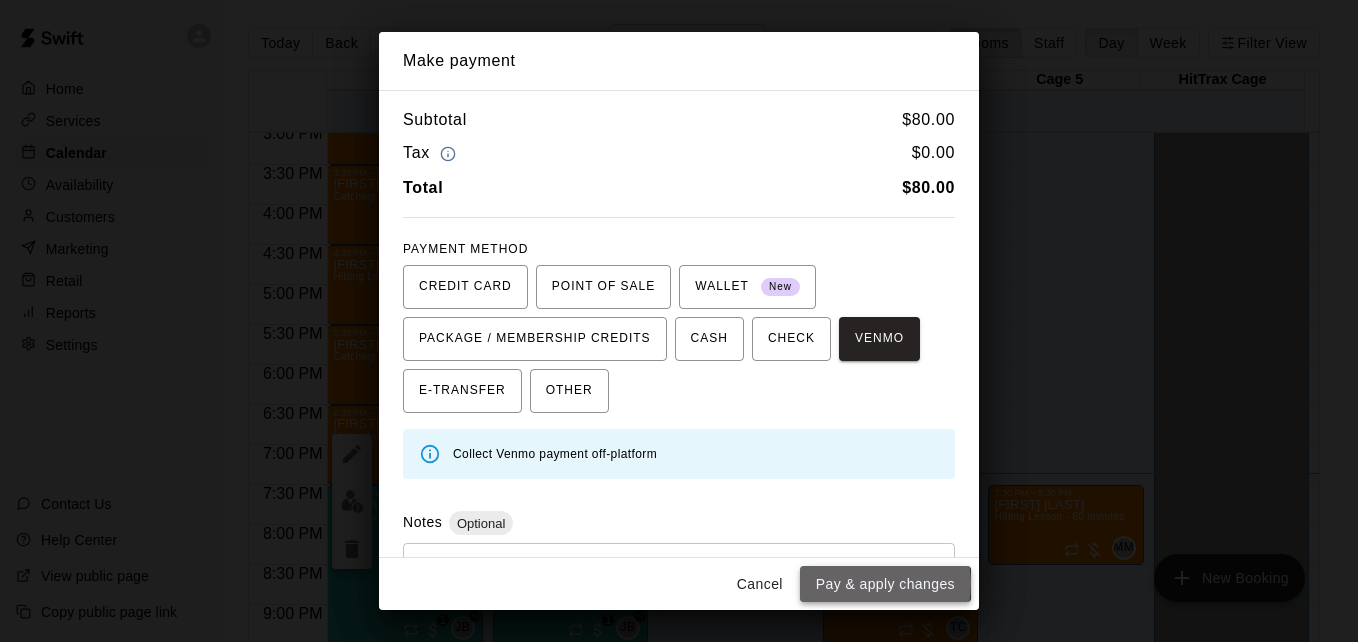 click on "Pay & apply changes" at bounding box center (885, 584) 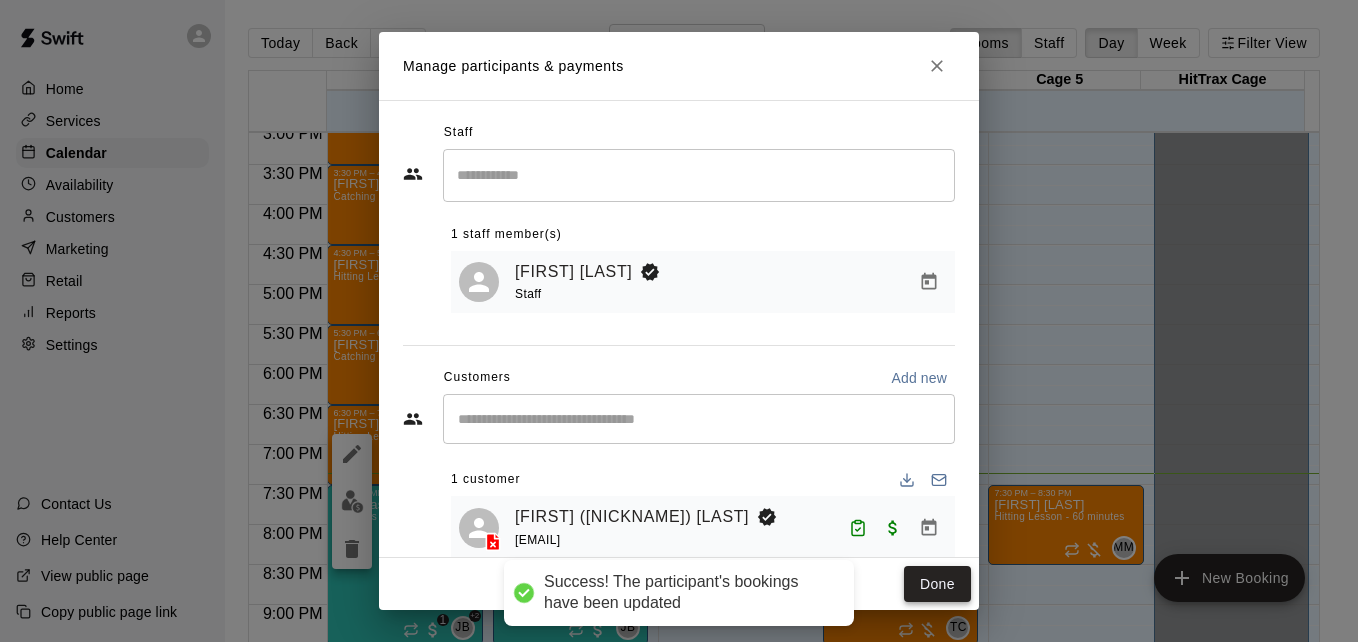 click on "Done" at bounding box center [937, 584] 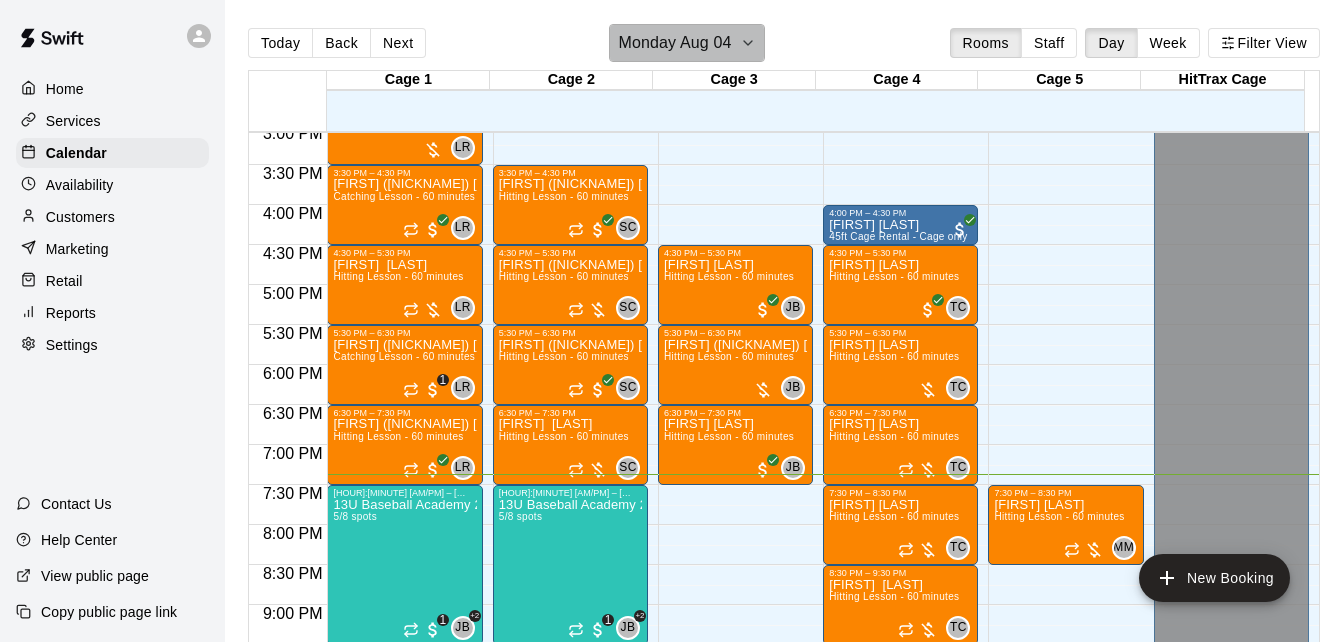 click 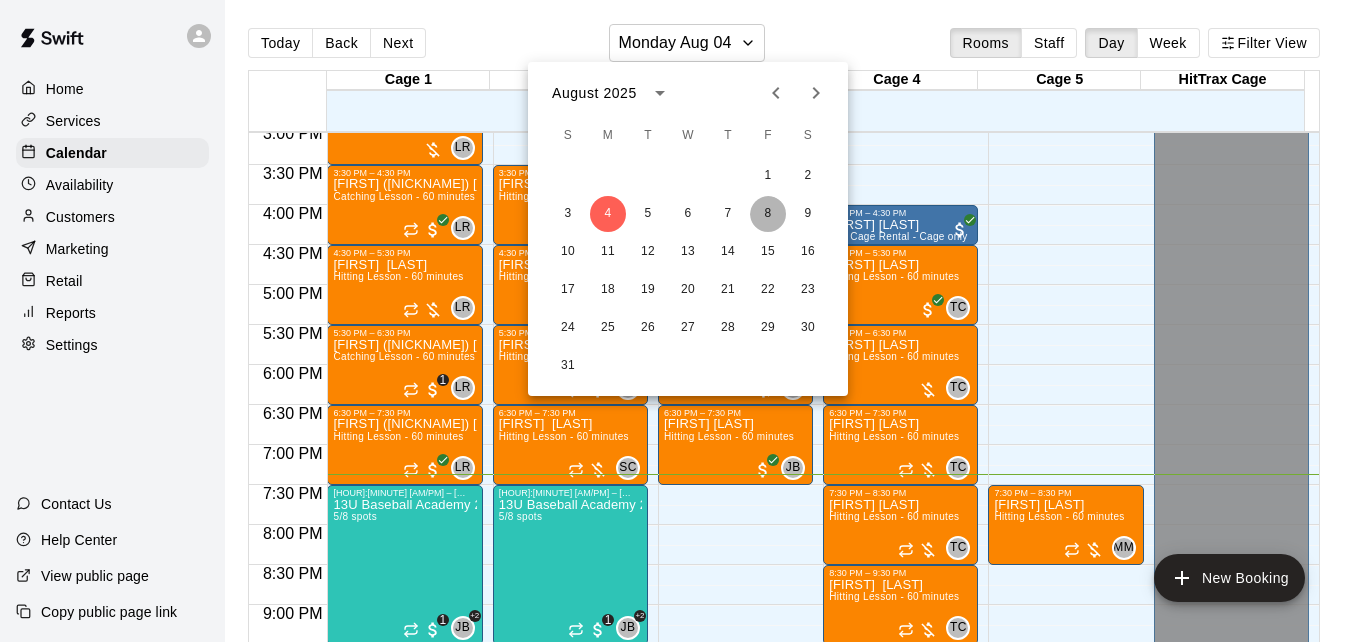 click on "8" at bounding box center (768, 214) 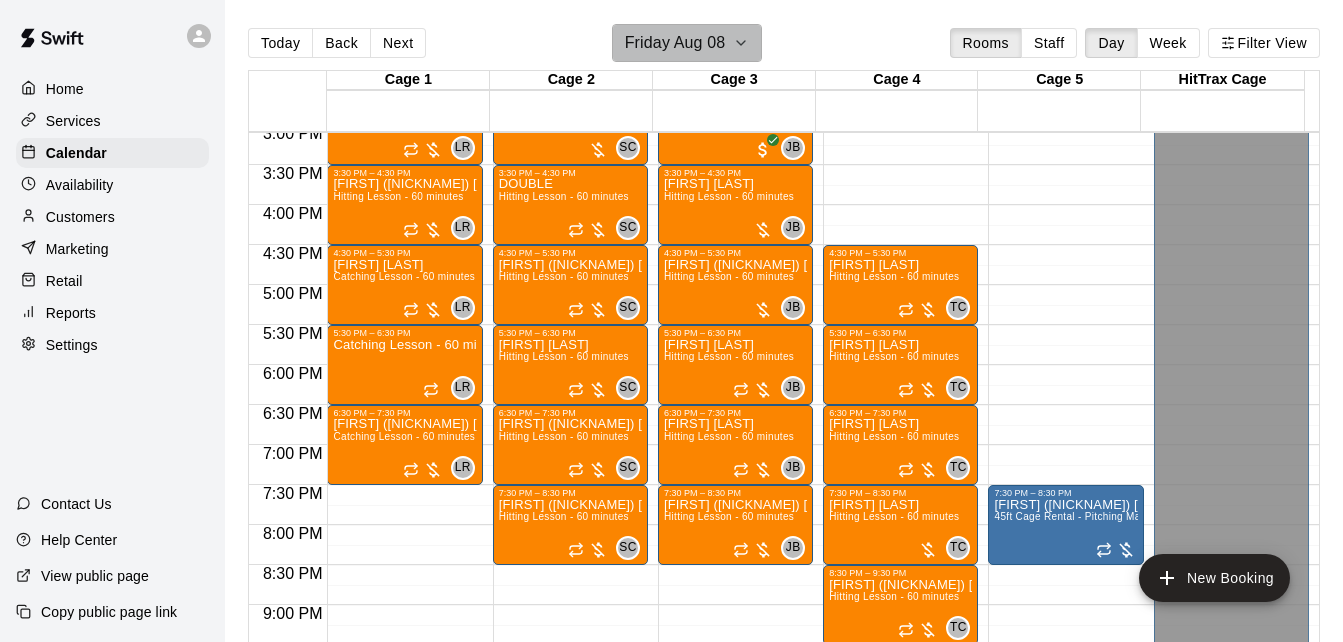 click 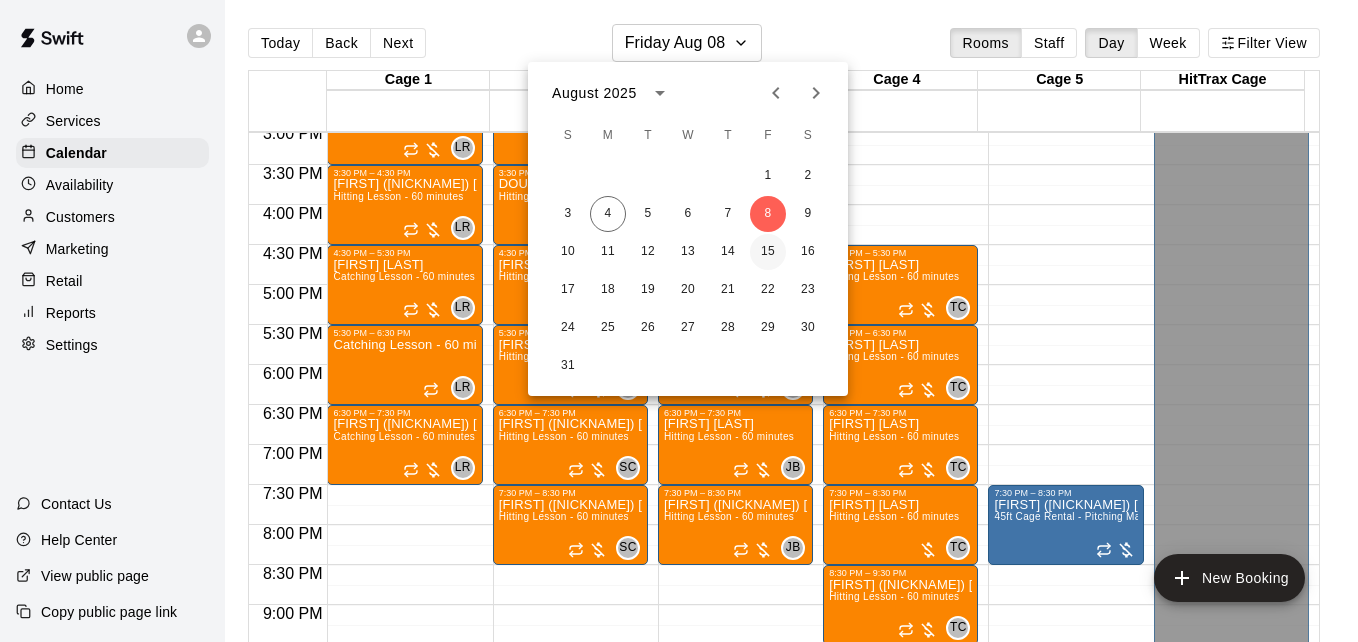 click on "15" at bounding box center (768, 252) 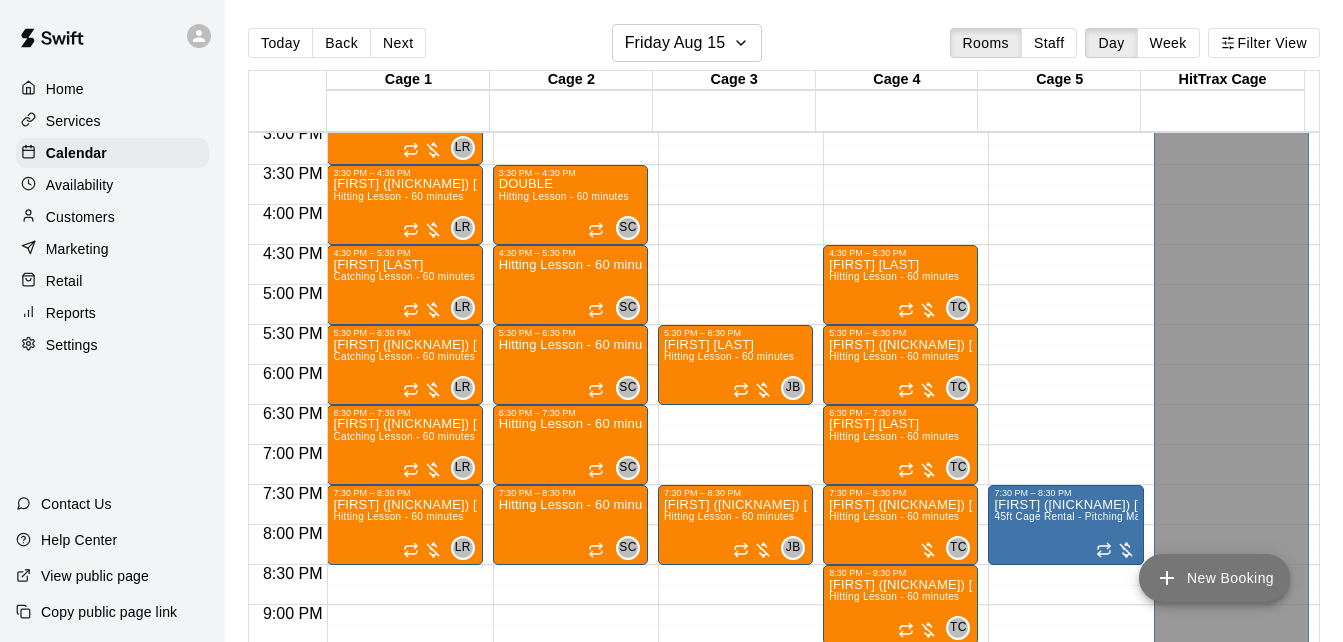 click on "New Booking" at bounding box center [1214, 578] 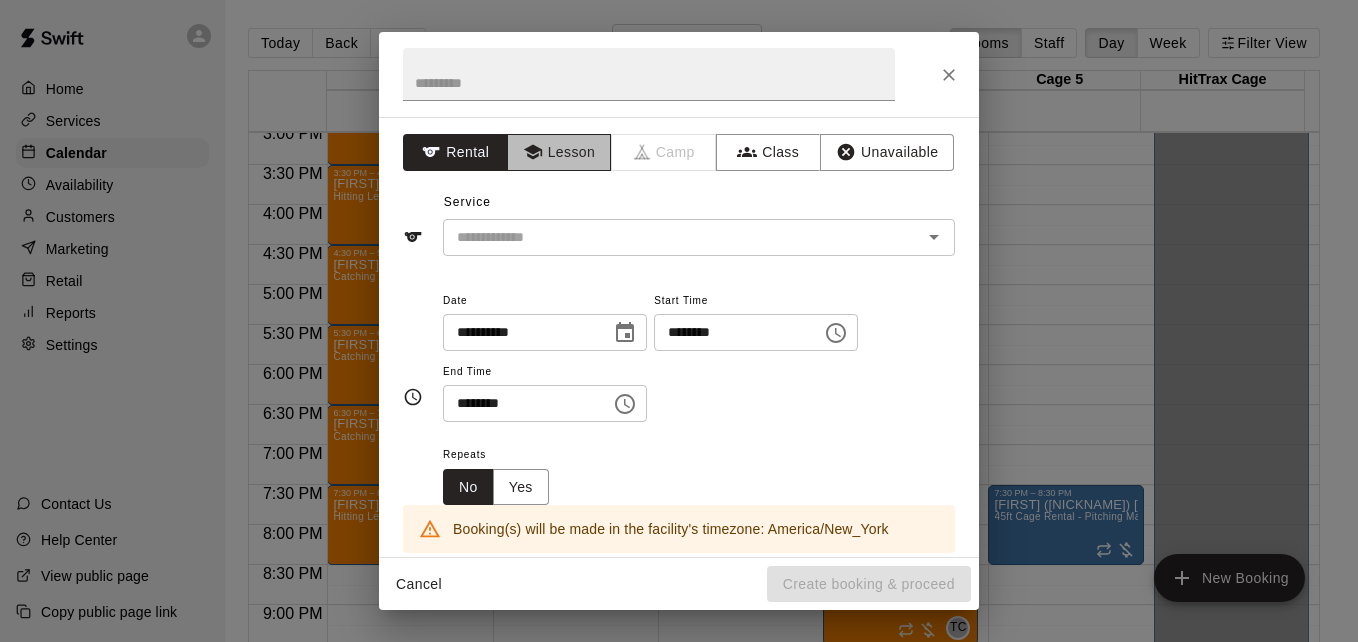 click on "Lesson" at bounding box center (559, 152) 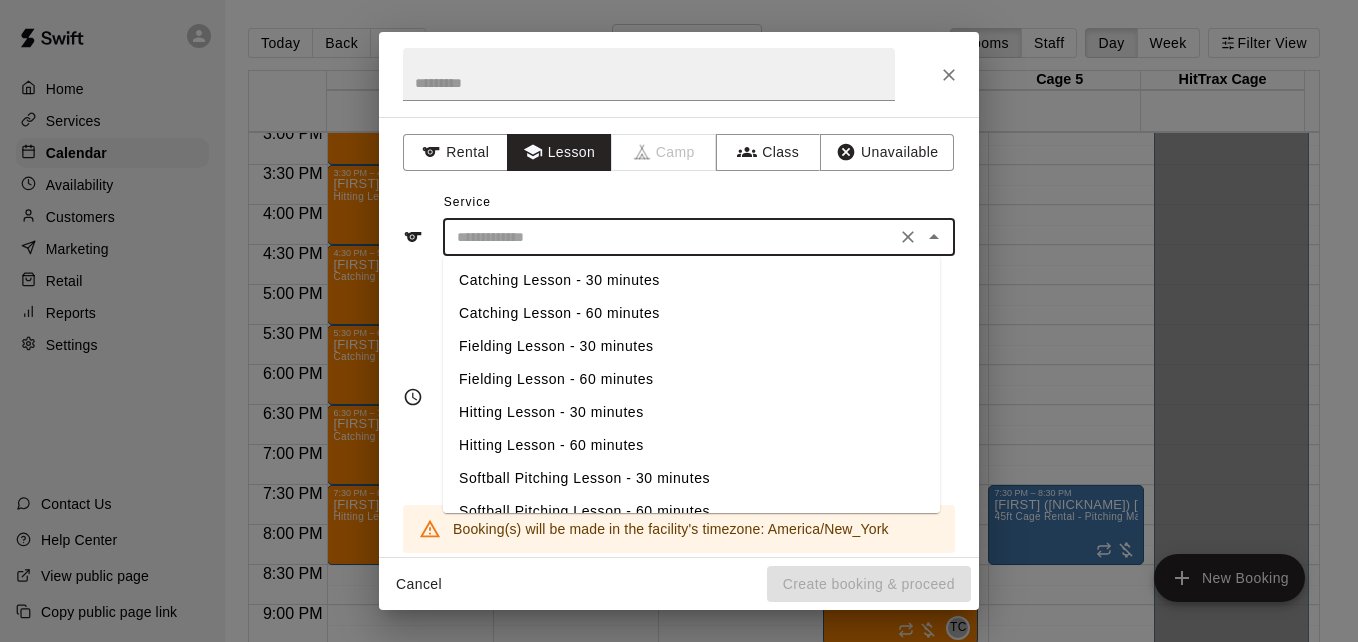 click at bounding box center [669, 237] 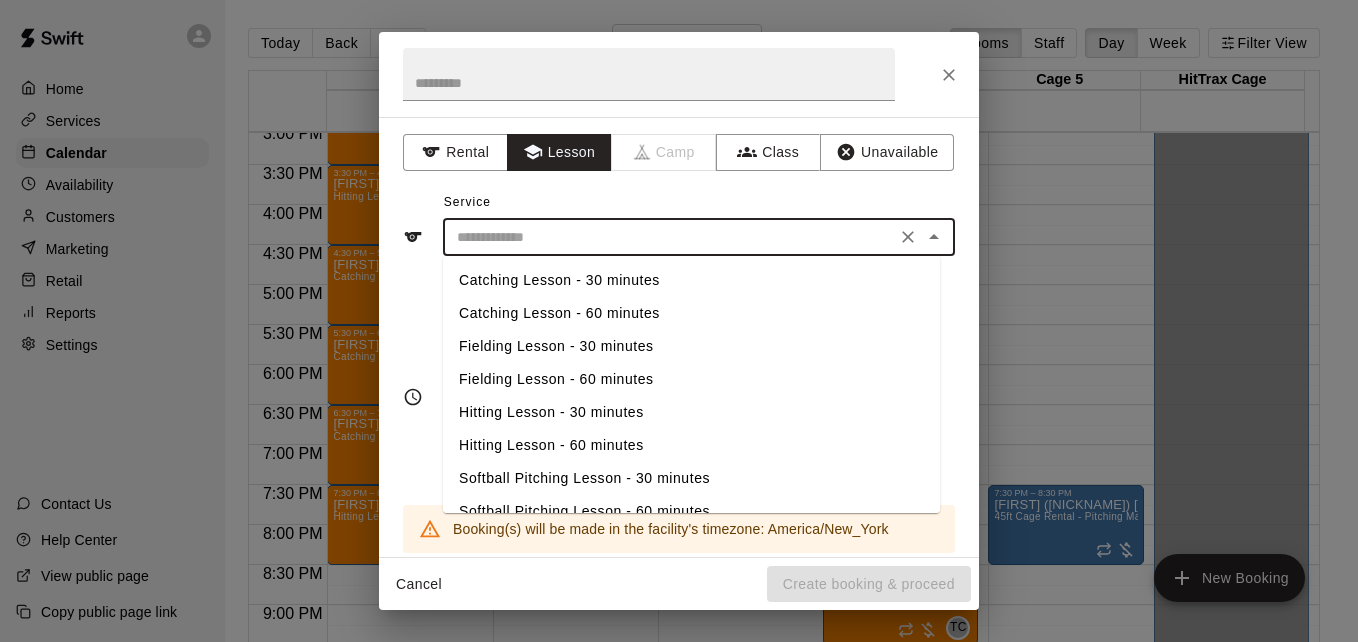 click on "Hitting Lesson - 60 minutes" at bounding box center [691, 445] 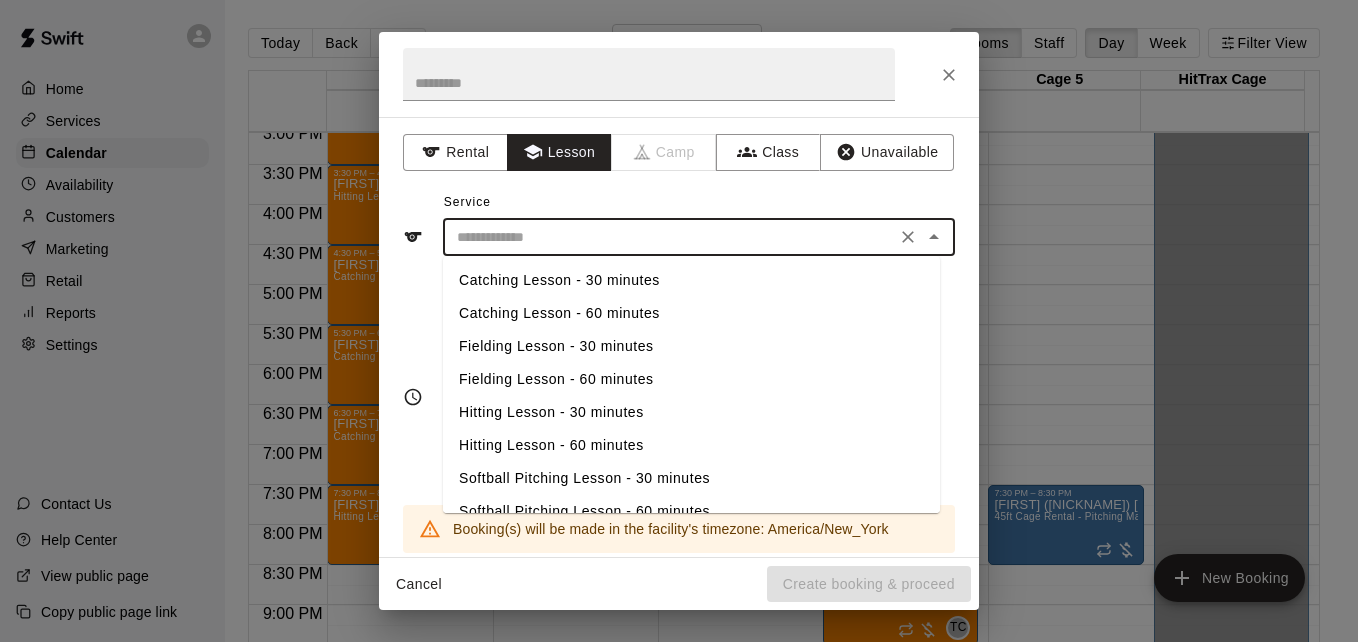 type on "**********" 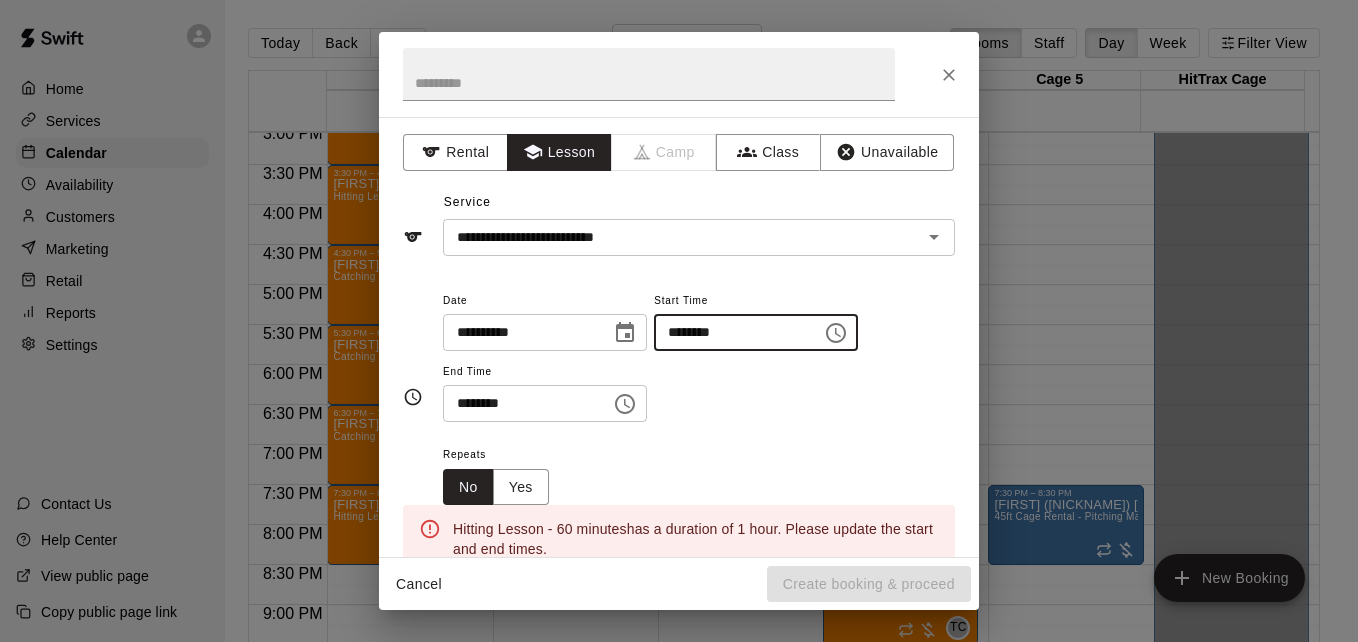 click on "********" at bounding box center [731, 332] 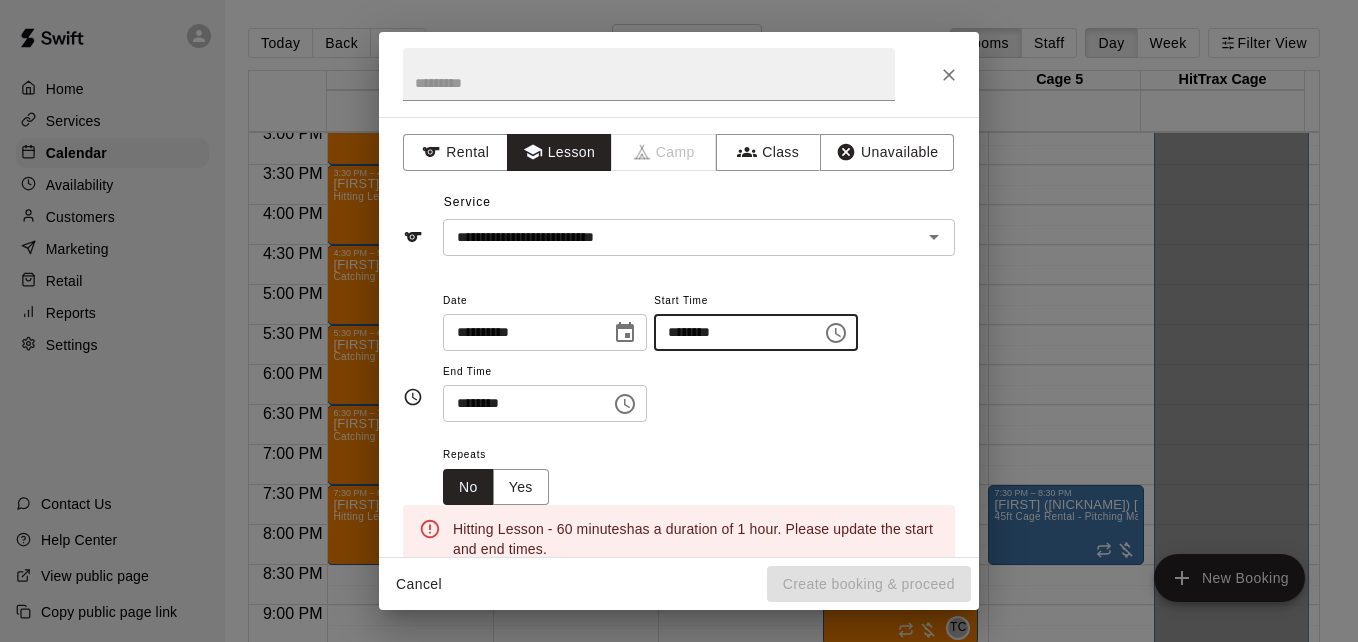 type on "********" 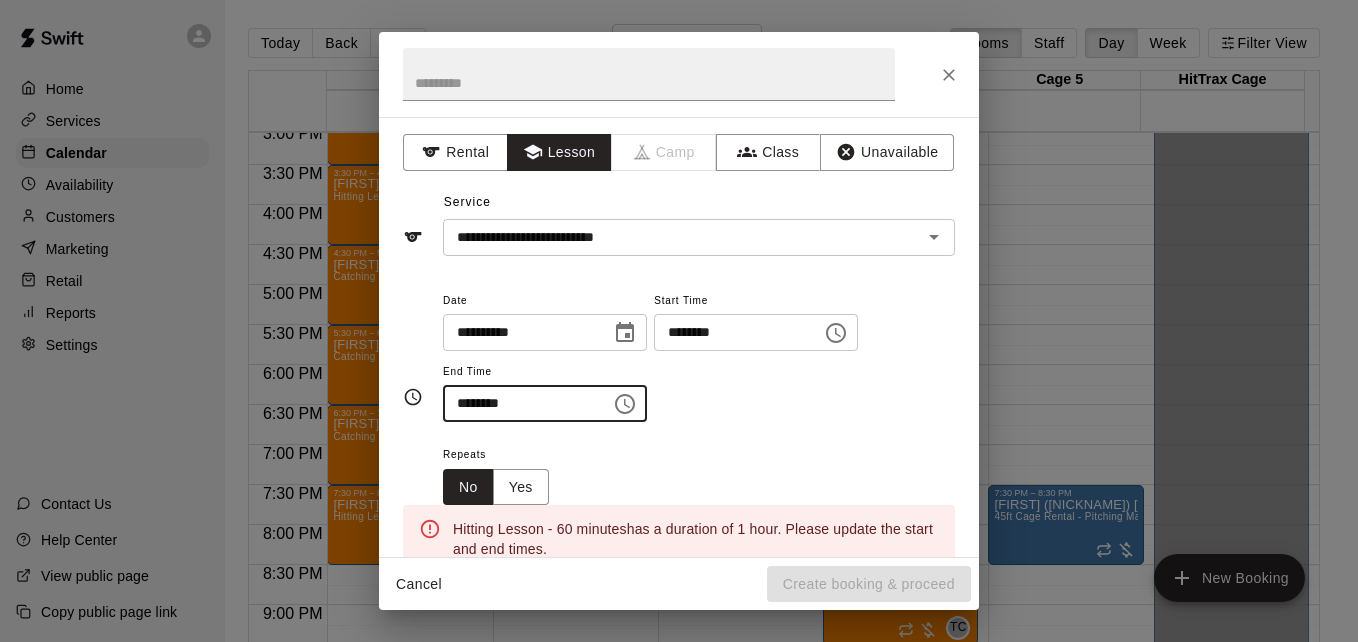 click on "********" at bounding box center (520, 403) 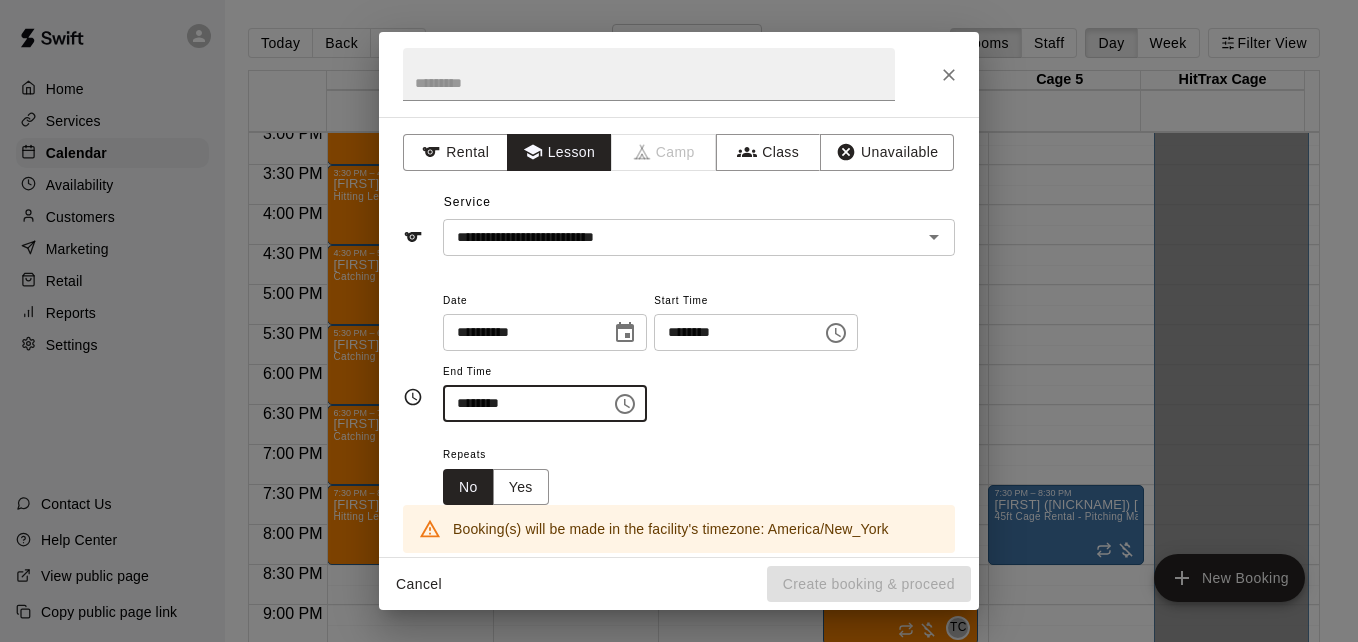 type on "********" 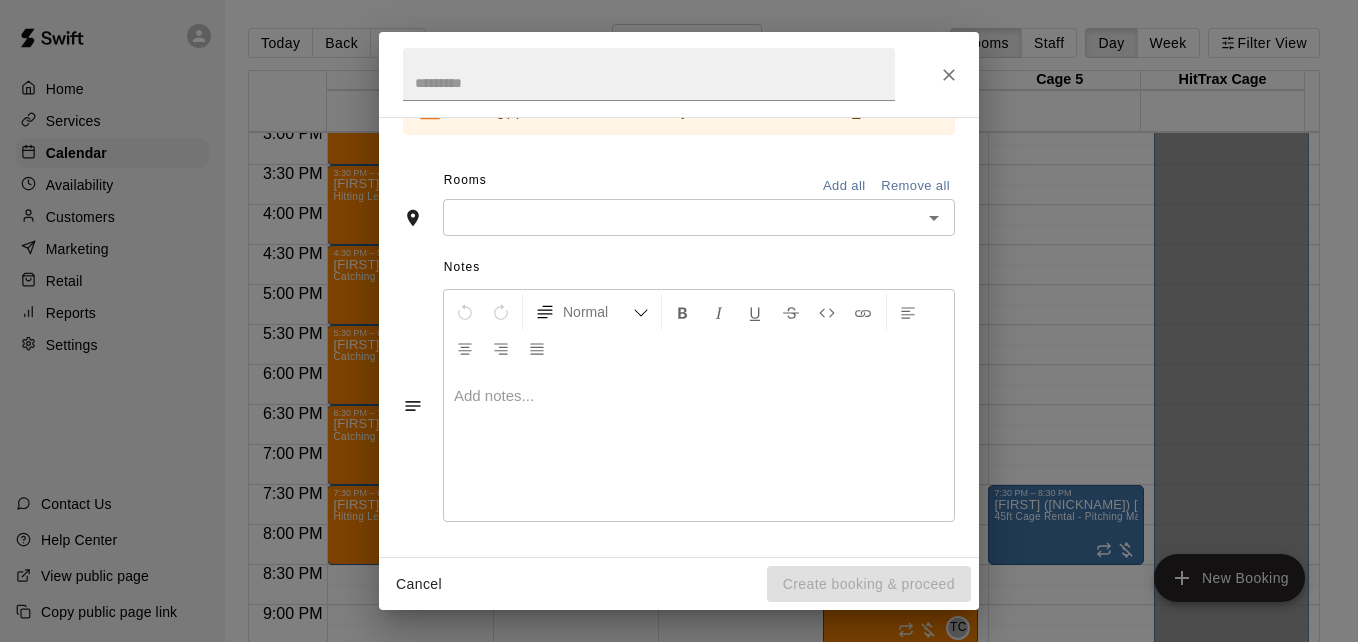 scroll, scrollTop: 420, scrollLeft: 0, axis: vertical 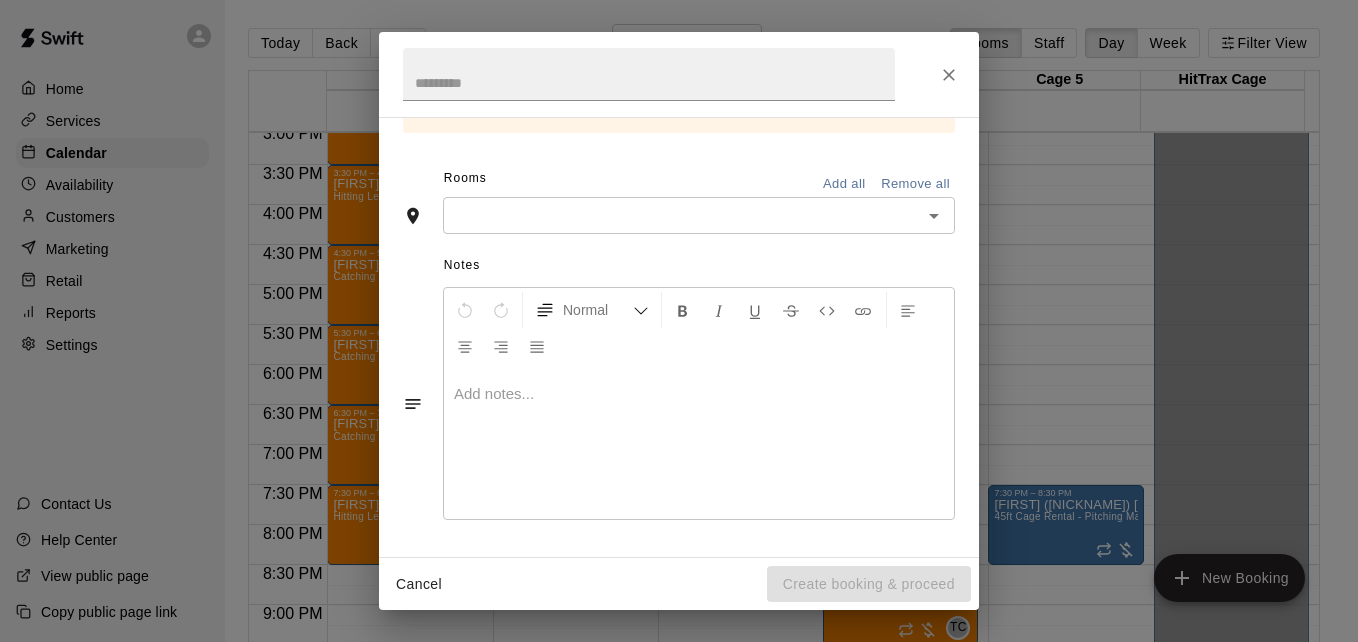 click on "​" at bounding box center (699, 215) 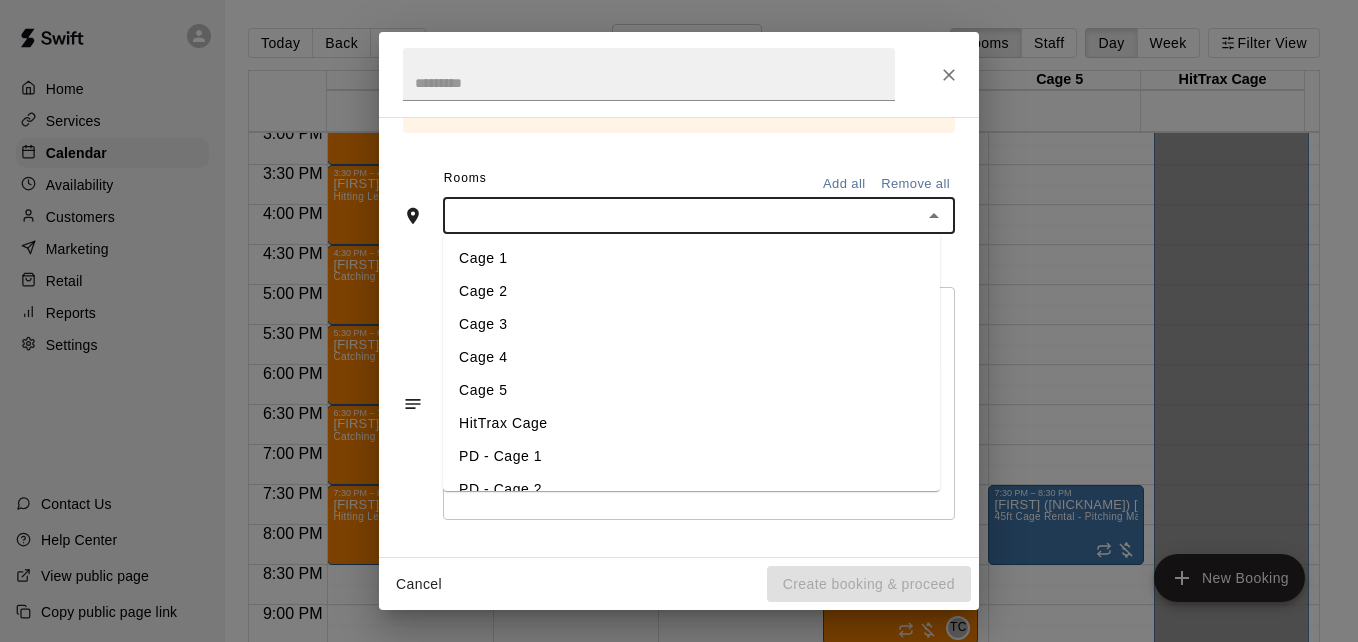 click on "Cage 3" at bounding box center (691, 324) 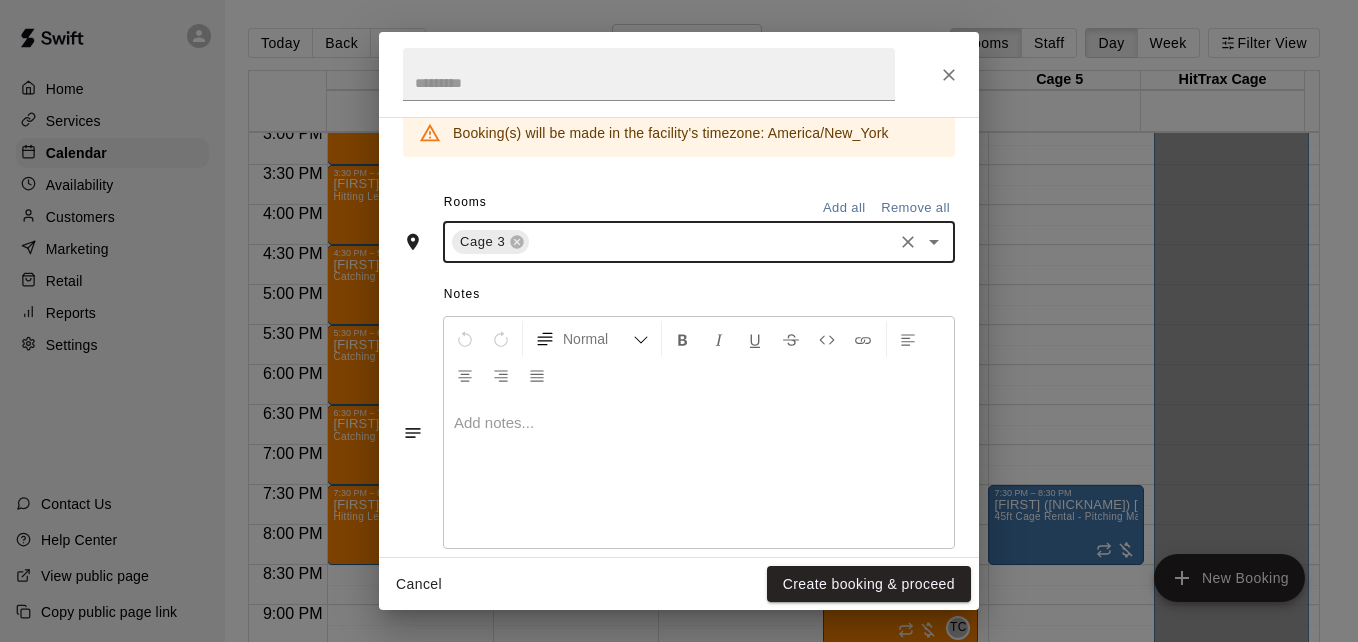 scroll, scrollTop: 496, scrollLeft: 0, axis: vertical 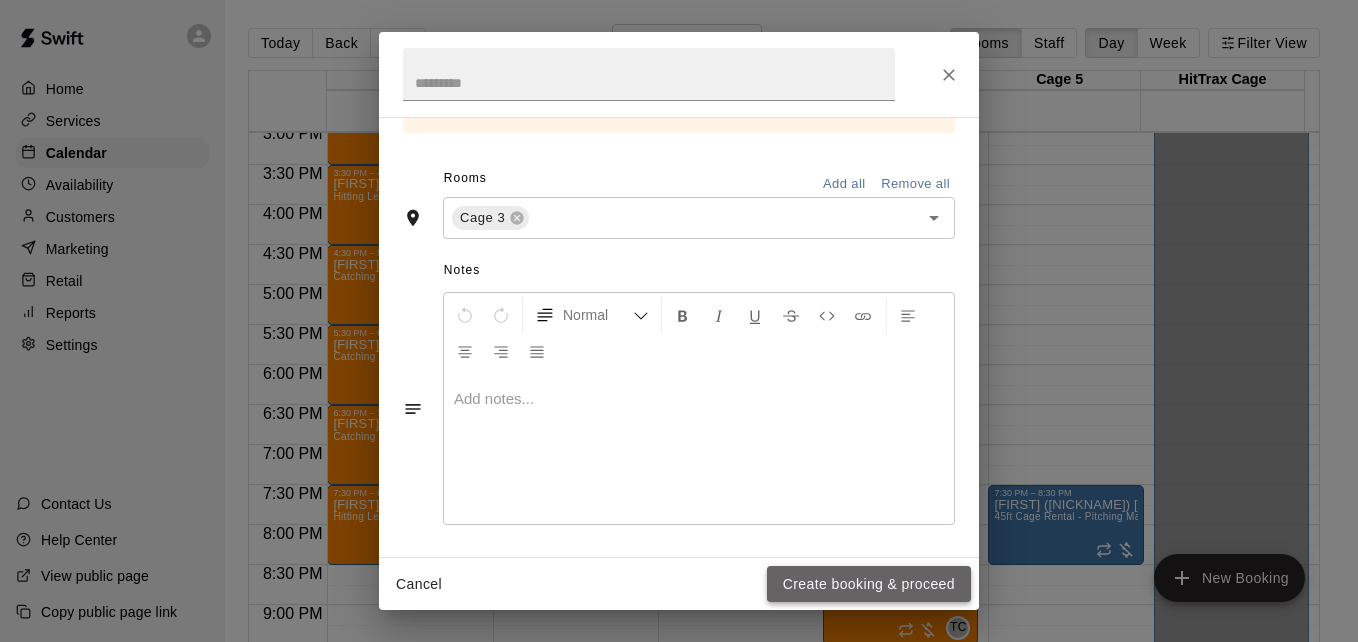 click on "Create booking & proceed" at bounding box center [869, 584] 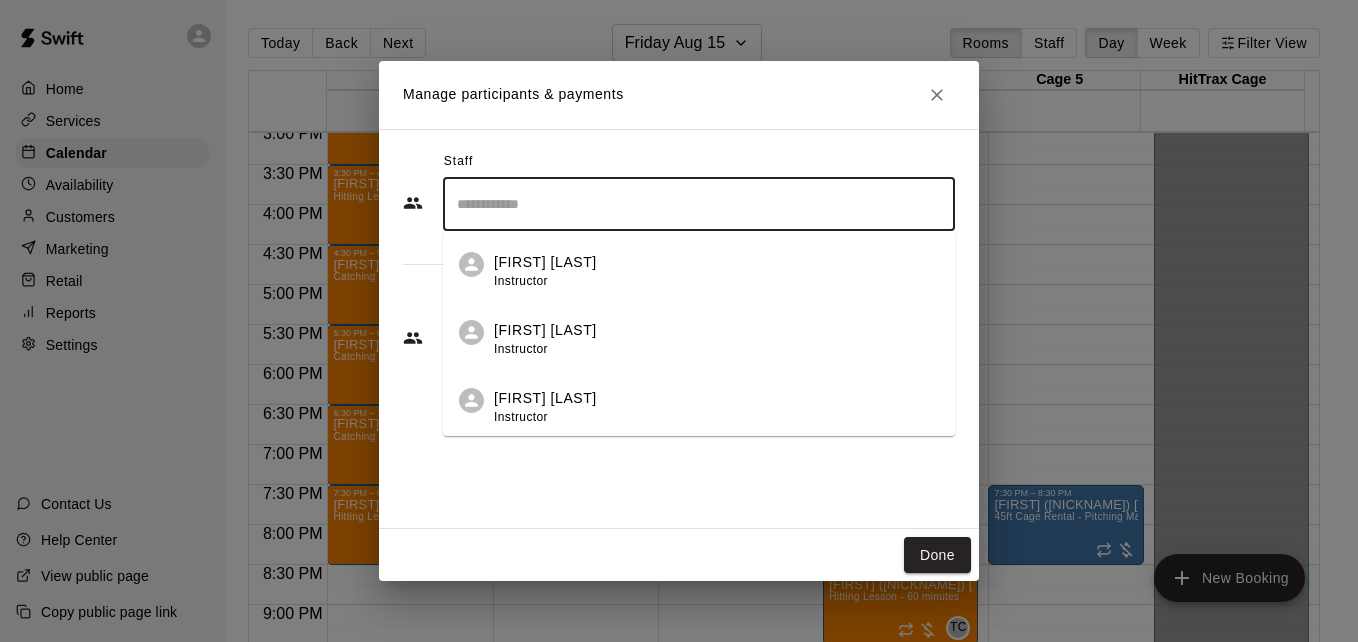 click at bounding box center (699, 204) 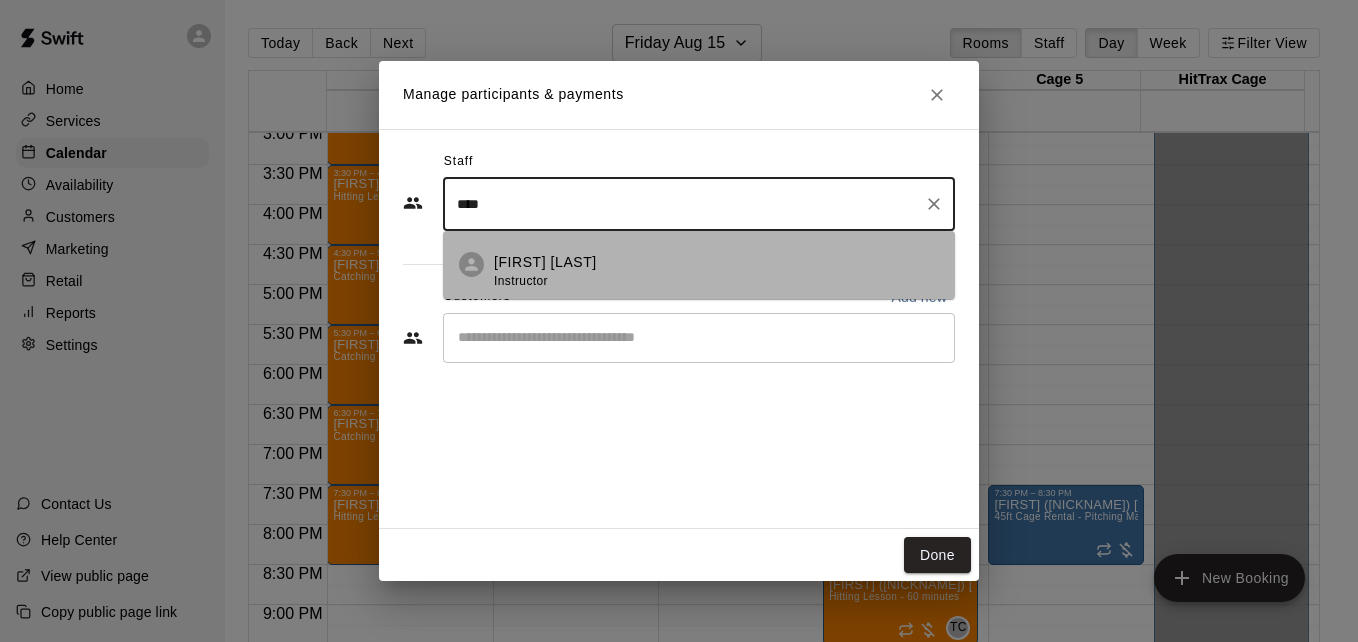click on "[FIRST] [LAST] Instructor" at bounding box center [716, 271] 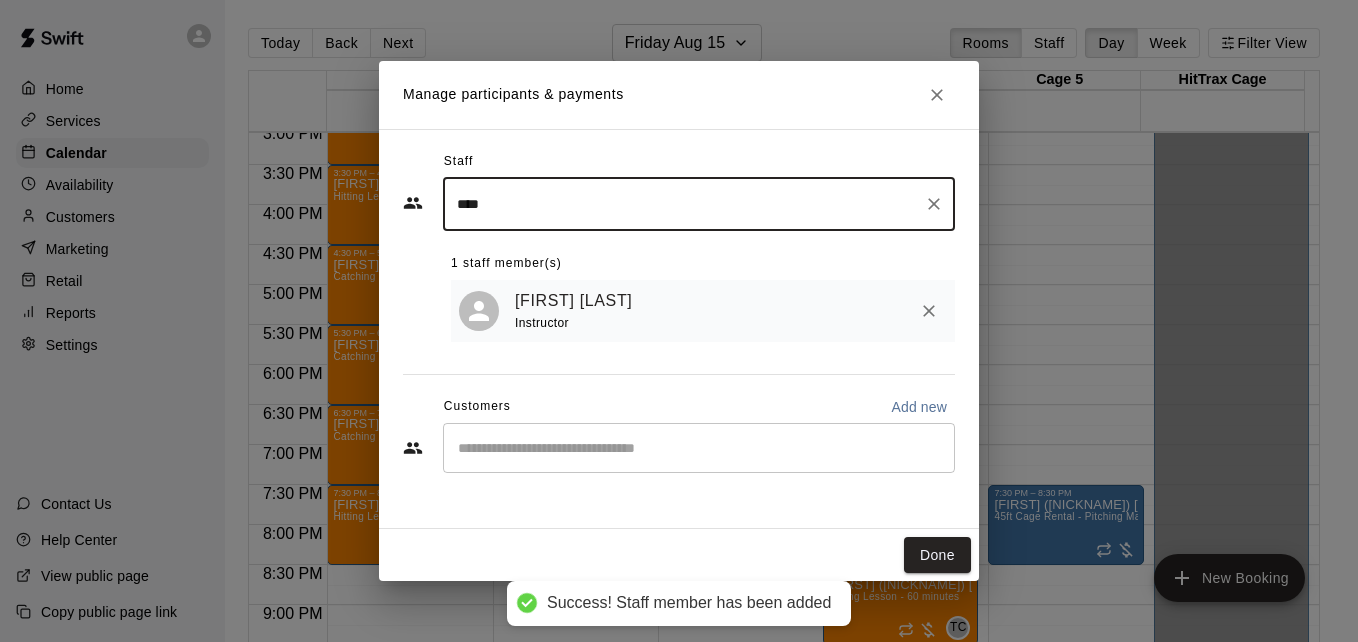 type on "****" 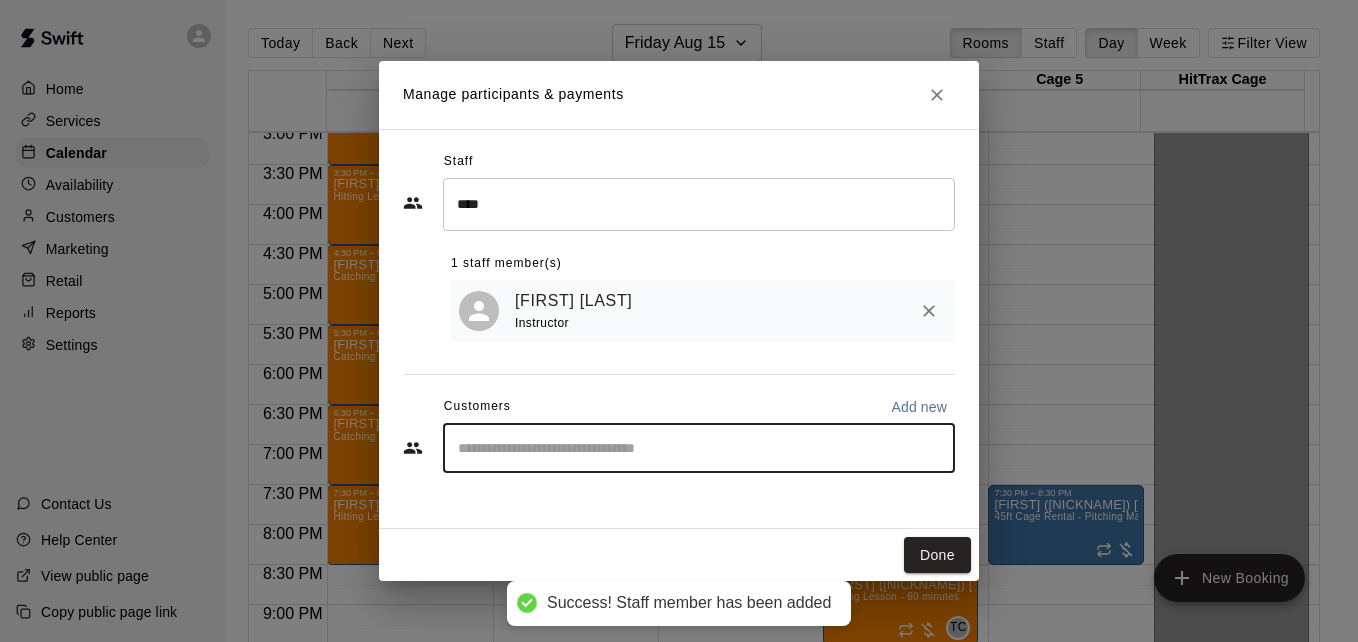 click at bounding box center (699, 448) 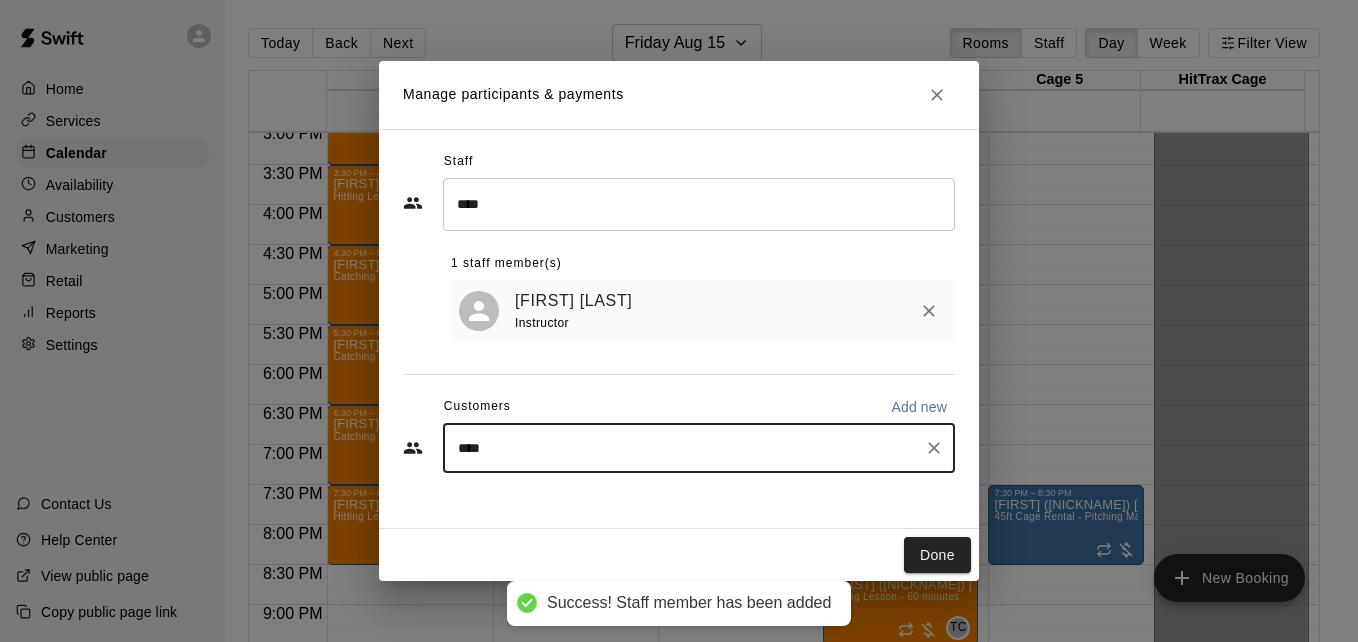 type on "*****" 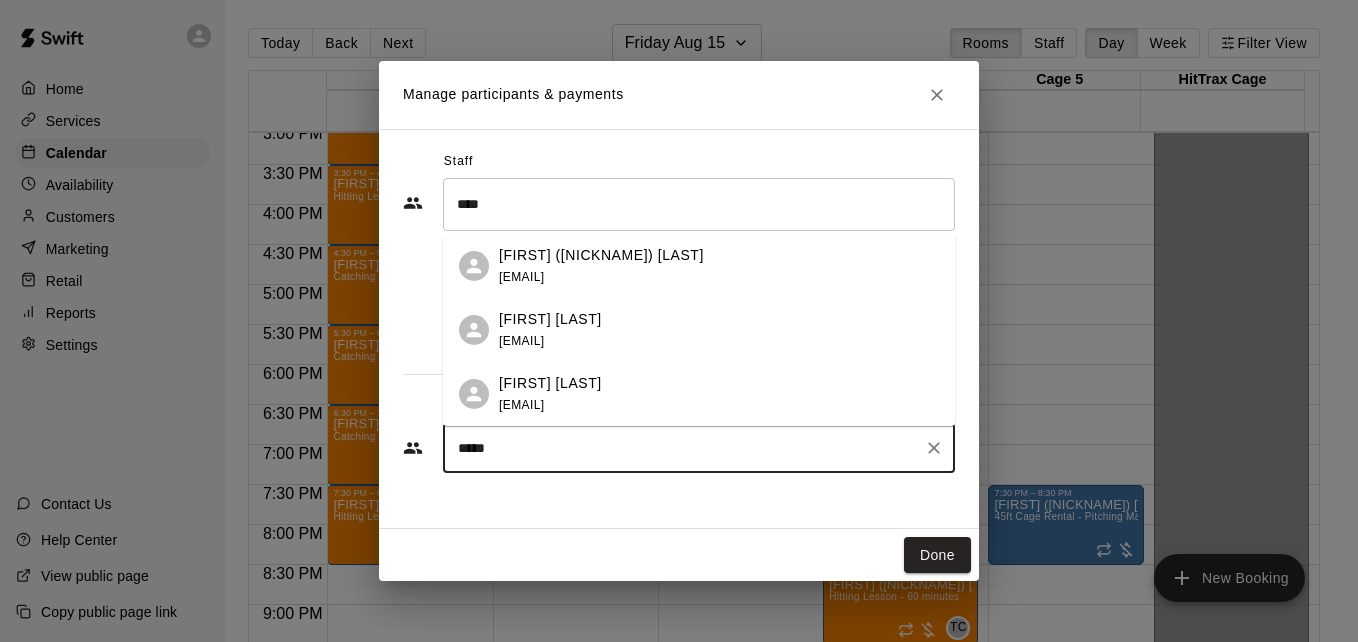 click on "[FIRST] [LAST] [EMAIL]" at bounding box center (719, 330) 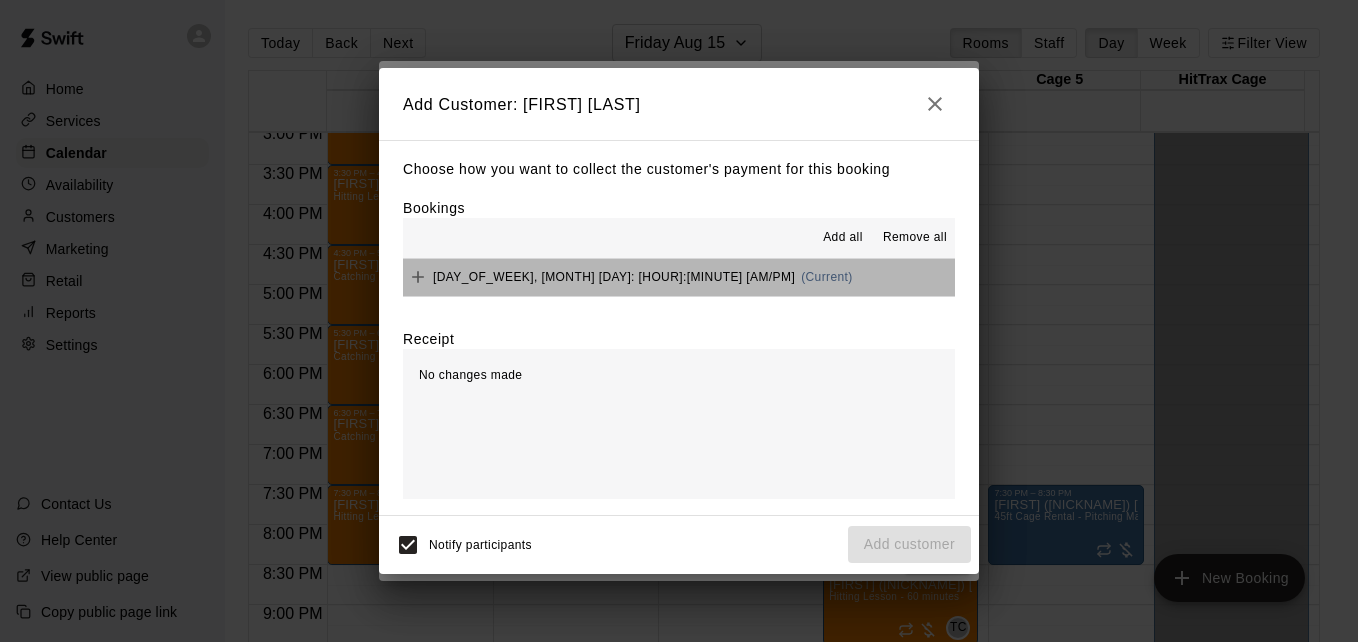 click on "[DAY_OF_WEEK], [MONTH] [DAY]: [HOUR]:[MINUTE] [AM/PM] (Current)" at bounding box center [679, 277] 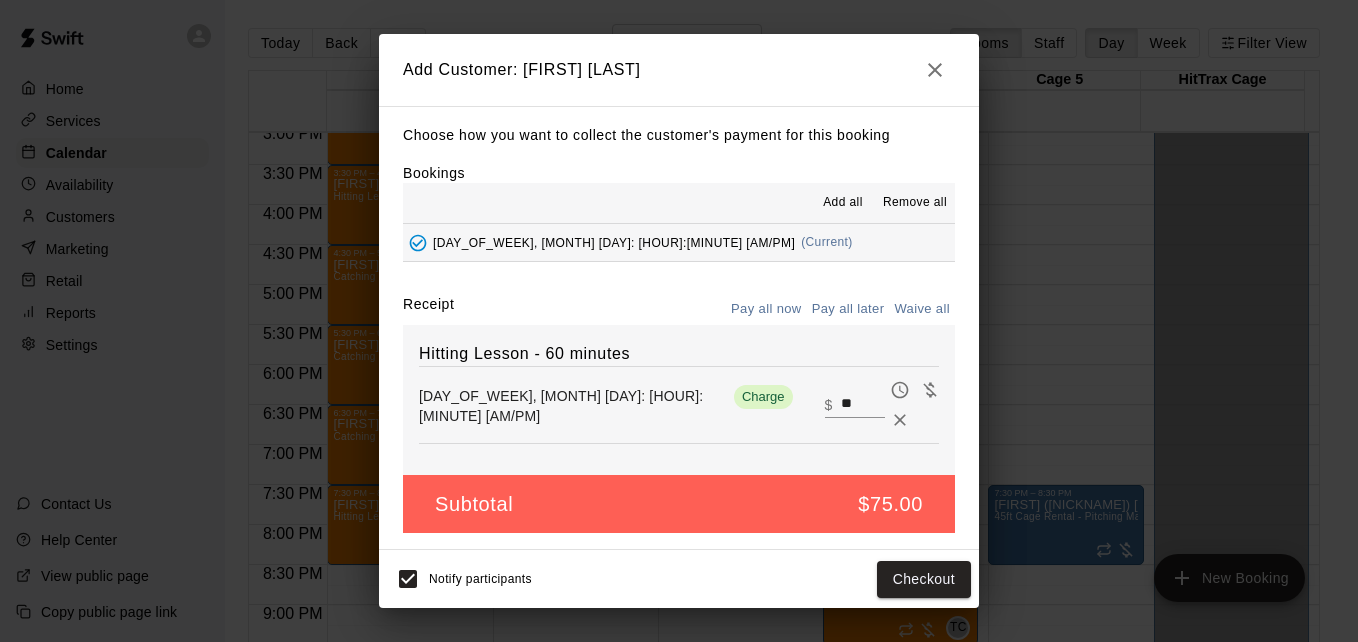 click on "Add all" at bounding box center (843, 203) 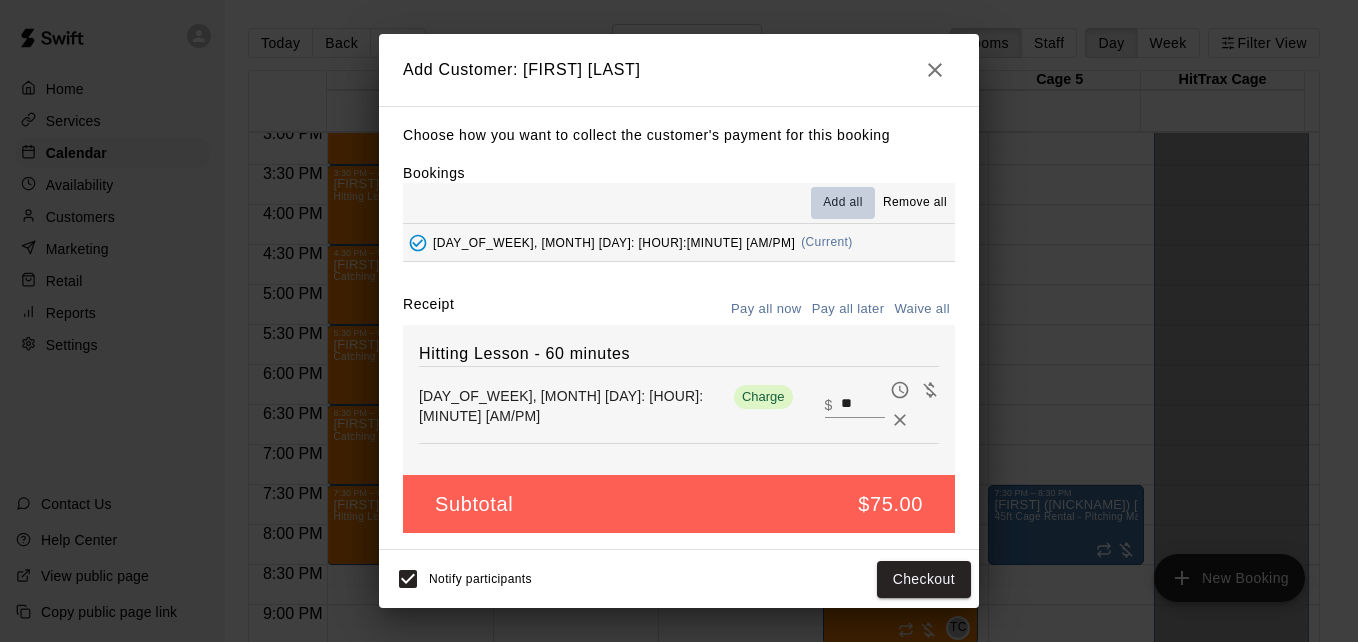 click on "Add all" at bounding box center [843, 203] 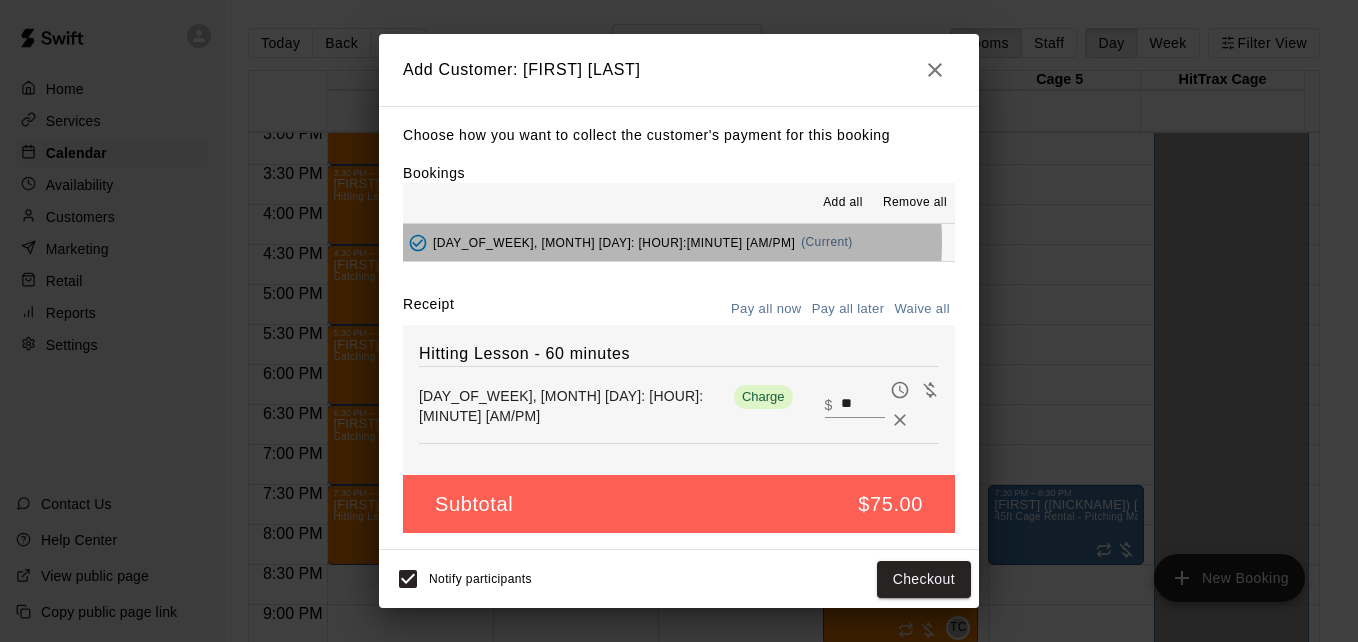 click on "[DAY_OF_WEEK], [MONTH] [DAY]: [HOUR]:[MINUTE] [AM/PM] (Current)" at bounding box center [679, 242] 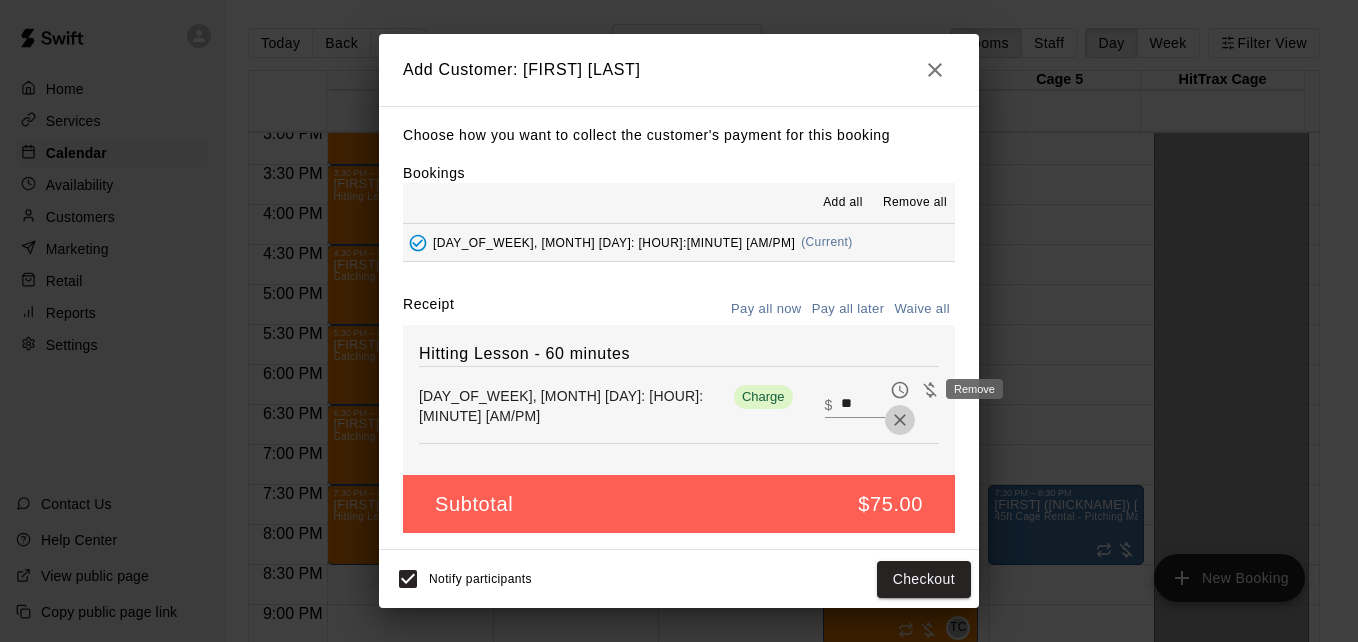 click 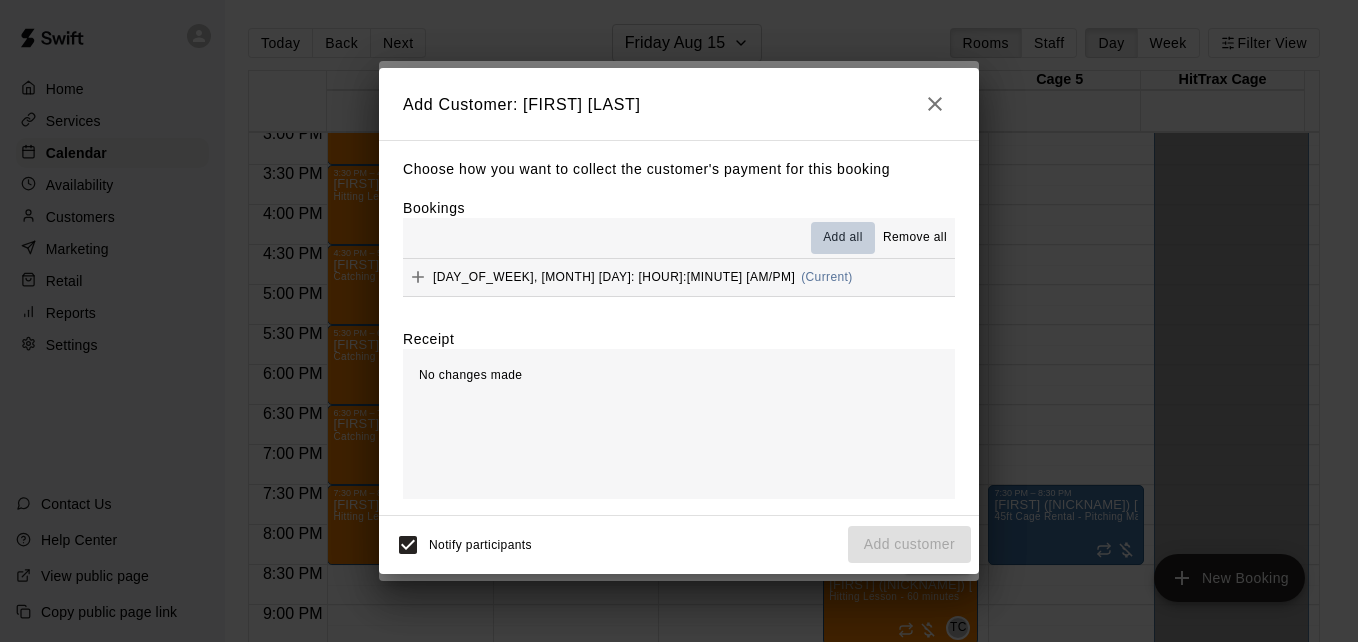 click on "Add all" at bounding box center (843, 238) 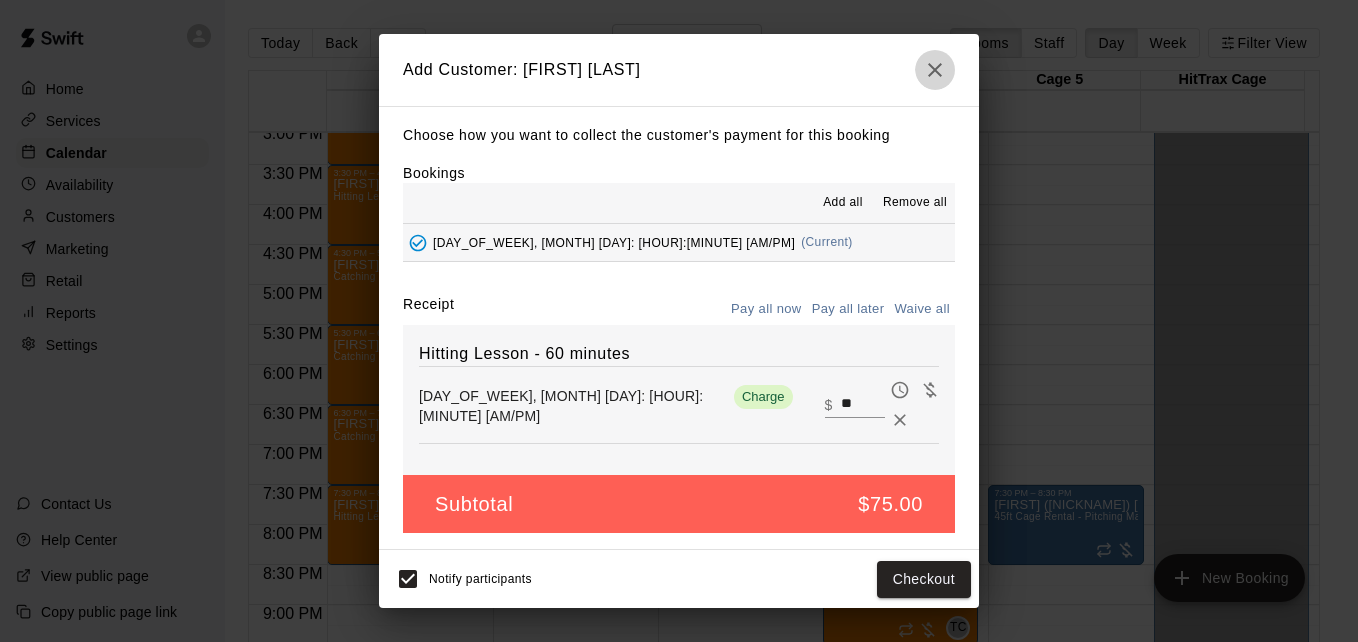 click 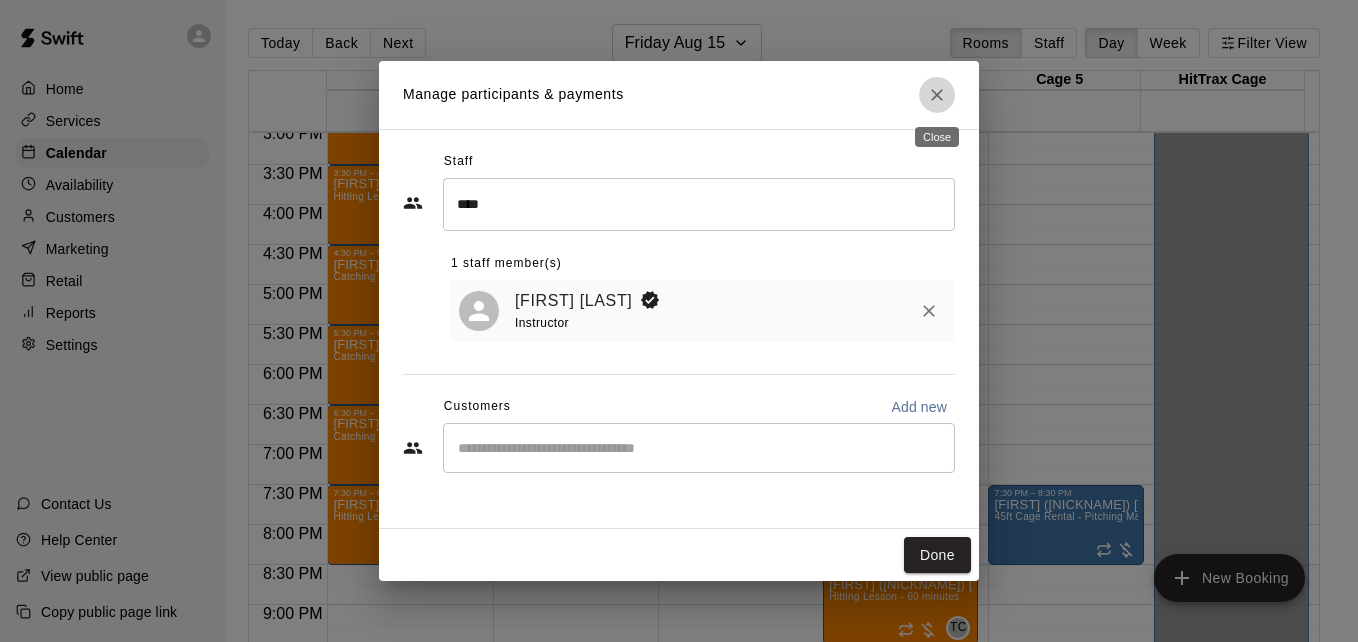 click 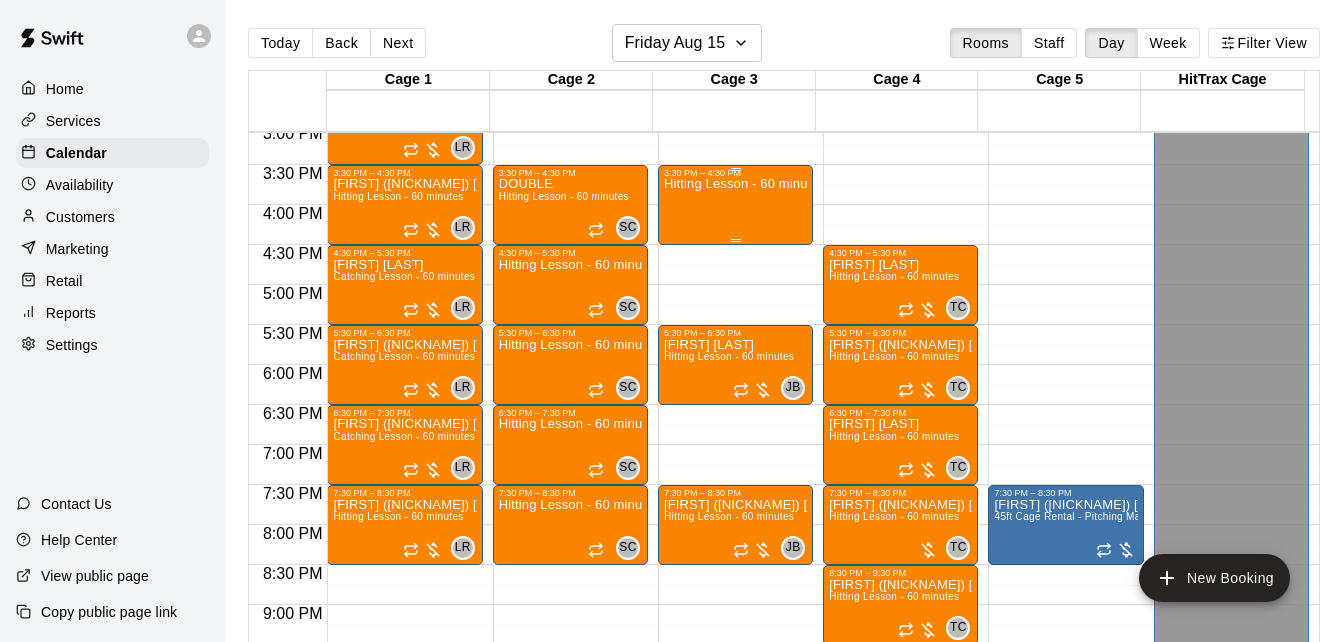 click on "Hitting Lesson - 60 minutes" at bounding box center [735, 499] 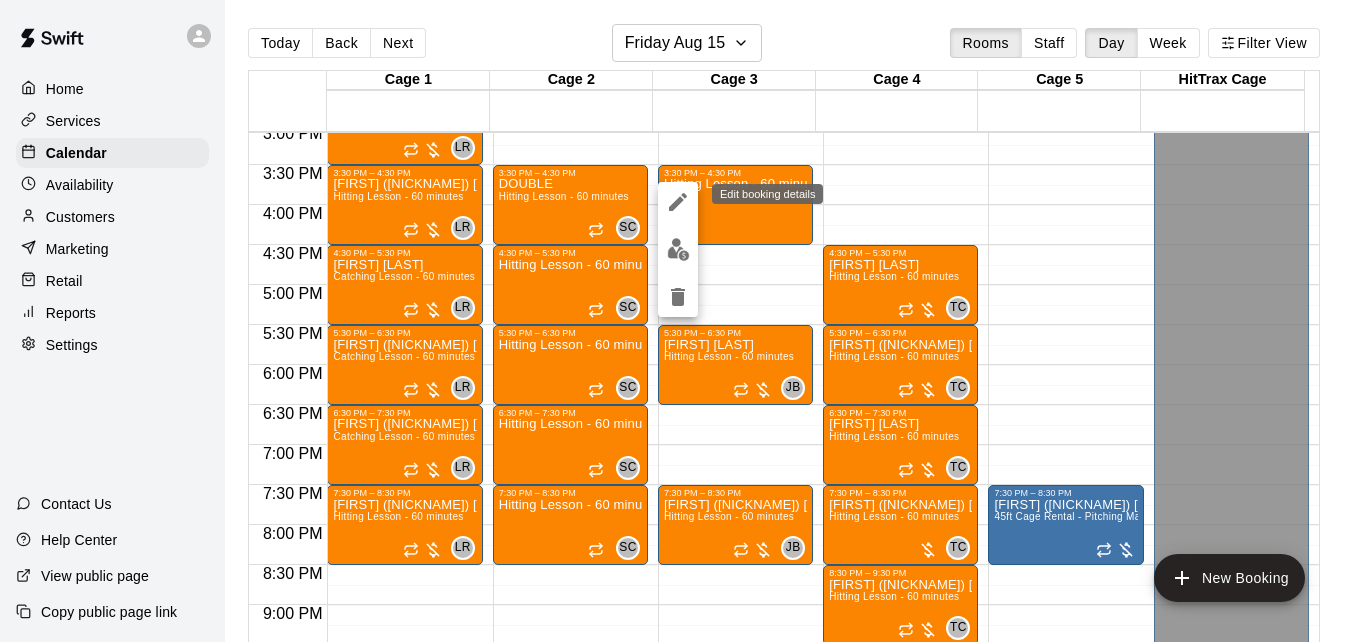click 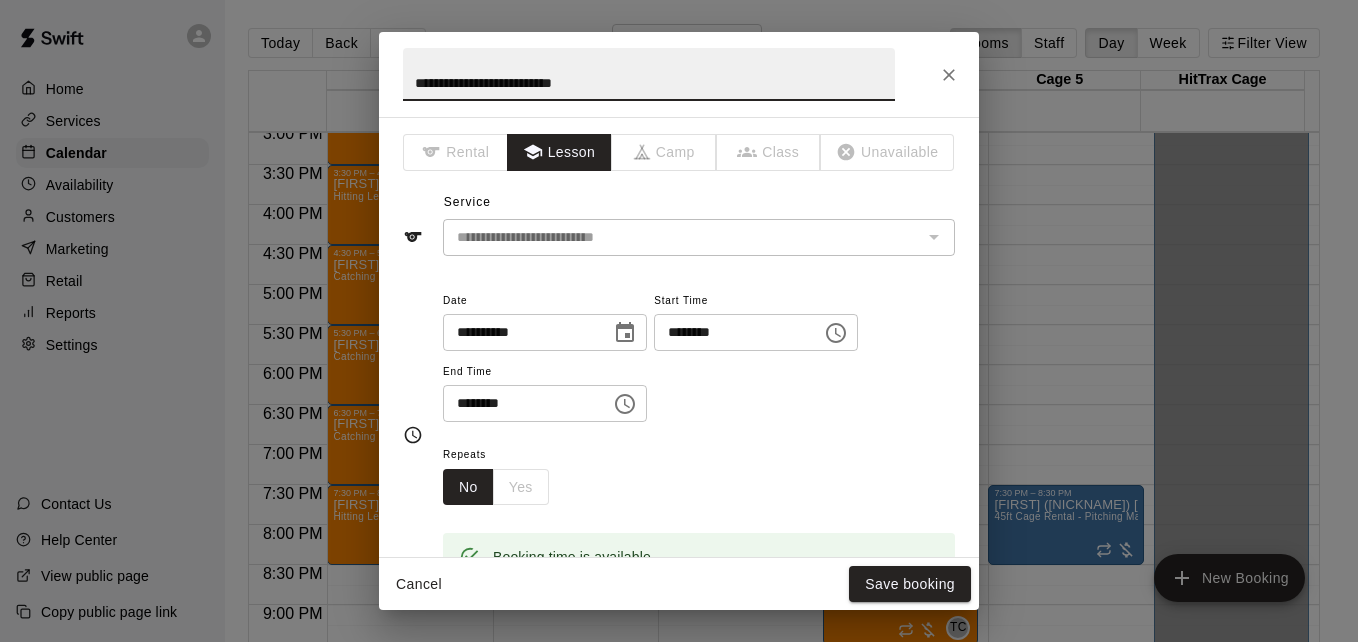 click on "No Yes" at bounding box center [496, 487] 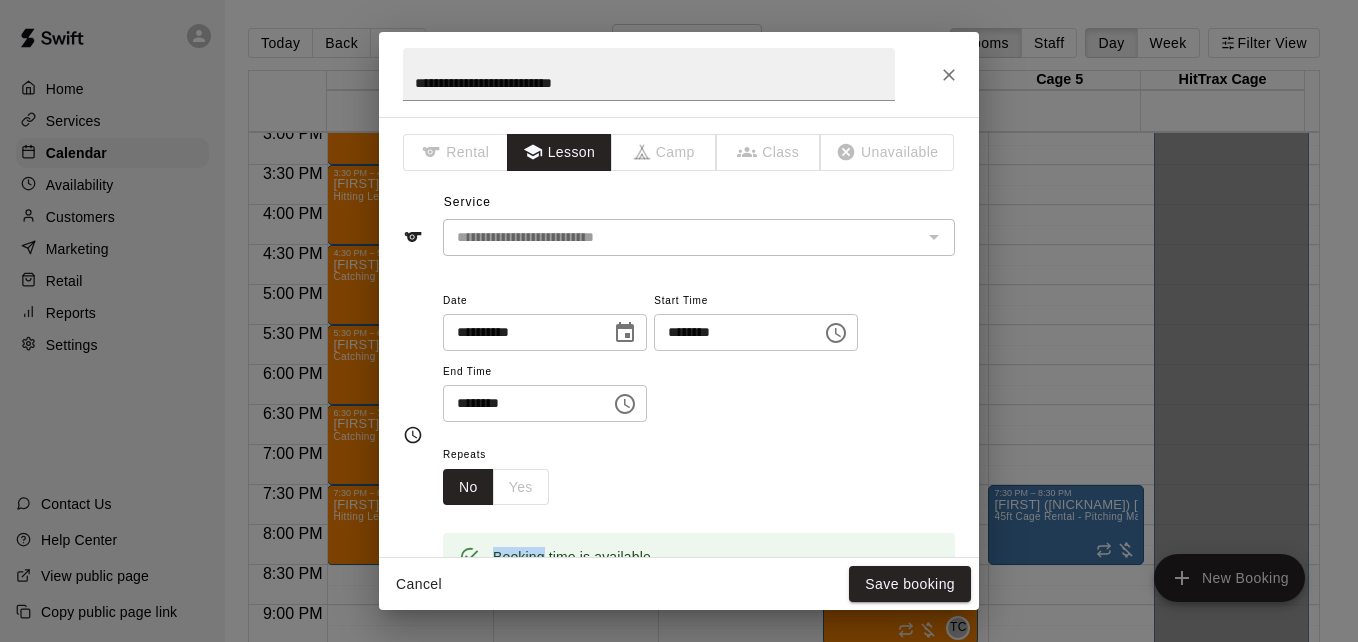 click on "No Yes" at bounding box center (496, 487) 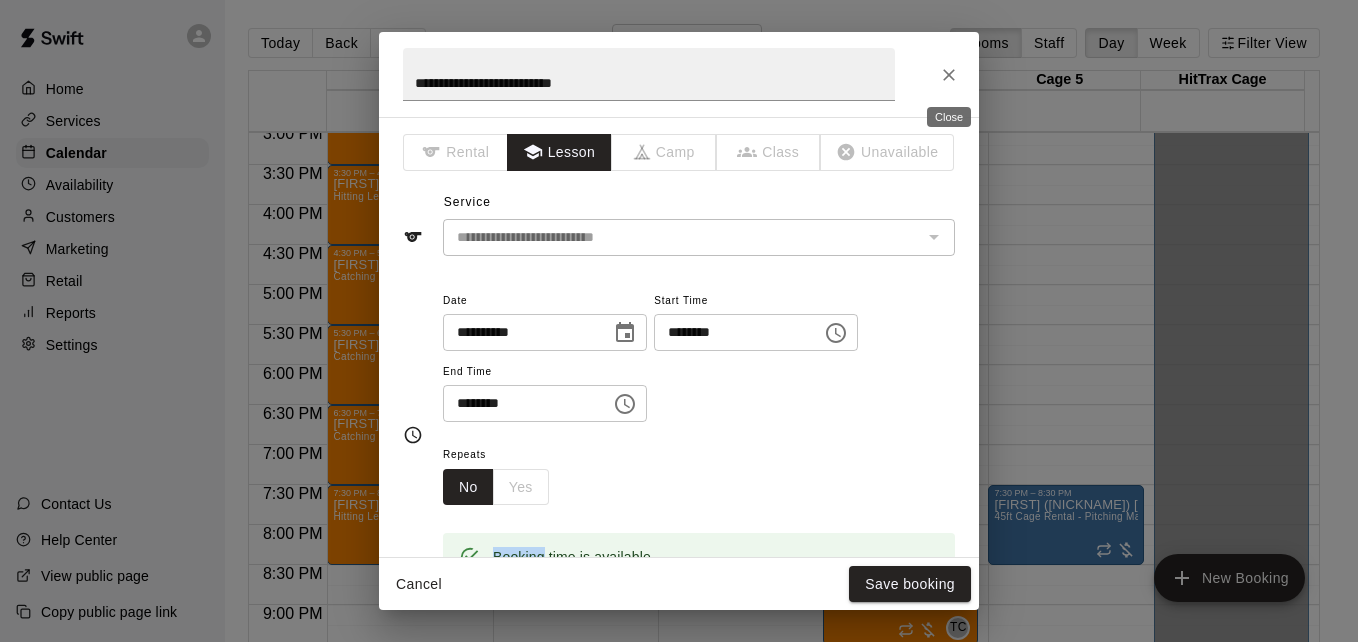 click 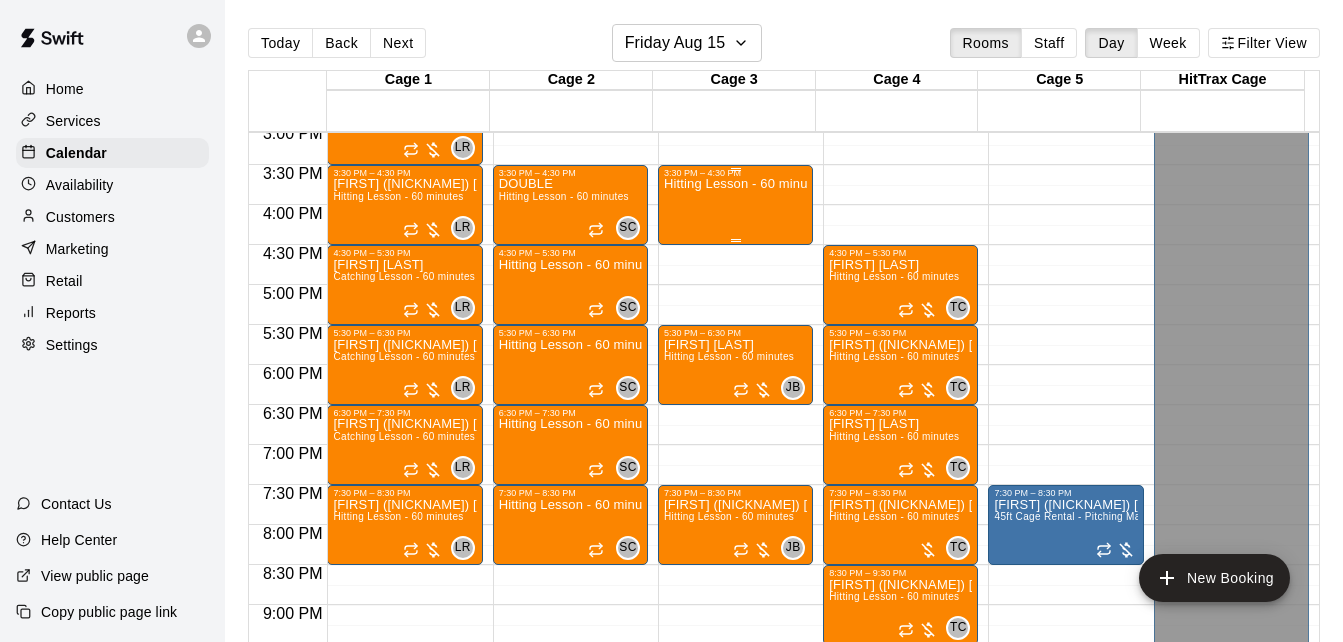 click on "Hitting Lesson - 60 minutes" at bounding box center [735, 499] 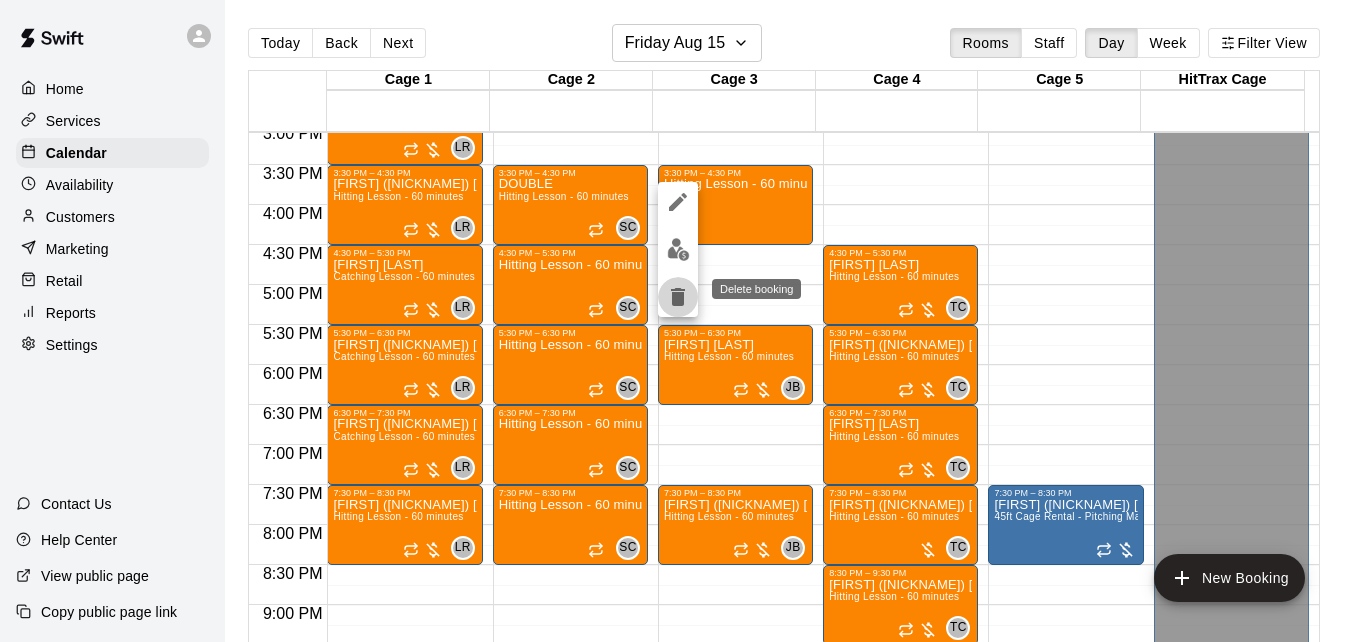 click 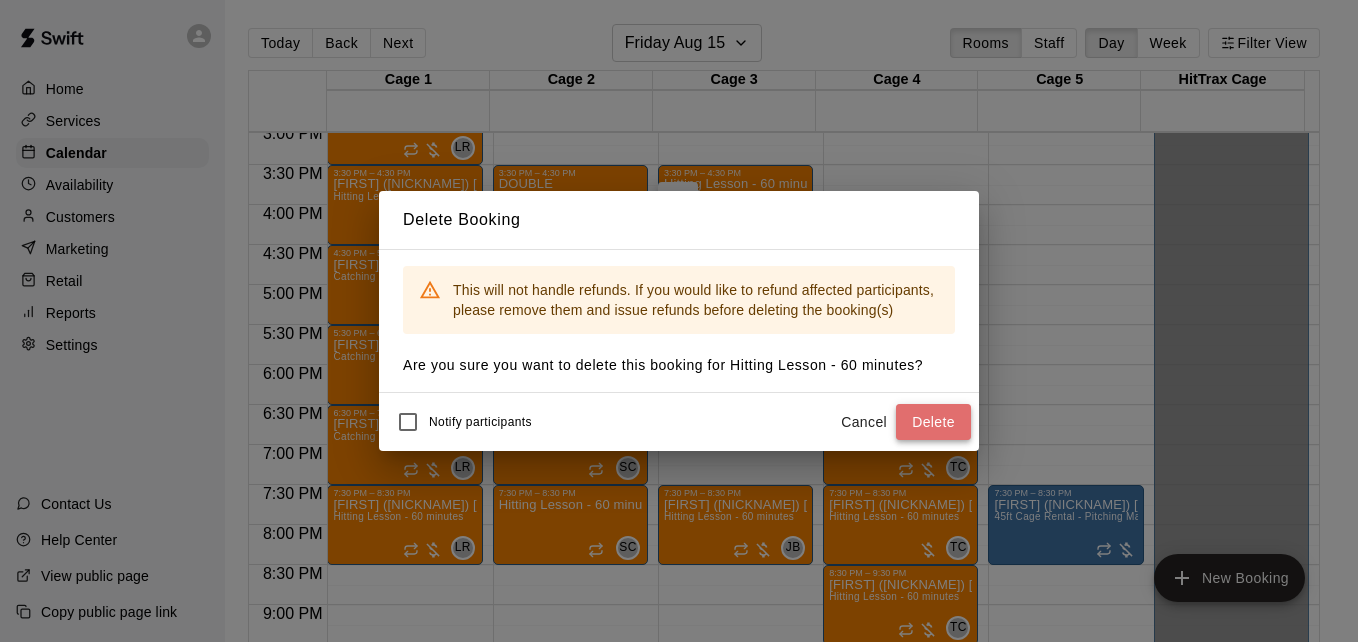 click on "Delete" at bounding box center [933, 422] 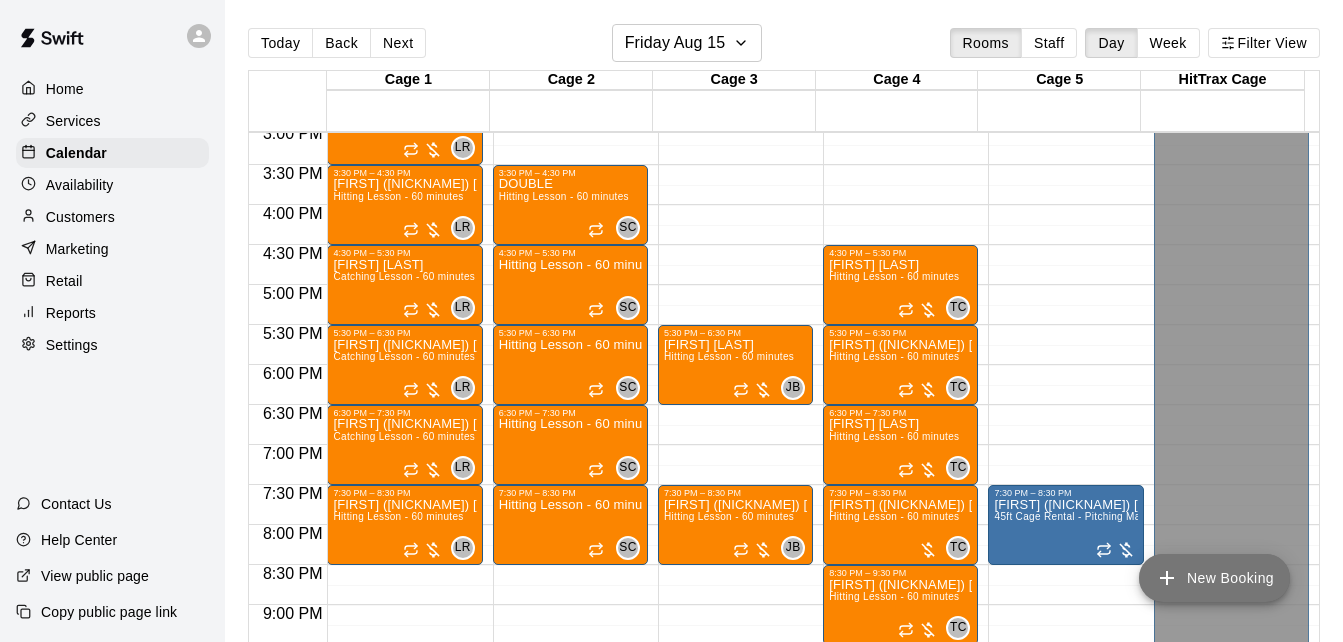 click on "New Booking" at bounding box center [1214, 578] 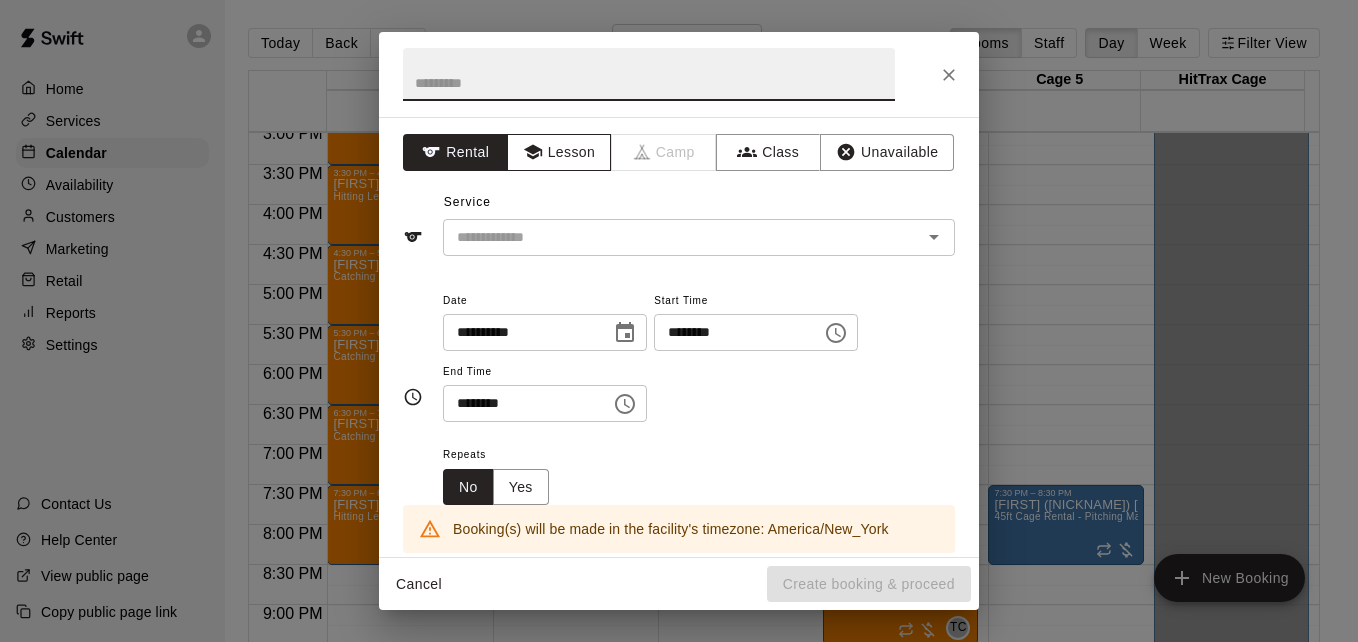 click on "Lesson" at bounding box center (559, 152) 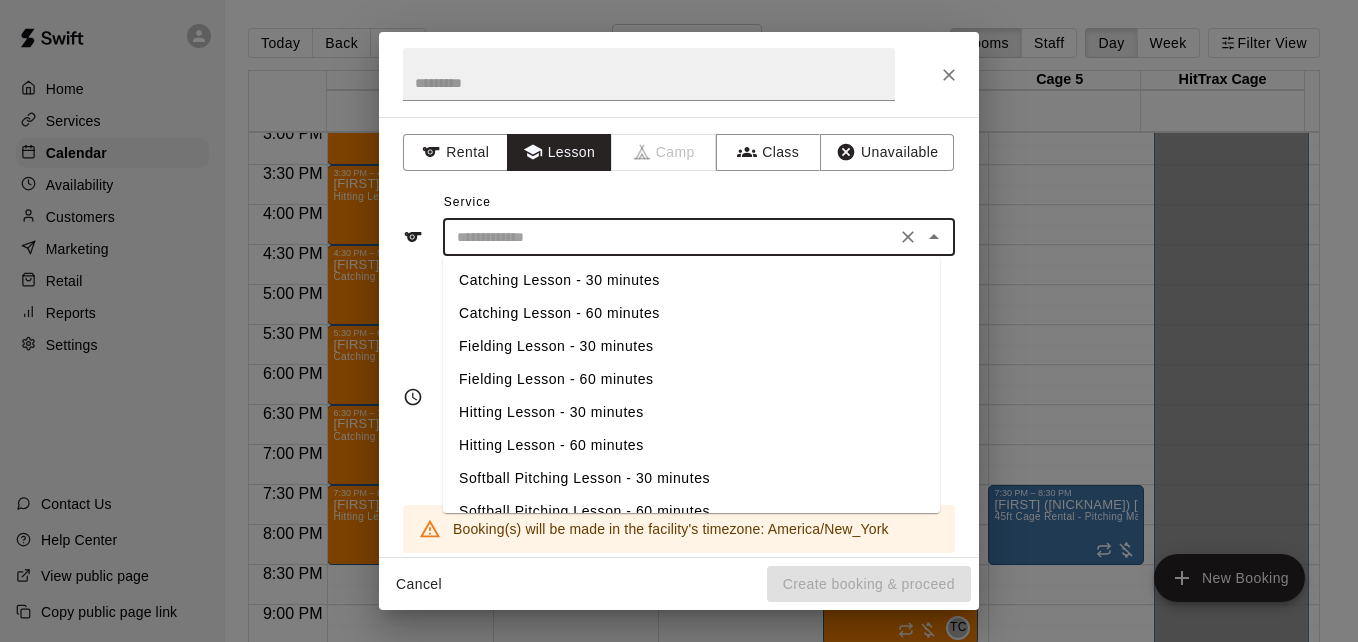 click at bounding box center [669, 237] 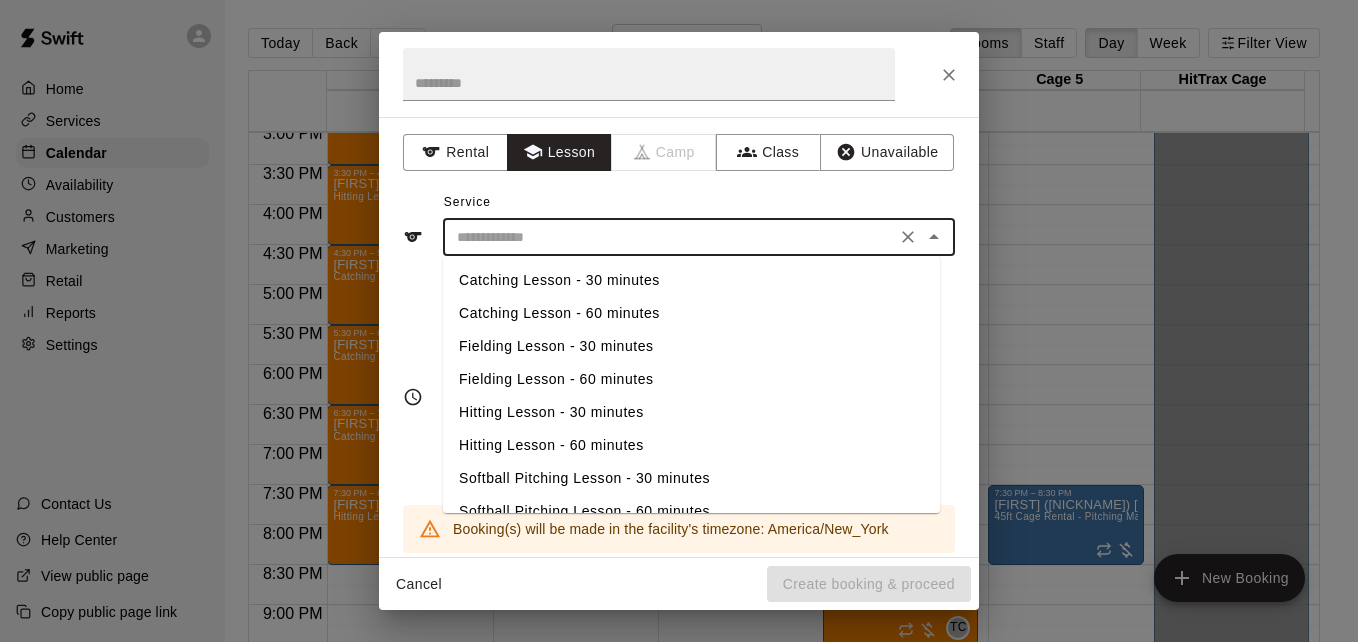 type on "**********" 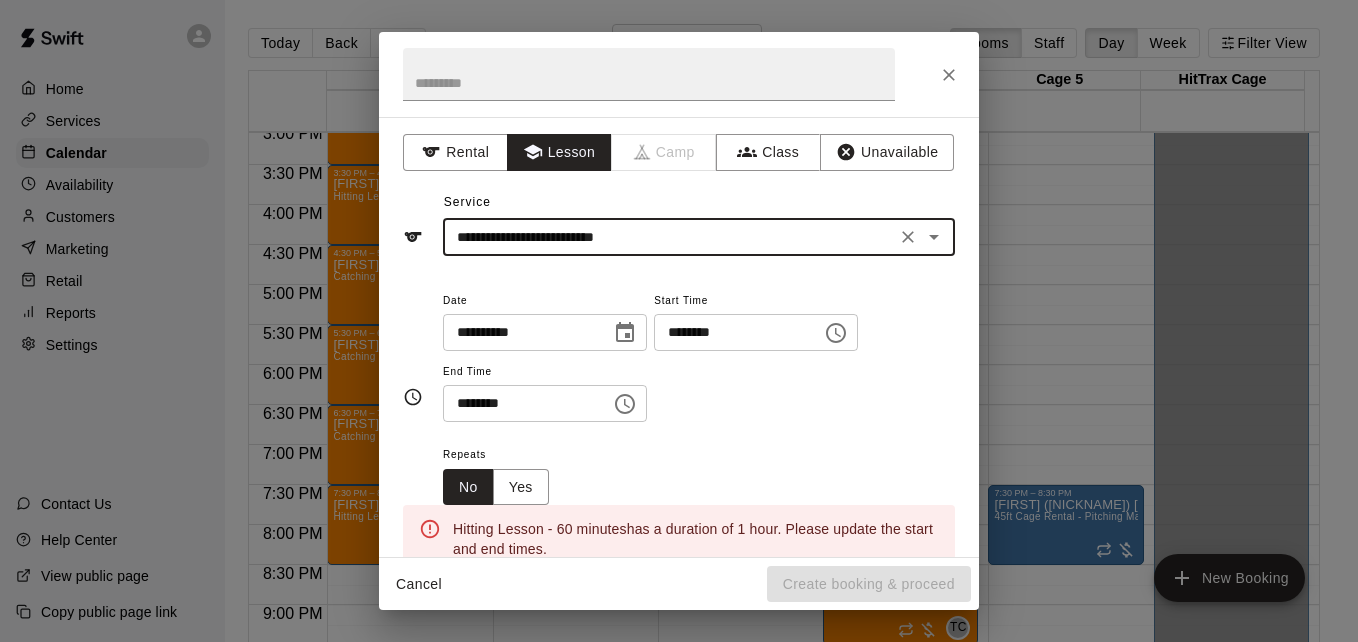 click on "********" at bounding box center (731, 332) 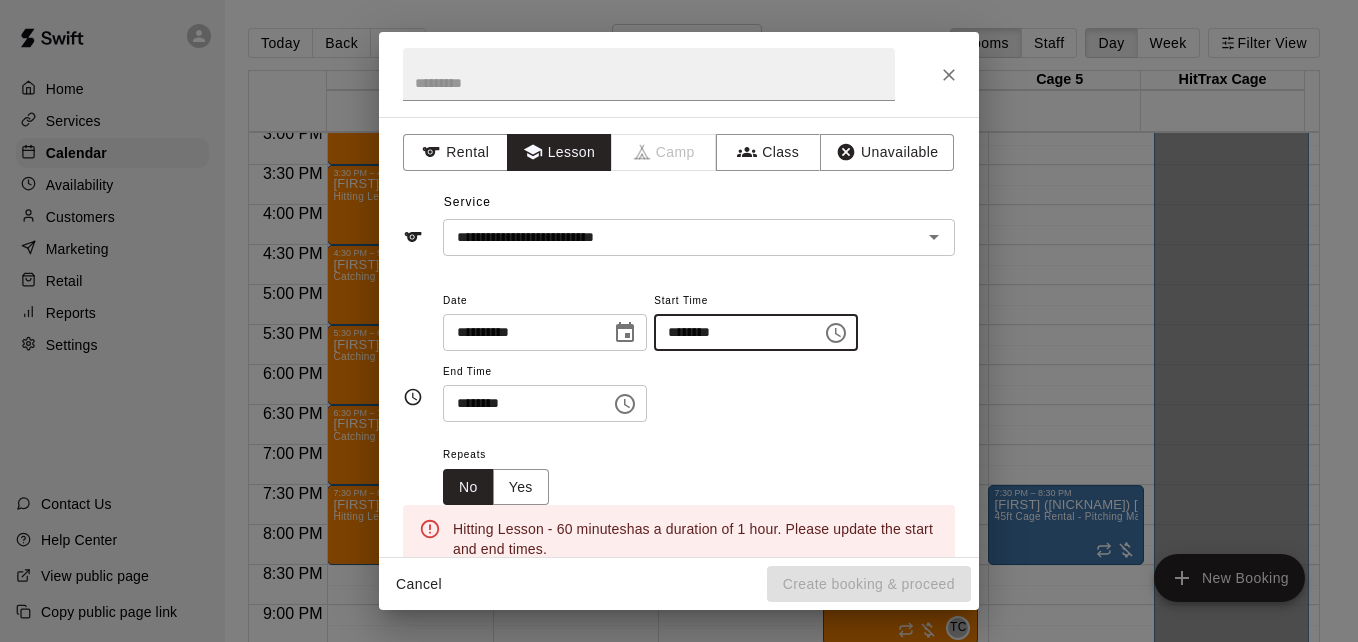 type on "********" 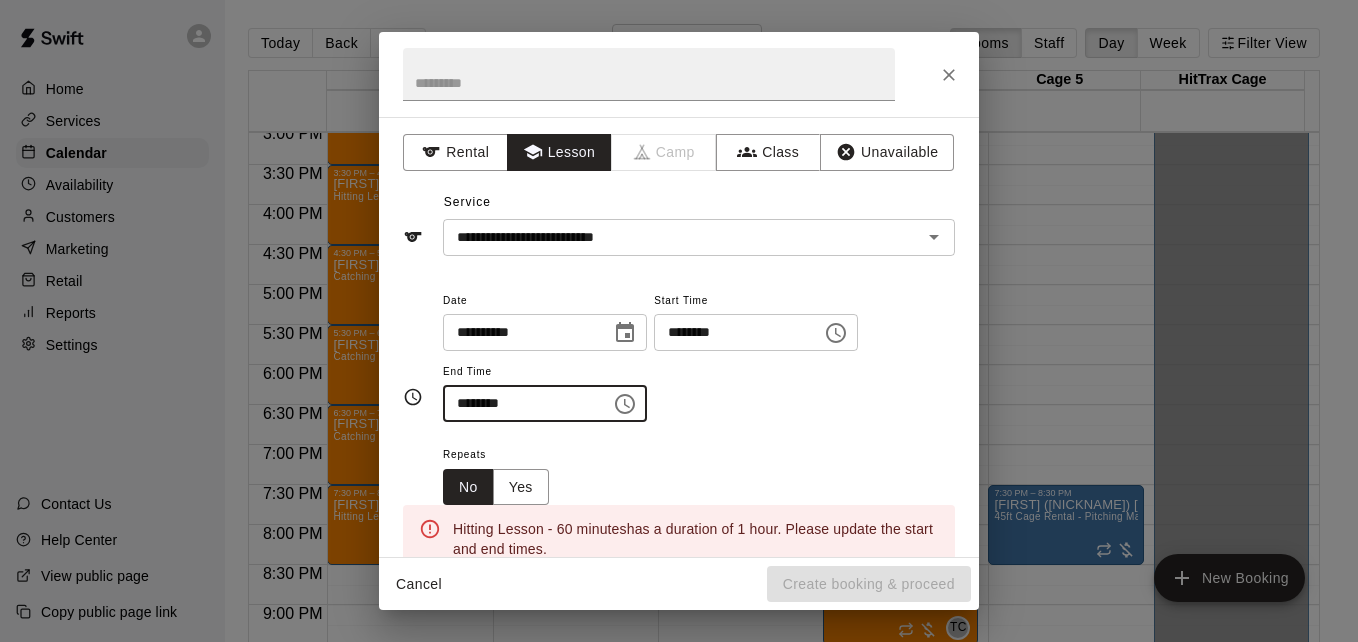 click on "********" at bounding box center (520, 403) 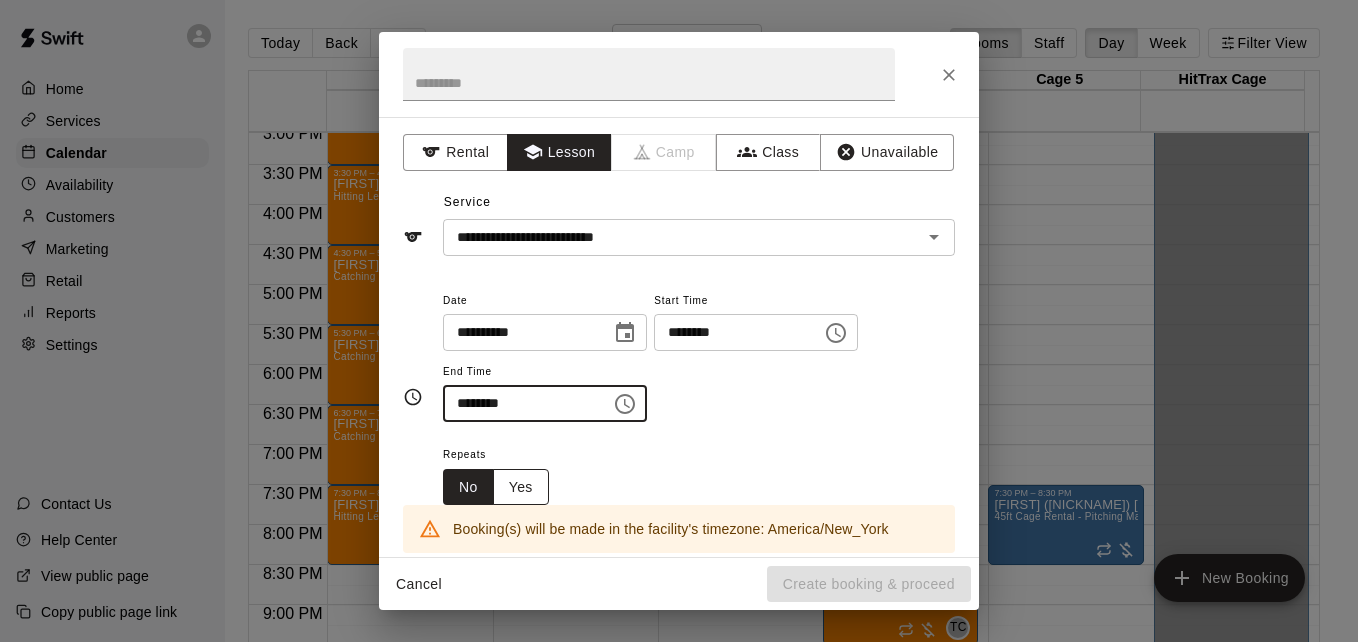 type on "********" 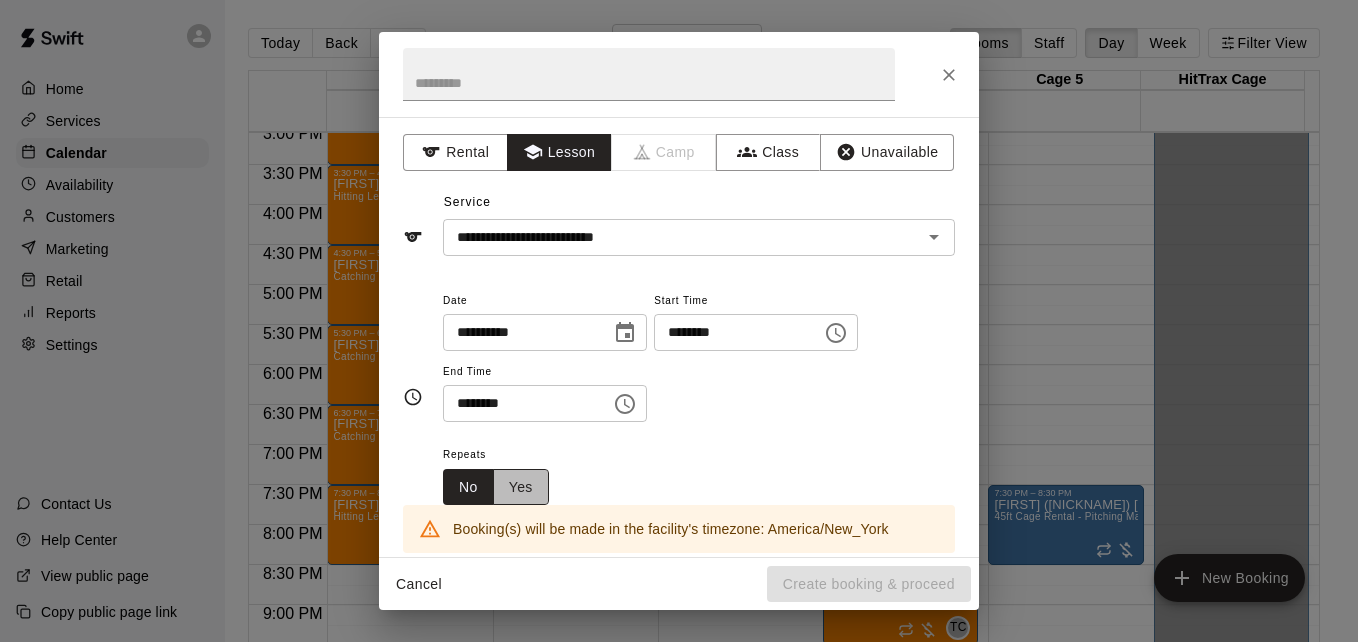 click on "Yes" at bounding box center [521, 487] 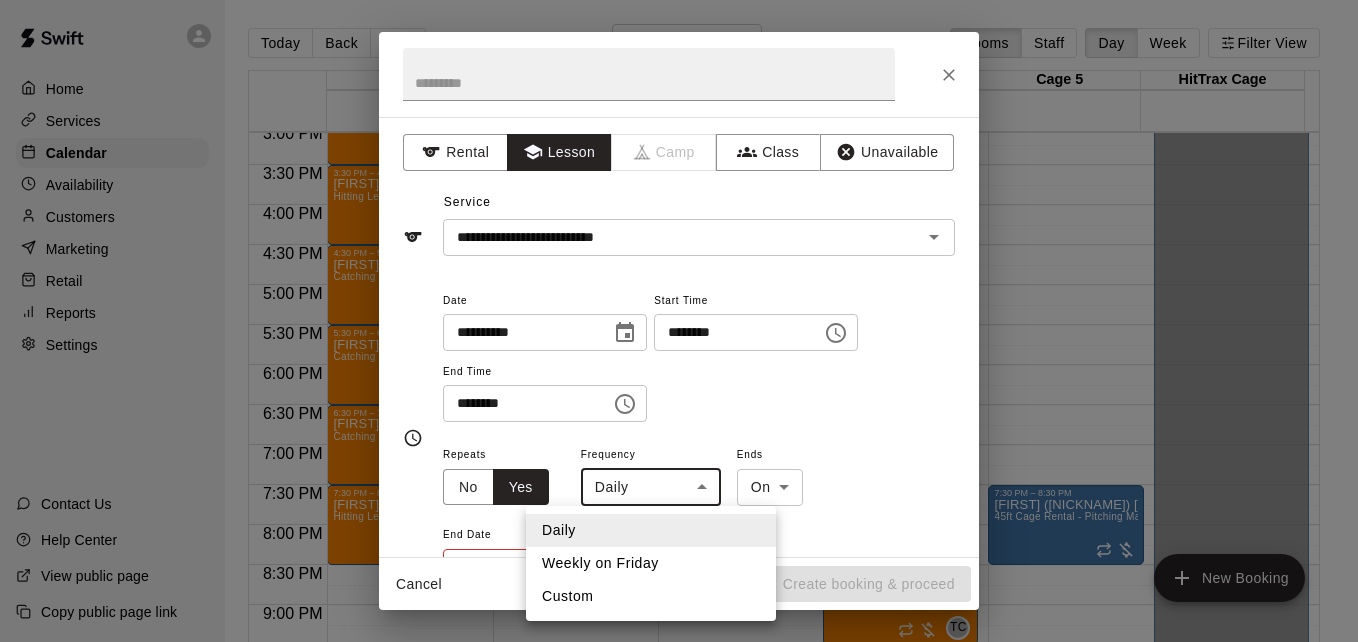 click on "Home Services Calendar Availability Customers Marketing Reports Settings Contact Us Help Center View public page Copy public page link Today Back Next Friday Aug 15 Rooms Staff Day Week Filter View Cage 1 15 Fri Cage 2 15 Fri Cage 3 15 Fri Cage 4 15 Fri Cage 5 15 Fri HitTrax Cage 15 Fri 12:00 AM 12:30 AM 1:00 AM 1:30 AM 2:00 AM 2:30 AM 3:00 AM 3:30 AM 4:00 AM 4:30 AM 5:00 AM 5:30 AM 6:00 AM 6:30 AM 7:00 AM 7:30 AM 8:00 AM 8:30 AM 9:00 AM 9:30 AM 10:00 AM 10:30 AM 11:00 AM 11:30 AM 12:00 PM 12:30 PM 1:00 PM 1:30 PM 2:00 PM 2:30 PM 3:00 PM 3:30 PM 4:00 PM 4:30 PM 5:00 PM 5:30 PM 6:00 PM 6:30 PM 7:00 PM 7:30 PM 8:00 PM 8:30 PM 9:00 PM 9:30 PM 10:00 PM 10:30 PM 11:00 PM 11:30 PM 12:00 AM – 12:30 PM Closed 12:30 PM – 1:30 PM Hitting Lesson - 60 minutes LR 0 1:30 PM – 2:30 PM Hitting Lesson - 60 minutes LR 0 2:30 PM – 3:30 PM [FIRST] [LAST] Hitting Lesson - 60 minutes LR 0 3:30 PM – 4:30 PM [FIRST] ([NICKNAME]) [LAST] Hitting Lesson - 60 minutes LR 0 4:30 PM – 5:30 PM [FIRST] [LAST] LR 0 LR 0 LR 0 LR 0" at bounding box center [679, 337] 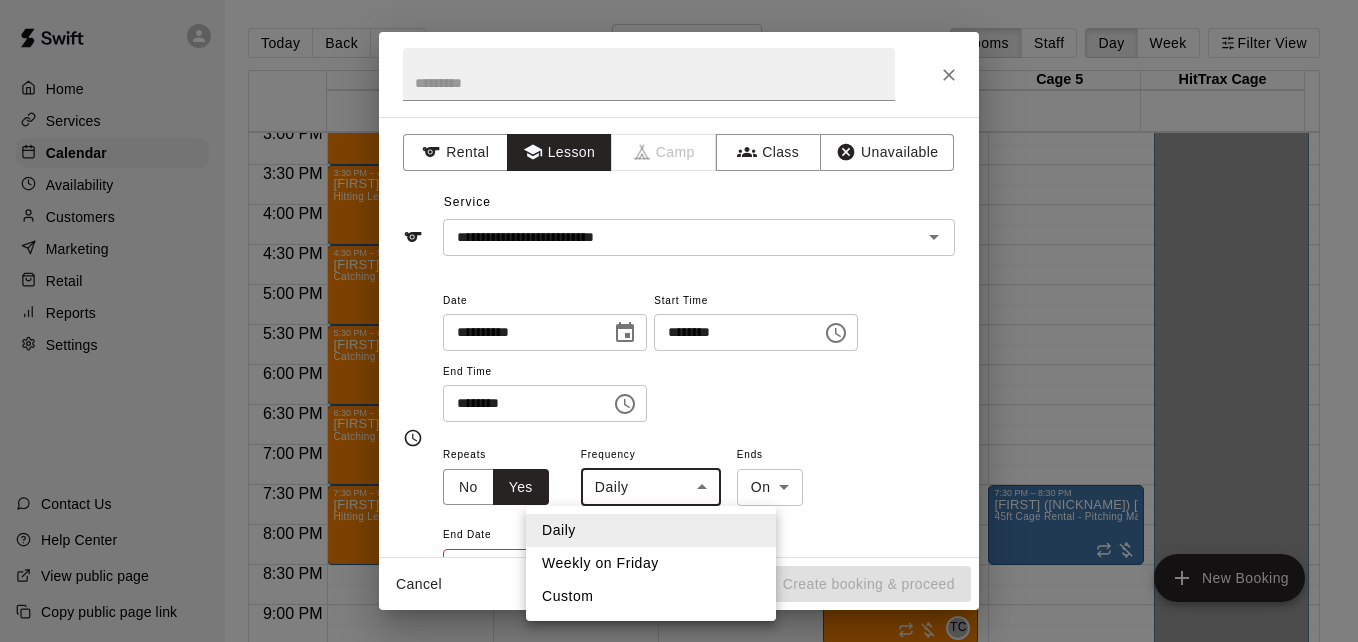click on "Weekly on Friday" at bounding box center [651, 563] 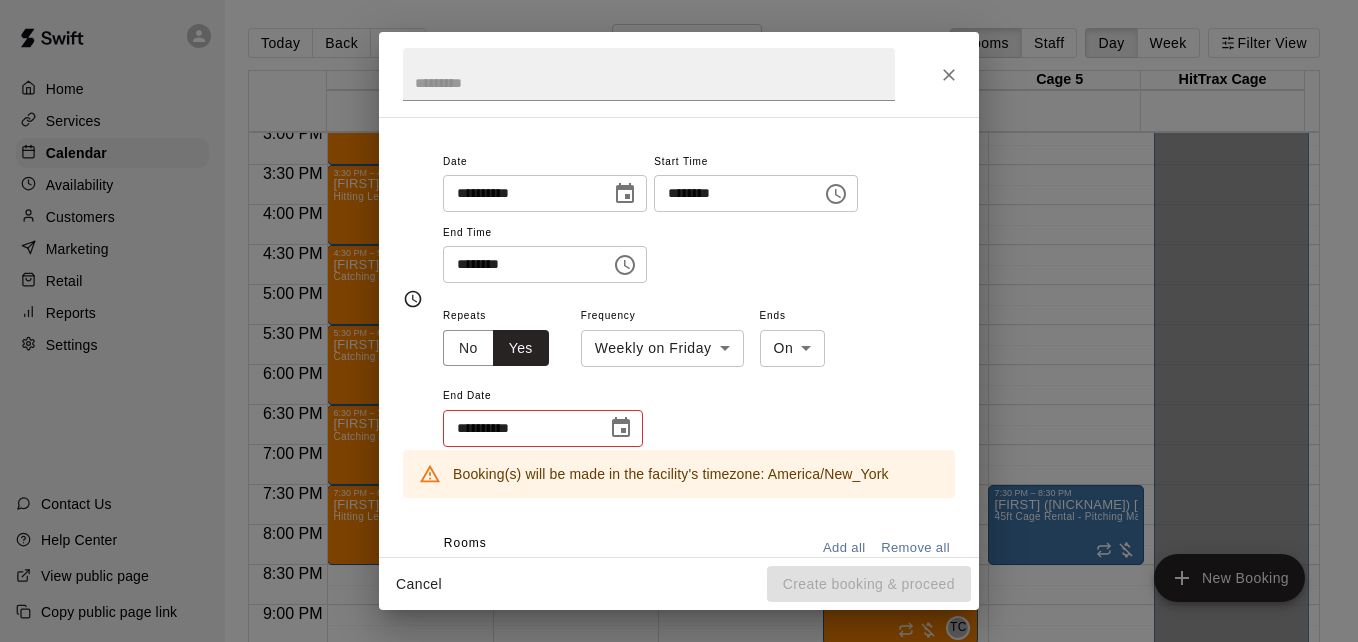 scroll, scrollTop: 160, scrollLeft: 0, axis: vertical 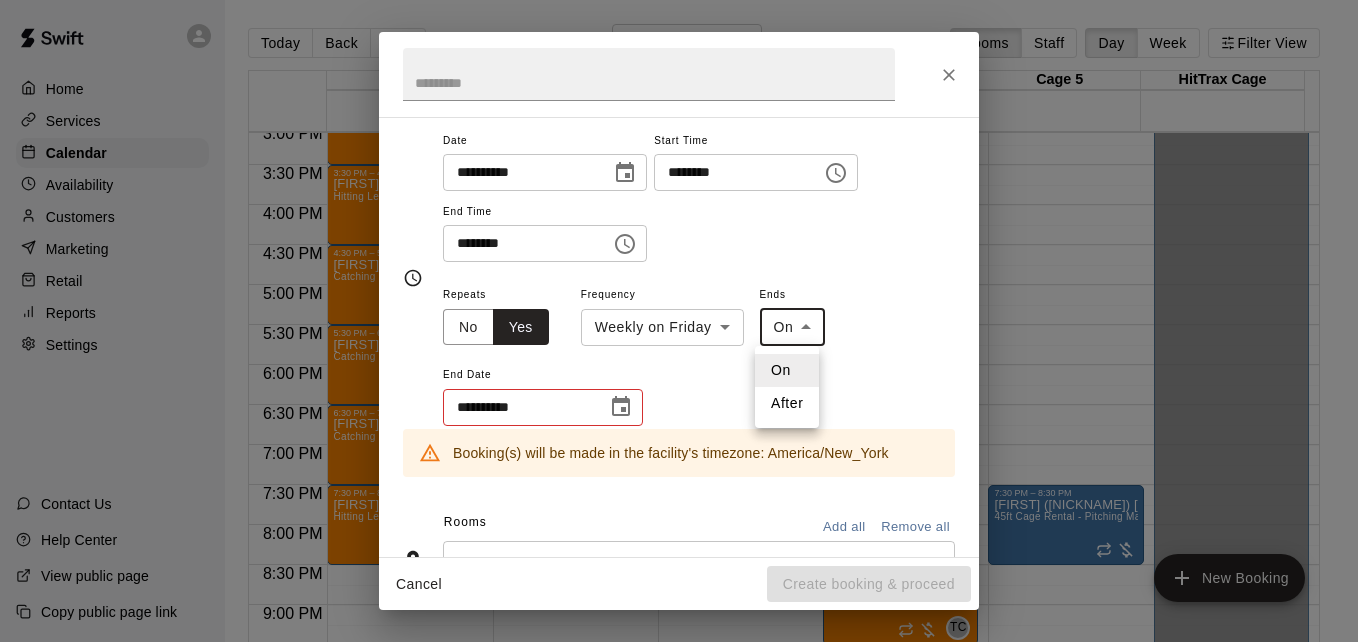 click on "Home Services Calendar Availability Customers Marketing Reports Settings Contact Us Help Center View public page Copy public page link Today Back Next Friday Aug 15 Rooms Staff Day Week Filter View Cage 1 15 Fri Cage 2 15 Fri Cage 3 15 Fri Cage 4 15 Fri Cage 5 15 Fri HitTrax Cage 15 Fri 12:00 AM 12:30 AM 1:00 AM 1:30 AM 2:00 AM 2:30 AM 3:00 AM 3:30 AM 4:00 AM 4:30 AM 5:00 AM 5:30 AM 6:00 AM 6:30 AM 7:00 AM 7:30 AM 8:00 AM 8:30 AM 9:00 AM 9:30 AM 10:00 AM 10:30 AM 11:00 AM 11:30 AM 12:00 PM 12:30 PM 1:00 PM 1:30 PM 2:00 PM 2:30 PM 3:00 PM 3:30 PM 4:00 PM 4:30 PM 5:00 PM 5:30 PM 6:00 PM 6:30 PM 7:00 PM 7:30 PM 8:00 PM 8:30 PM 9:00 PM 9:30 PM 10:00 PM 10:30 PM 11:00 PM 11:30 PM 12:00 AM – 12:30 PM Closed 12:30 PM – 1:30 PM Hitting Lesson - 60 minutes LR 0 1:30 PM – 2:30 PM Hitting Lesson - 60 minutes LR 0 2:30 PM – 3:30 PM [FIRST] [LAST] Hitting Lesson - 60 minutes LR 0 3:30 PM – 4:30 PM [FIRST] ([NICKNAME]) [LAST] Hitting Lesson - 60 minutes LR 0 4:30 PM – 5:30 PM [FIRST] [LAST] LR 0 LR 0 LR 0 LR 0" at bounding box center [679, 337] 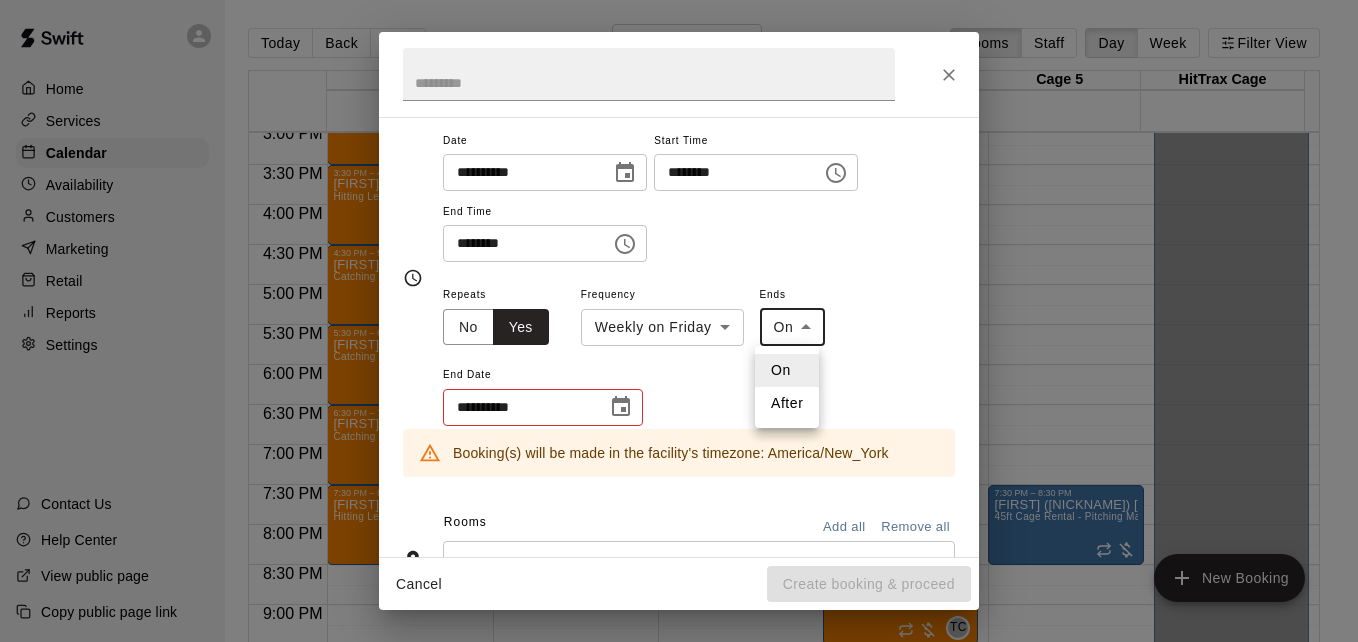 click at bounding box center (679, 321) 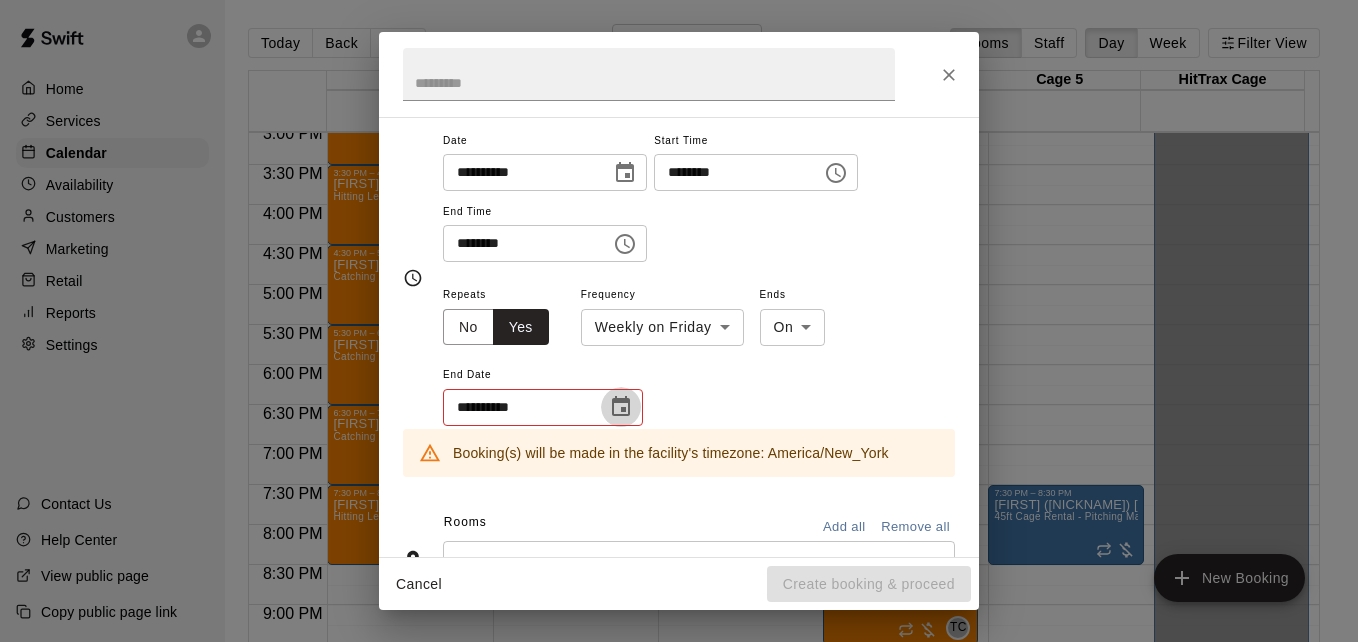 click 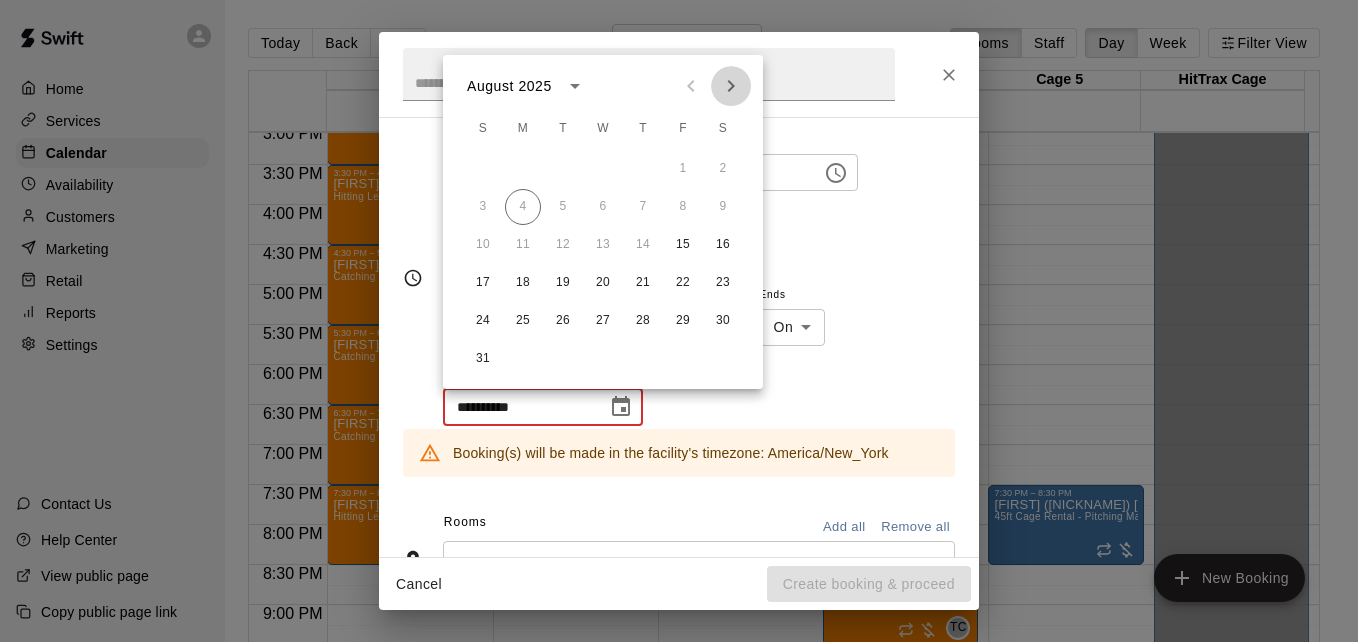 click 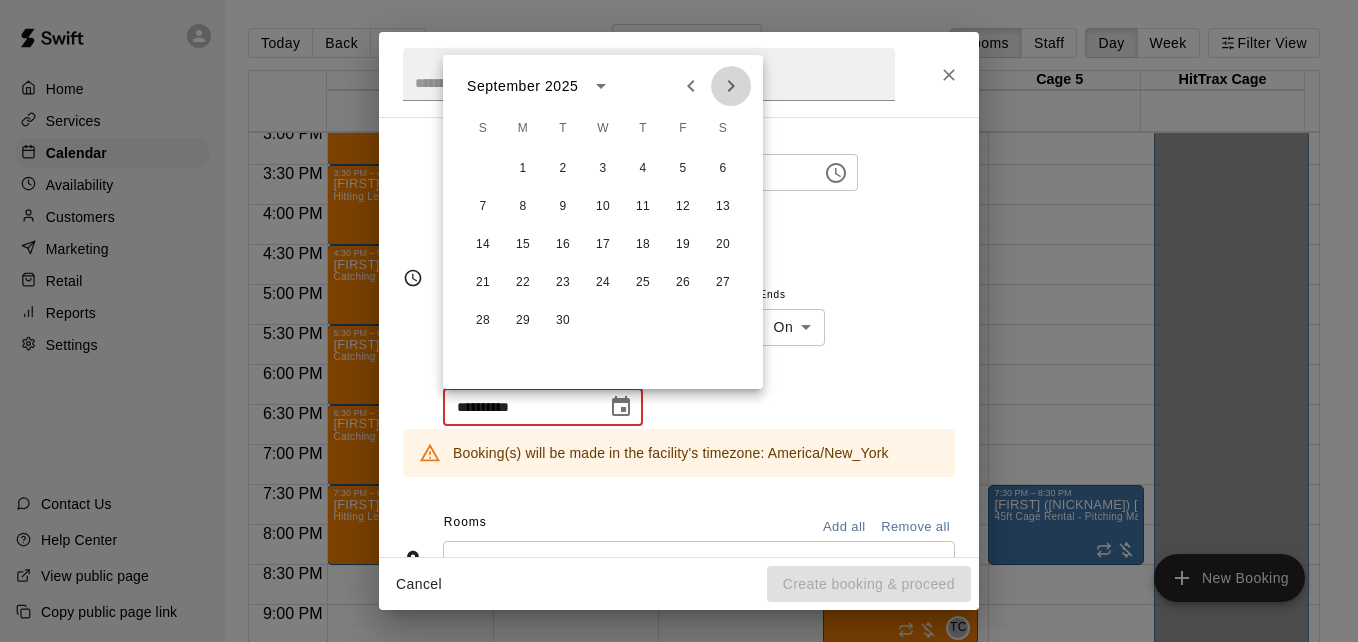 click 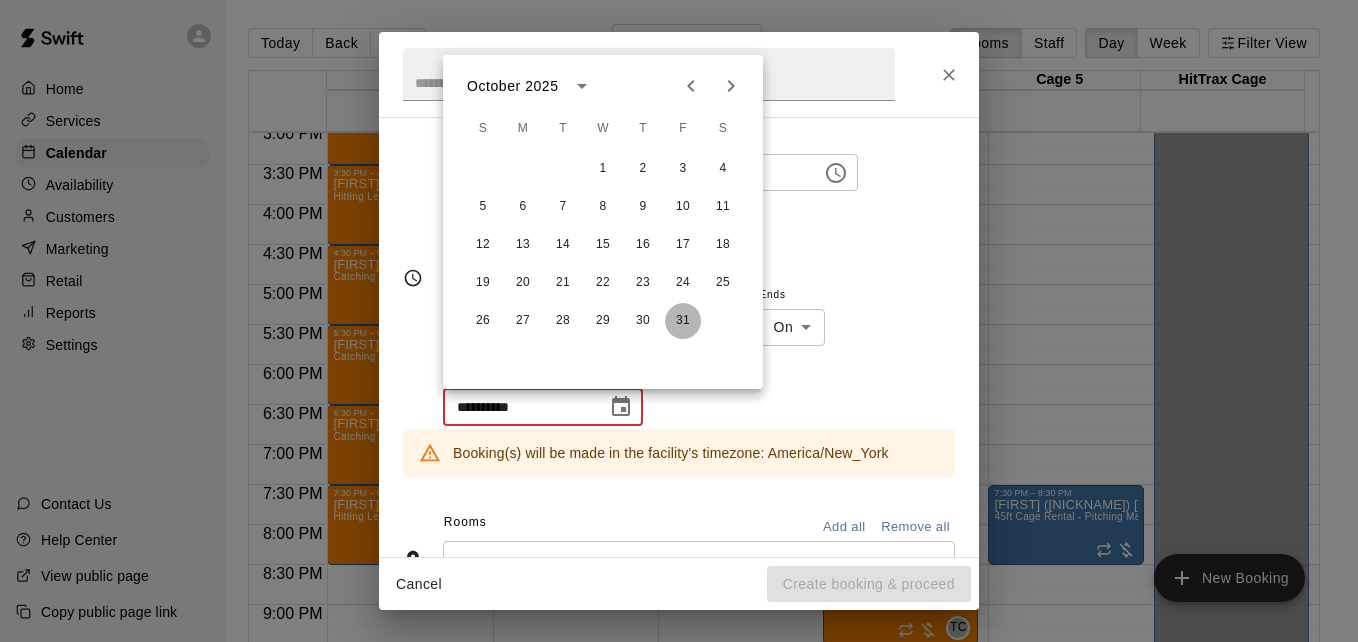 click on "31" at bounding box center (683, 321) 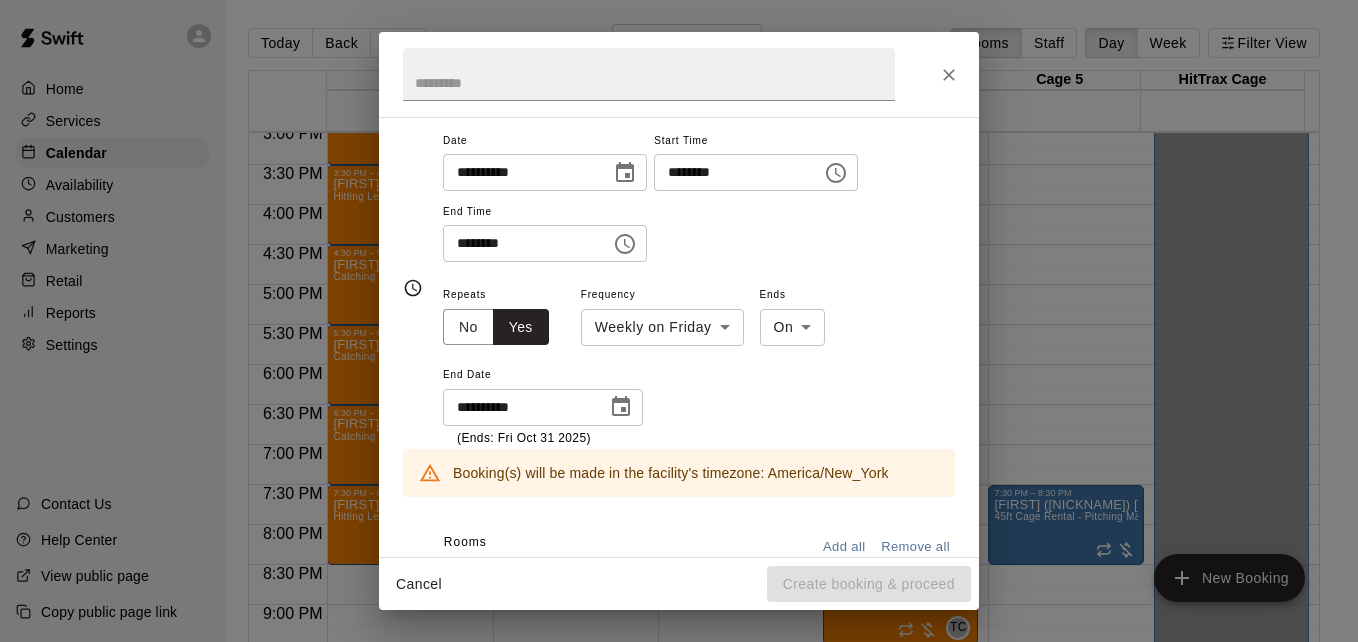 scroll, scrollTop: 524, scrollLeft: 0, axis: vertical 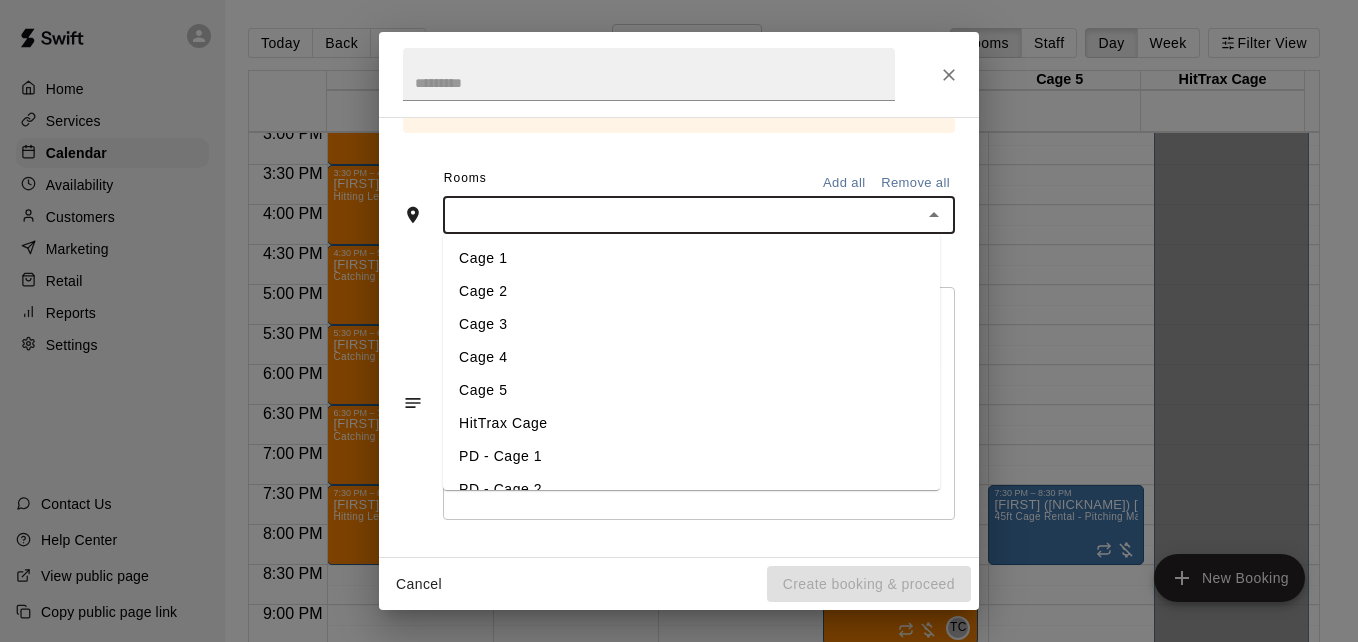 click at bounding box center [682, 215] 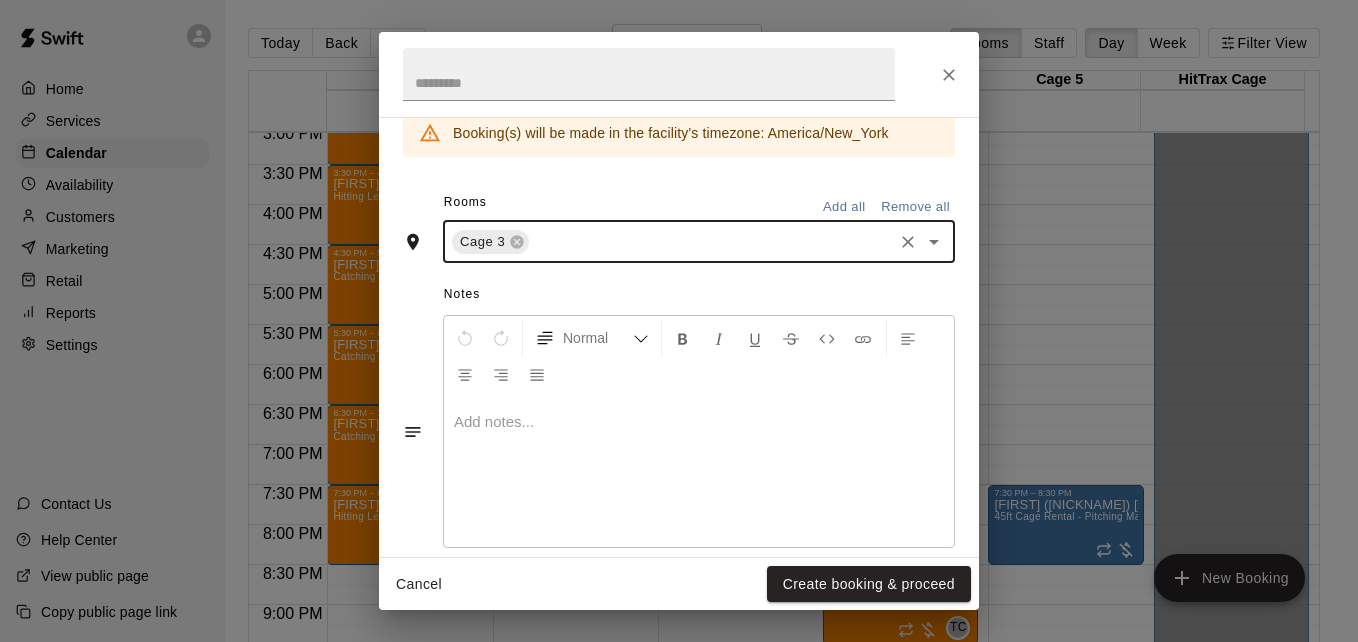 scroll, scrollTop: 600, scrollLeft: 0, axis: vertical 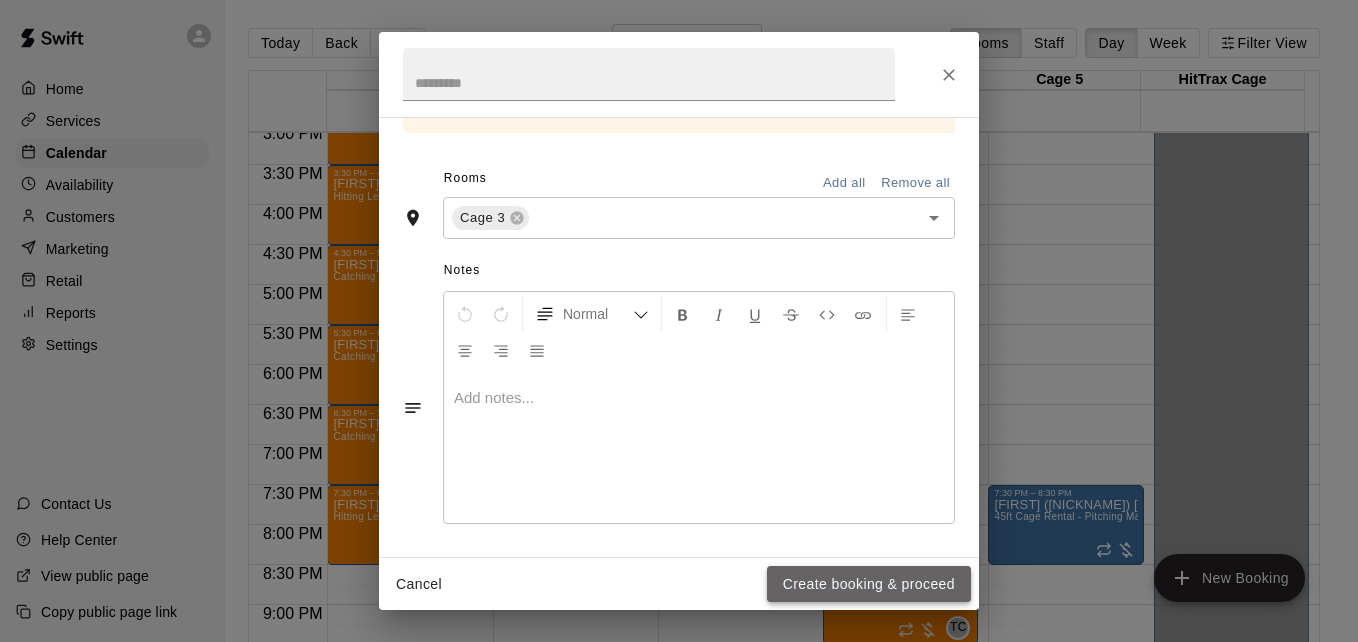 click on "Create booking & proceed" at bounding box center (869, 584) 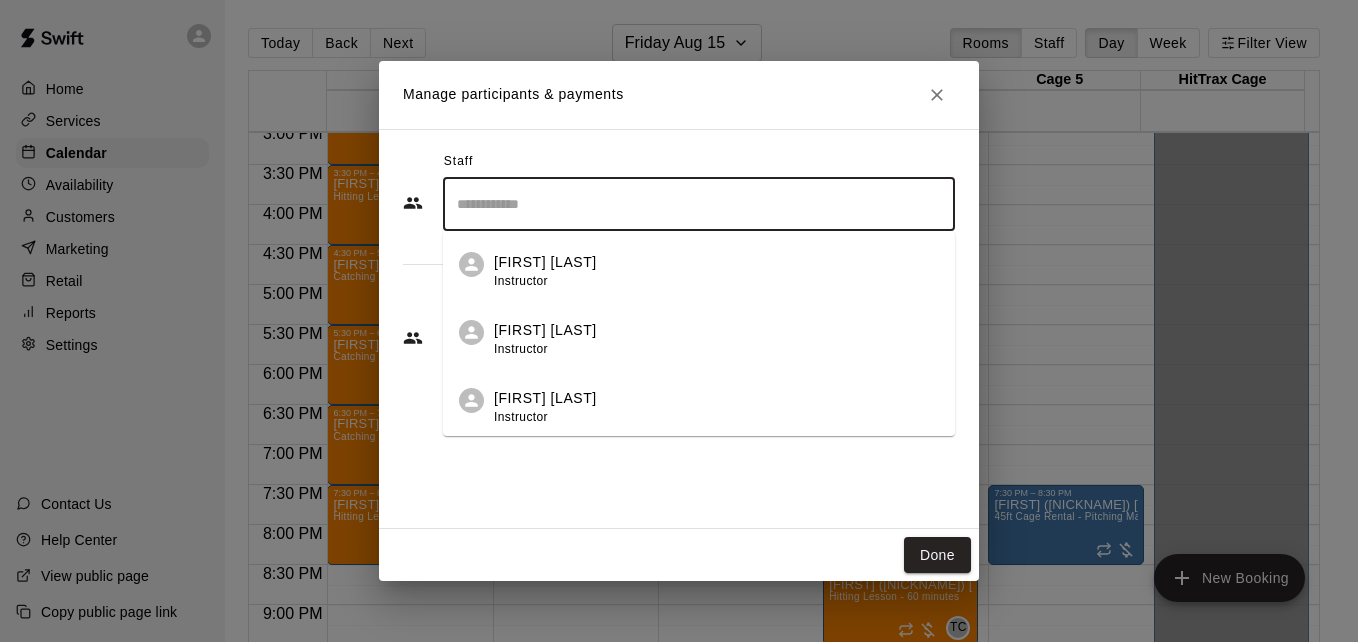 click at bounding box center (699, 204) 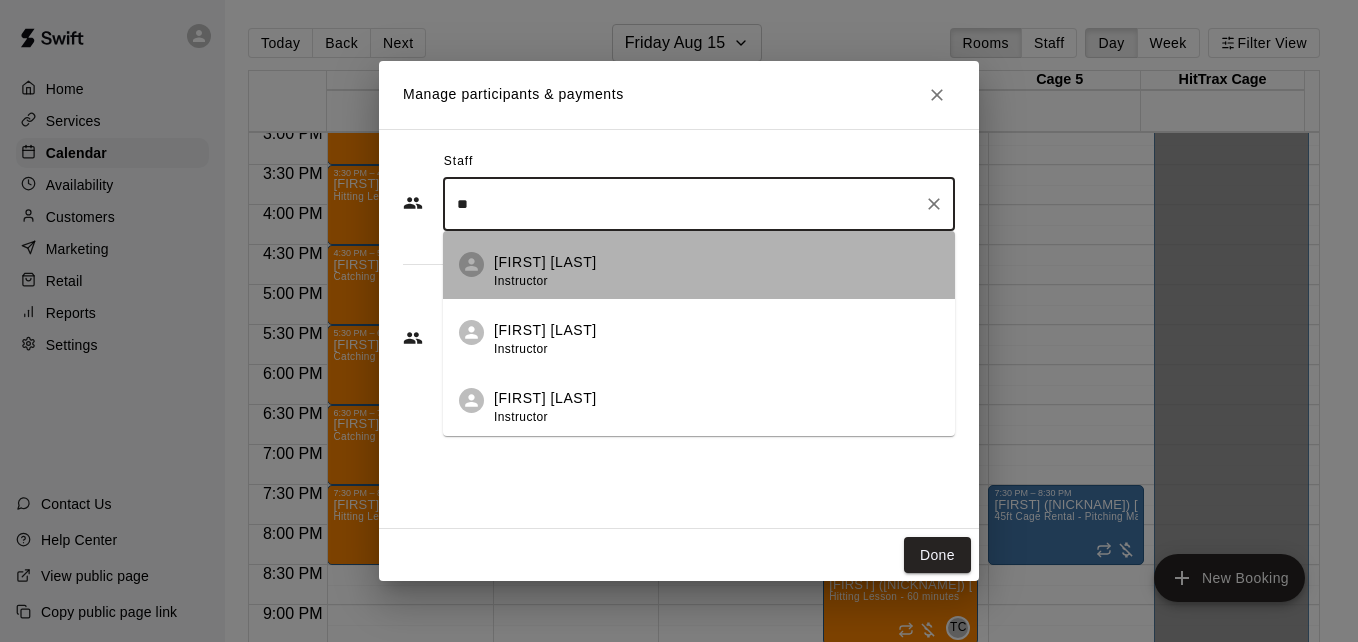 click on "[FIRST] [LAST] Instructor" at bounding box center [716, 271] 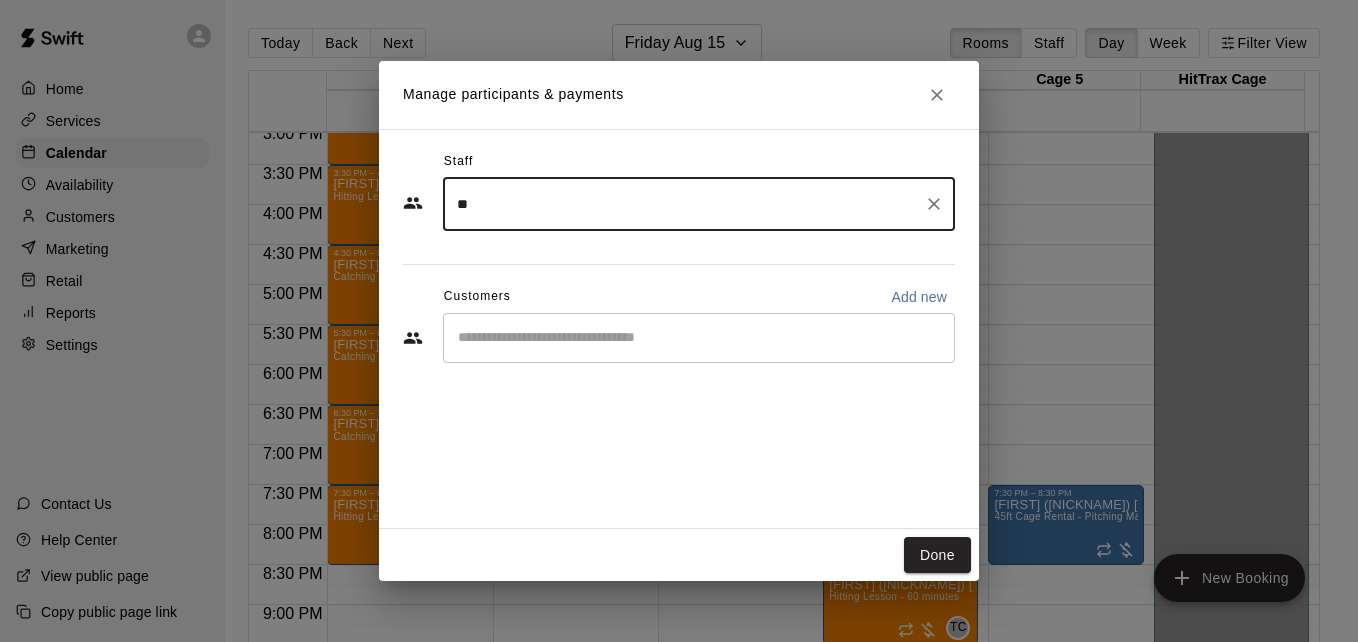 type on "**" 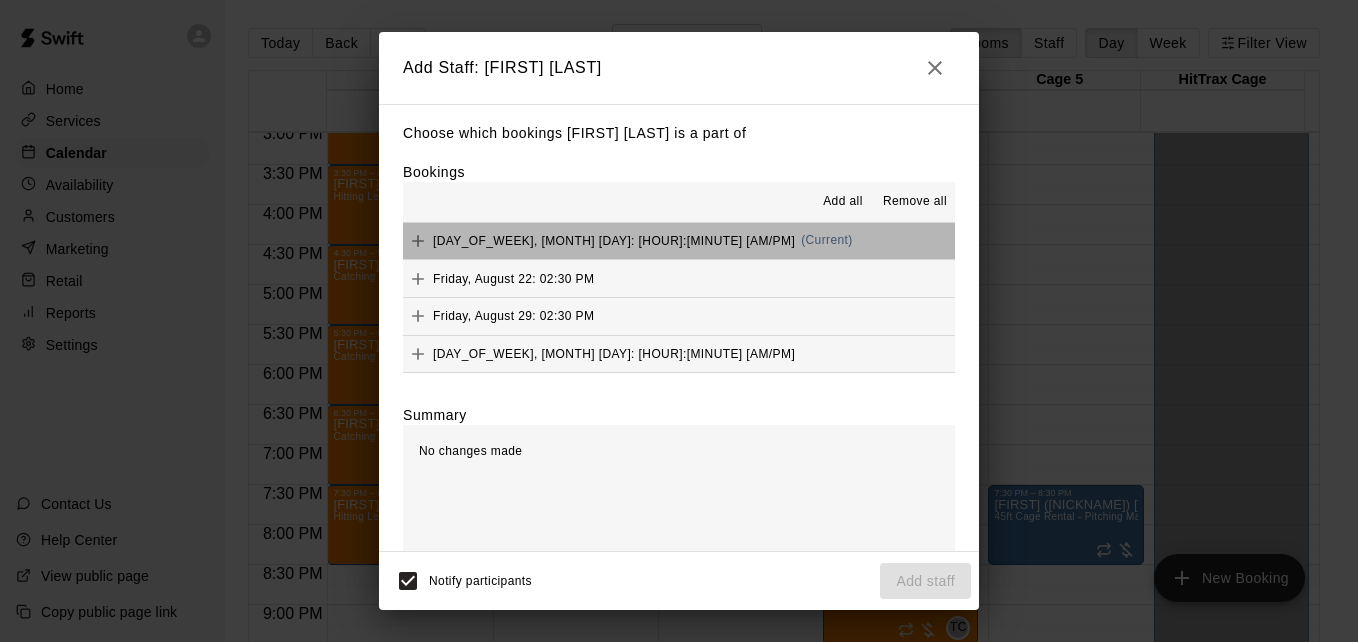 click on "[DAY_OF_WEEK], [MONTH] [DAY]: [HOUR]:[MINUTE] [AM/PM] (Current)" at bounding box center [679, 241] 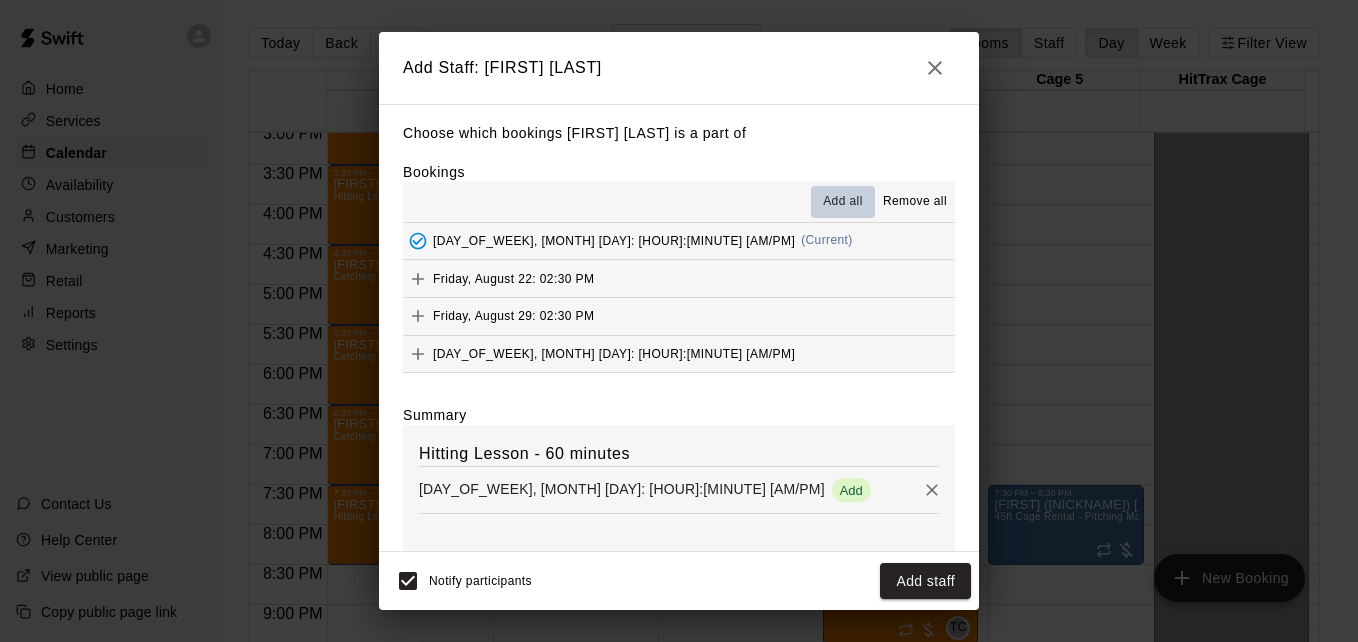 click on "Add all" at bounding box center [843, 202] 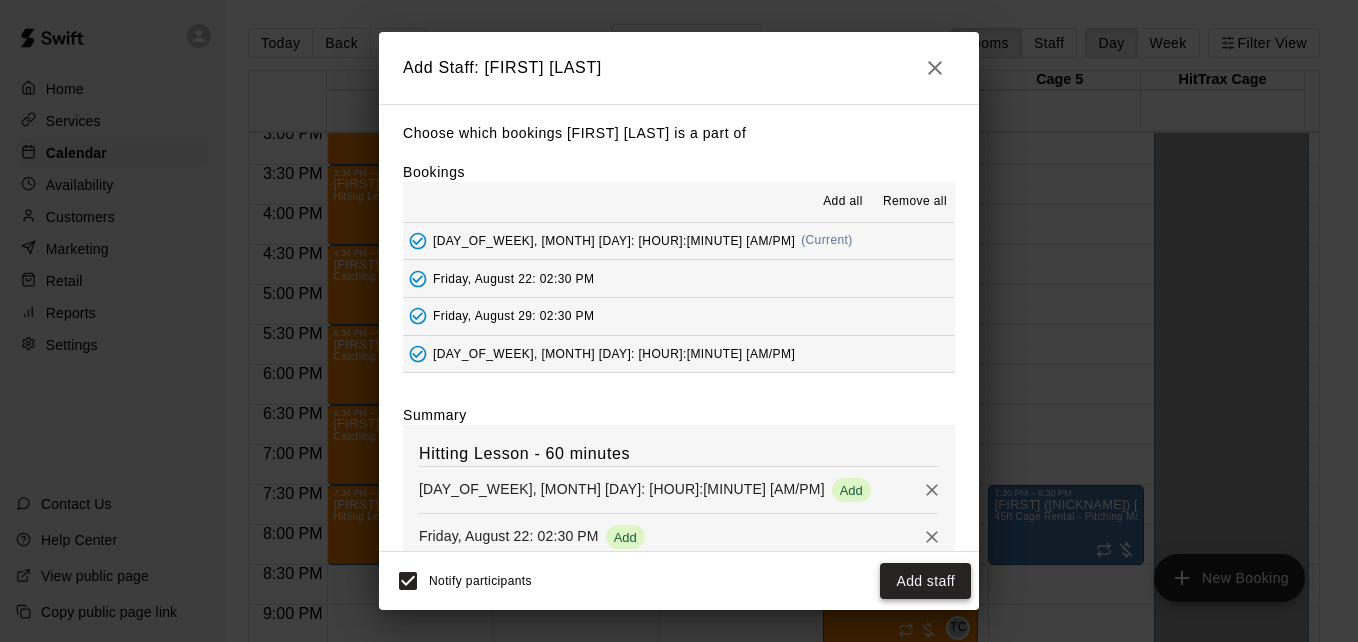 click on "Add staff" at bounding box center [925, 581] 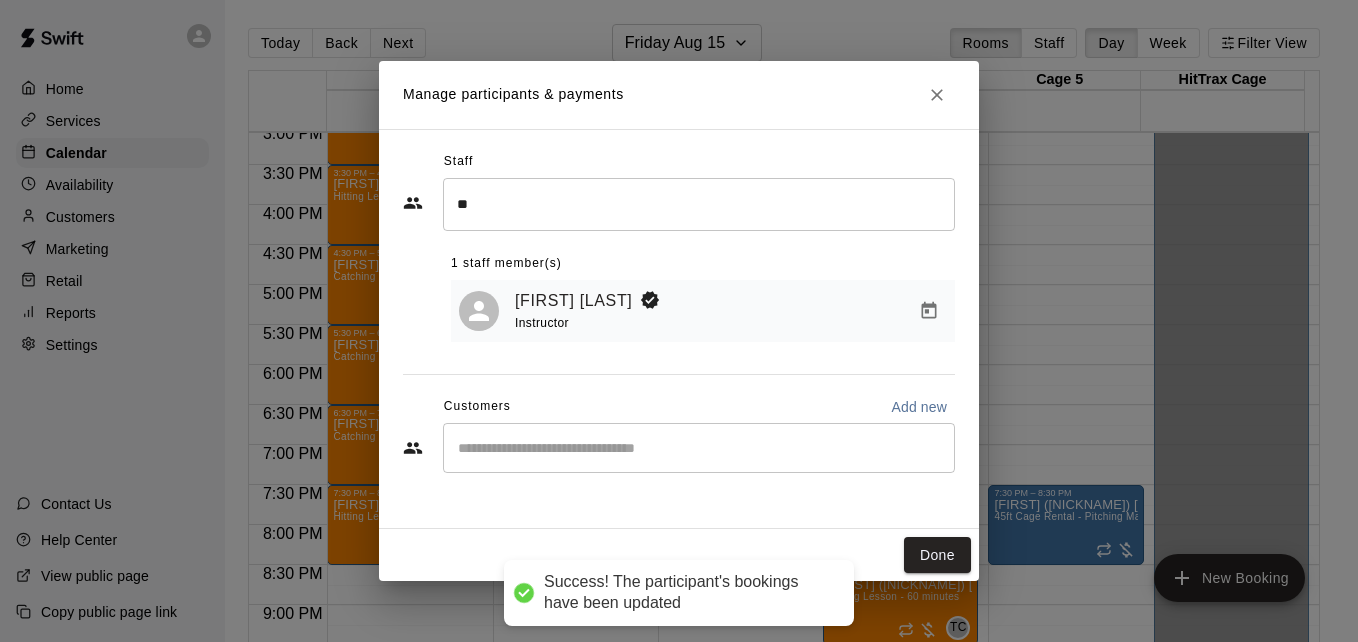 click on "[FIRST] [LAST] Instructor" at bounding box center [731, 311] 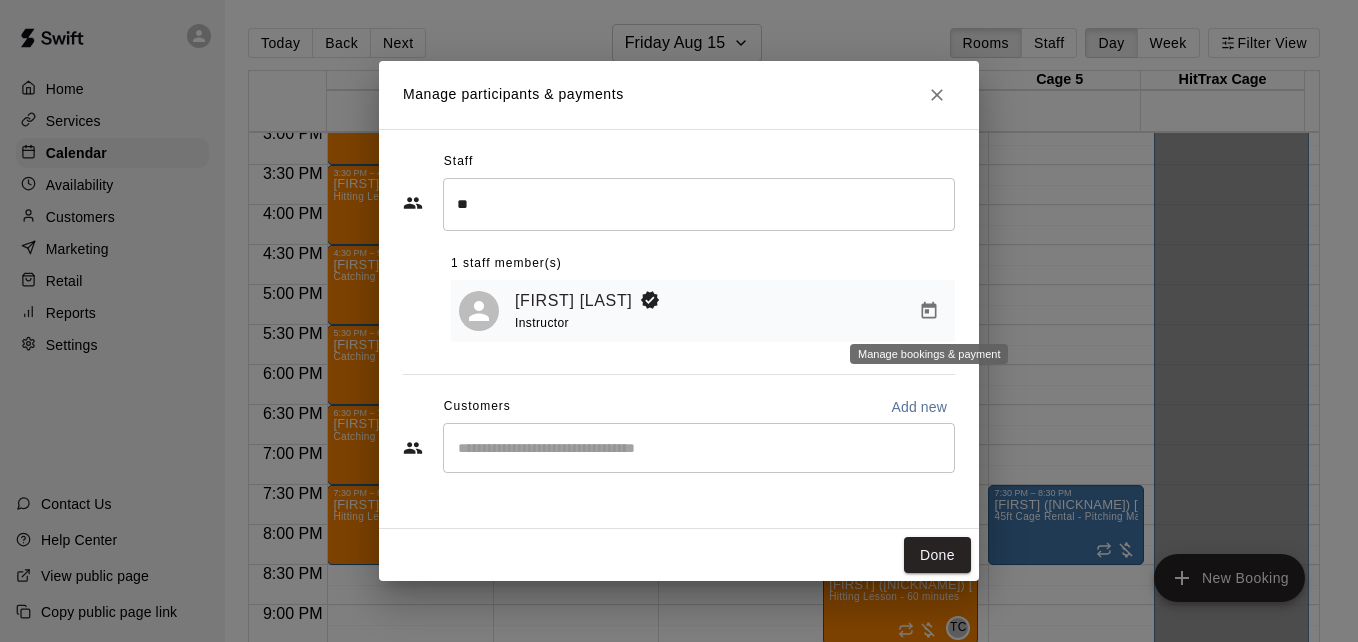 click at bounding box center (929, 311) 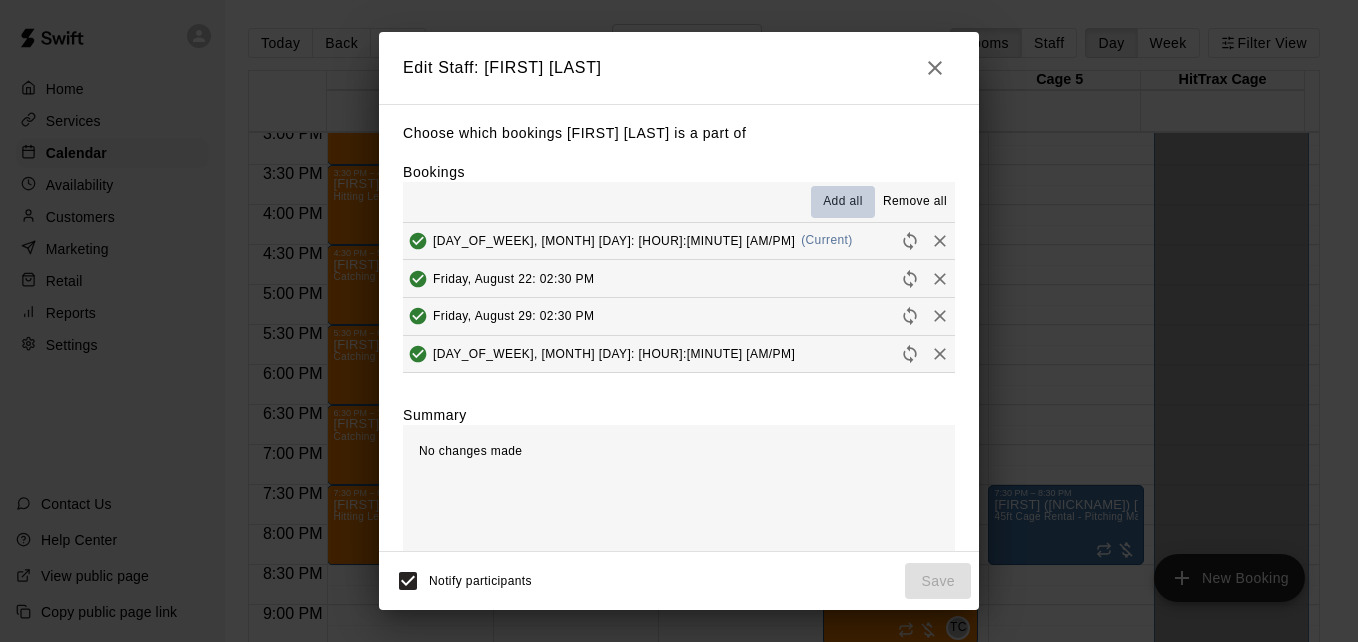 click on "Add all" at bounding box center [843, 202] 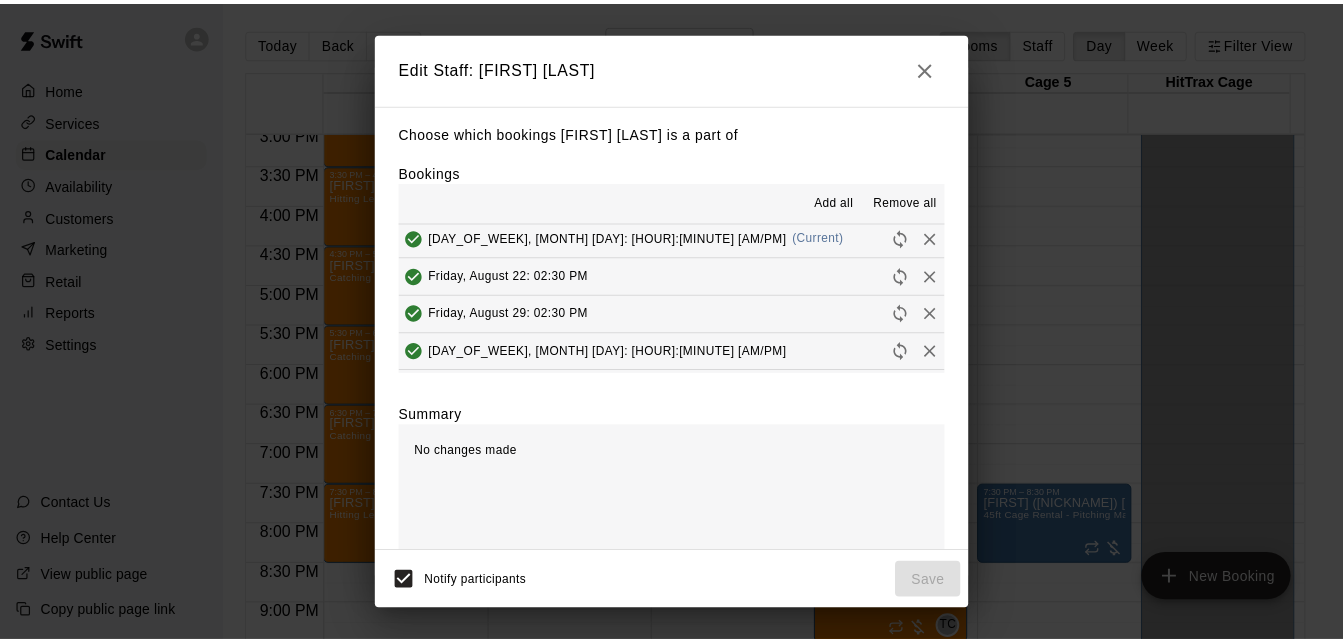 scroll, scrollTop: 0, scrollLeft: 0, axis: both 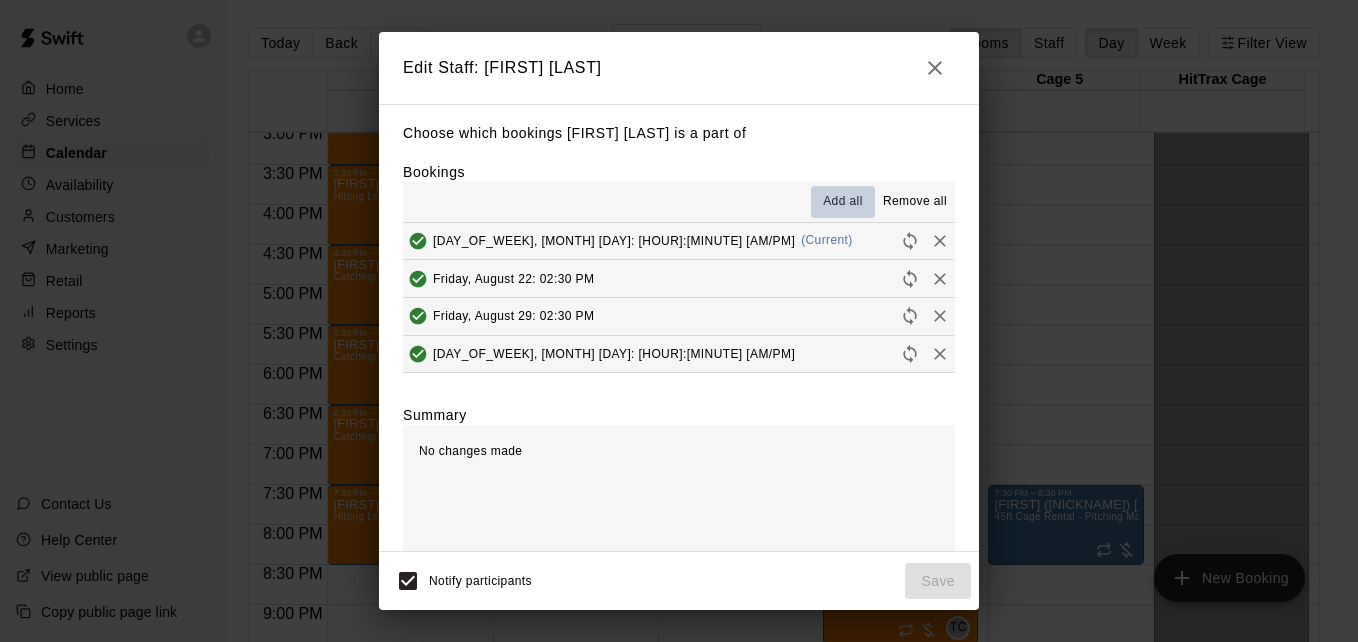 click on "Add all" at bounding box center [843, 202] 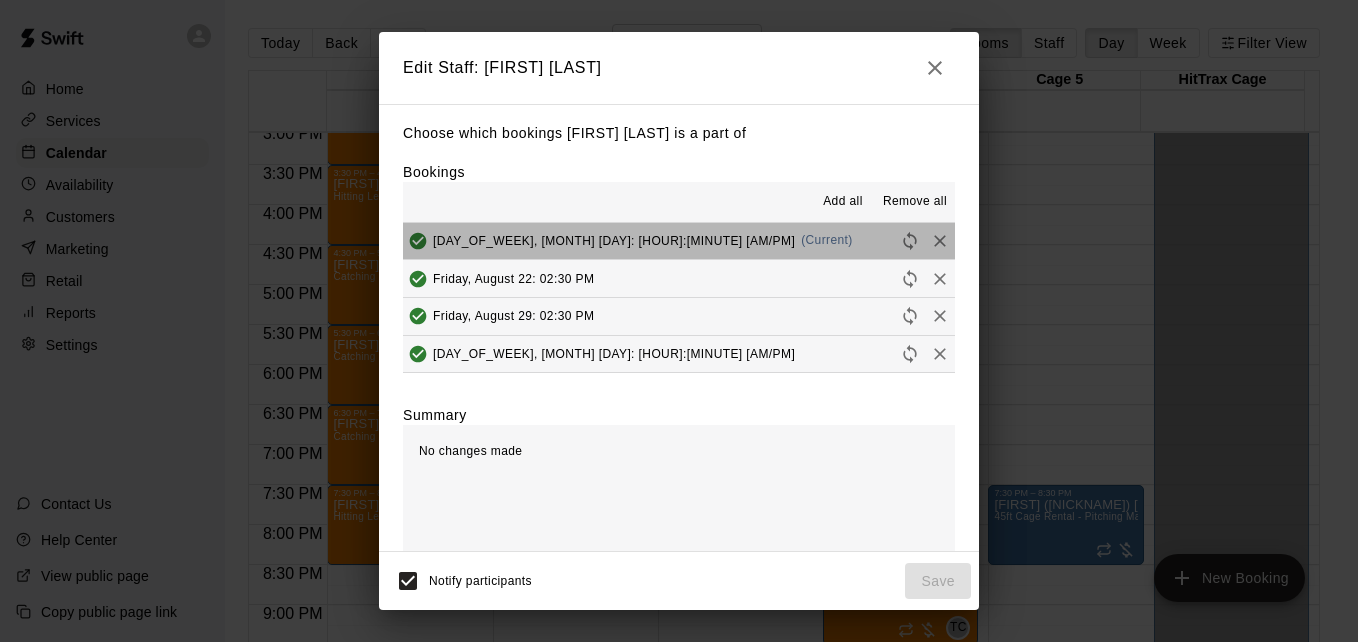 click on "[DAY_OF_WEEK], [MONTH] [DAY]: [HOUR]:[MINUTE] [AM/PM] (Current)" at bounding box center [679, 241] 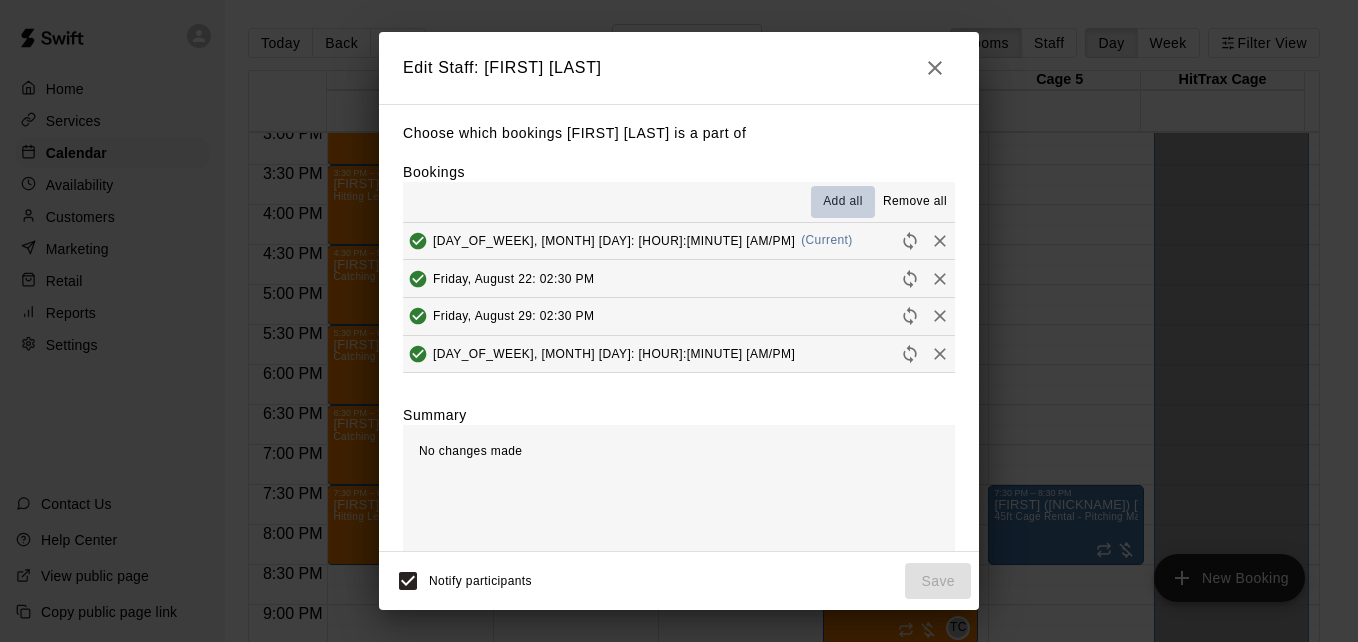 click on "Add all" at bounding box center (843, 202) 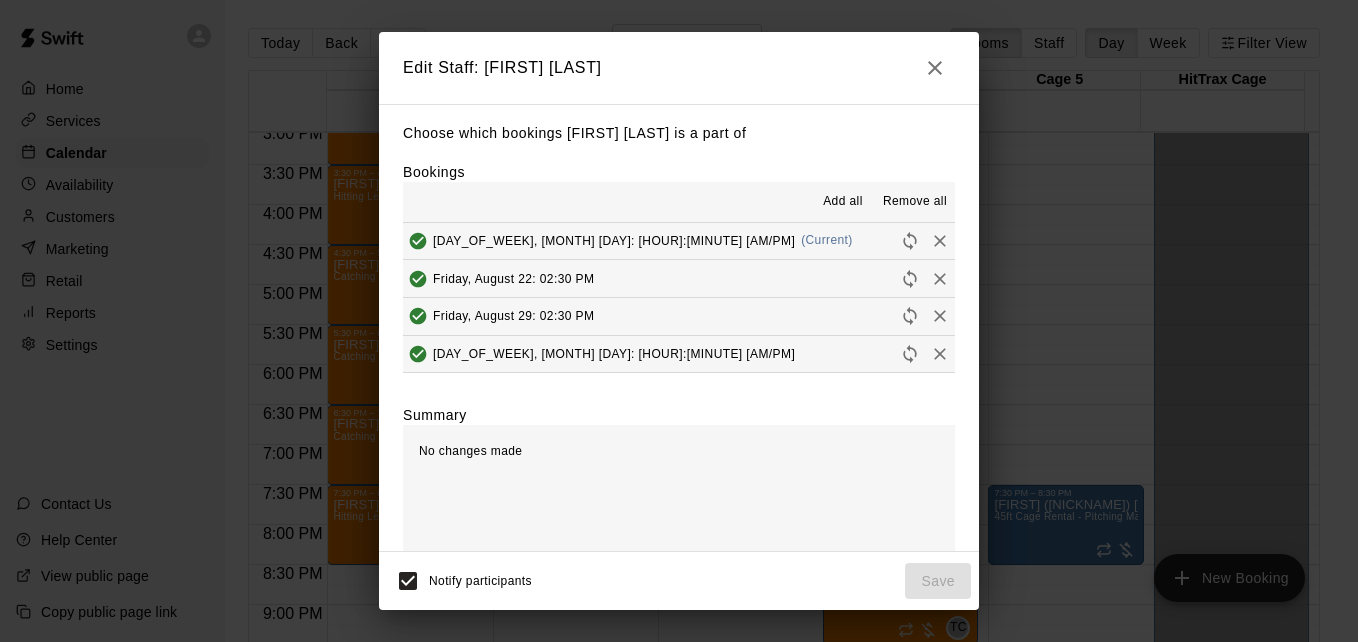 click on "Notify participants Save" at bounding box center [679, 581] 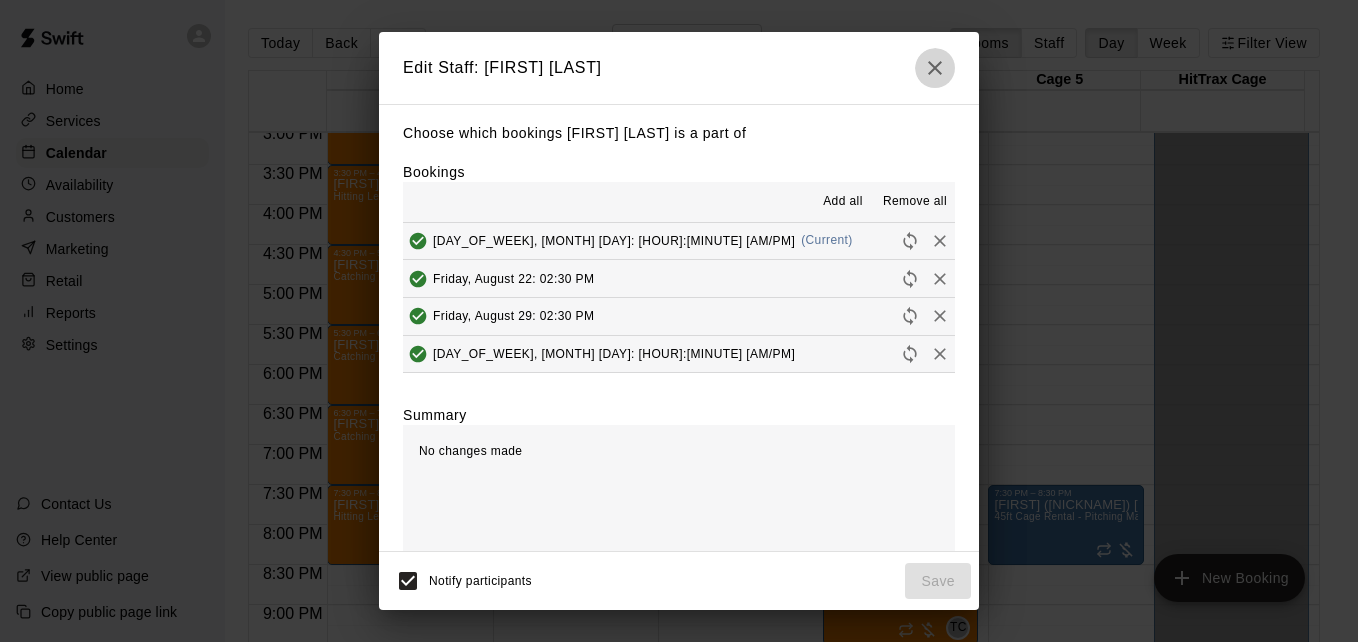 click 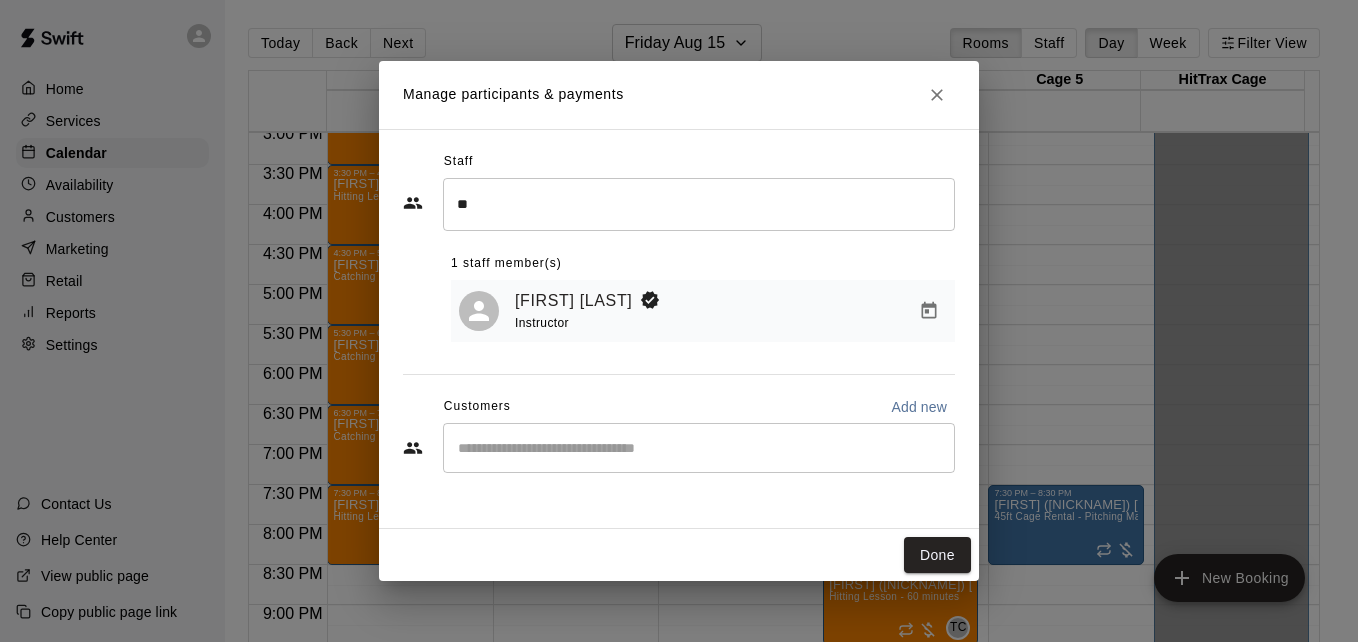 click at bounding box center (699, 448) 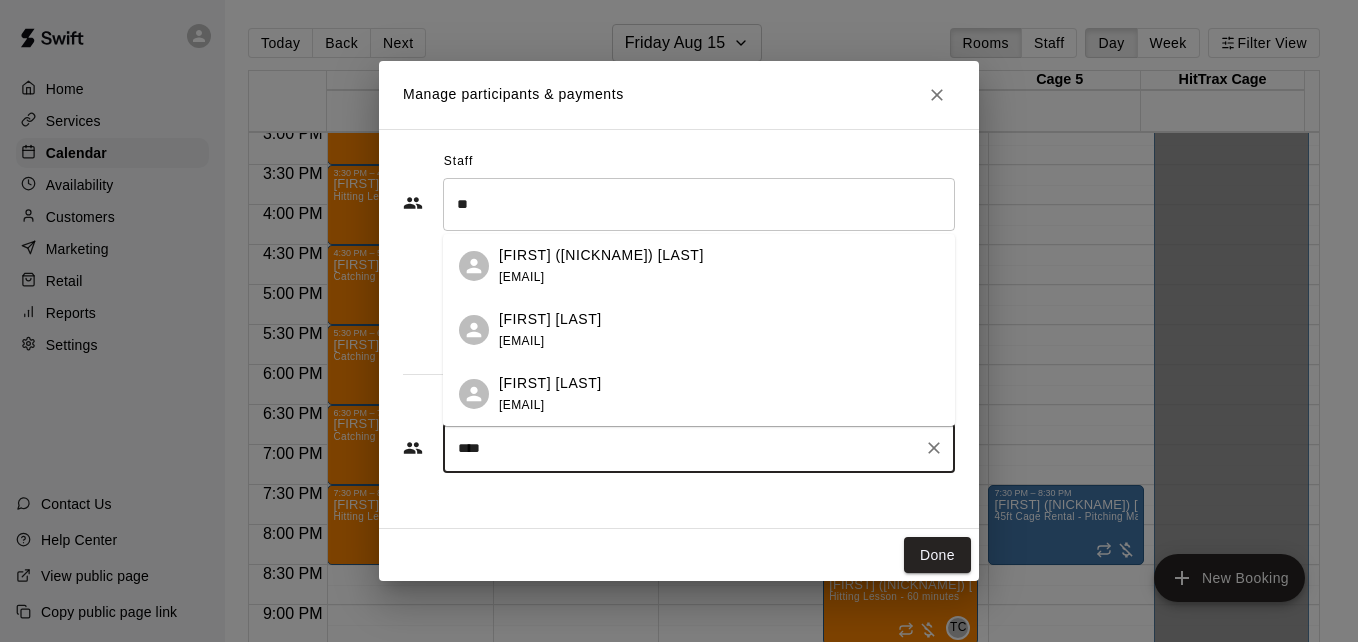 type on "*****" 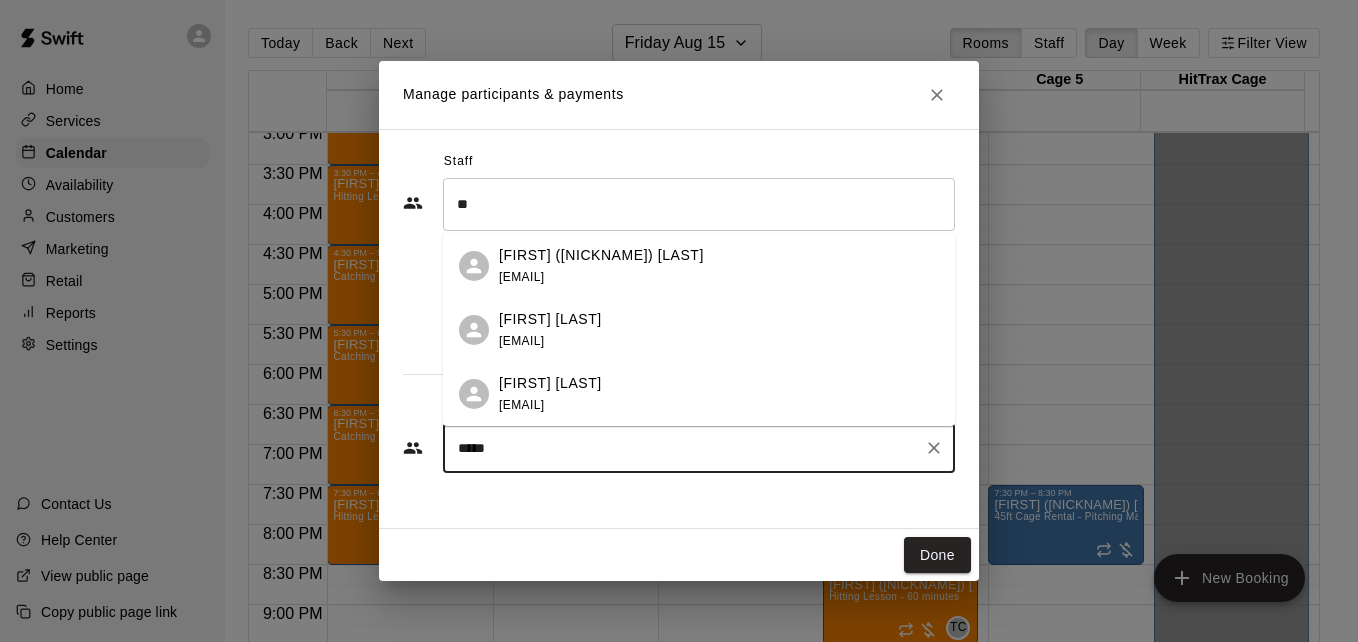 click on "[FIRST] [LAST] [EMAIL]" at bounding box center [719, 330] 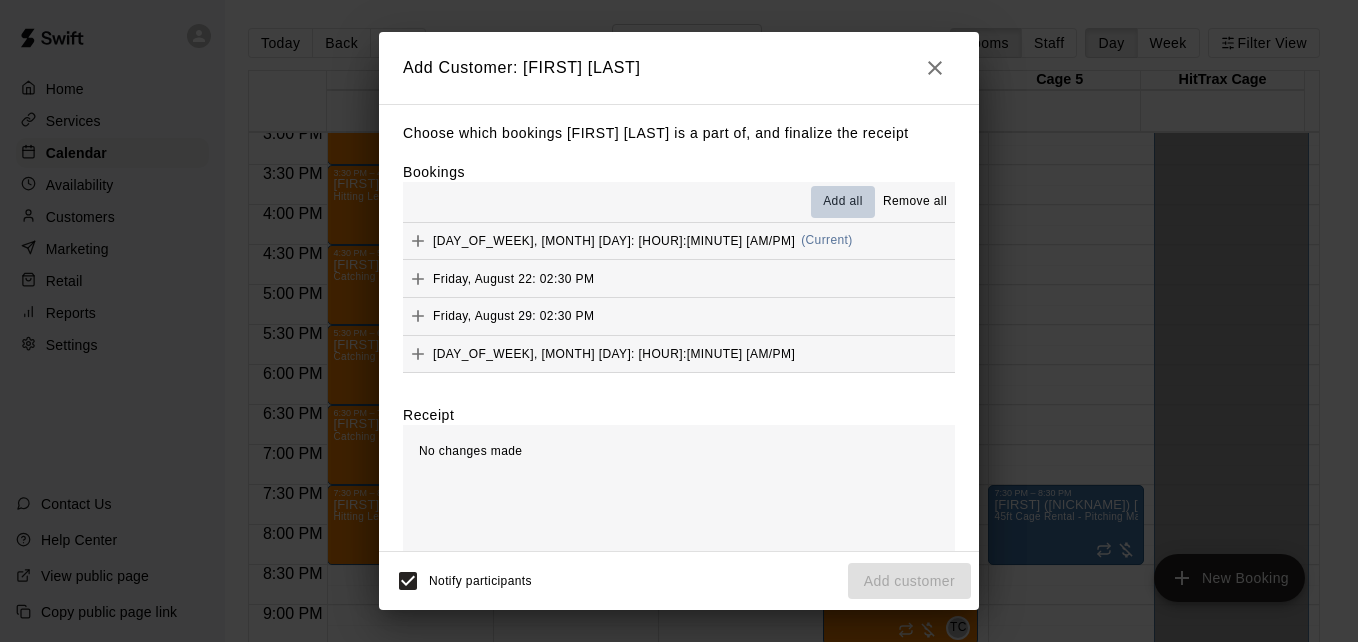 click on "Add all" at bounding box center [843, 202] 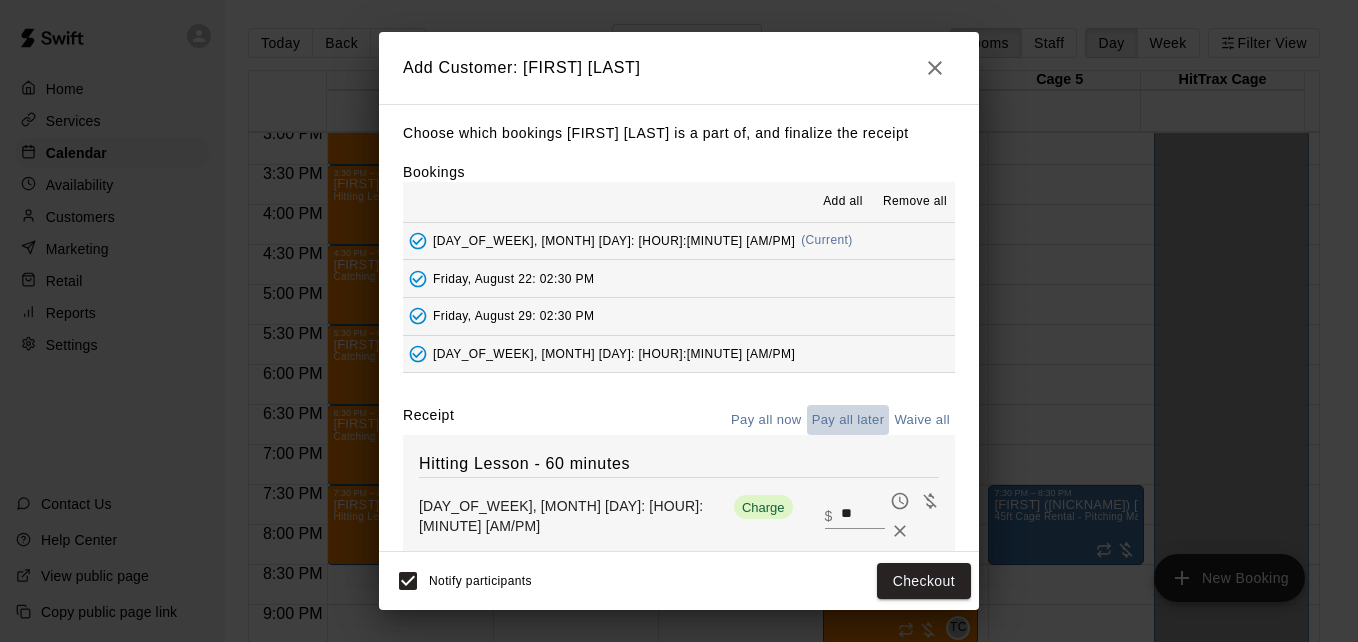 click on "Pay all later" at bounding box center [848, 420] 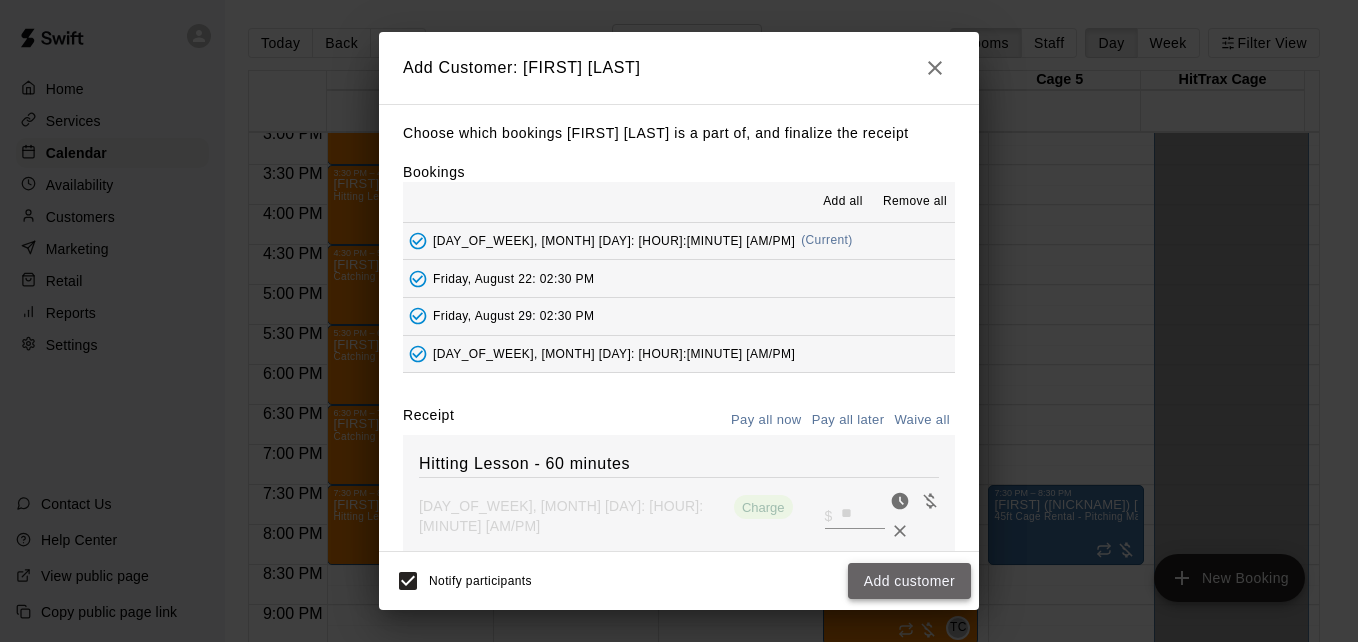 click on "Add customer" at bounding box center (909, 581) 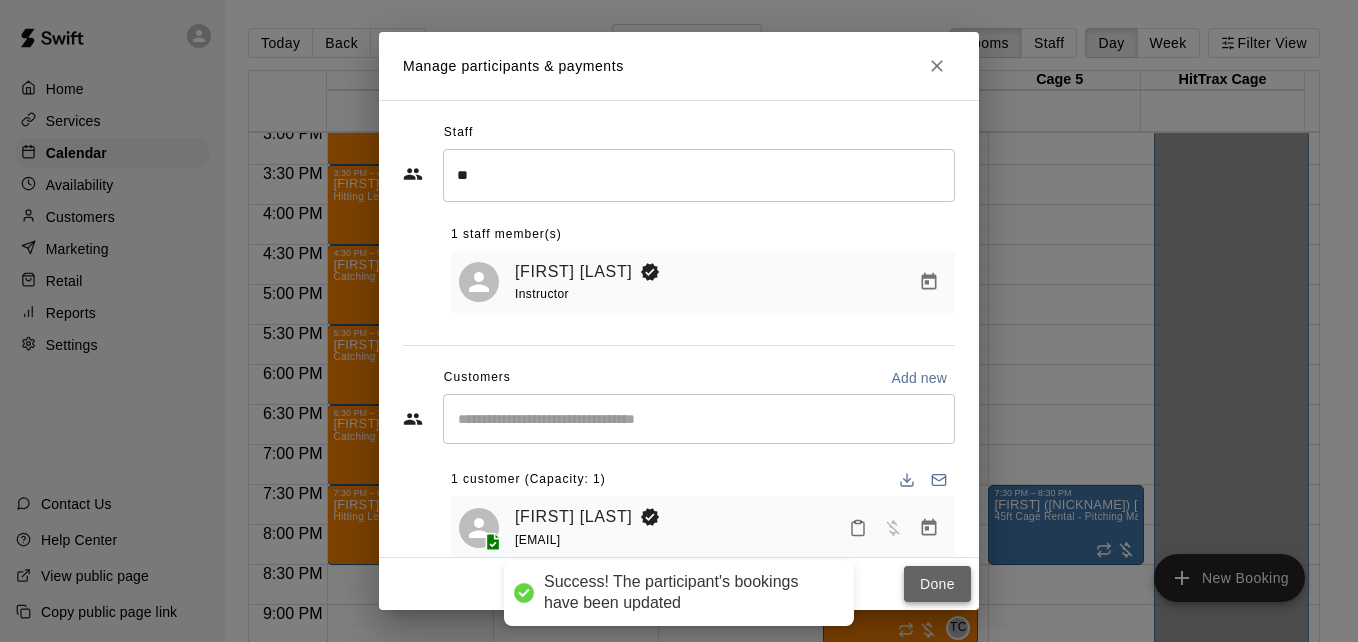 click on "Done" at bounding box center (937, 584) 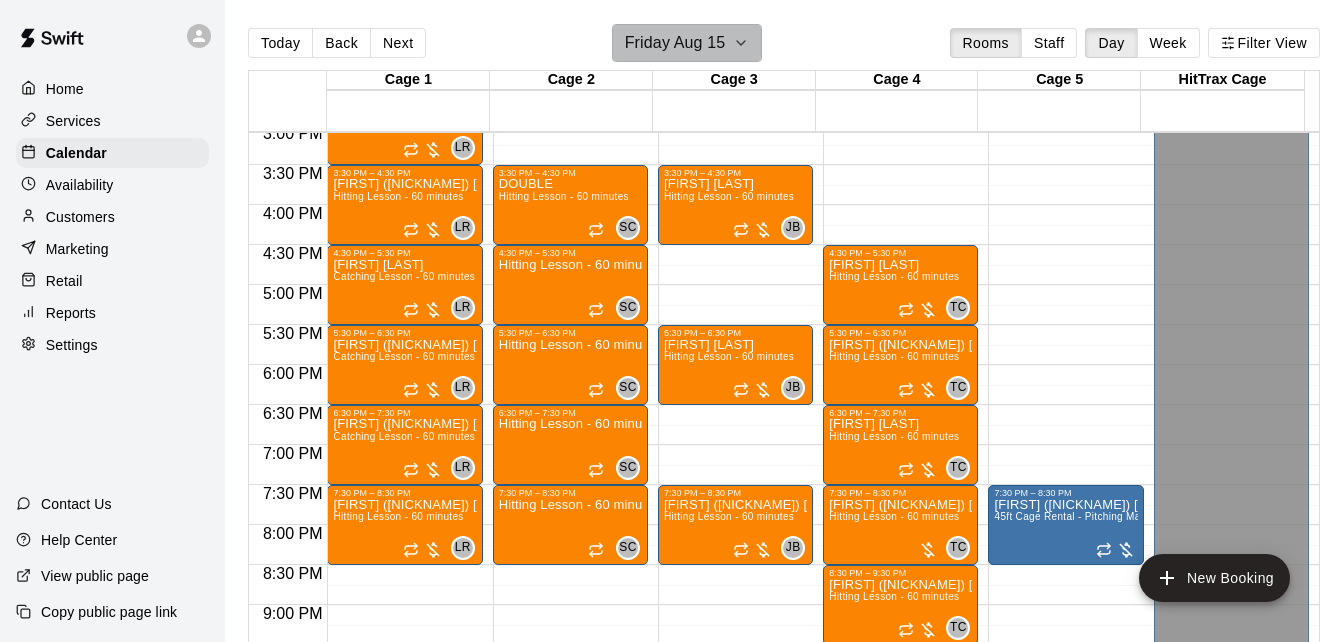 click 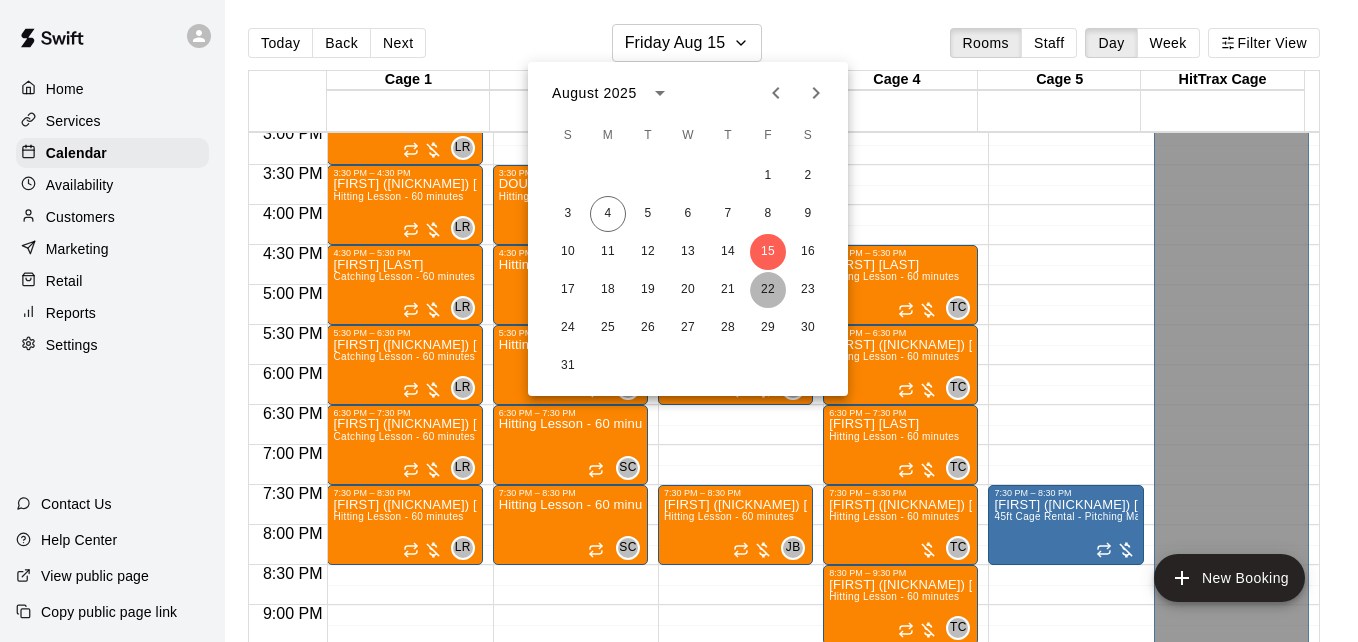 click on "22" at bounding box center [768, 290] 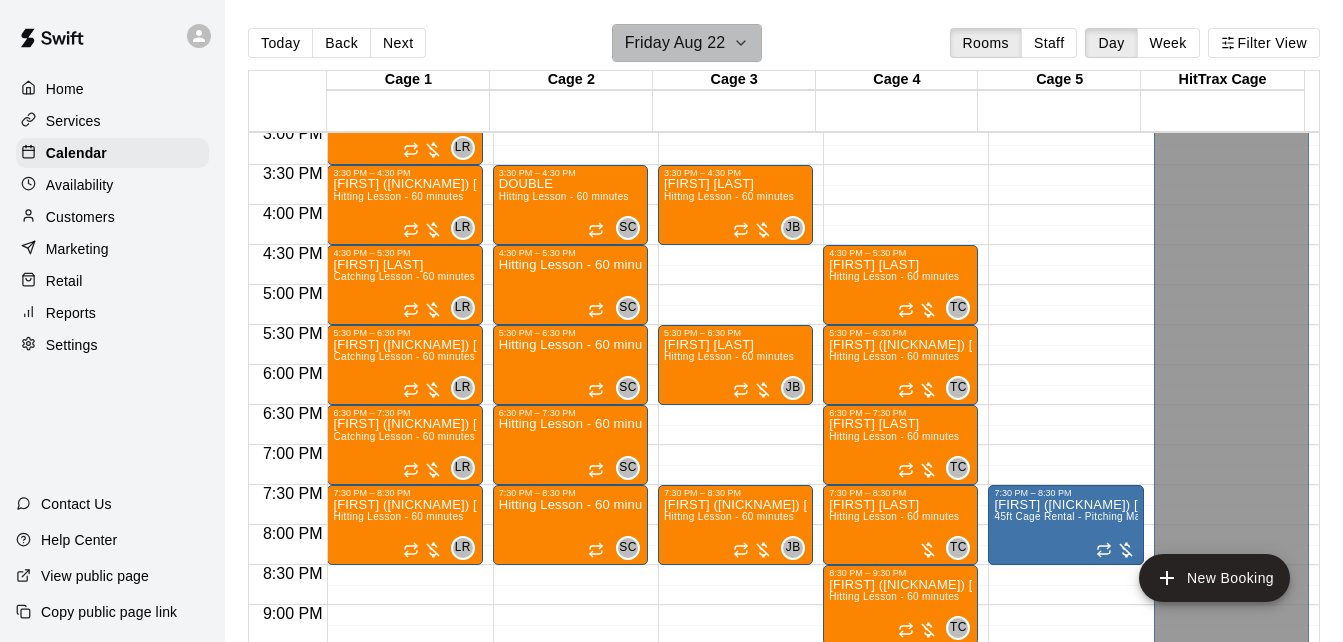click 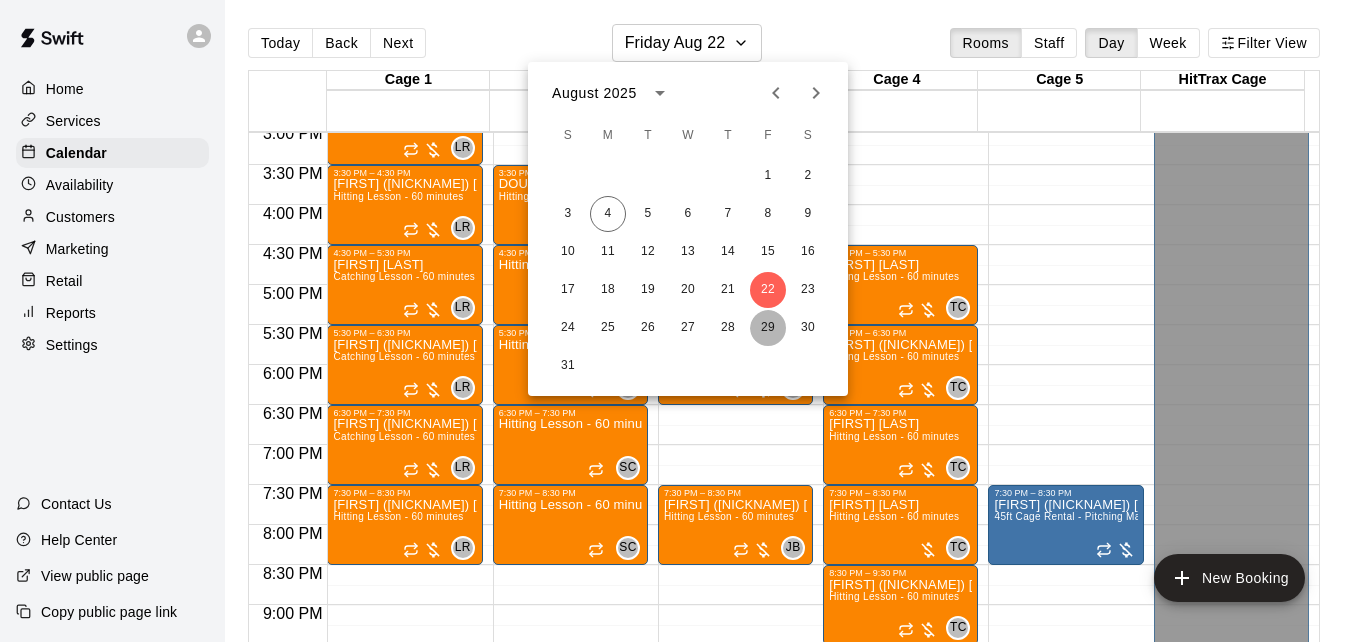 click on "29" at bounding box center [768, 328] 